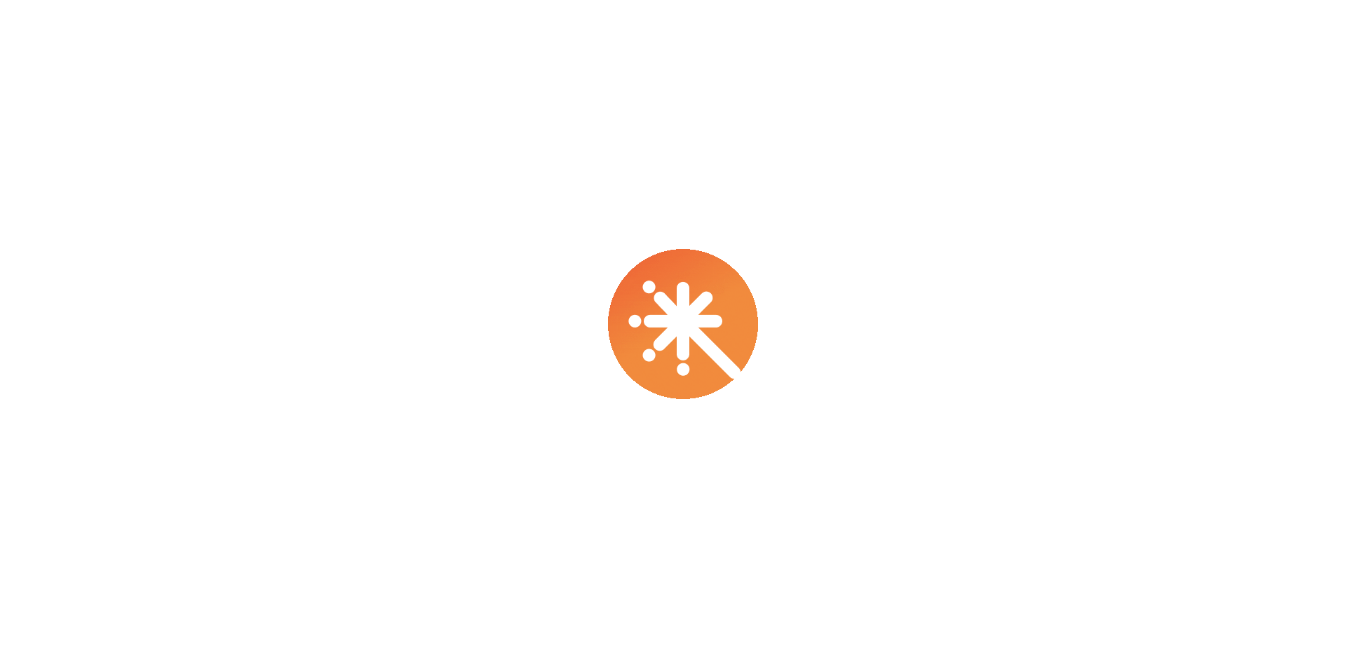 scroll, scrollTop: 0, scrollLeft: 0, axis: both 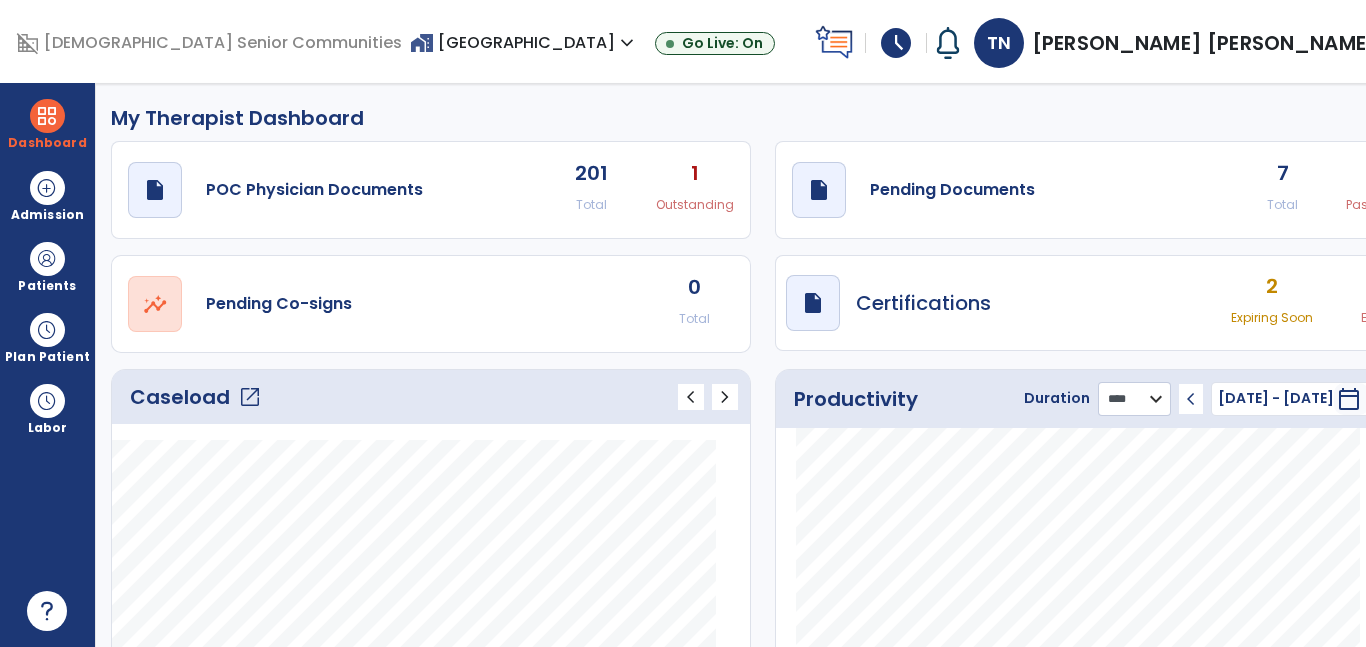 click on "******** **** ***" 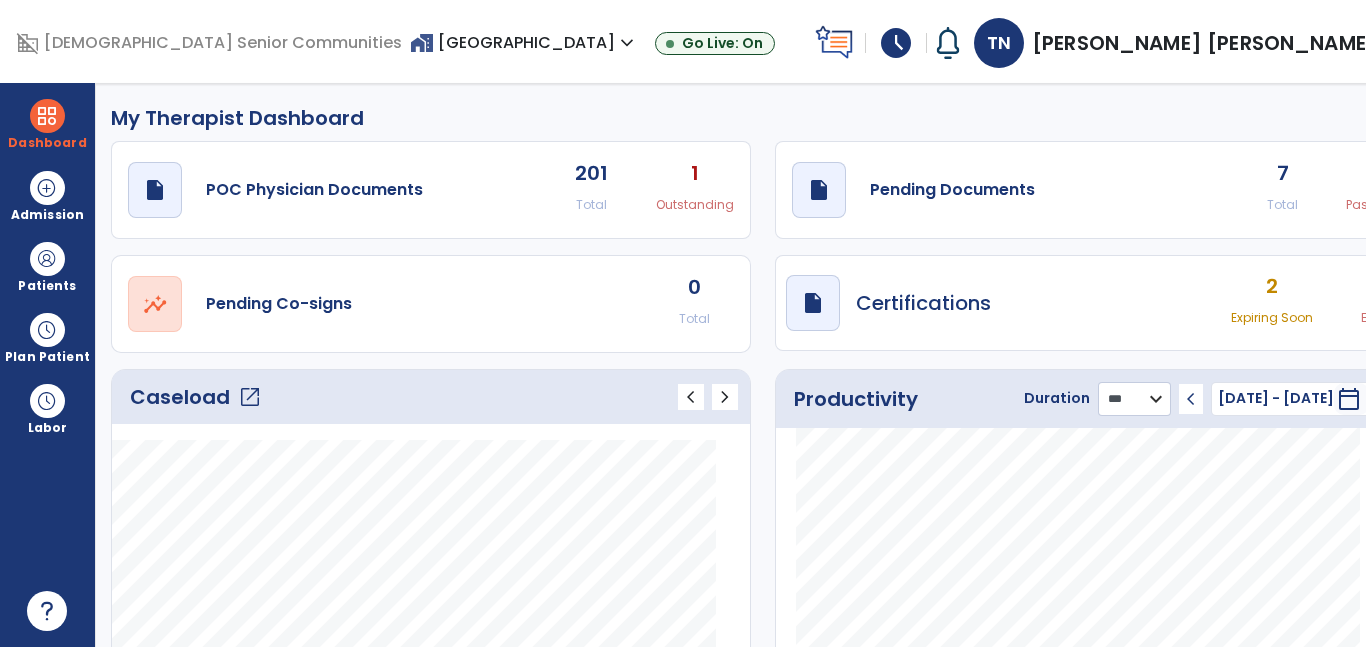 click on "******** **** ***" 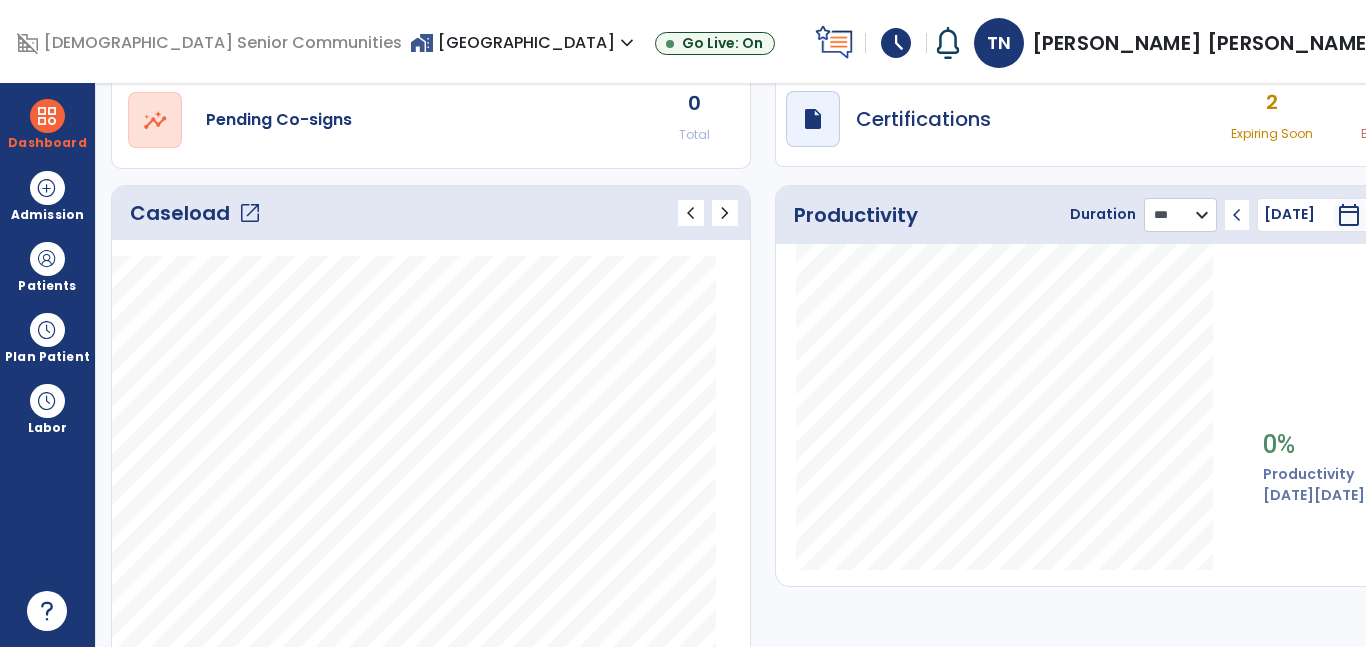 scroll, scrollTop: 185, scrollLeft: 0, axis: vertical 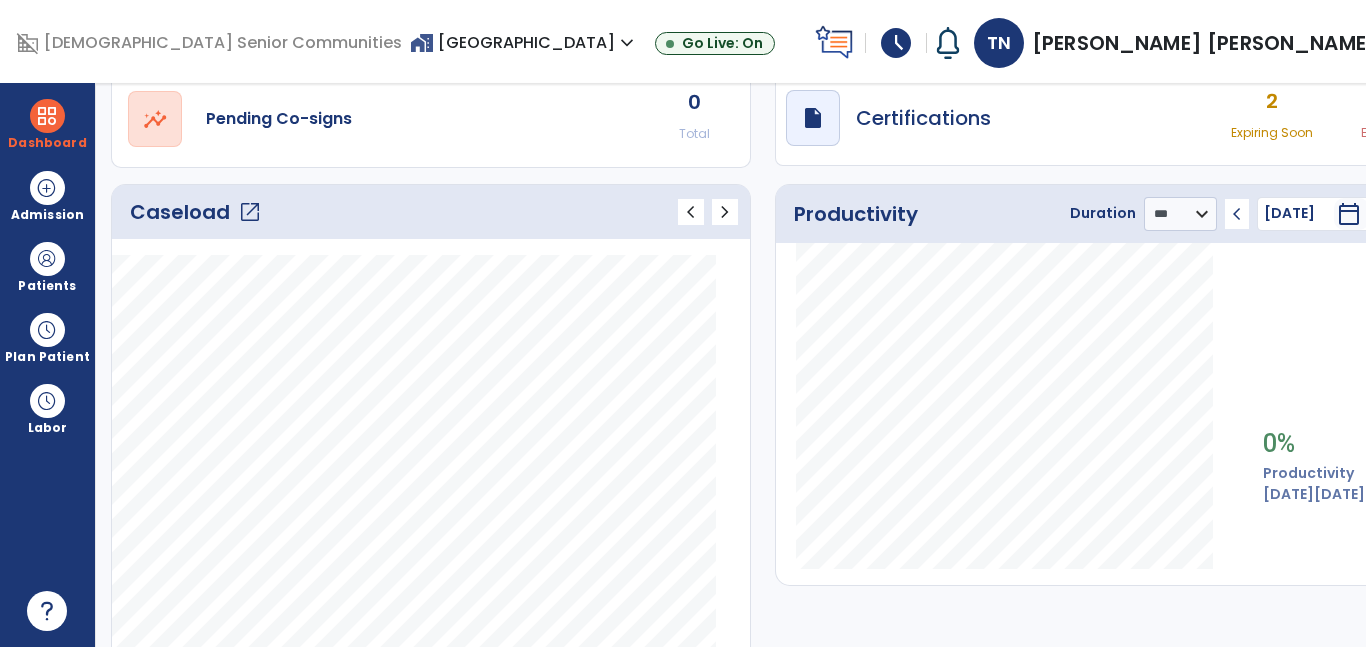 click on "chevron_left" 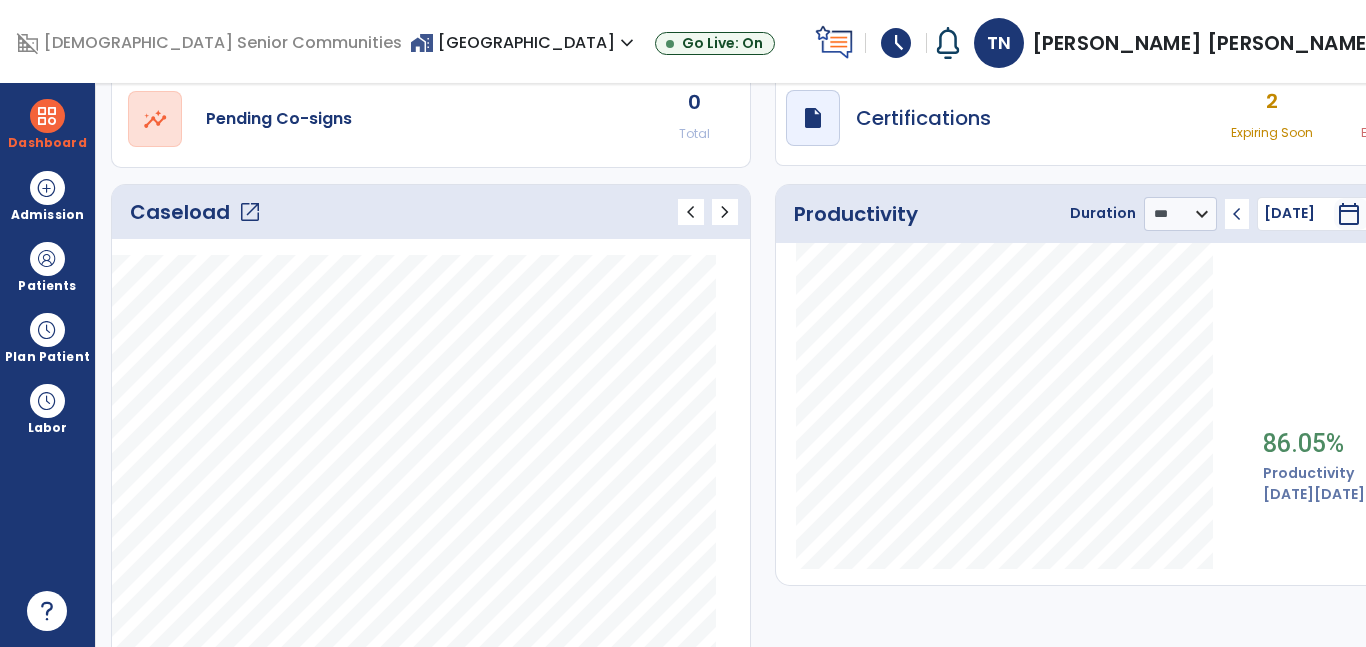 click on "chevron_left" 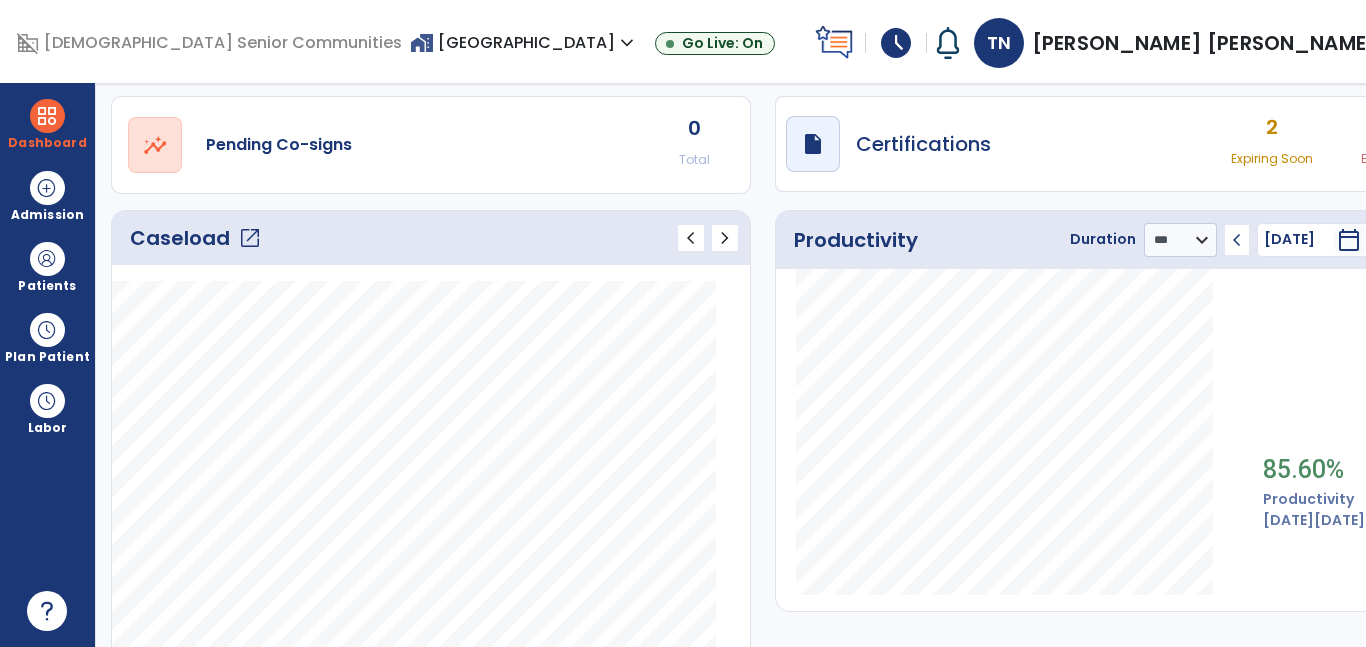 click on "open_in_new" 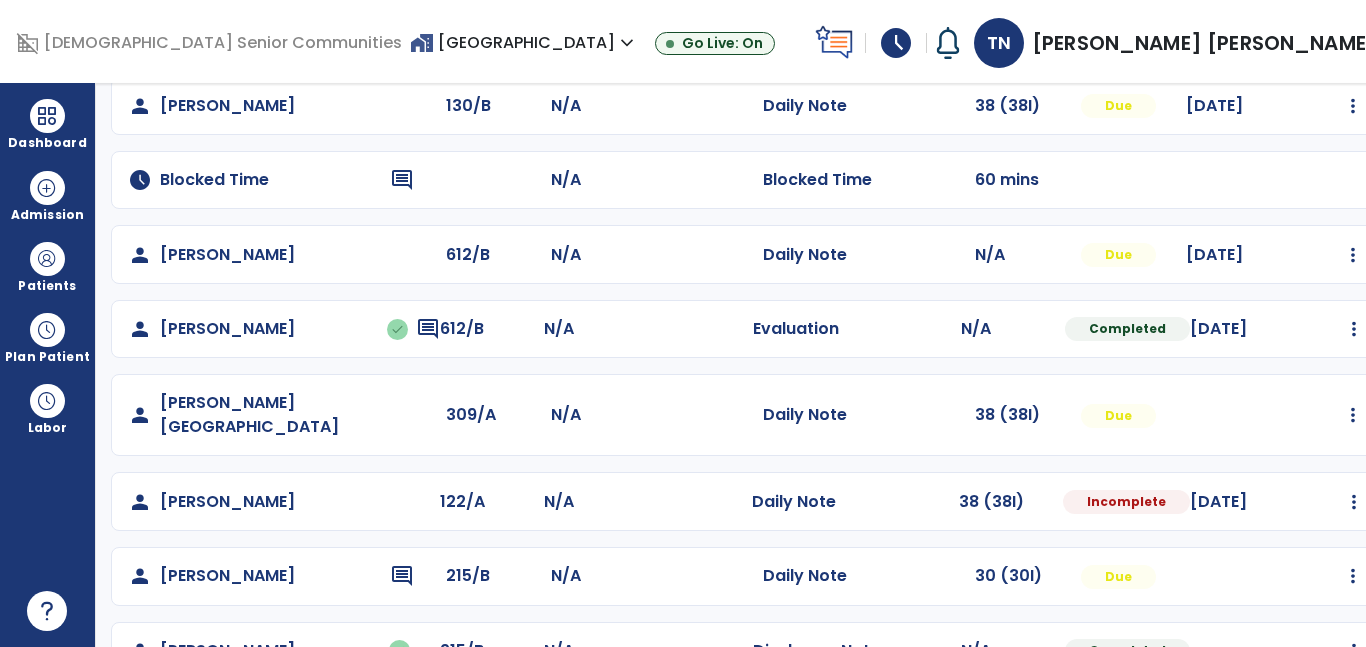 scroll, scrollTop: 439, scrollLeft: 0, axis: vertical 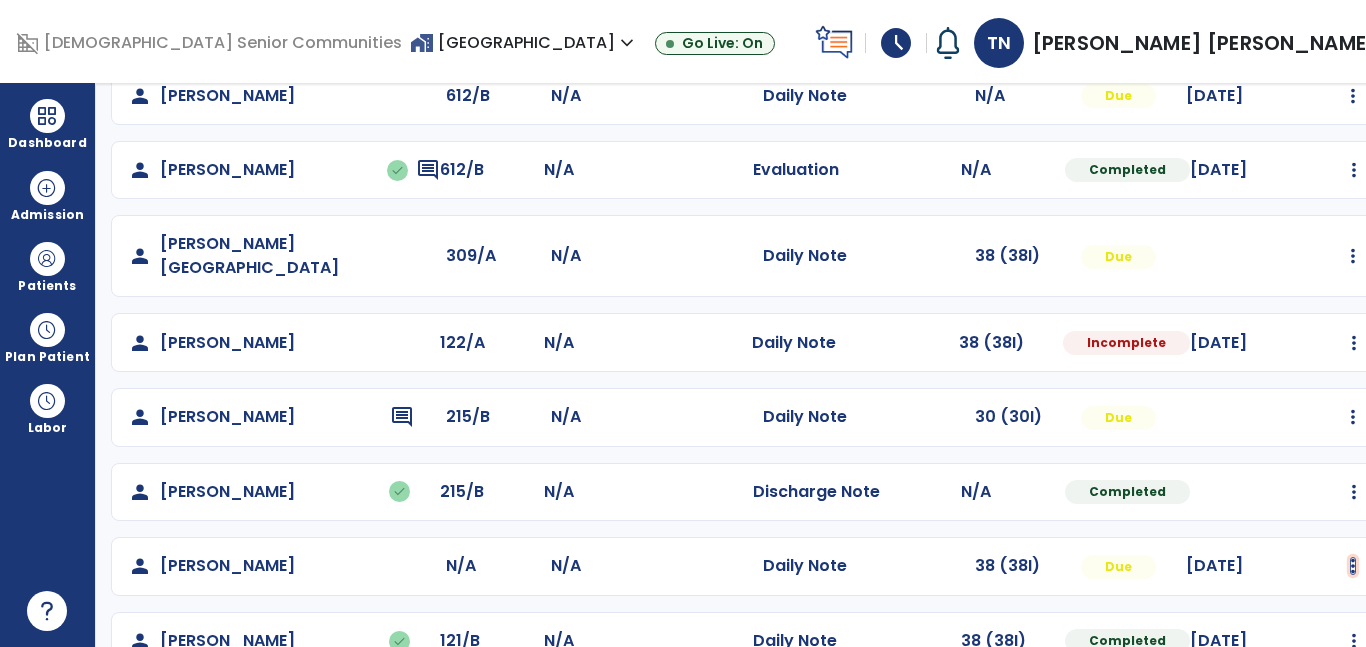click at bounding box center (1353, -139) 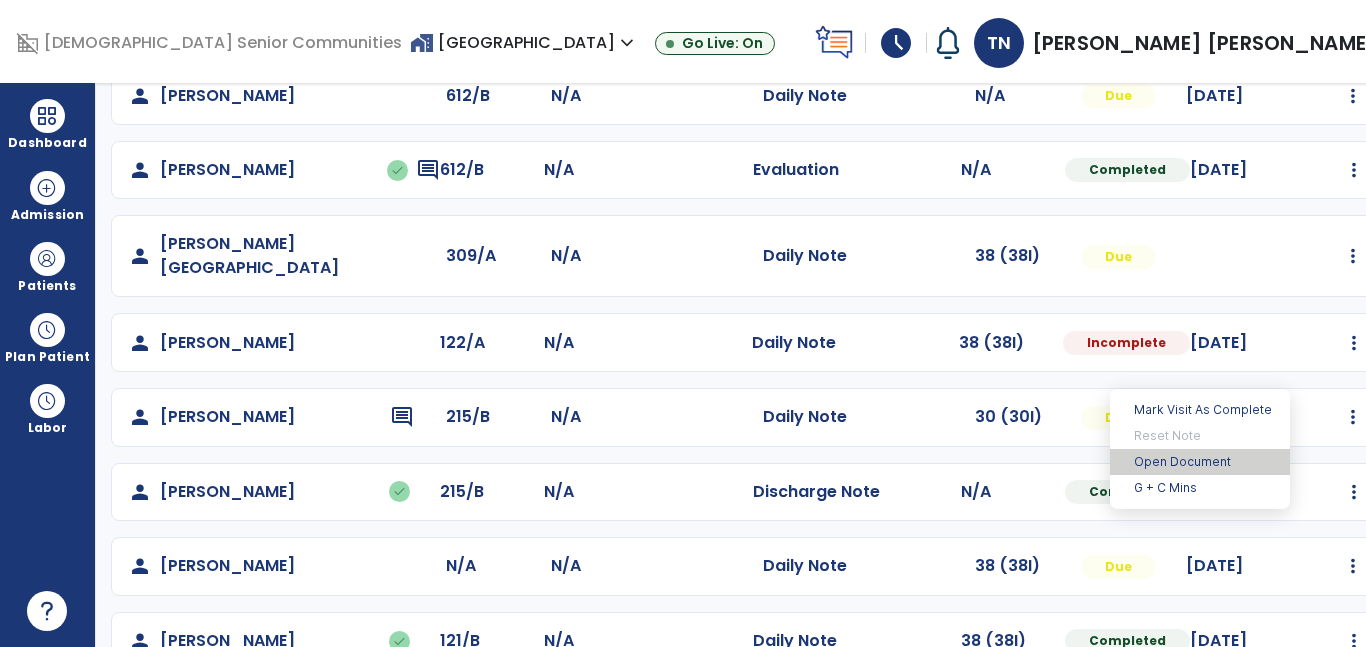 click on "Open Document" at bounding box center [1200, 462] 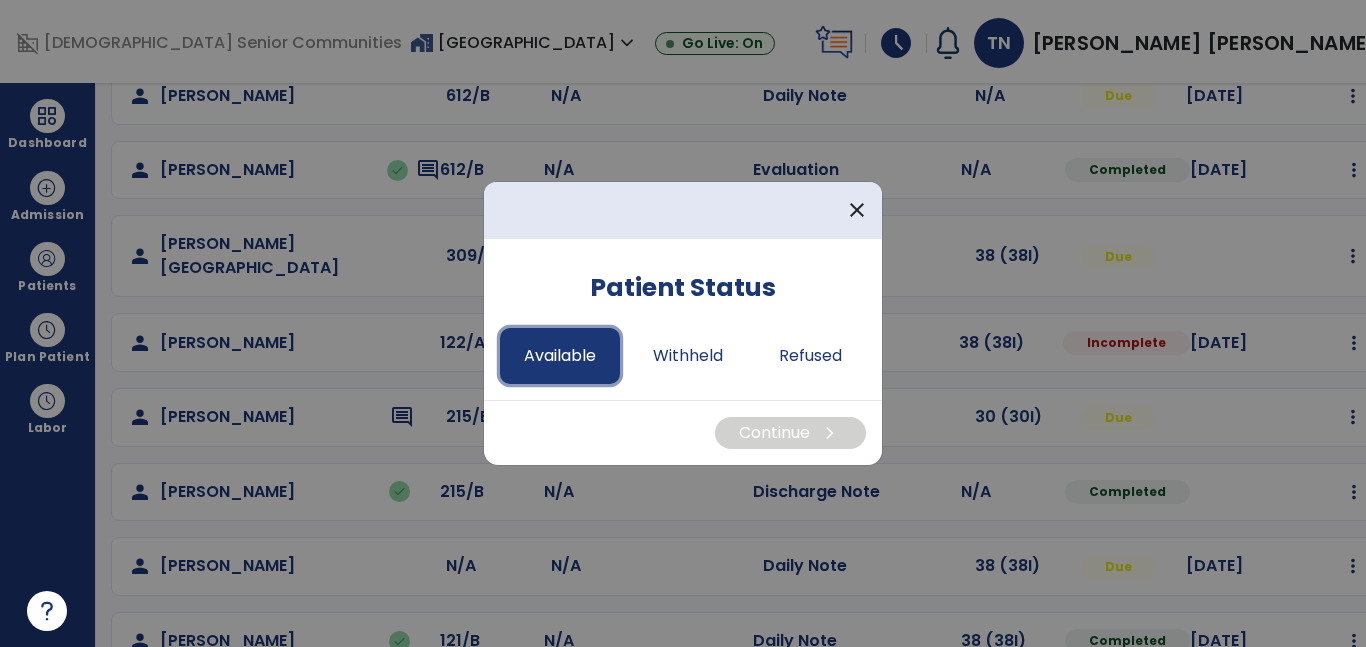 click on "Available" at bounding box center (560, 356) 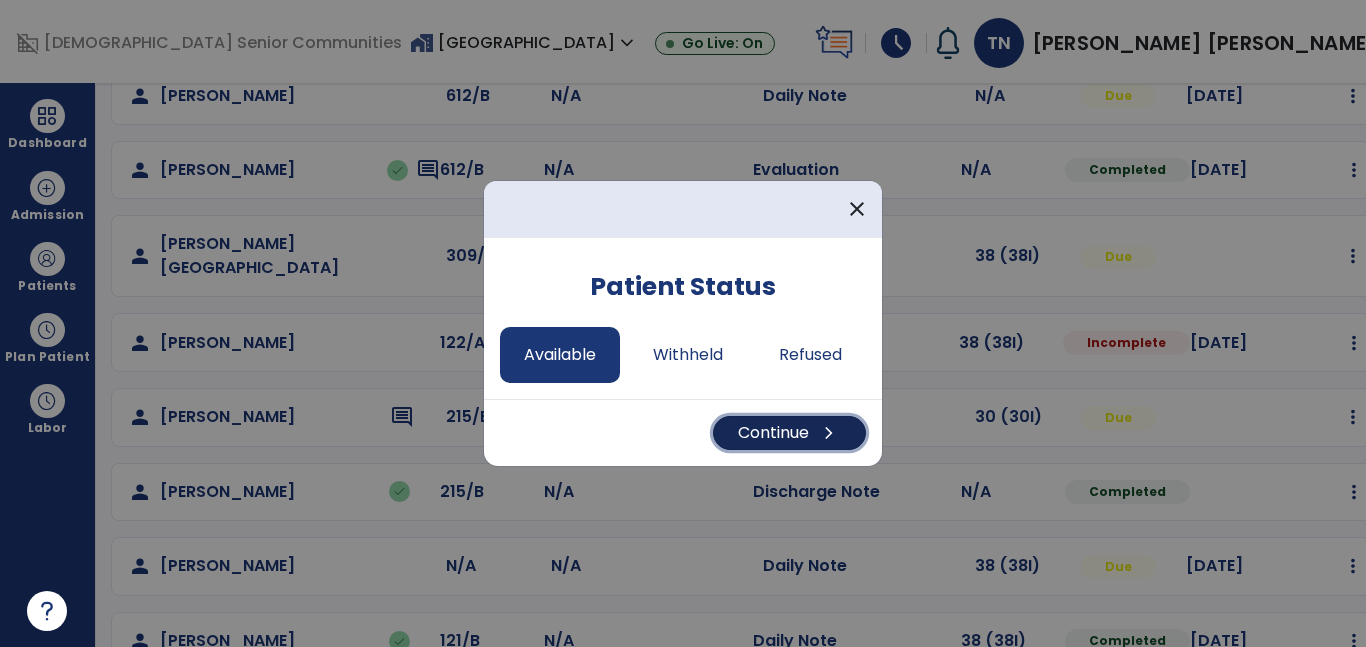 click on "chevron_right" at bounding box center [829, 433] 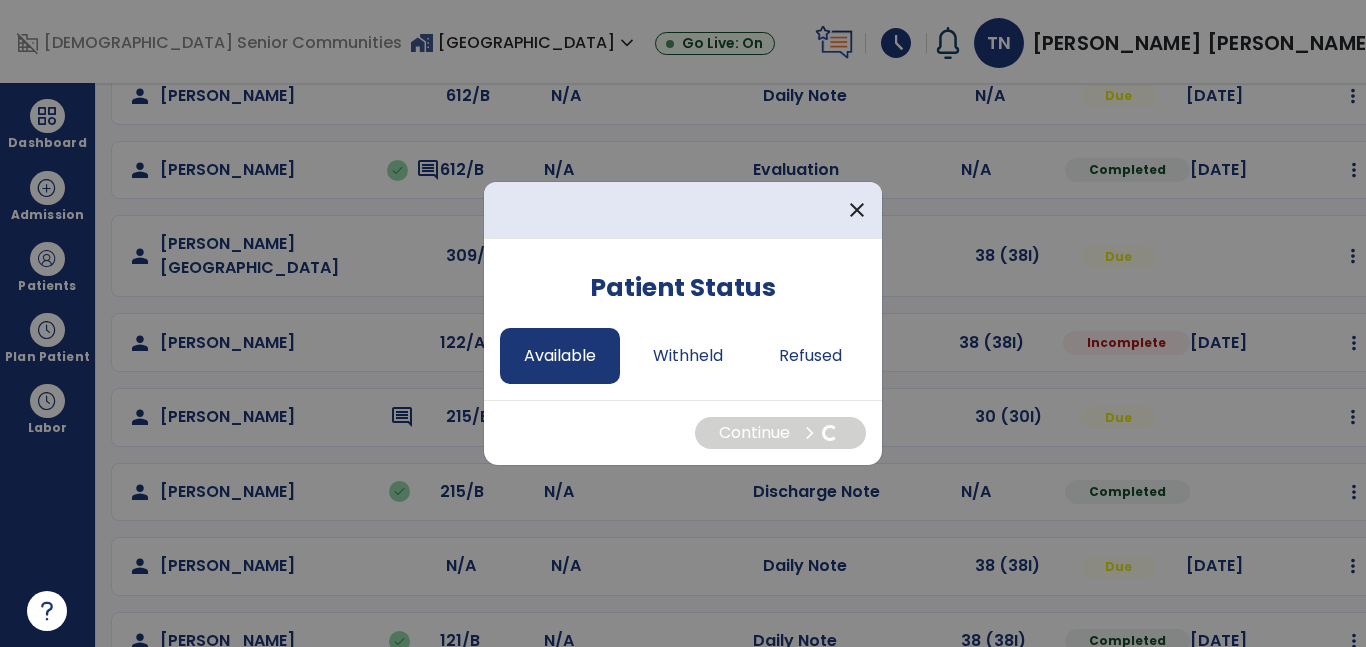 select on "*" 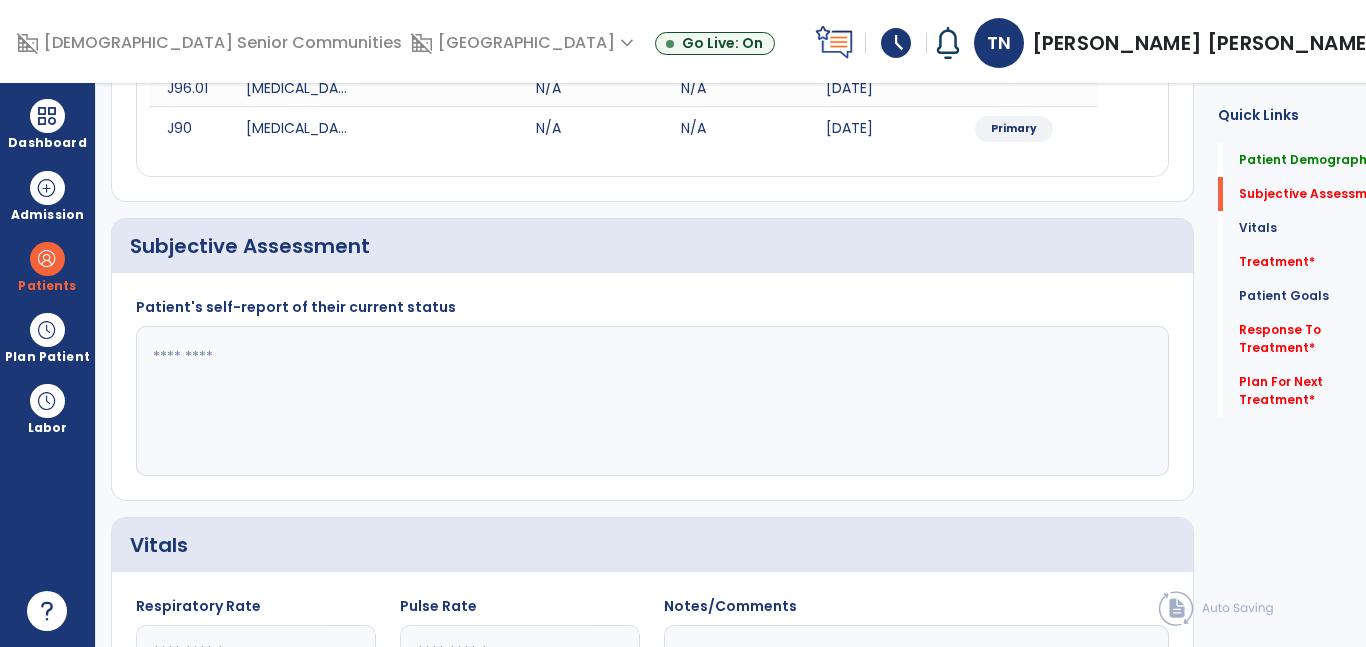 click 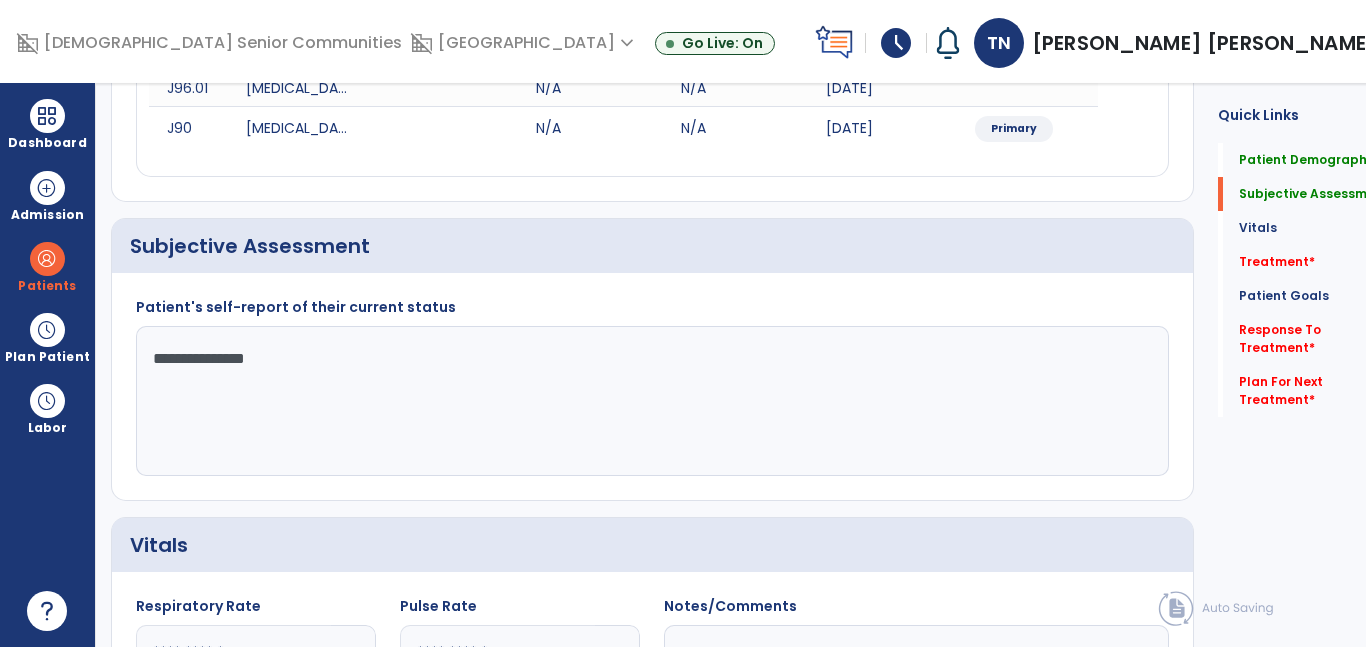 click on "**********" 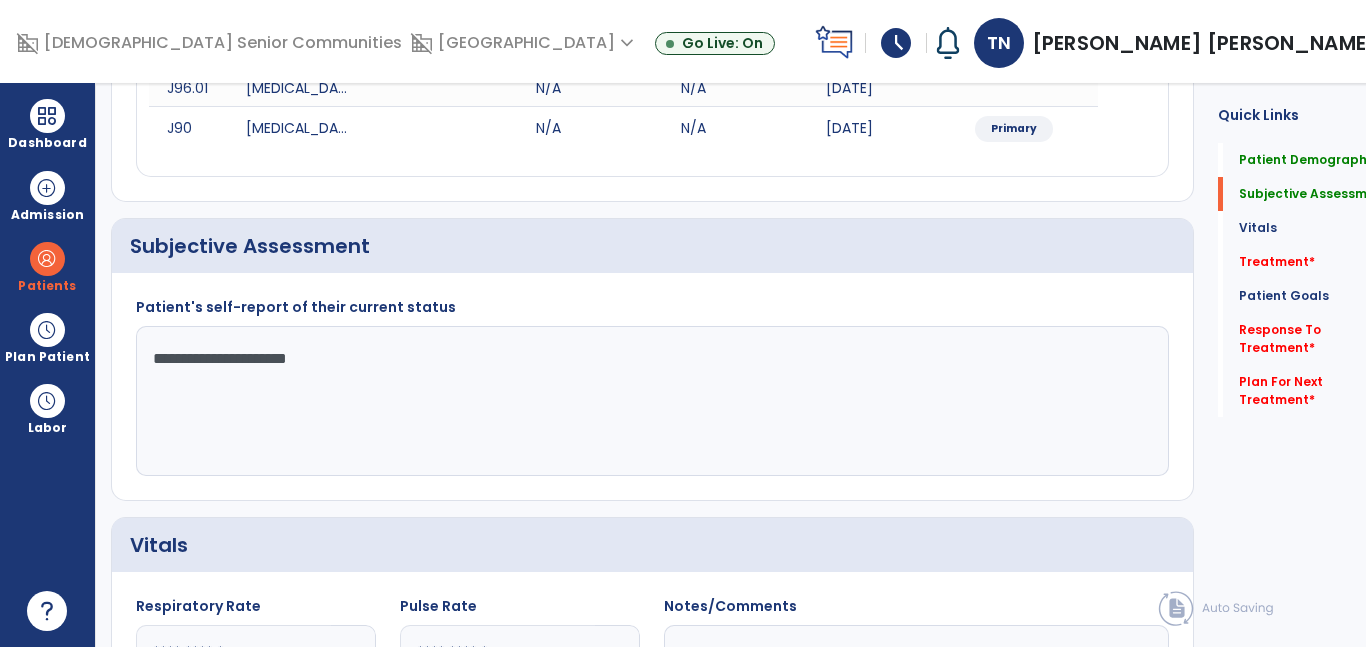 click on "**********" 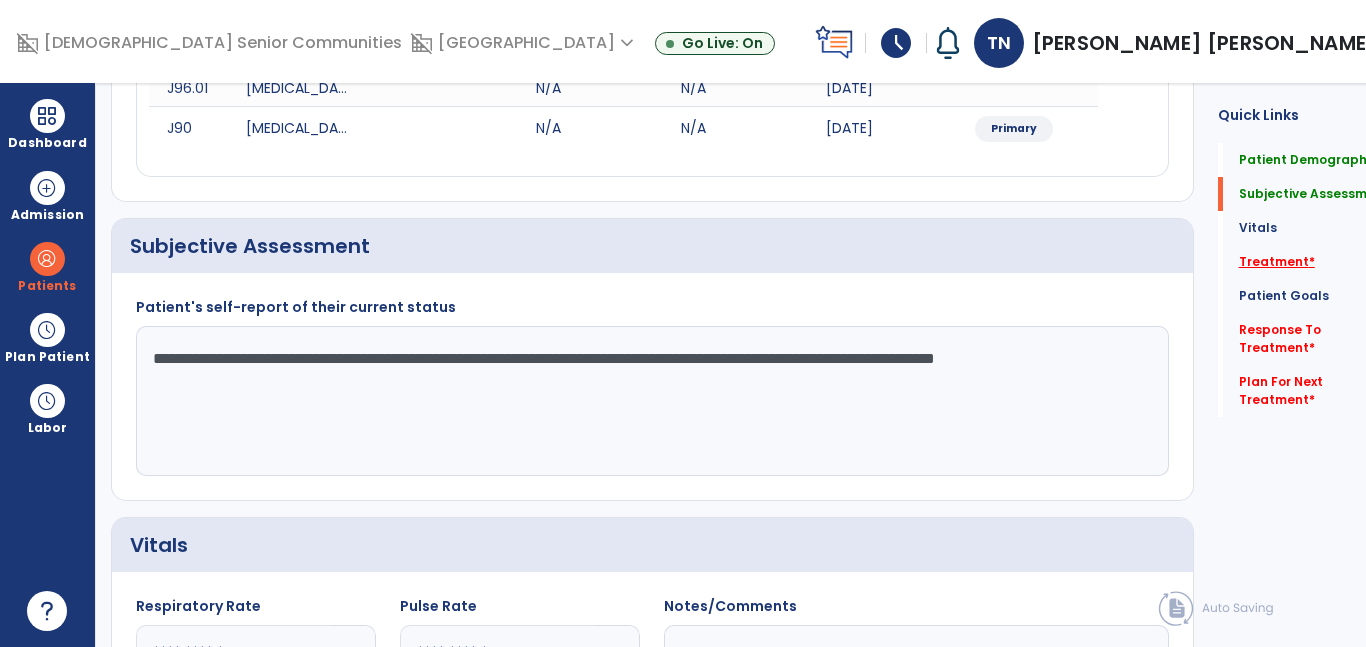 type on "**********" 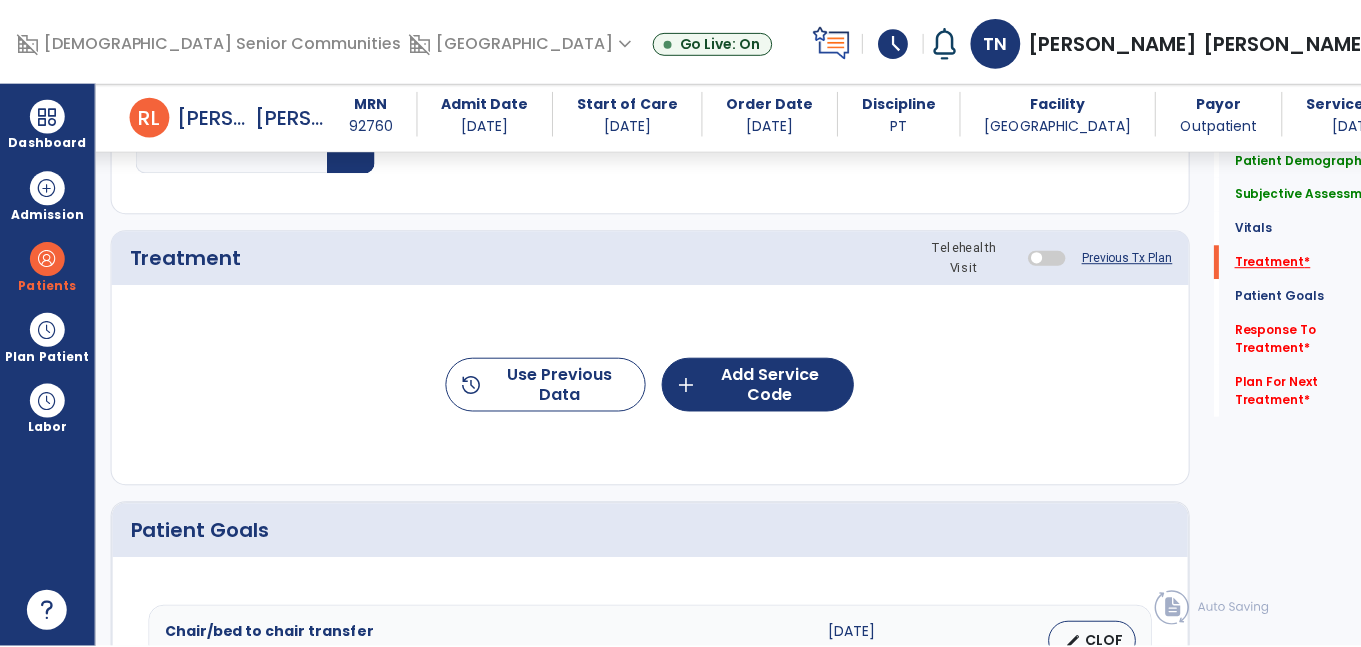 scroll, scrollTop: 1141, scrollLeft: 0, axis: vertical 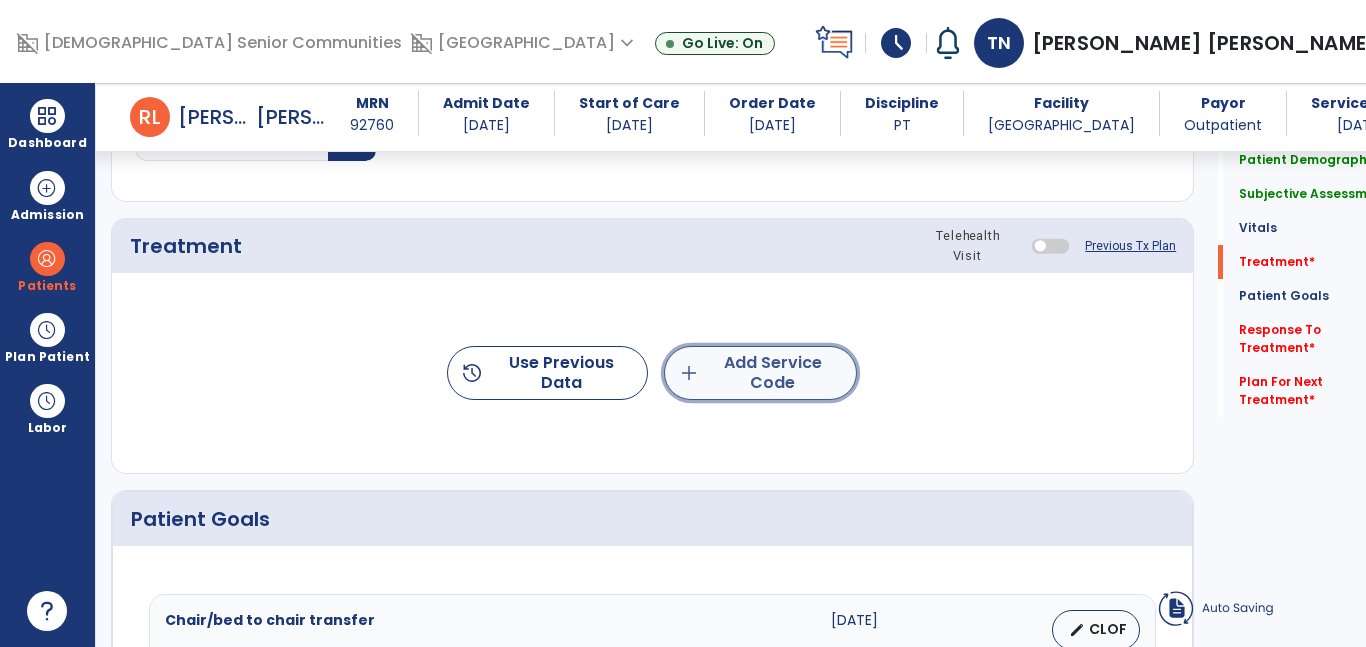click on "add  Add Service Code" 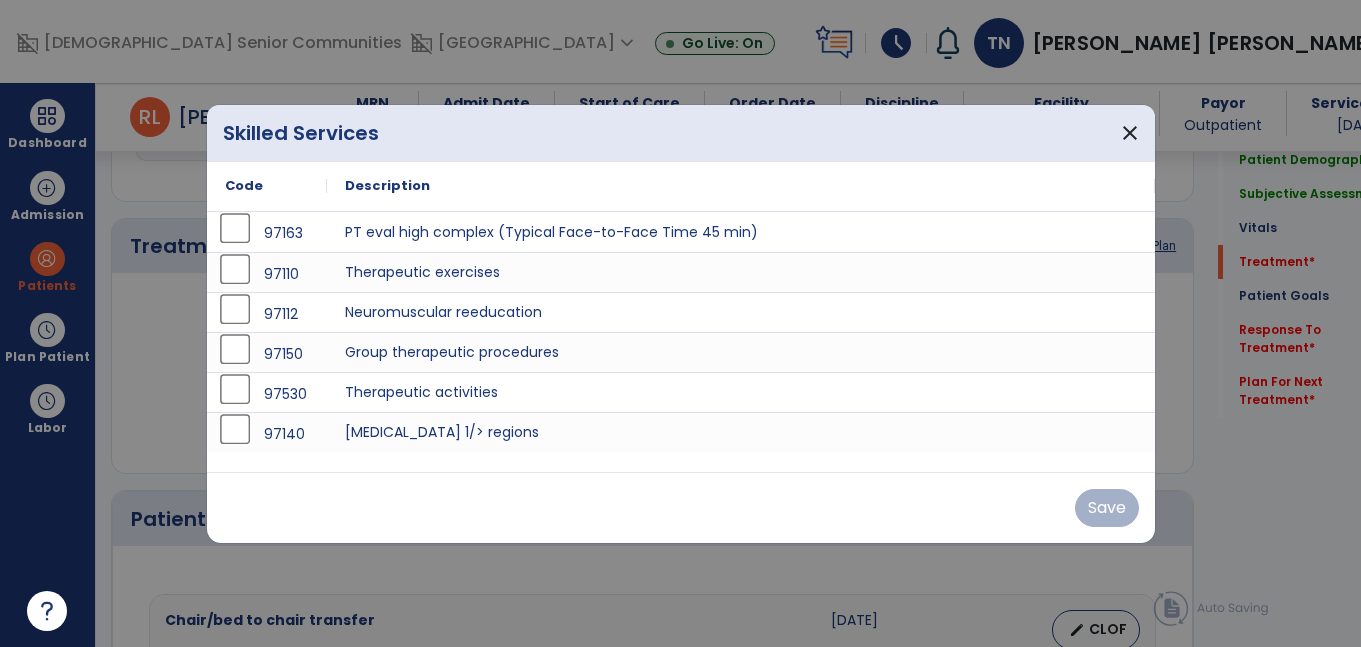 scroll, scrollTop: 1141, scrollLeft: 0, axis: vertical 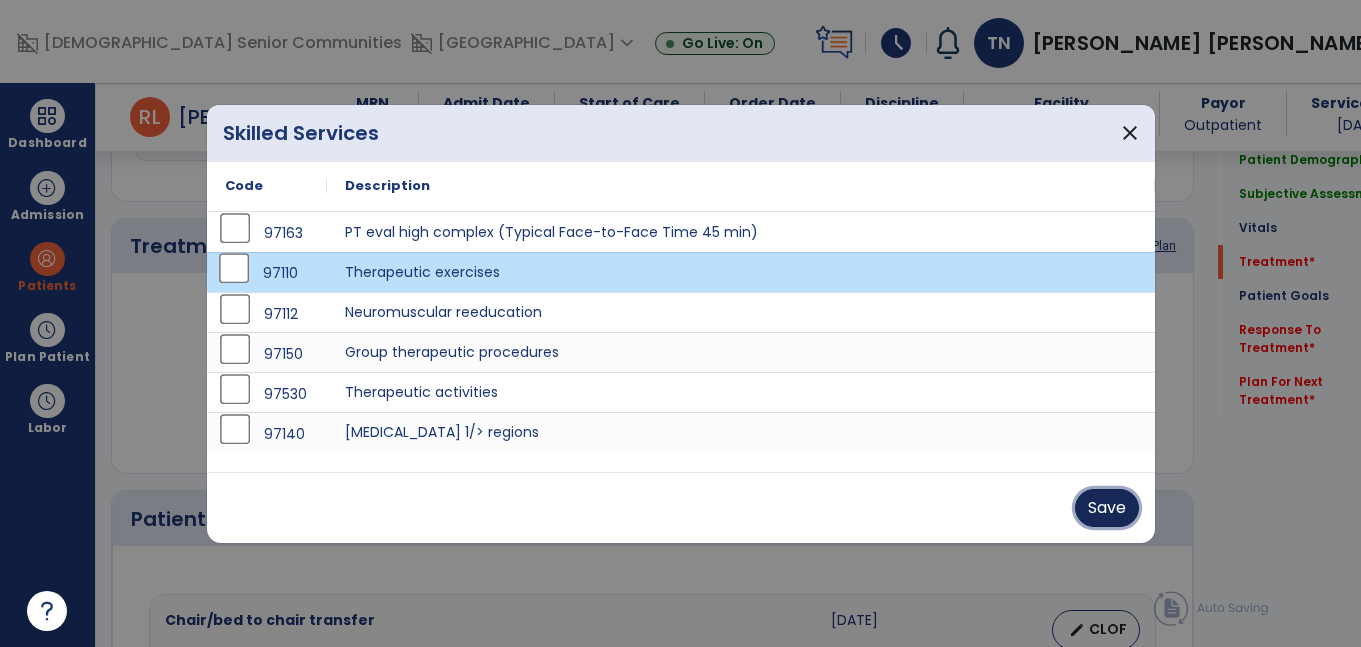 click on "Save" at bounding box center (1107, 508) 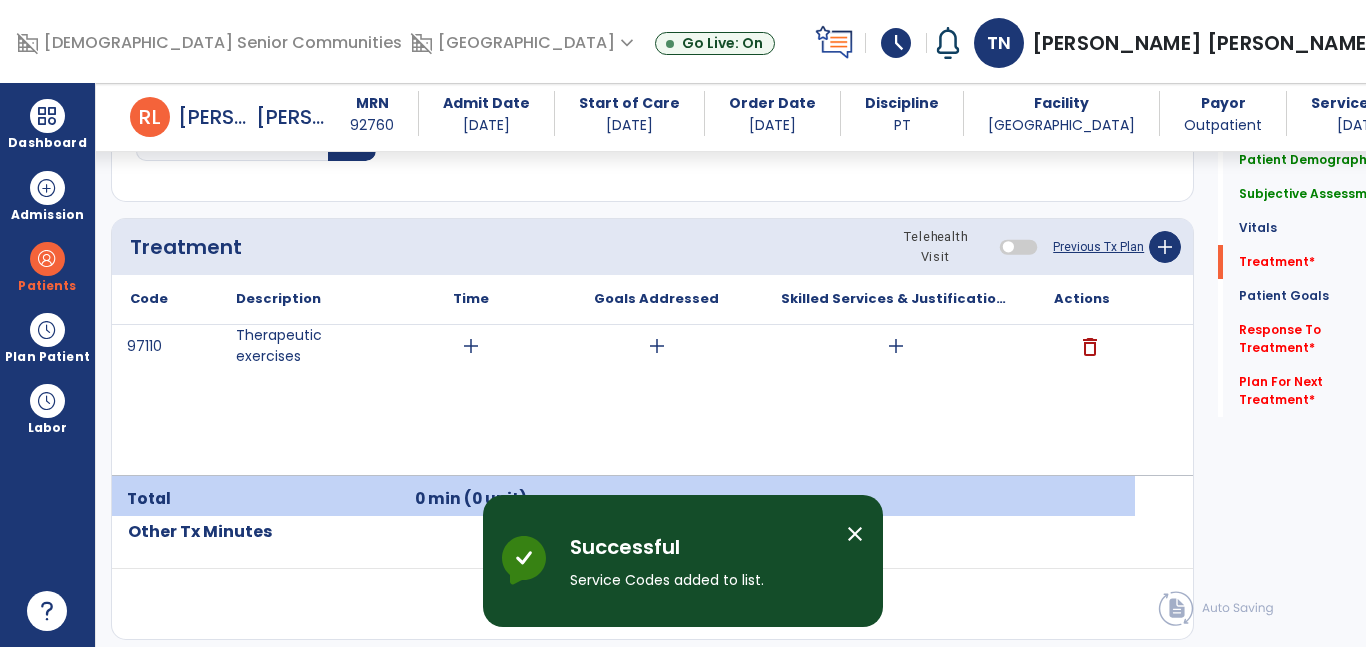 click on "add" at bounding box center [896, 346] 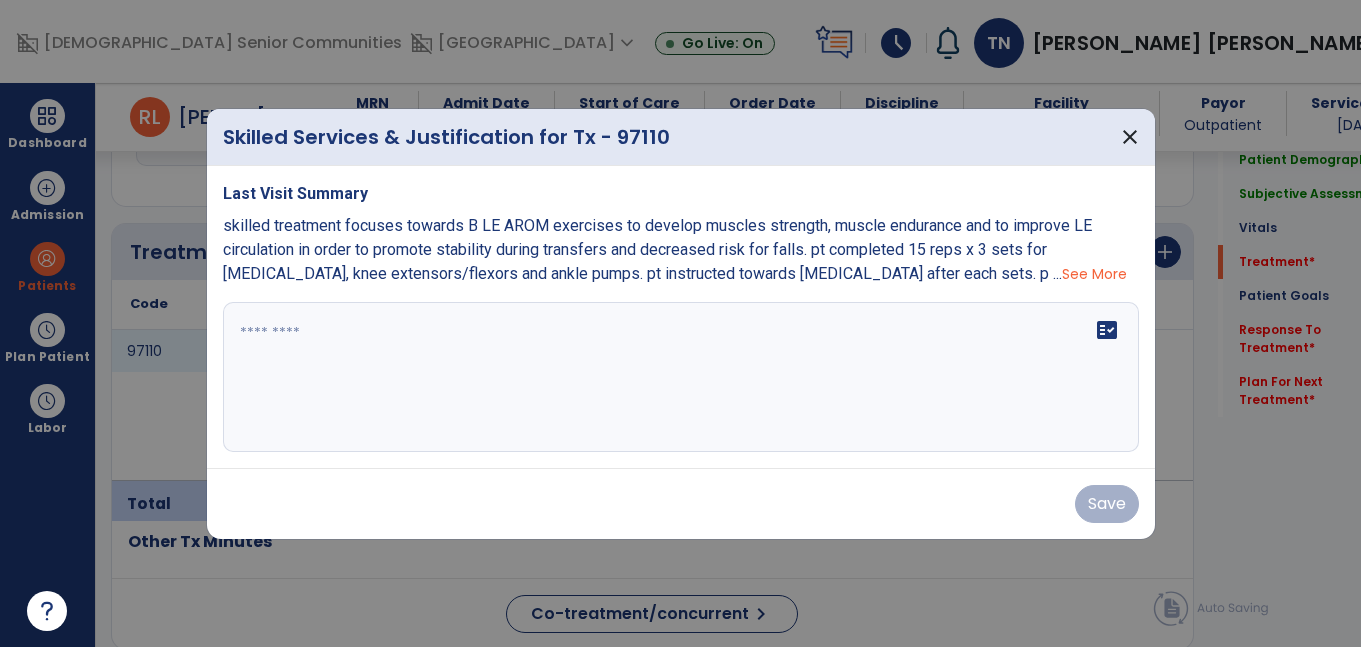scroll, scrollTop: 1141, scrollLeft: 0, axis: vertical 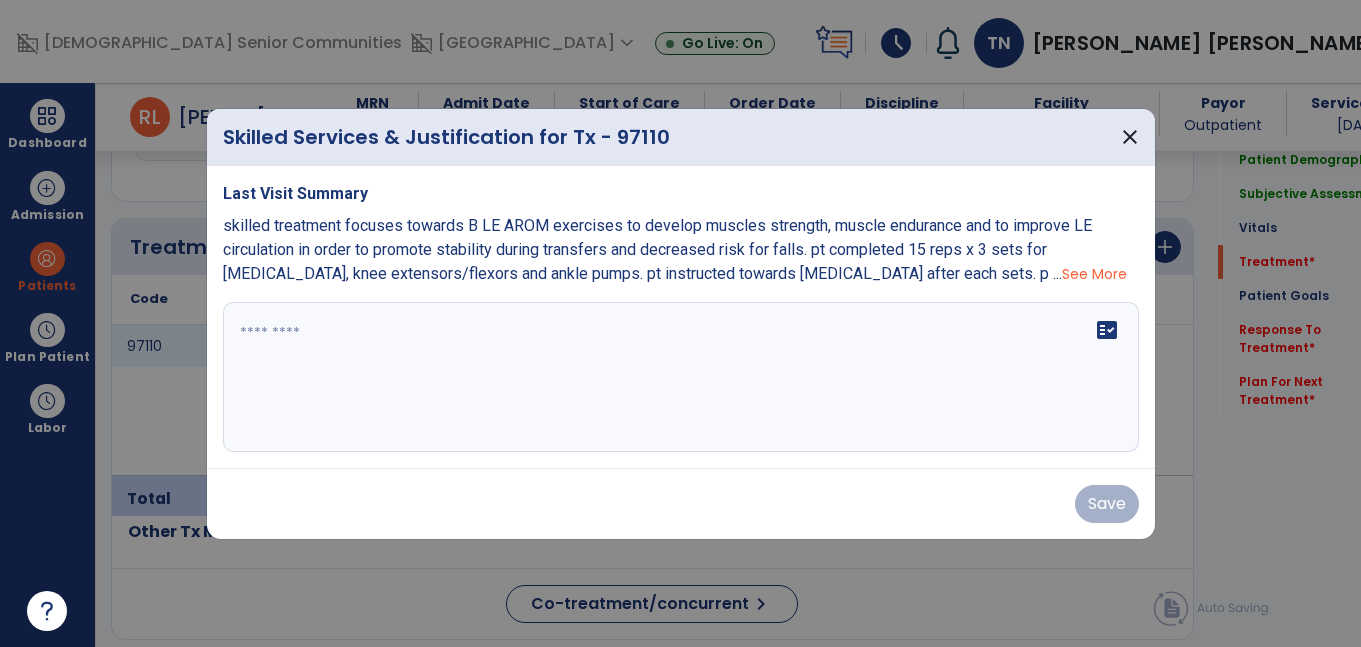 click at bounding box center (681, 377) 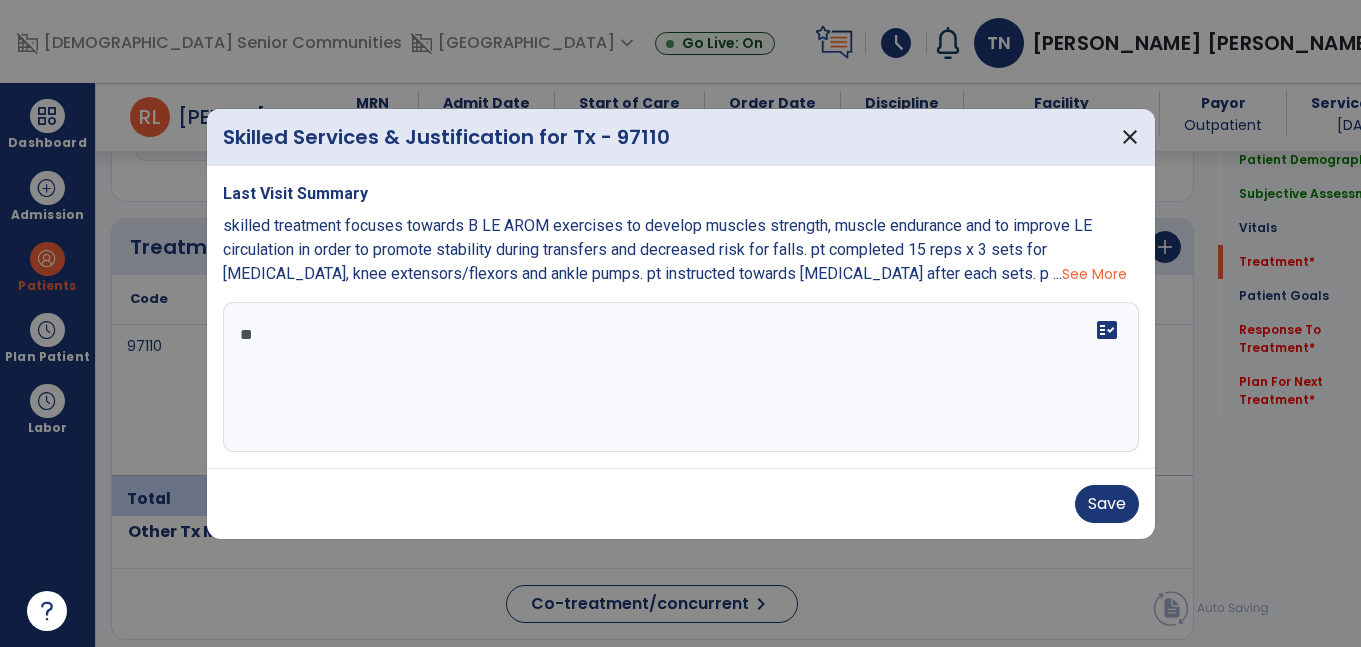 type on "*" 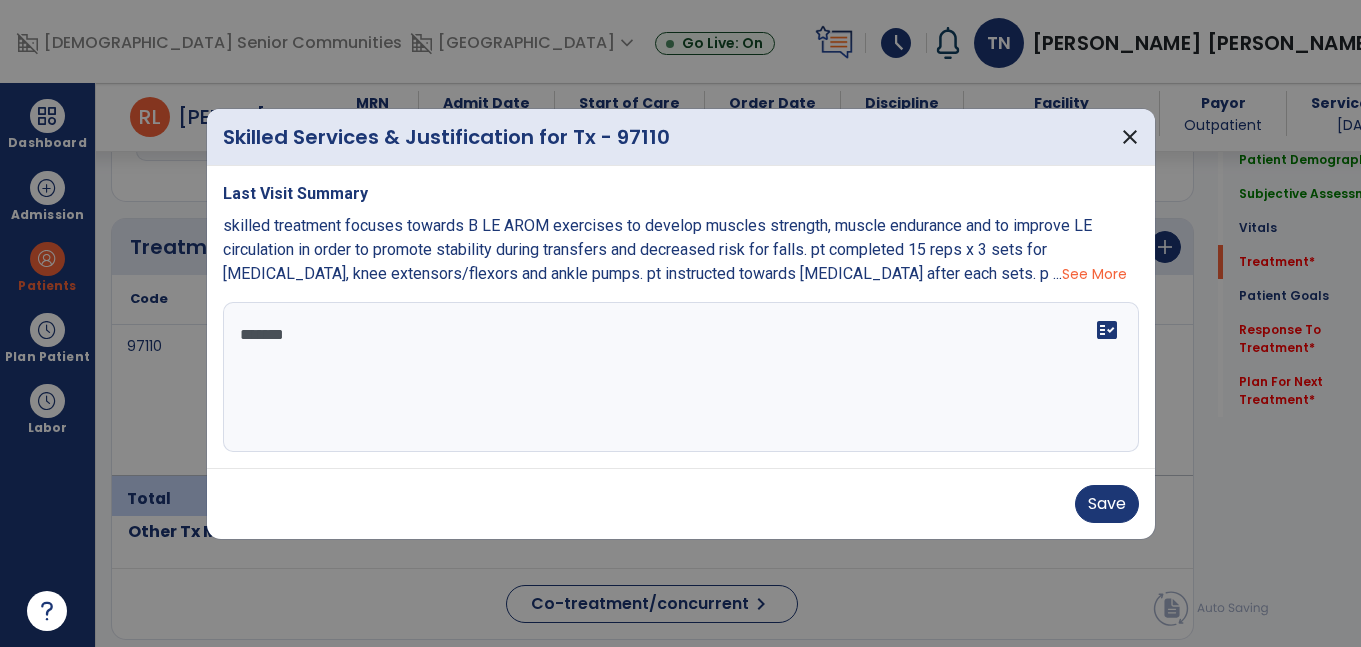 type on "********" 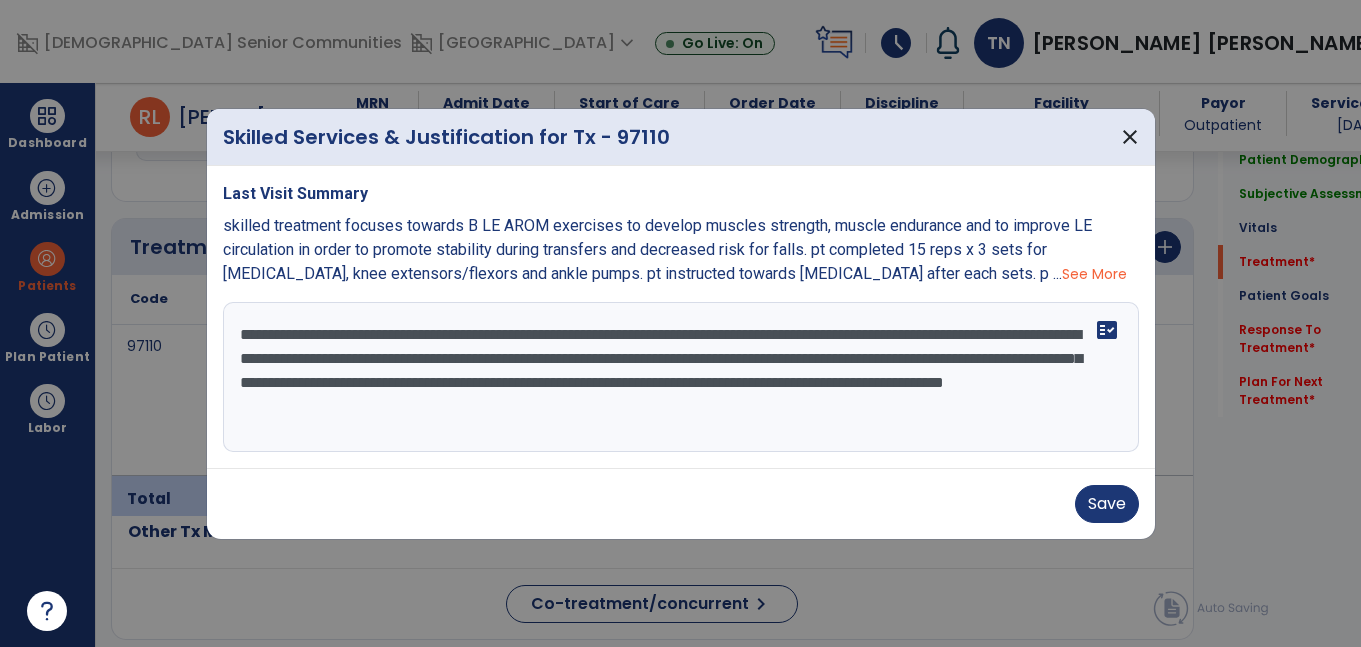 click on "**********" at bounding box center [681, 377] 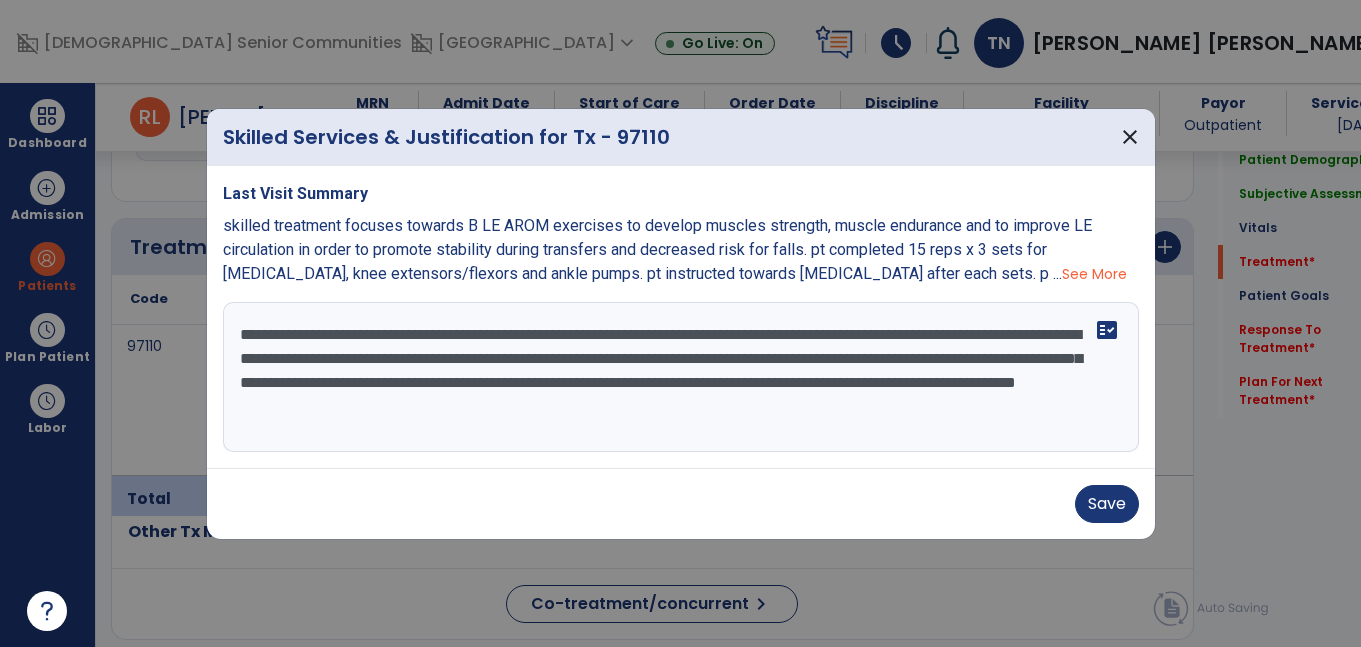 click on "**********" at bounding box center (681, 377) 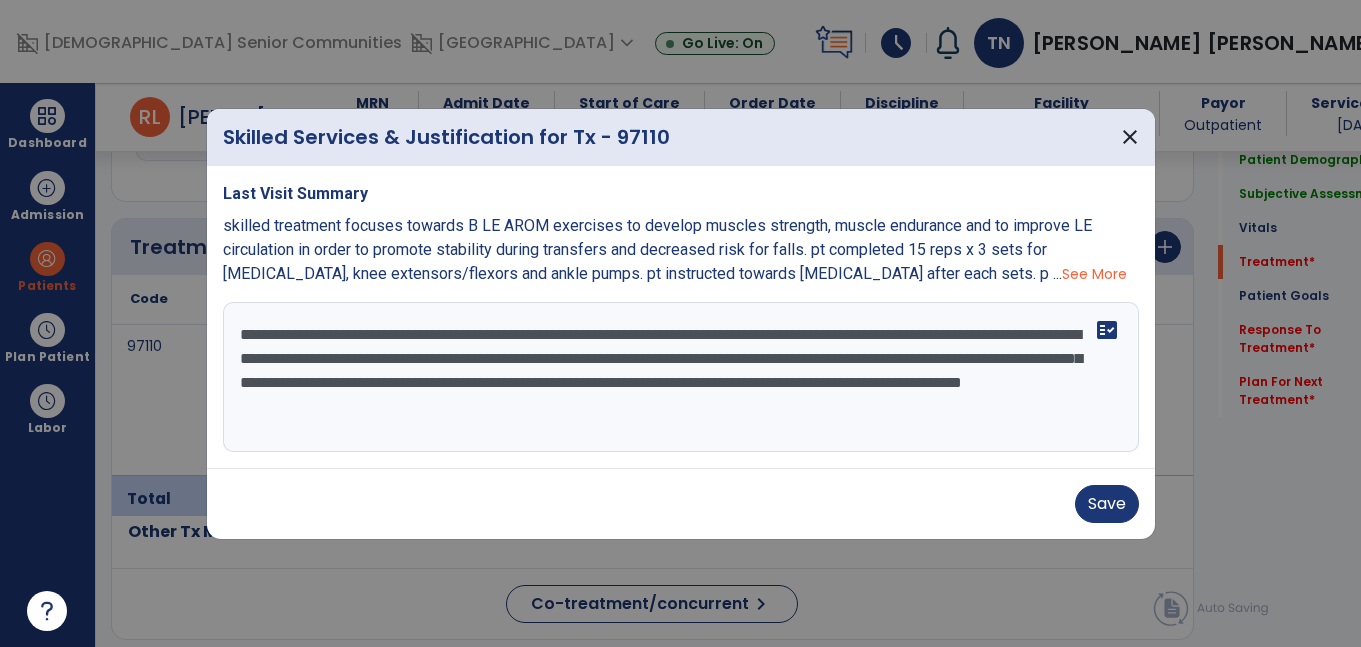 click on "**********" at bounding box center [681, 377] 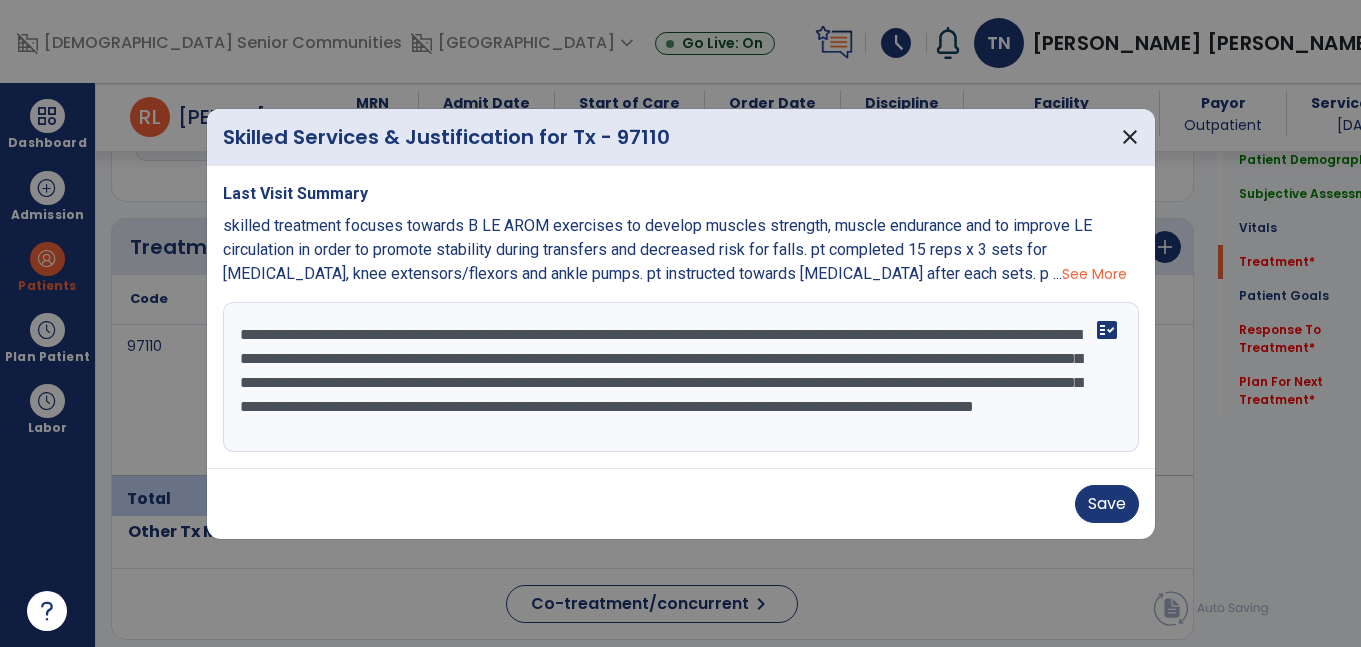 scroll, scrollTop: 16, scrollLeft: 0, axis: vertical 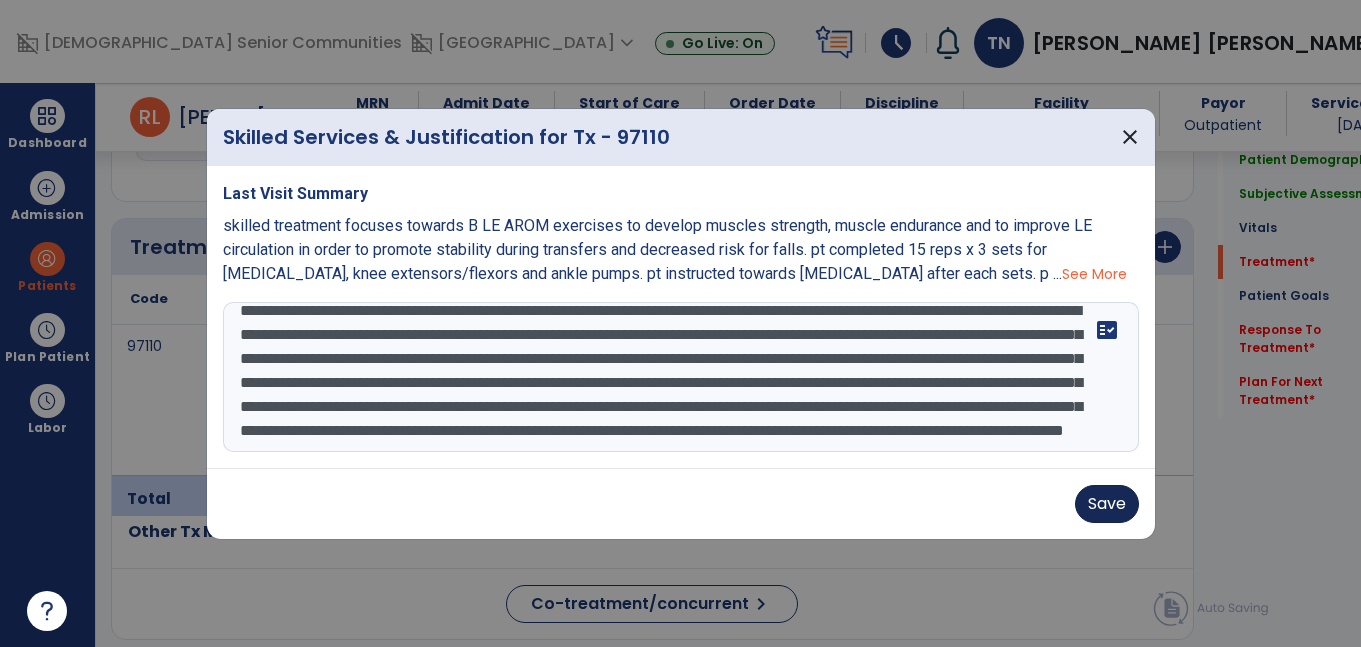 type on "**********" 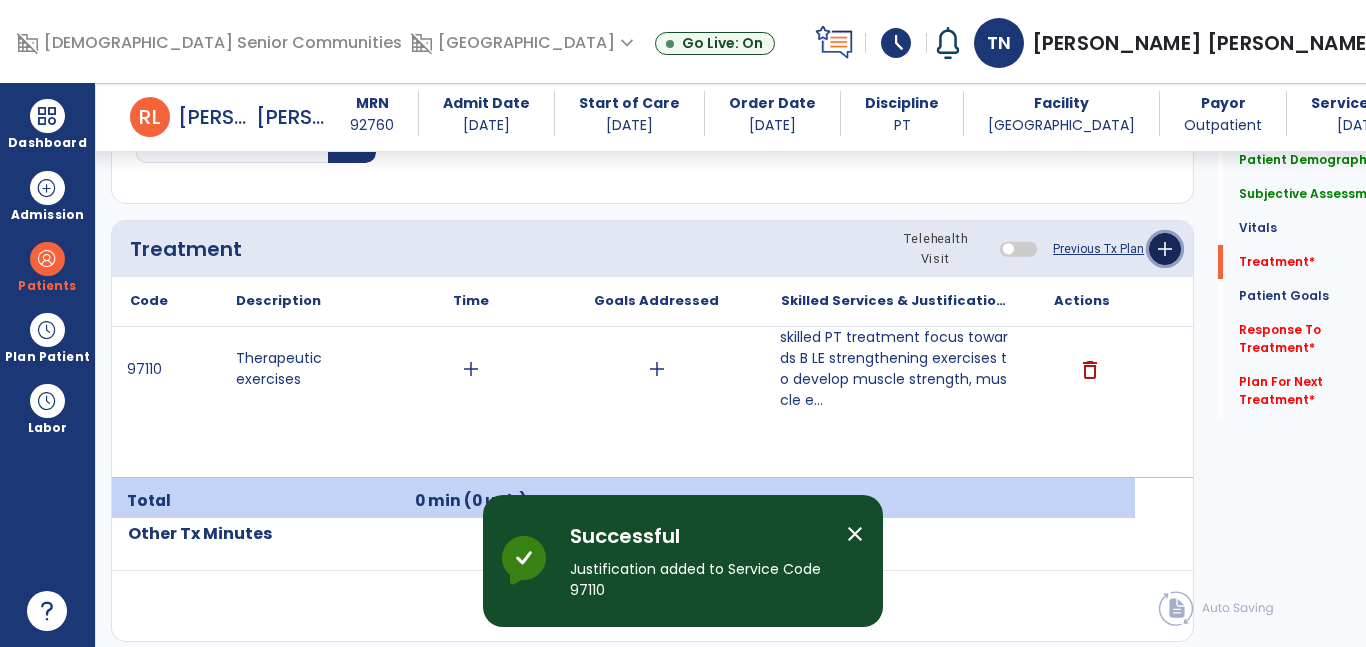 click on "add" 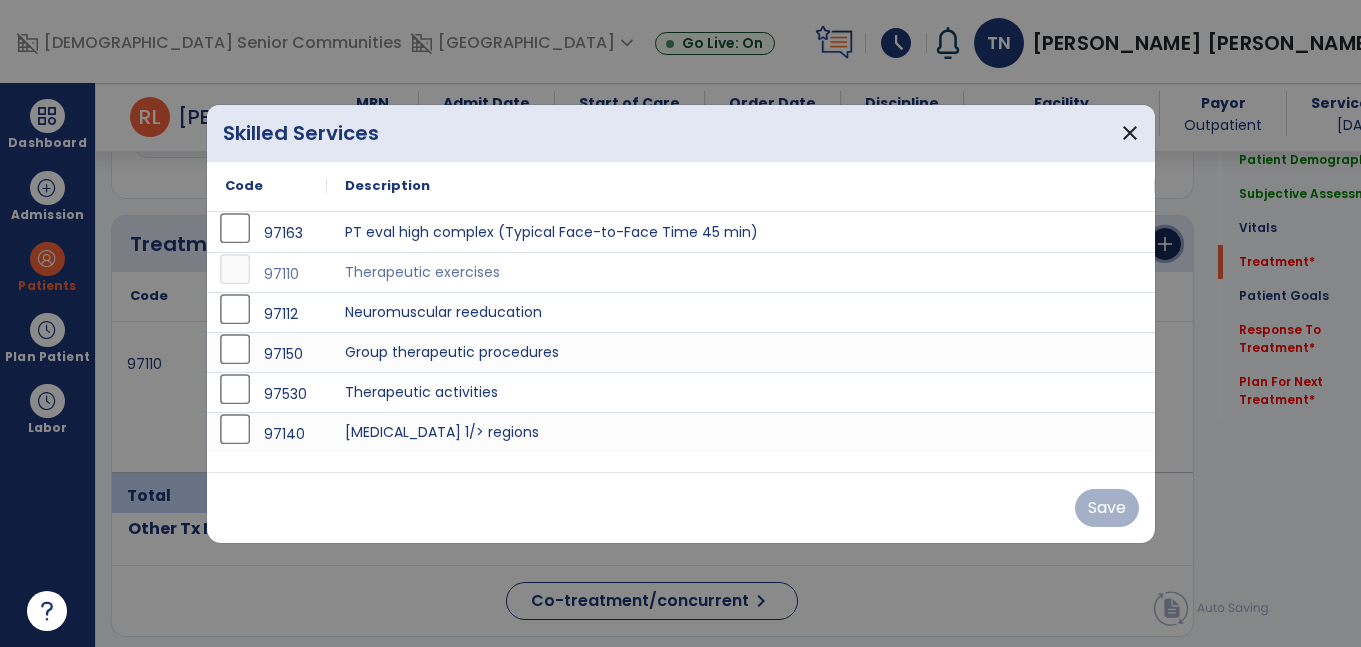 scroll, scrollTop: 1139, scrollLeft: 0, axis: vertical 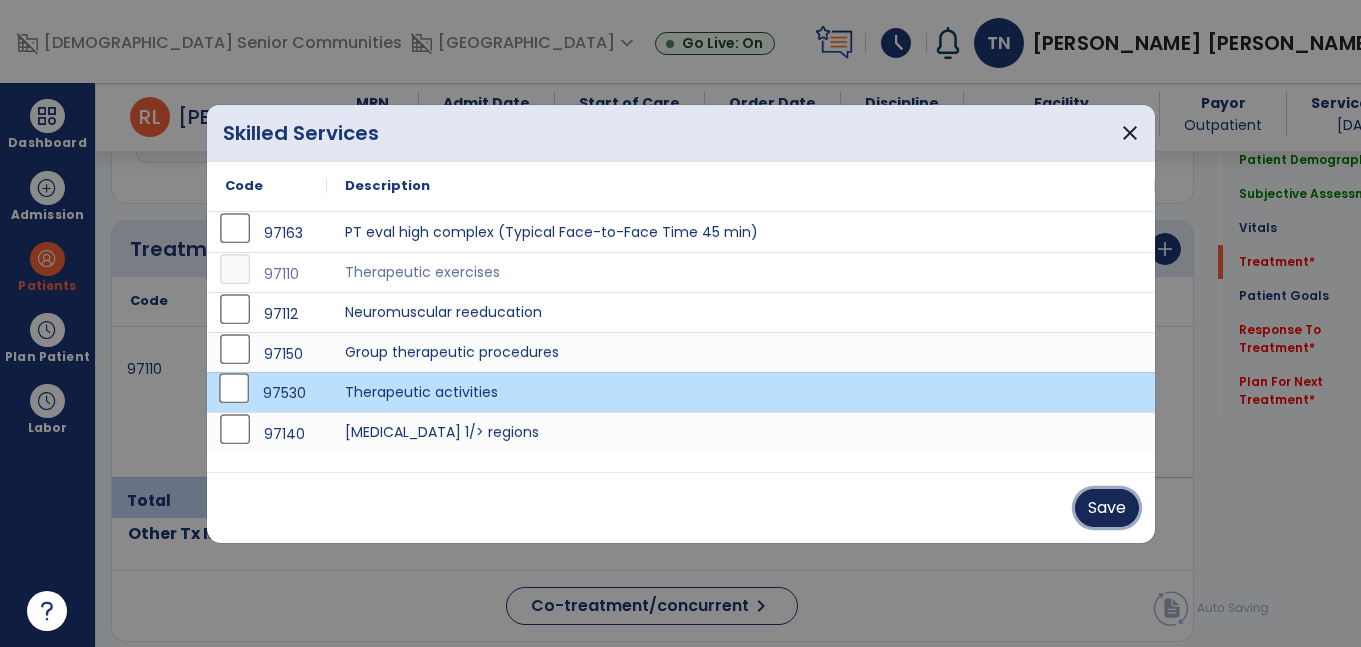 click on "Save" at bounding box center [1107, 508] 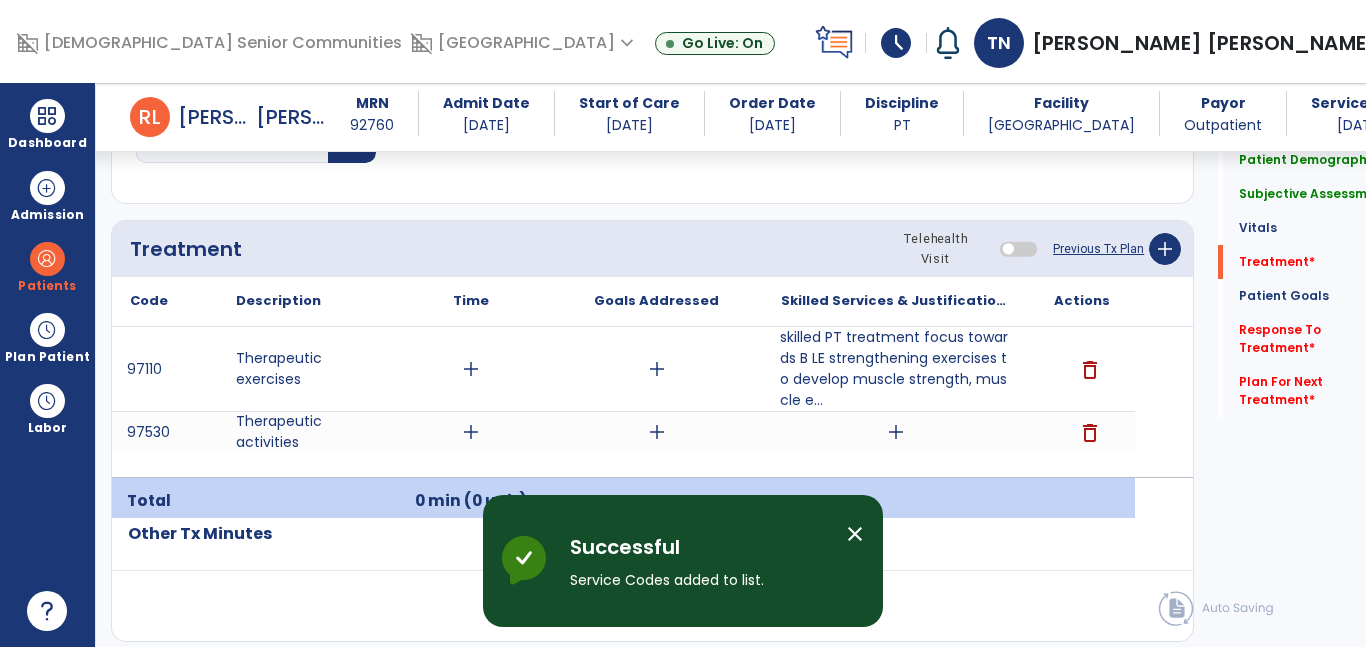 click on "add" at bounding box center [896, 432] 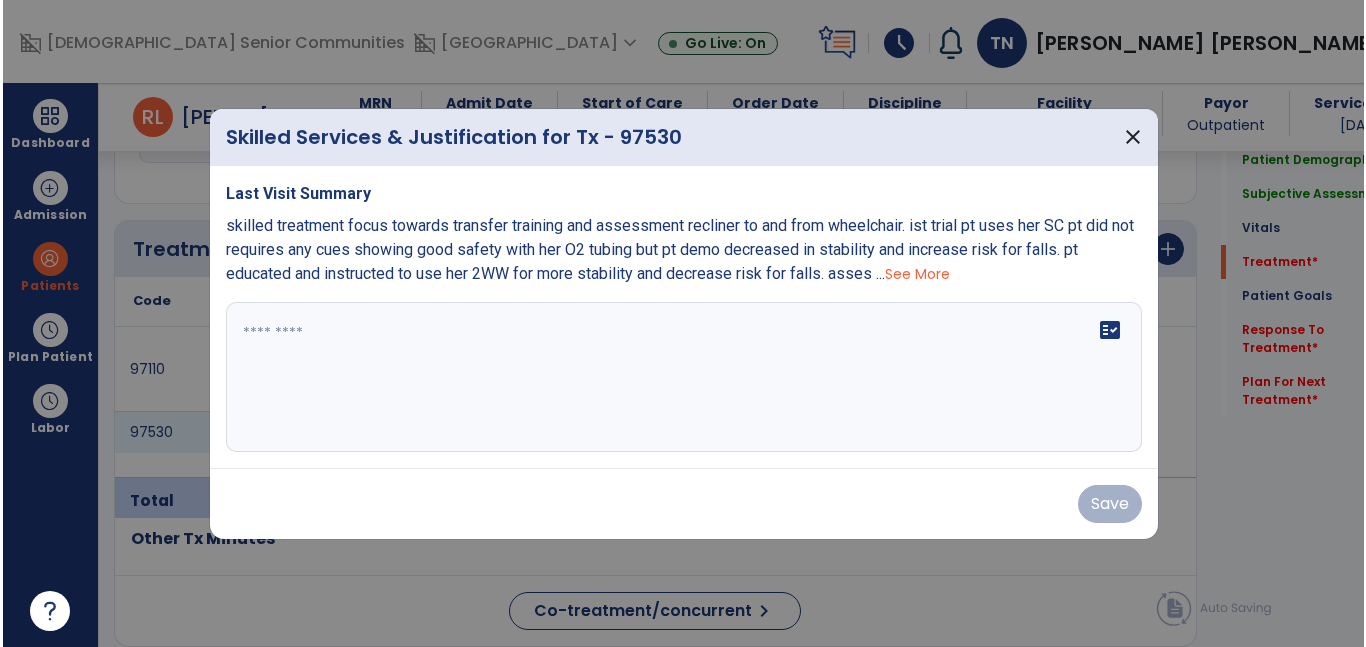 scroll, scrollTop: 1139, scrollLeft: 0, axis: vertical 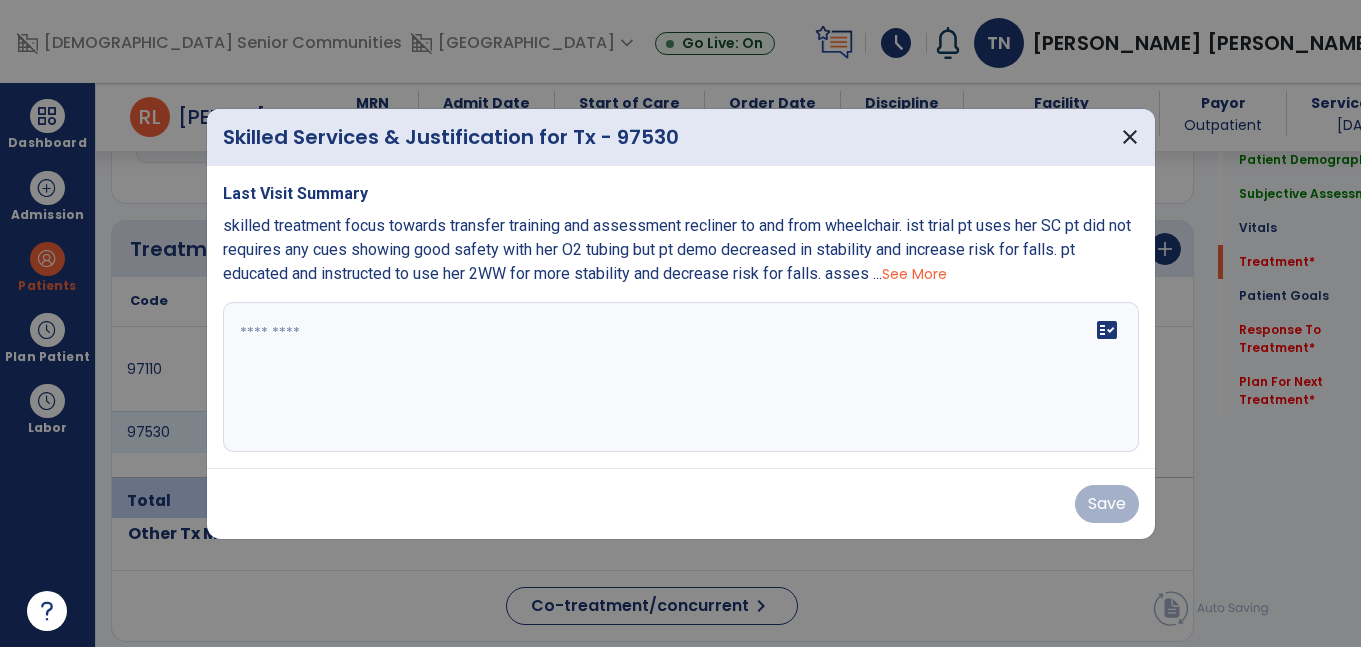 click at bounding box center [681, 377] 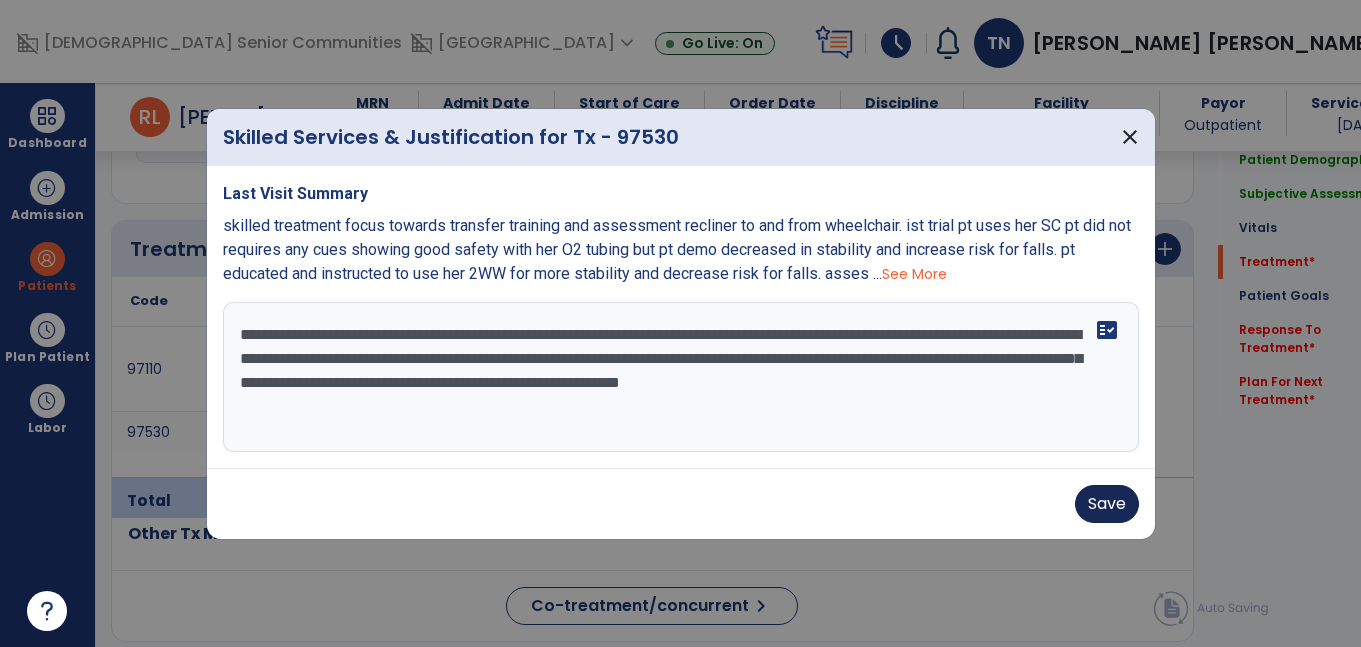 type on "**********" 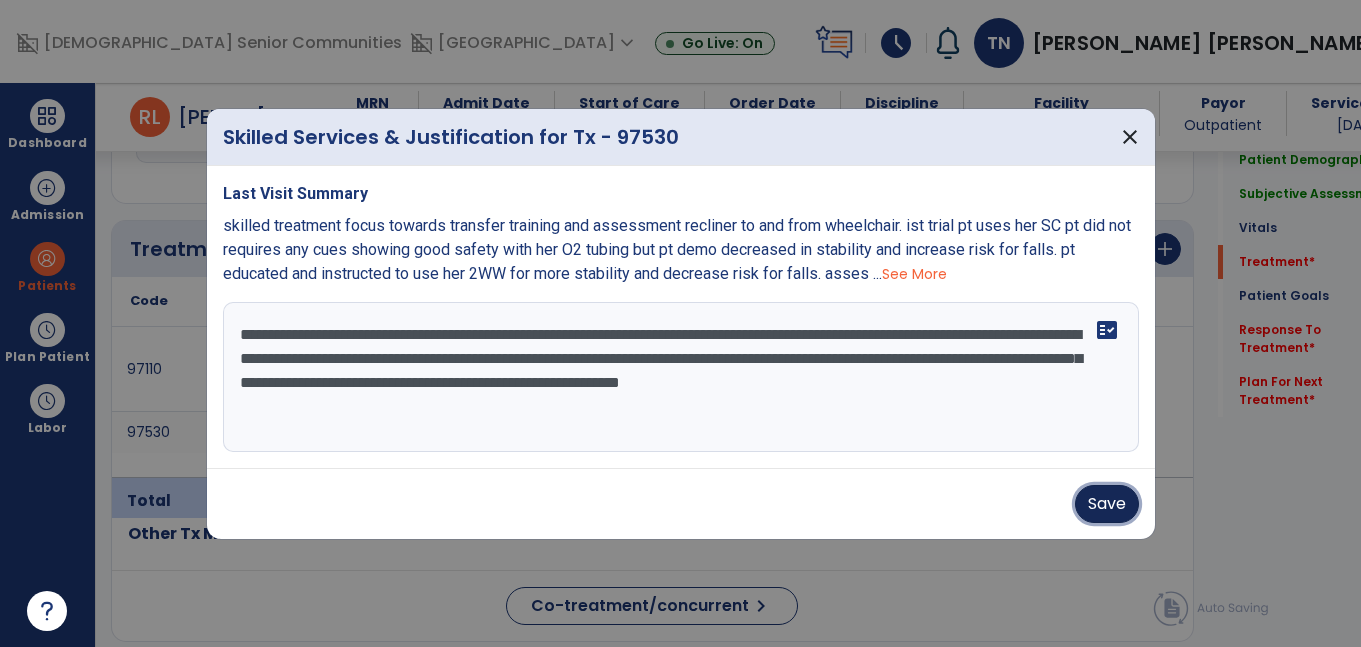 click on "Save" at bounding box center [1107, 504] 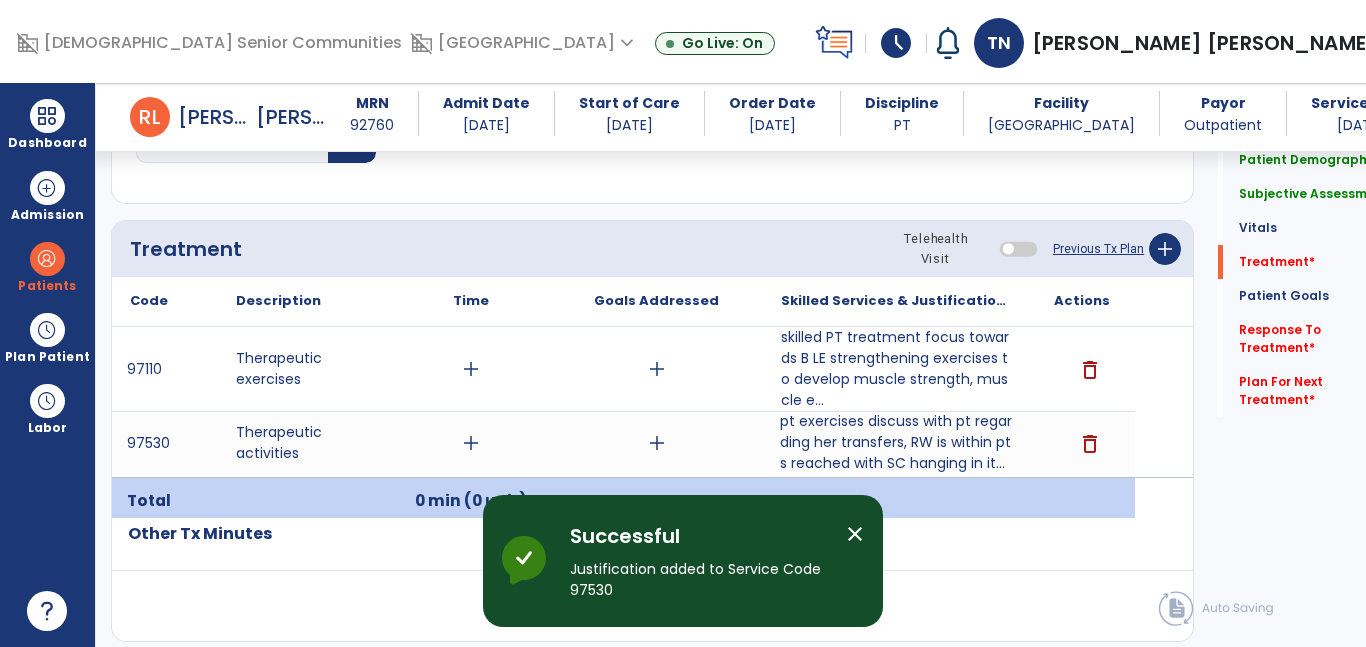click on "add" at bounding box center [471, 369] 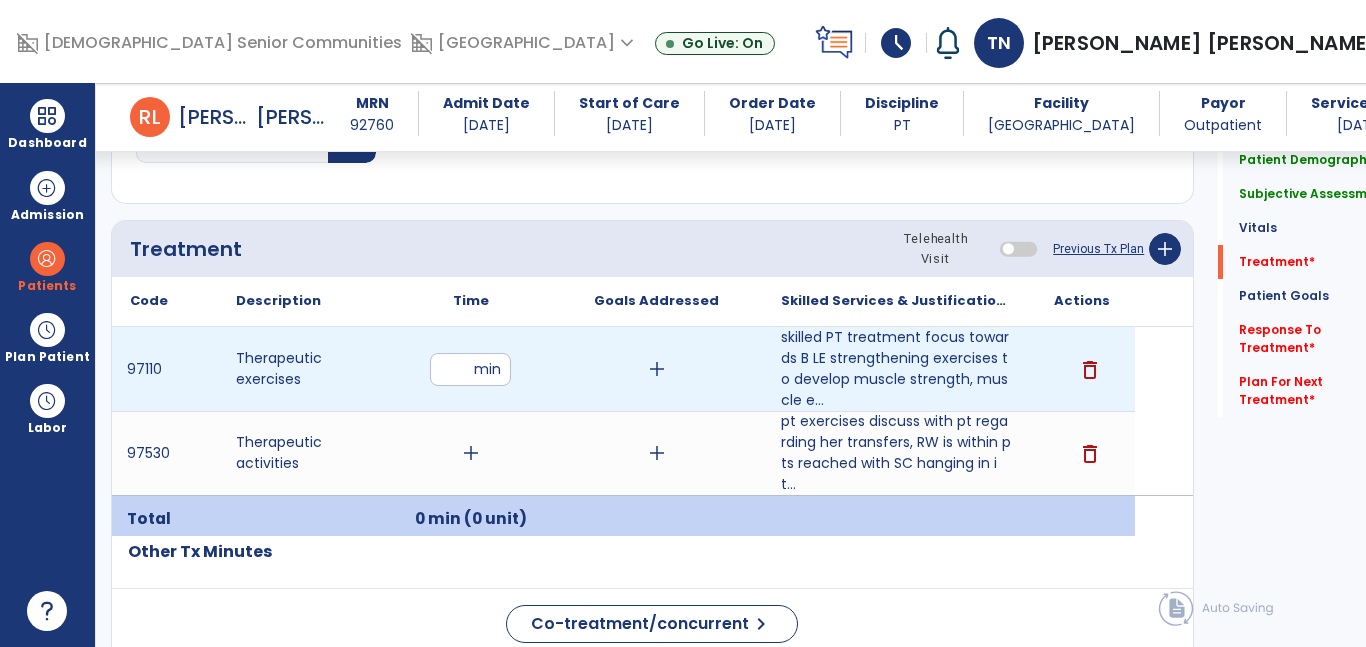 type on "**" 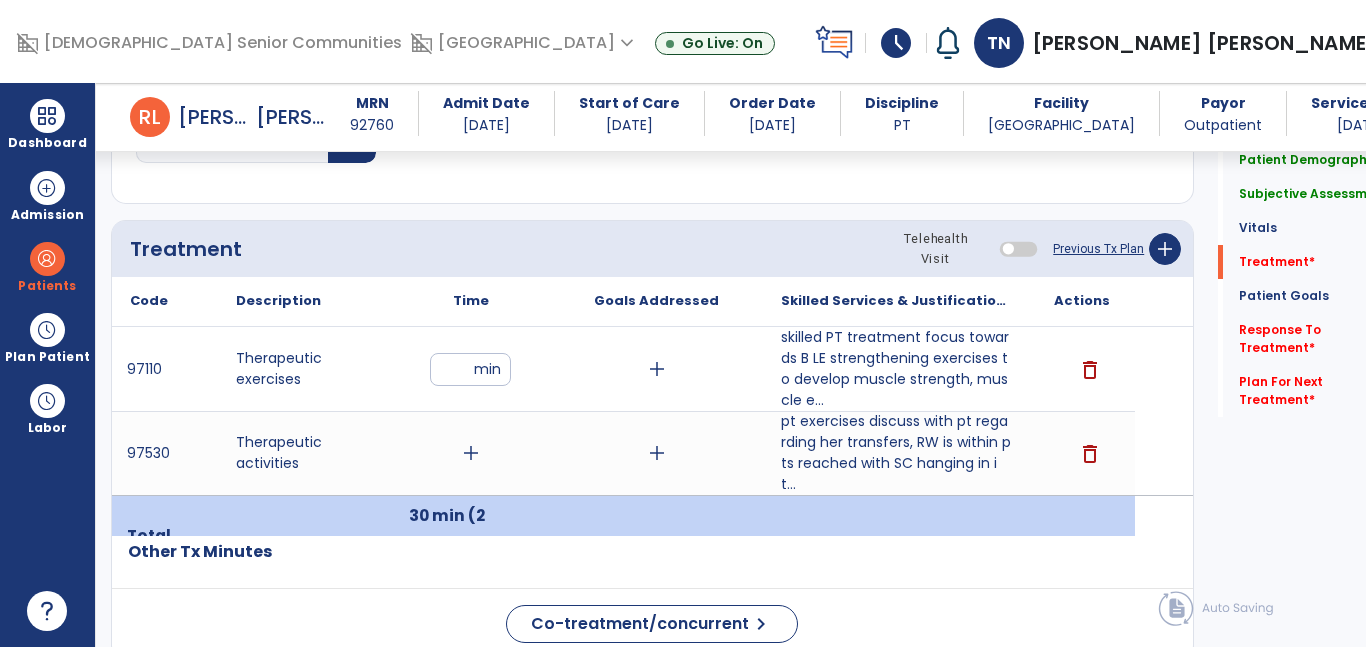 click on "**" at bounding box center [470, 369] 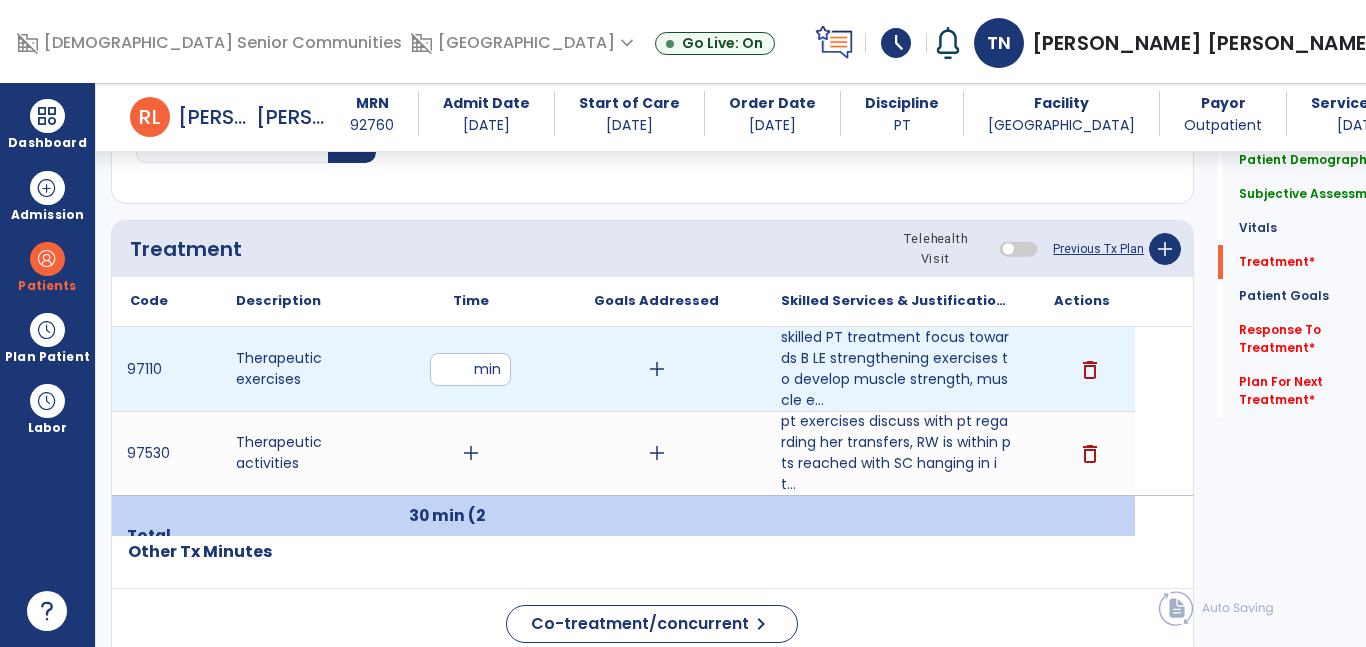 type on "*" 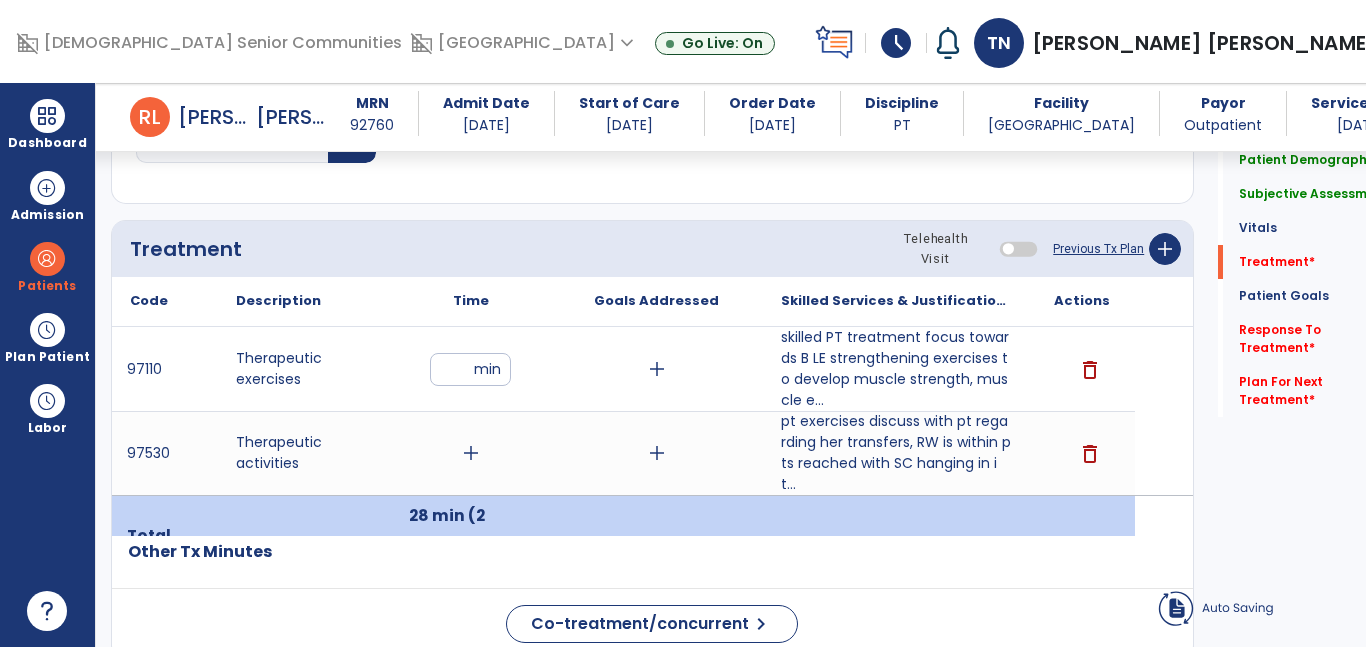 click on "97110  Therapeutic exercises  ** min add  skilled PT treatment focus towards B LE strengthening exercises to develop muscle strength, muscle e...  delete 97530  Therapeutic activities  add add  pt exercises discuss with pt regarding her transfers, RW is within pts reached with SC hanging in it...   pt exercises discuss with pt regarding her transfers, RW is within pts reached with SC hanging in it, pt stated she has been using her RW during transfers and she stated she feel she is more steadier with it than her cane. pt educated that since her BP is low [DATE] she should not transfer without any assistance , pt verbalized understanding   delete" at bounding box center (623, 411) 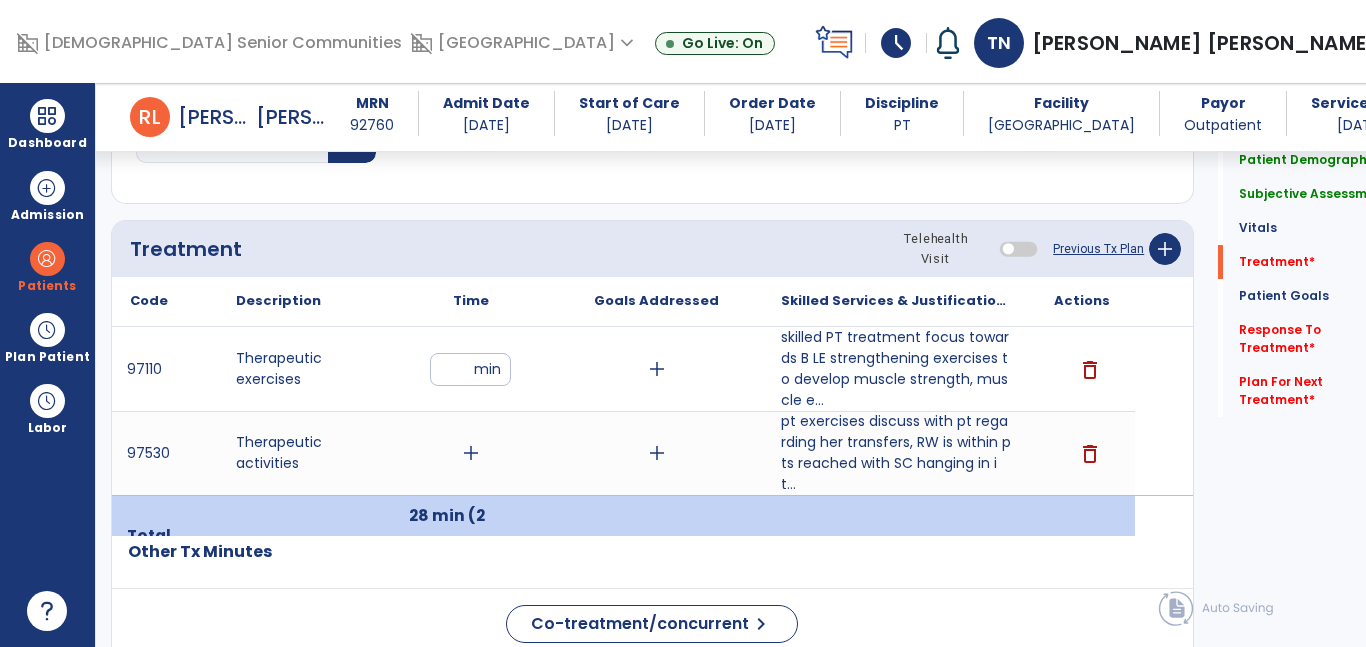 click on "**" at bounding box center (470, 369) 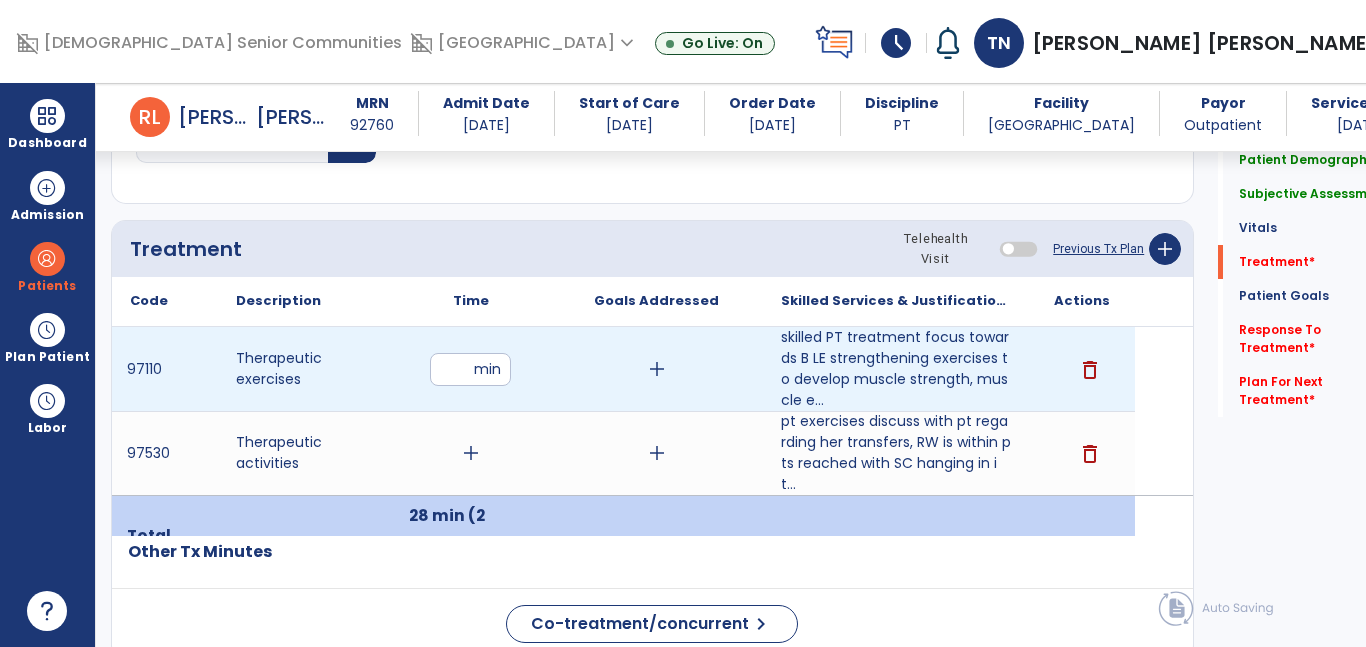 type on "**" 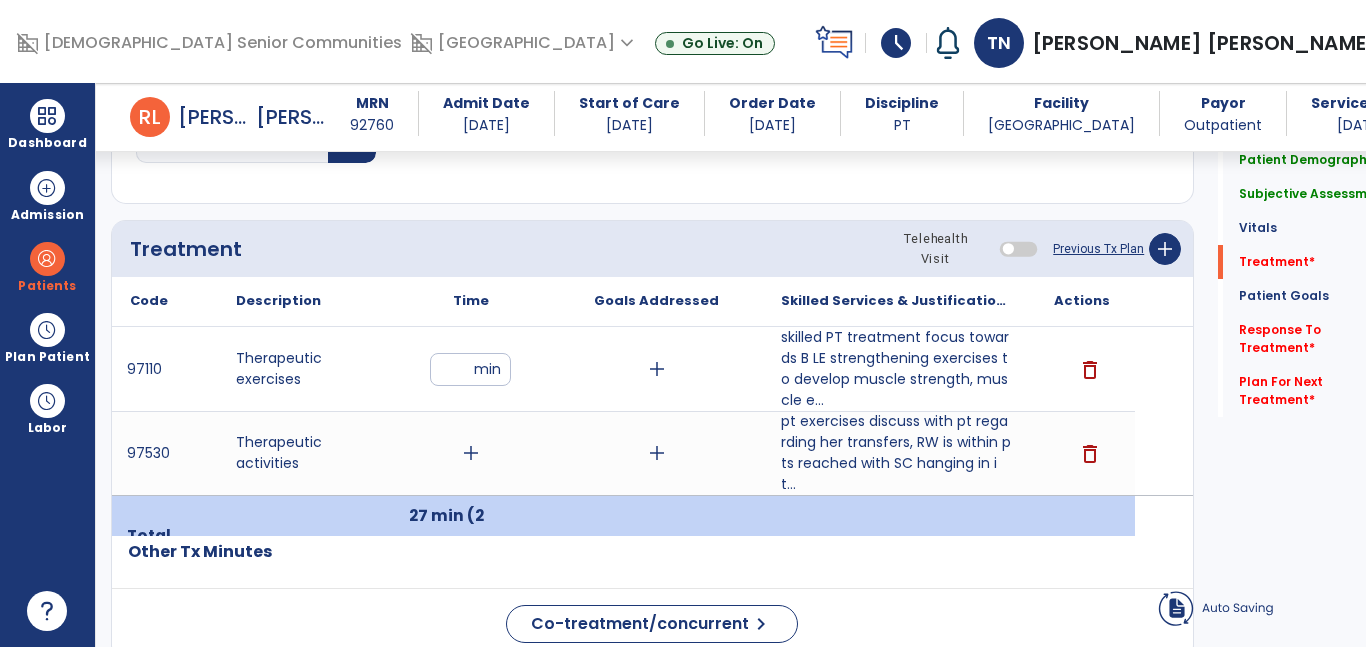 click on "add" at bounding box center (471, 453) 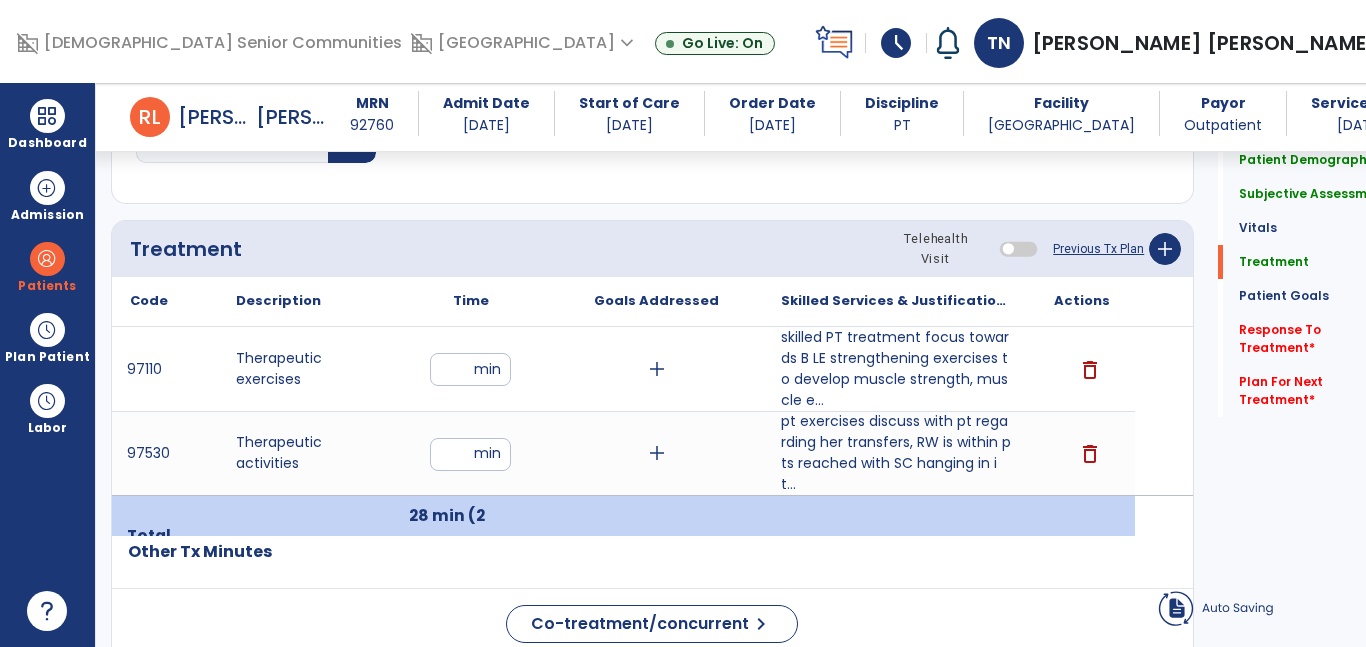 click on "*" at bounding box center (470, 454) 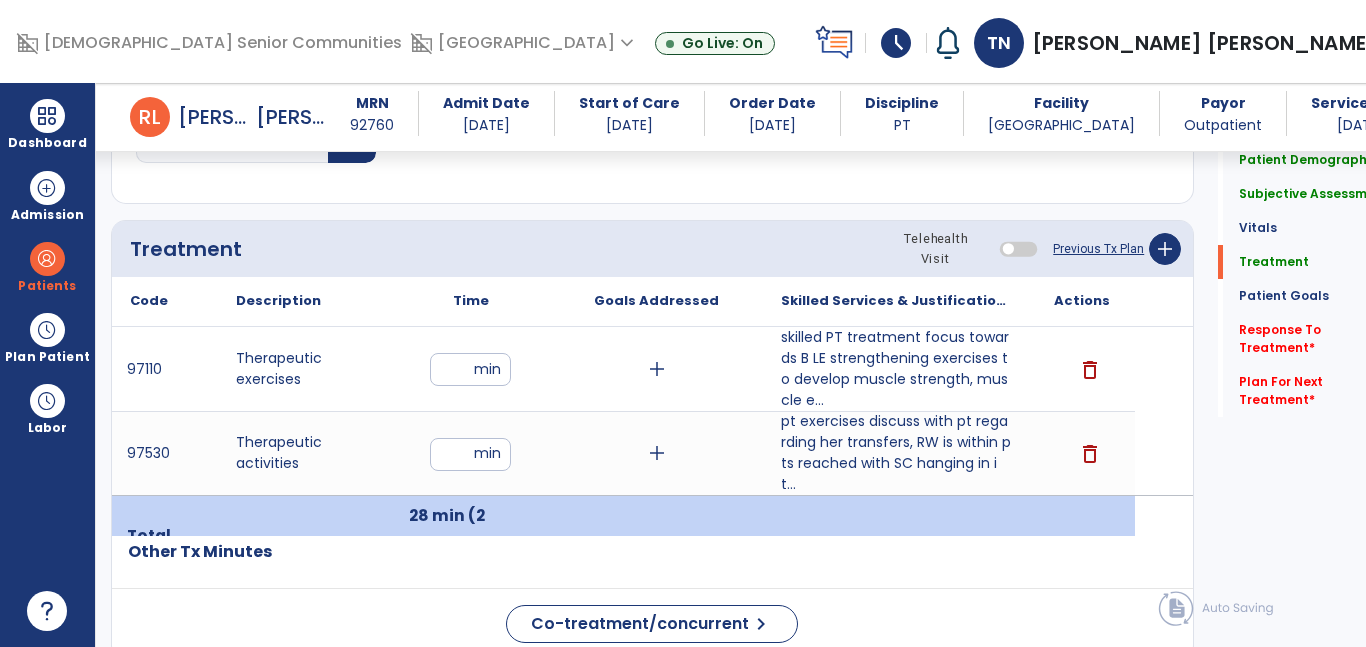click on "*" at bounding box center (470, 454) 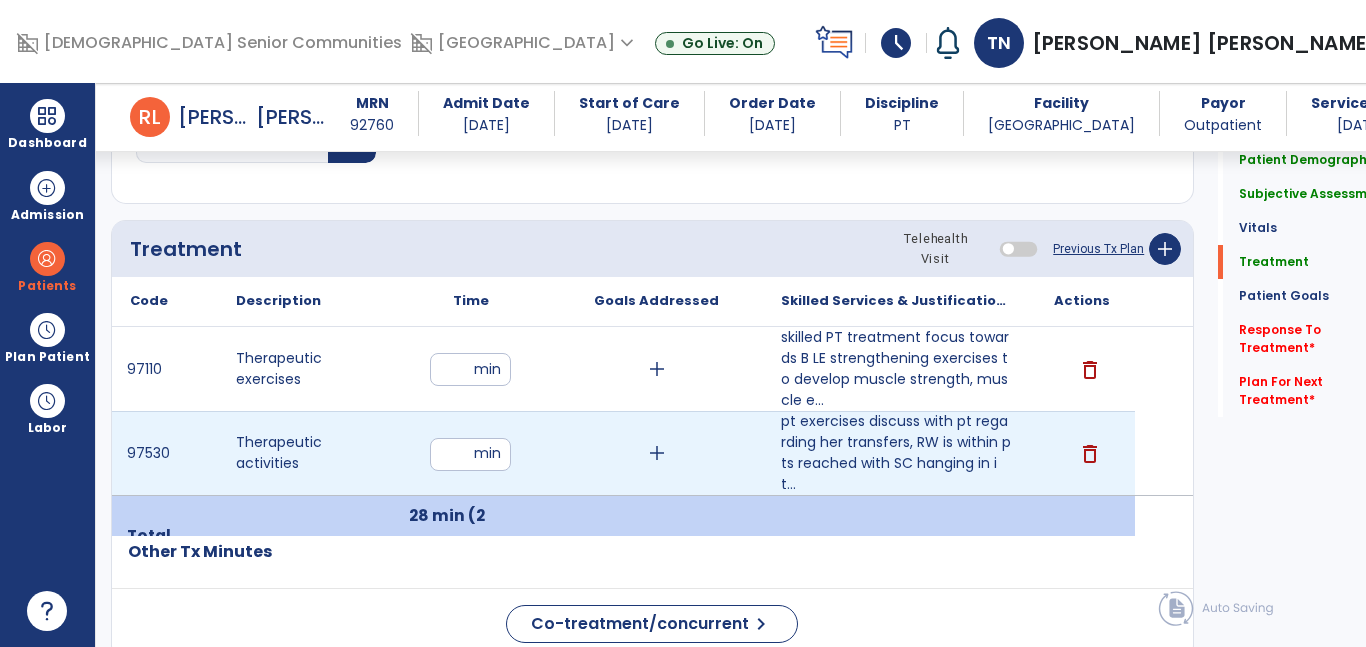 type on "**" 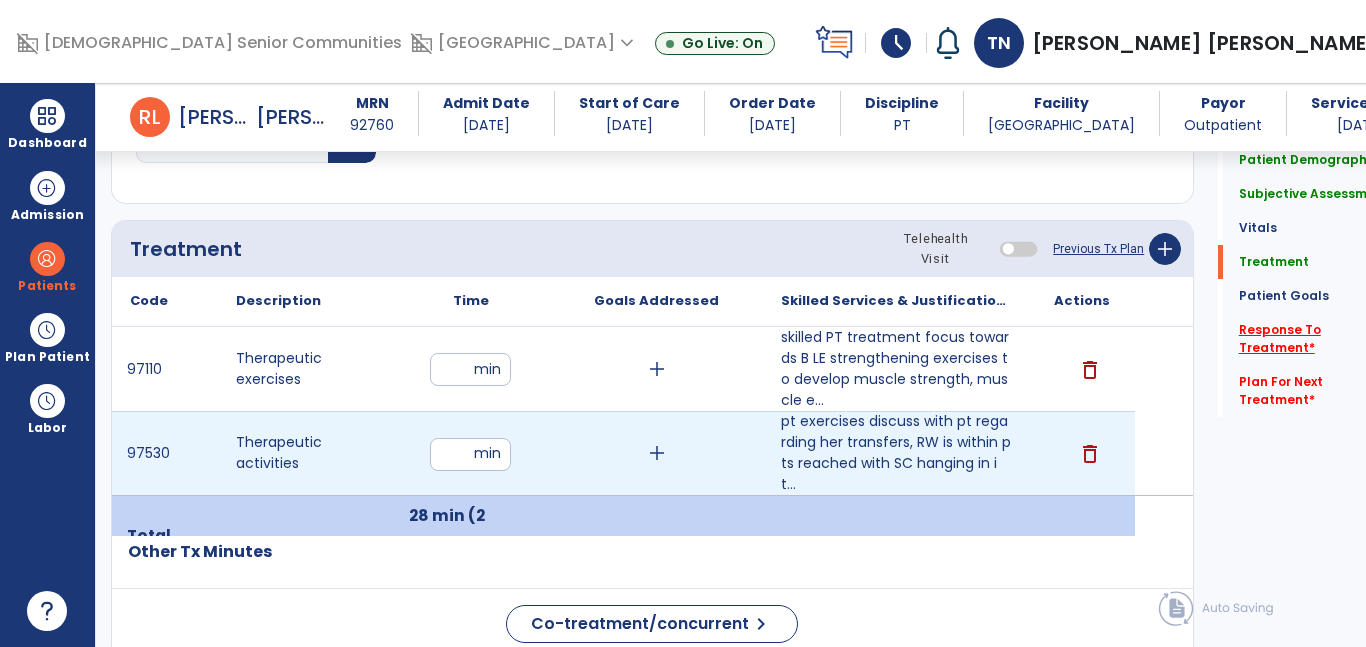 click on "Response To Treatment   *" 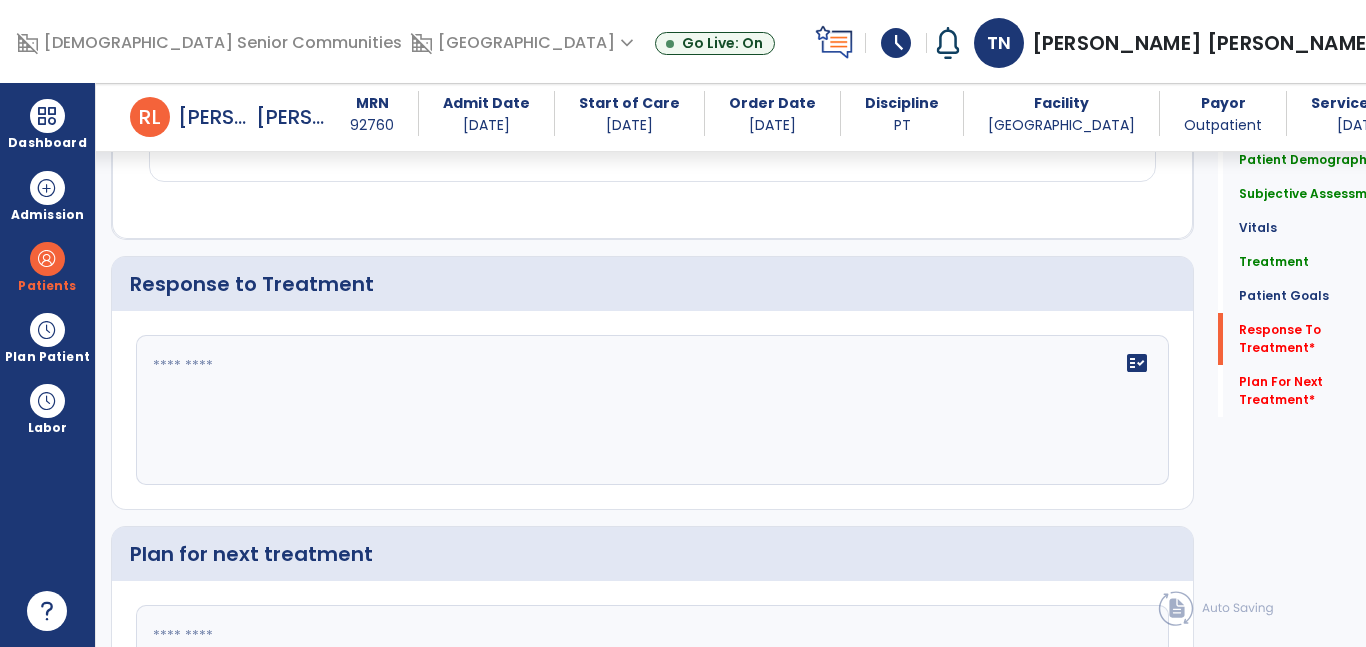 click on "fact_check" 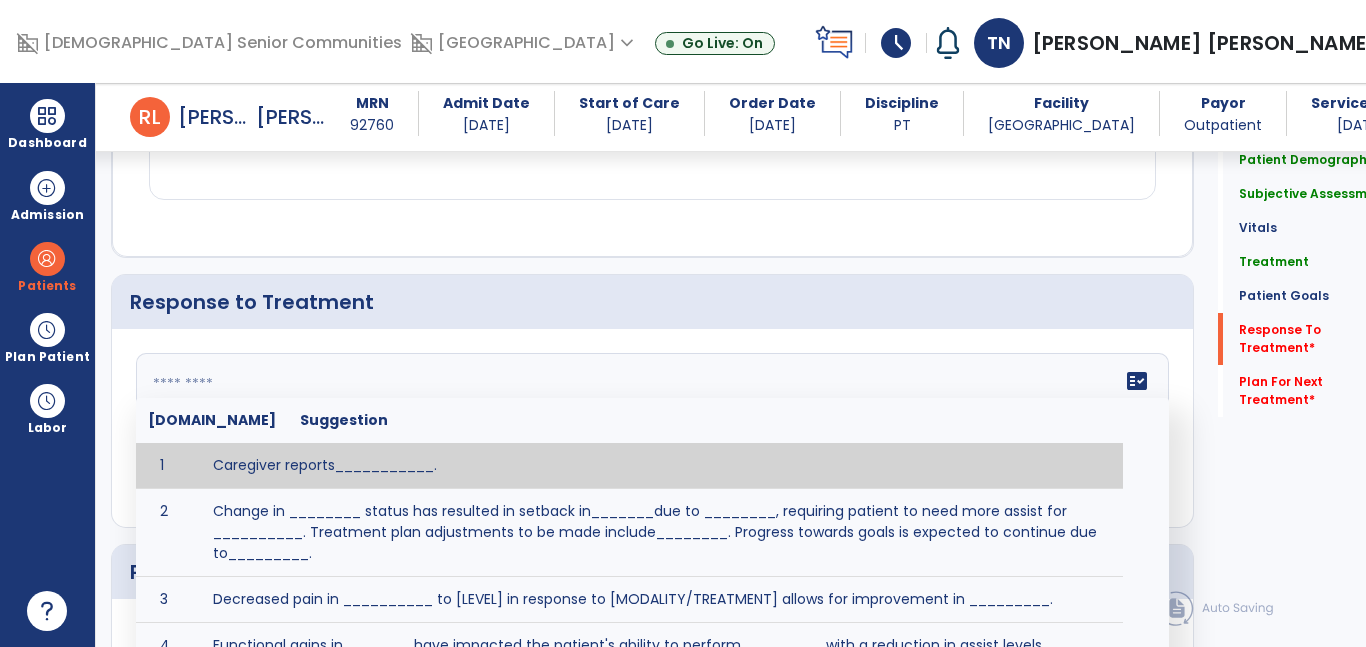 scroll, scrollTop: 2373, scrollLeft: 0, axis: vertical 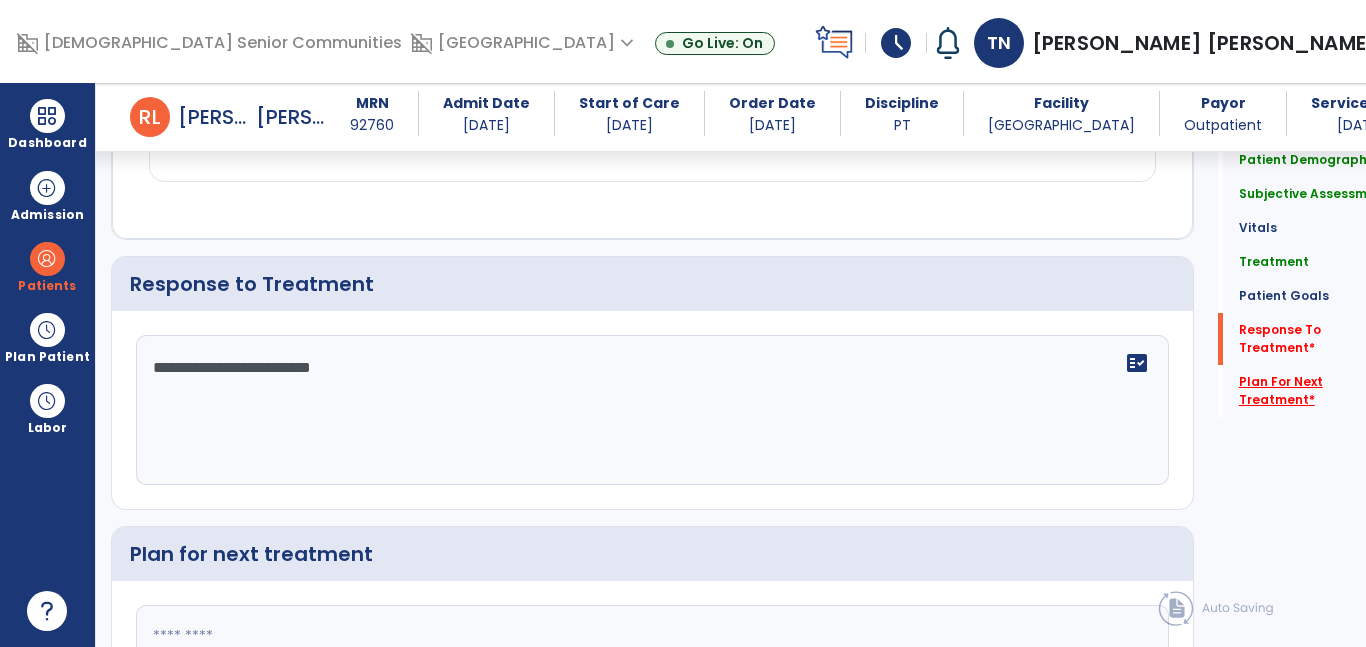 type on "**********" 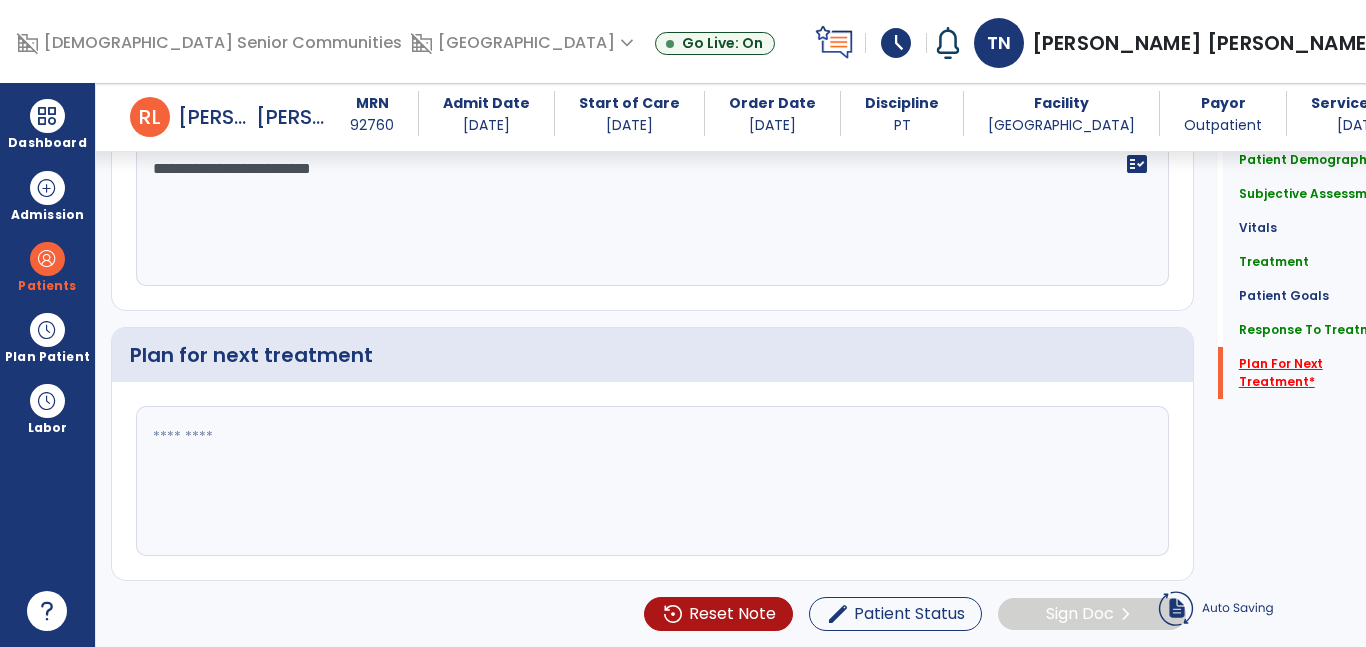 scroll, scrollTop: 2572, scrollLeft: 0, axis: vertical 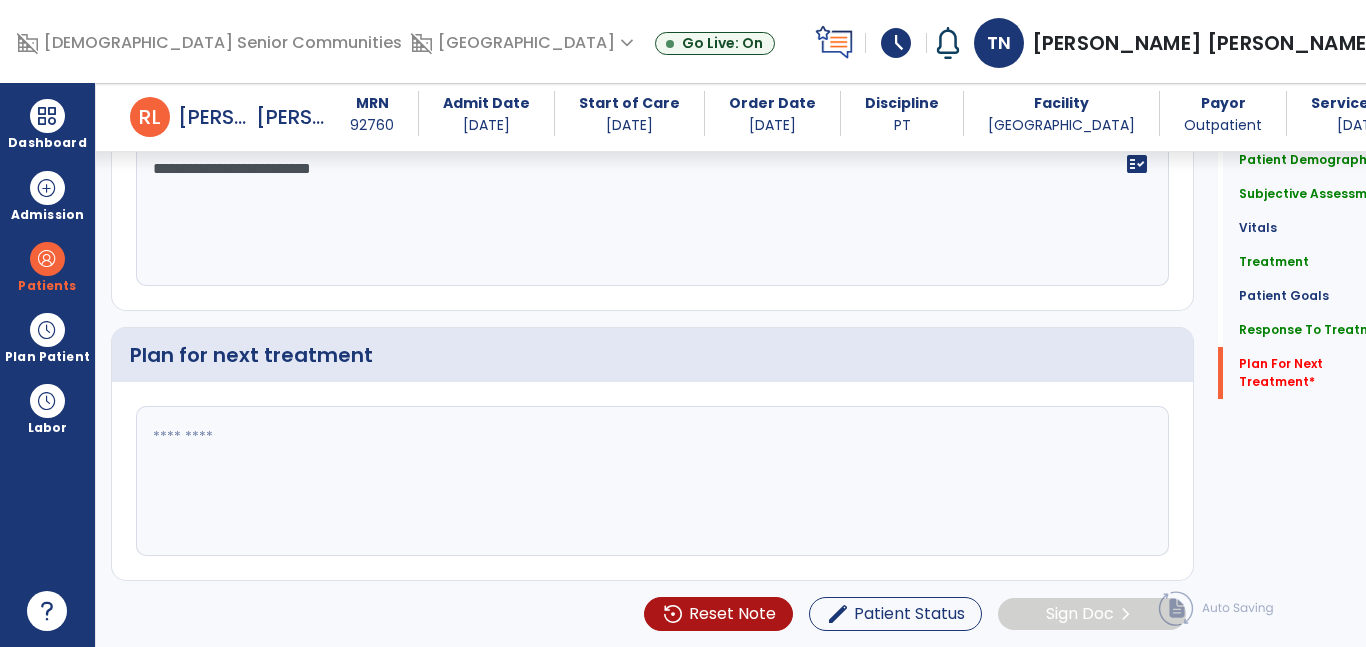 click 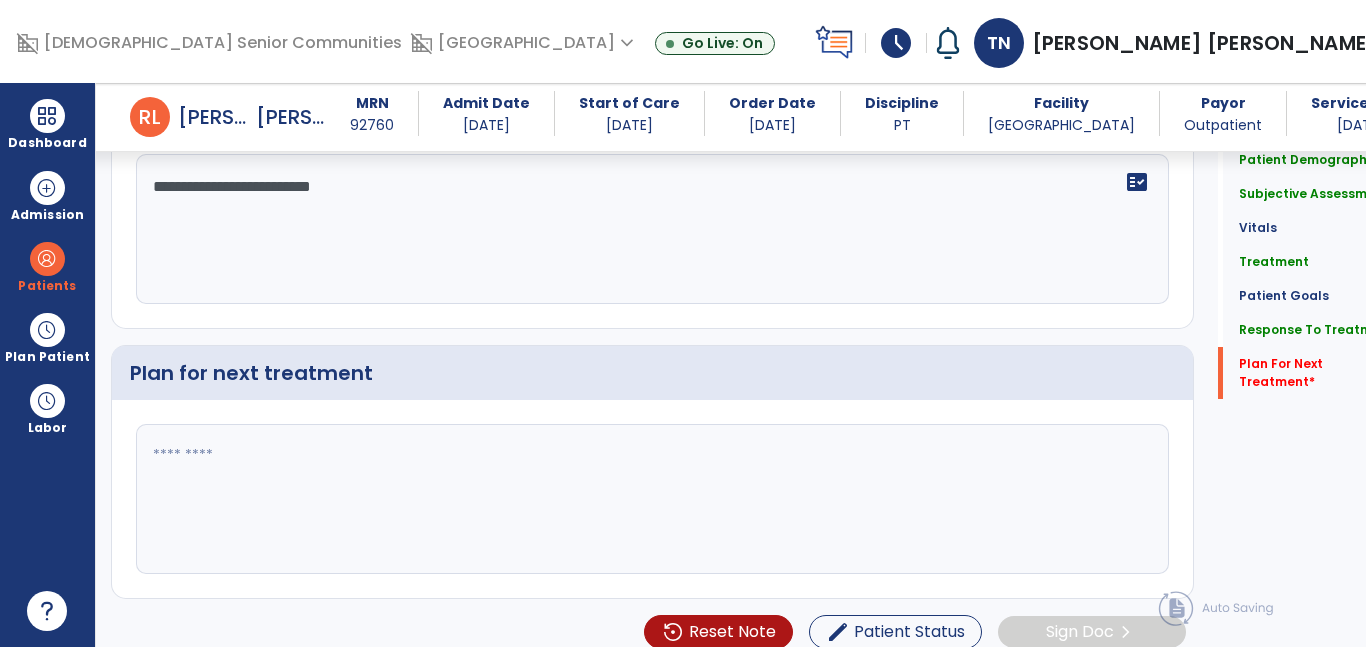 scroll, scrollTop: 2572, scrollLeft: 0, axis: vertical 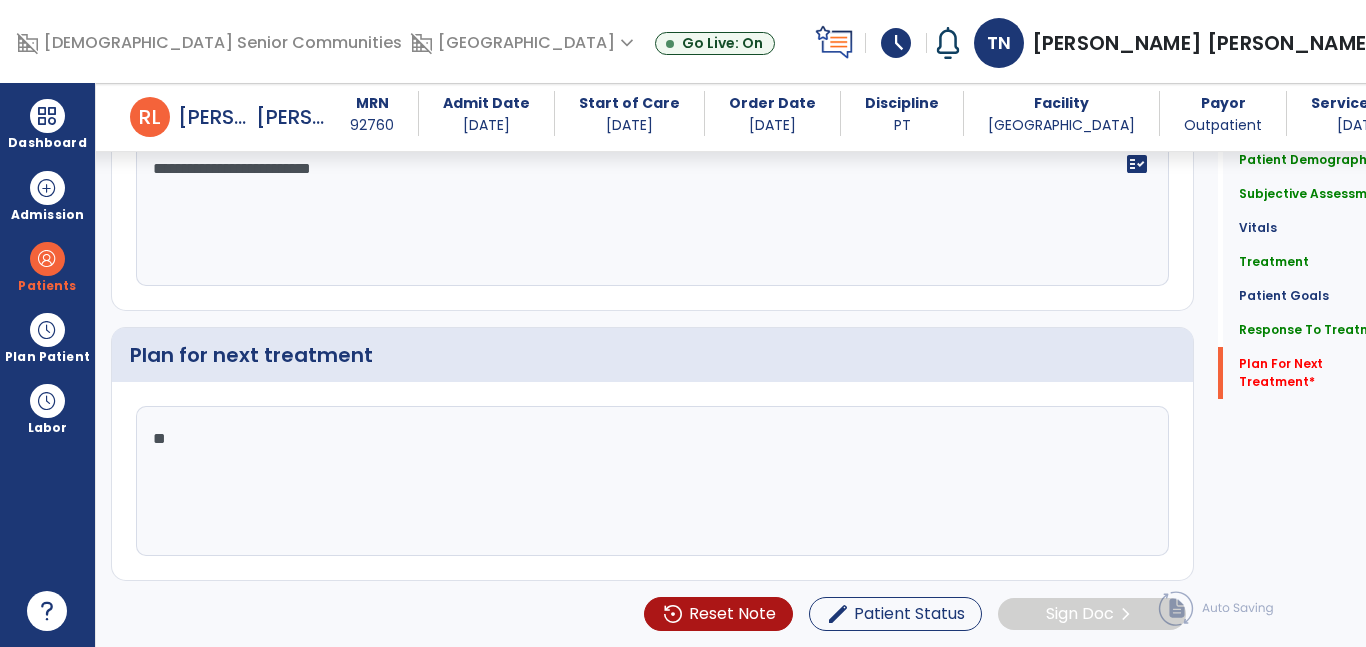 type on "*" 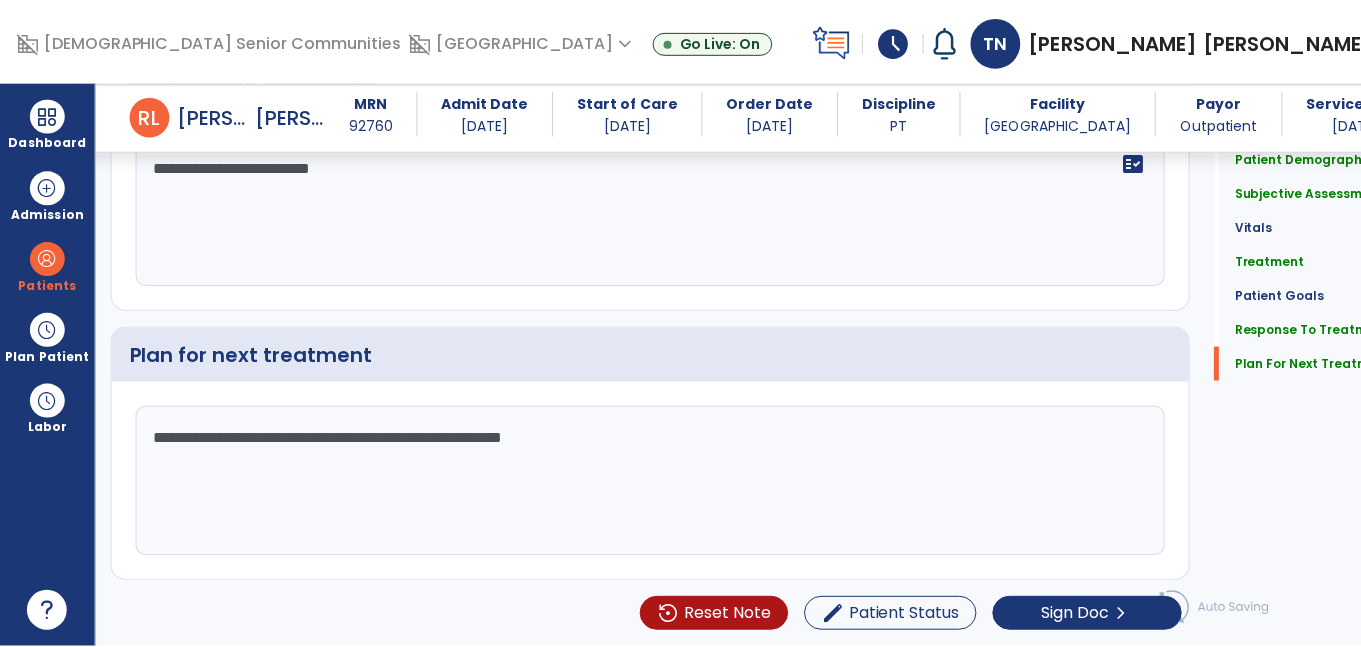 scroll, scrollTop: 2572, scrollLeft: 0, axis: vertical 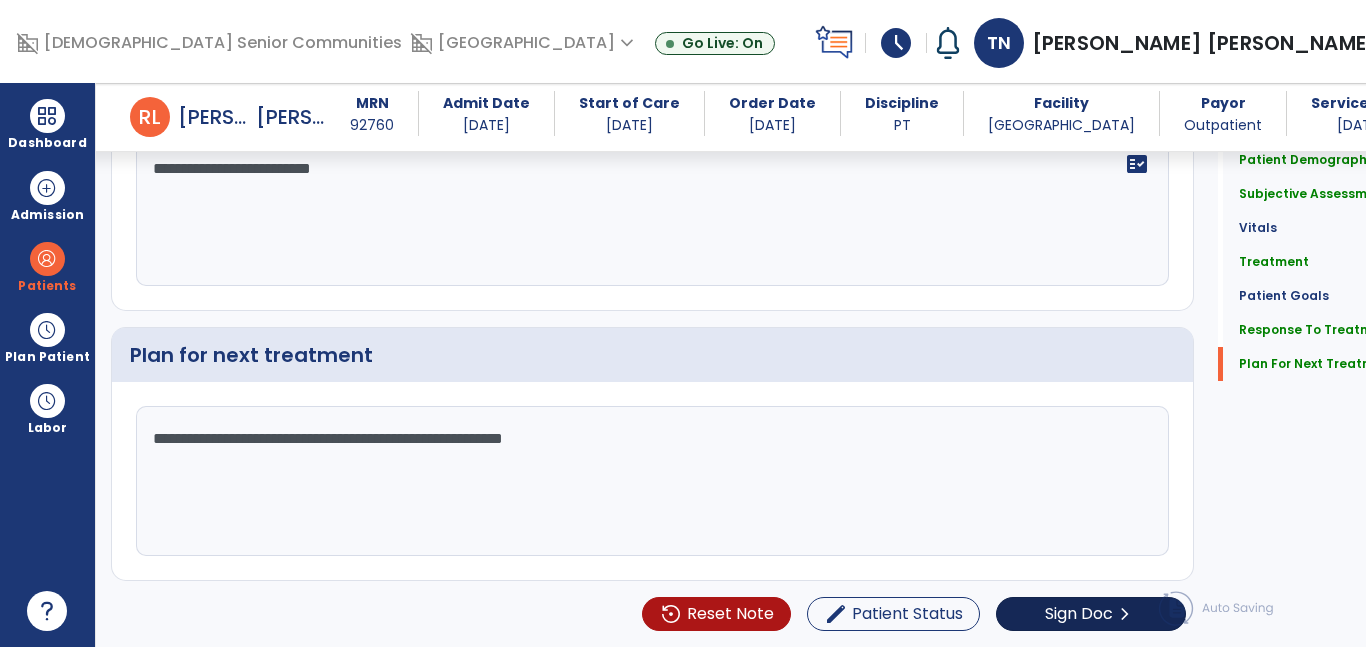 type on "**********" 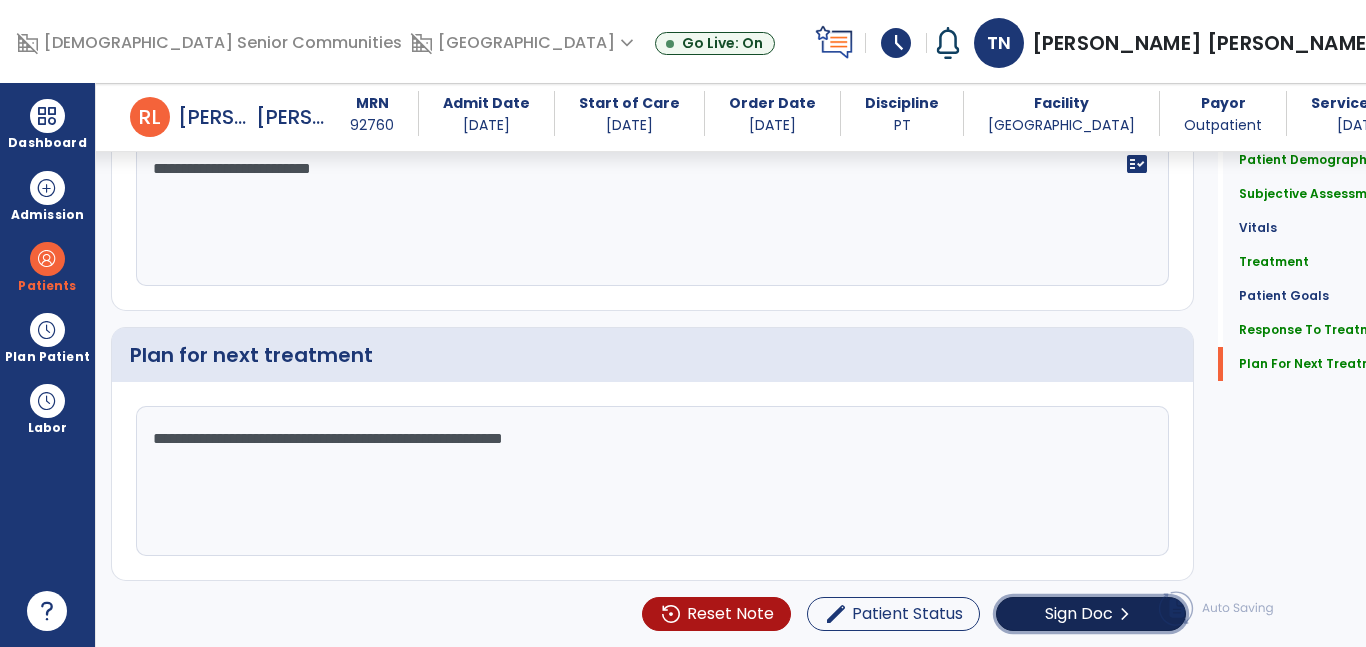 click on "Sign Doc  chevron_right" 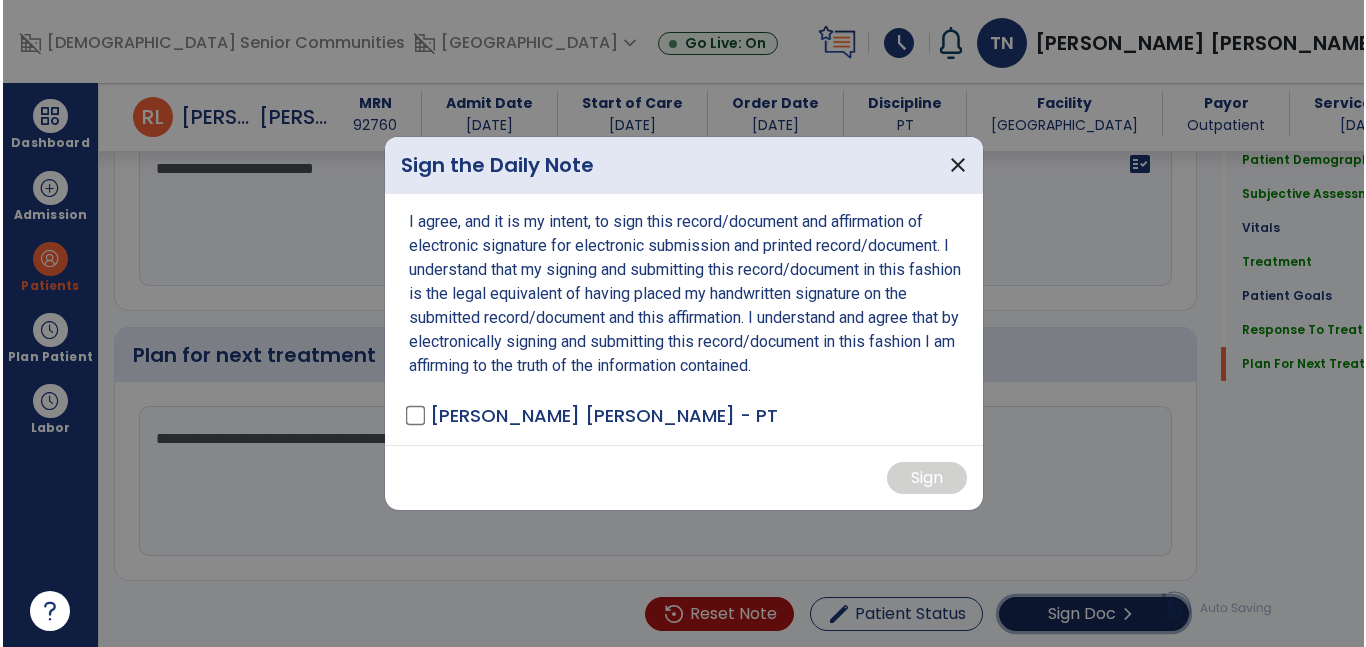 scroll, scrollTop: 2572, scrollLeft: 0, axis: vertical 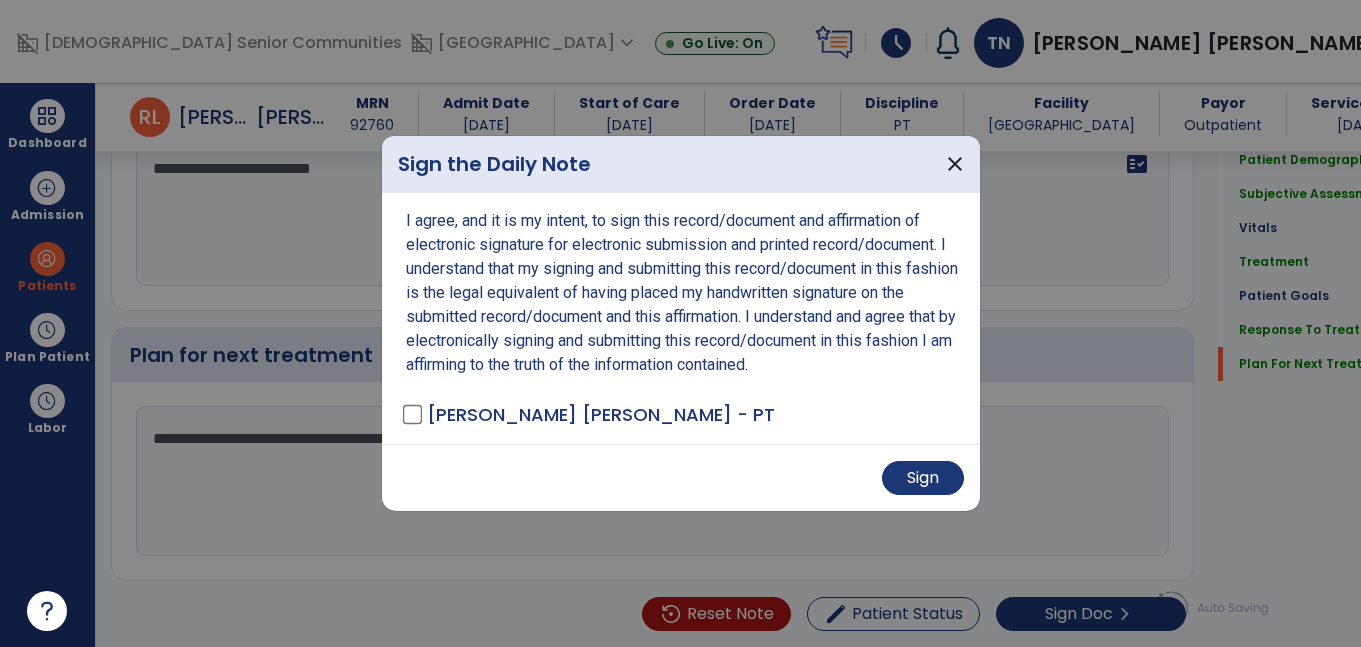 click on "Sign" at bounding box center [681, 477] 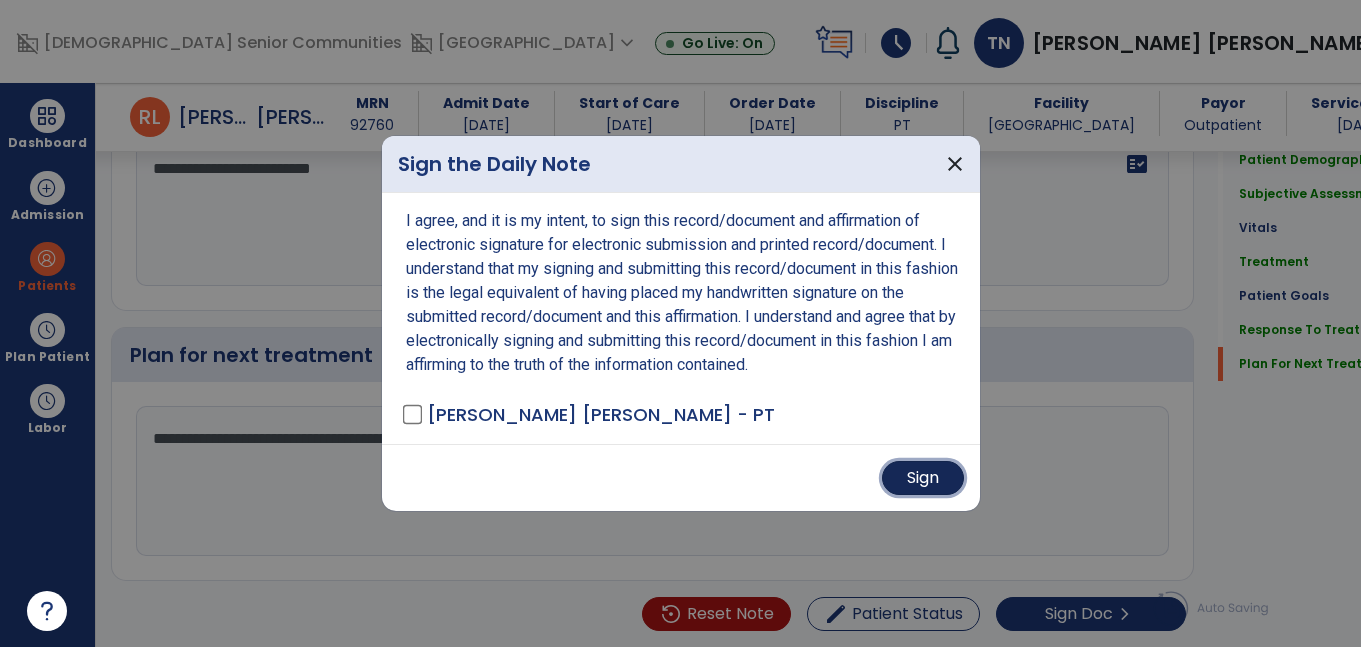 click on "Sign" at bounding box center [923, 478] 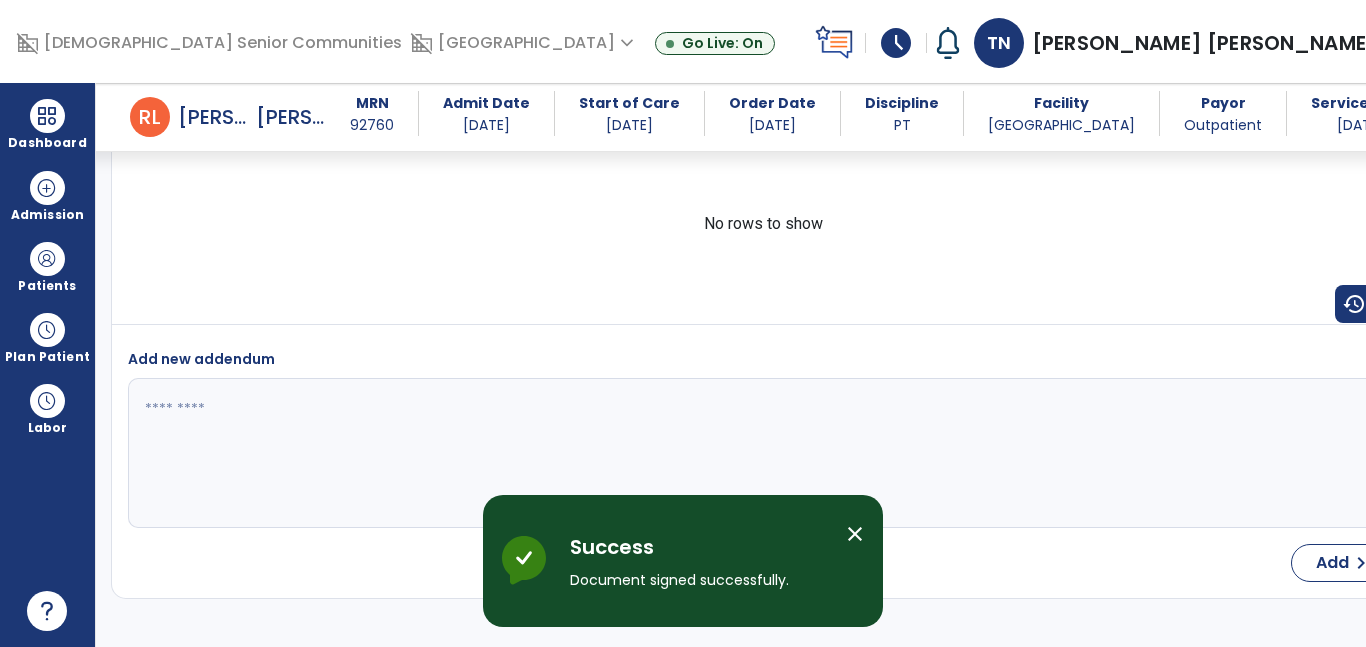 scroll, scrollTop: 4181, scrollLeft: 0, axis: vertical 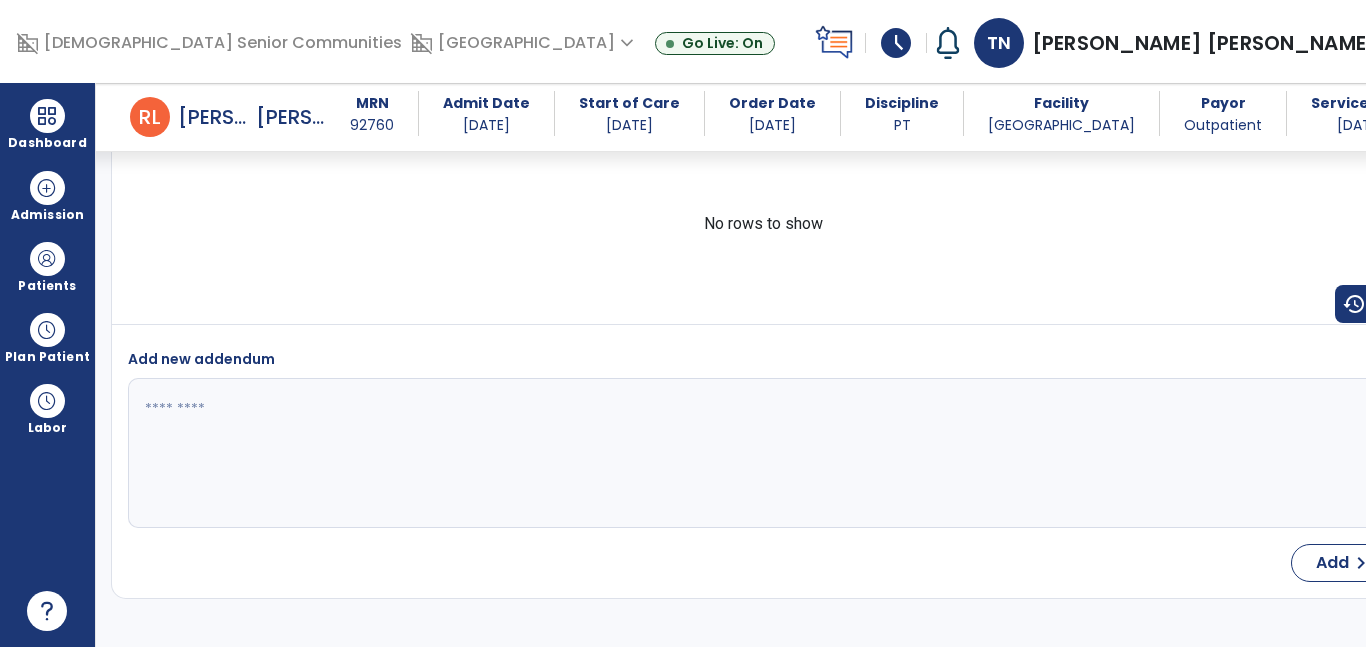 click at bounding box center [728, 453] 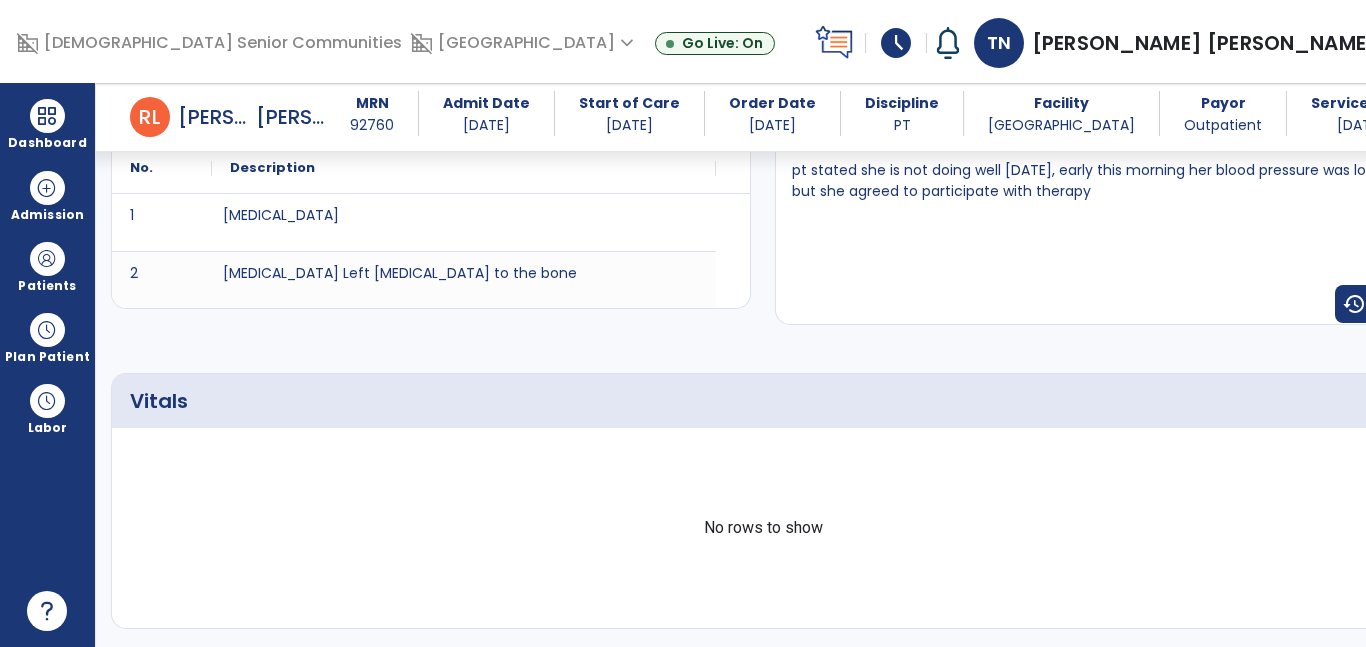 scroll, scrollTop: 0, scrollLeft: 0, axis: both 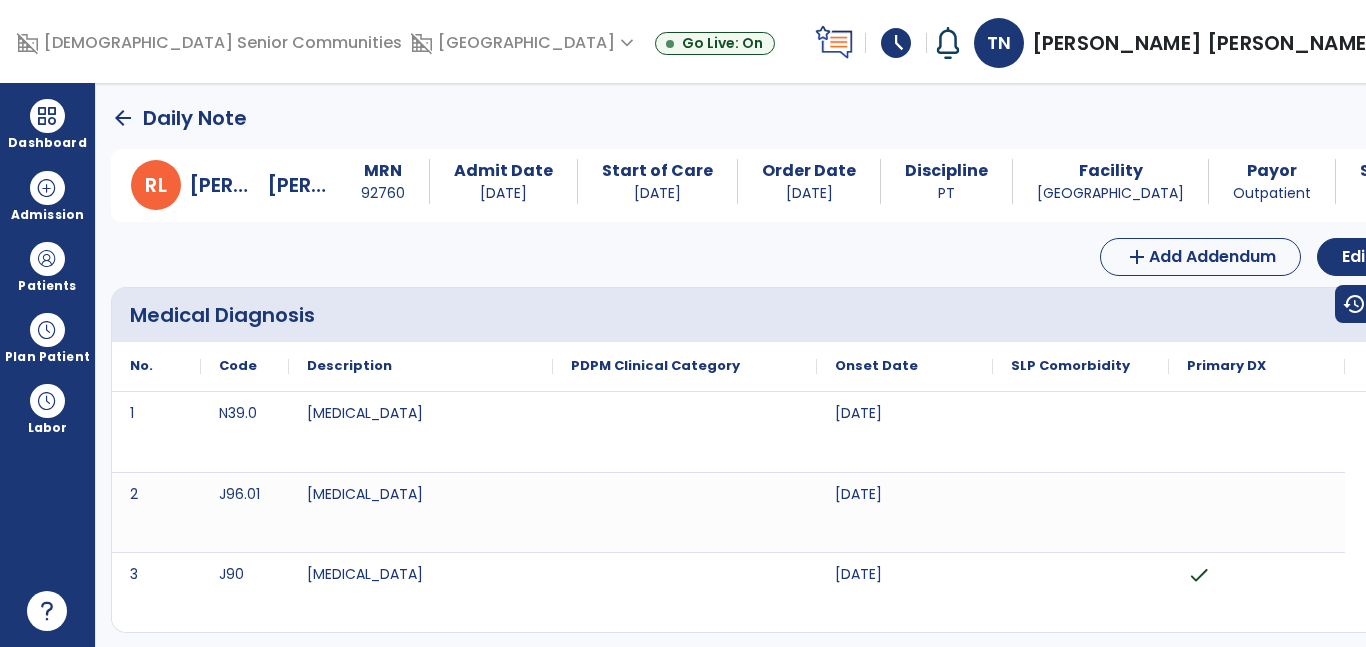 click on "arrow_back" 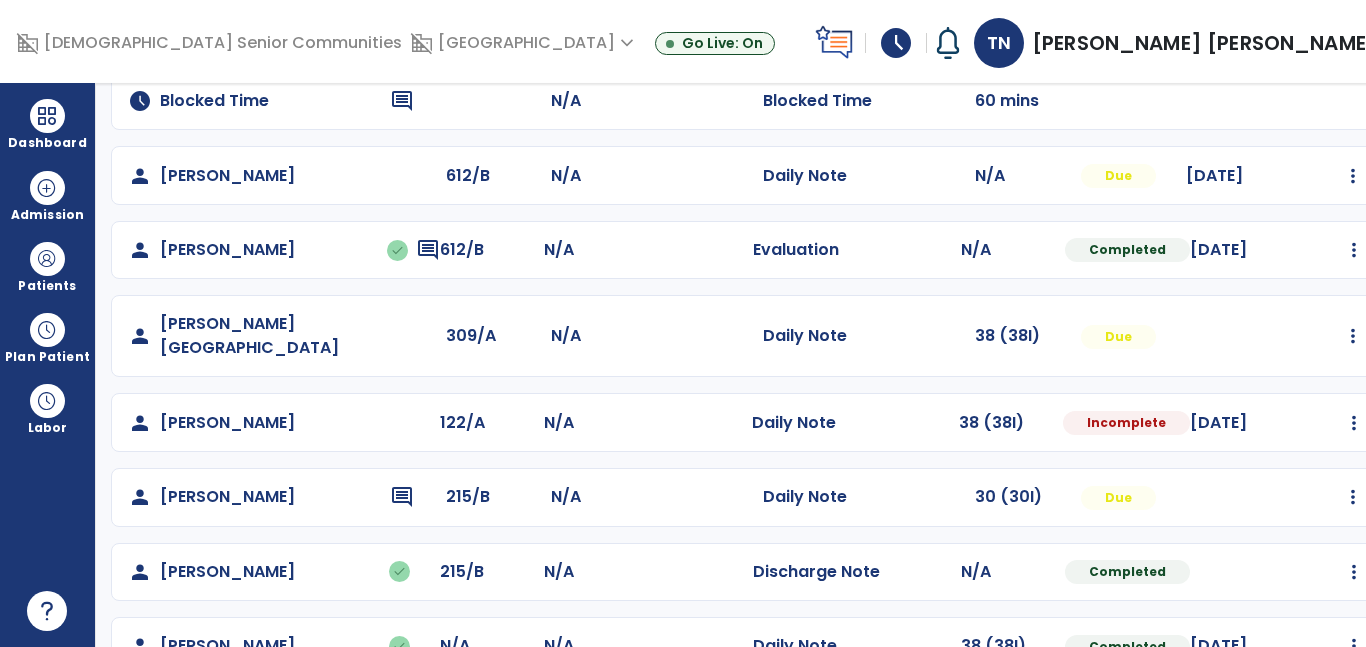 scroll, scrollTop: 439, scrollLeft: 0, axis: vertical 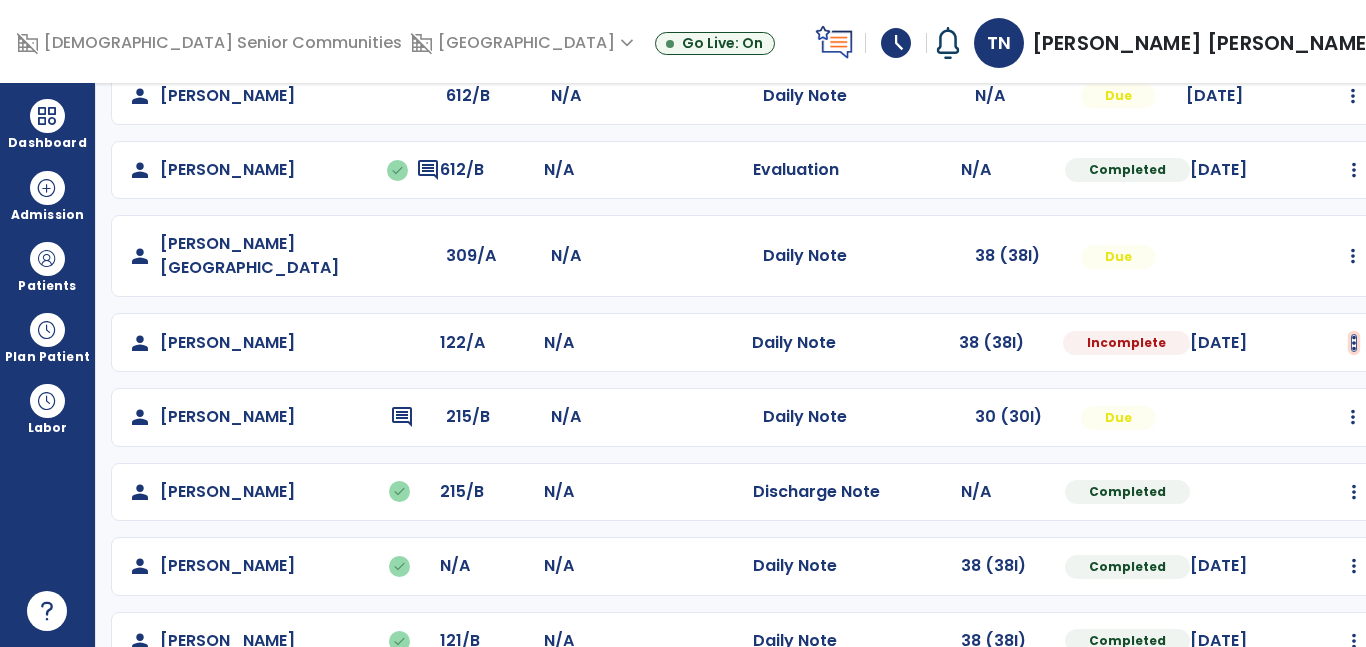 click at bounding box center [1353, -139] 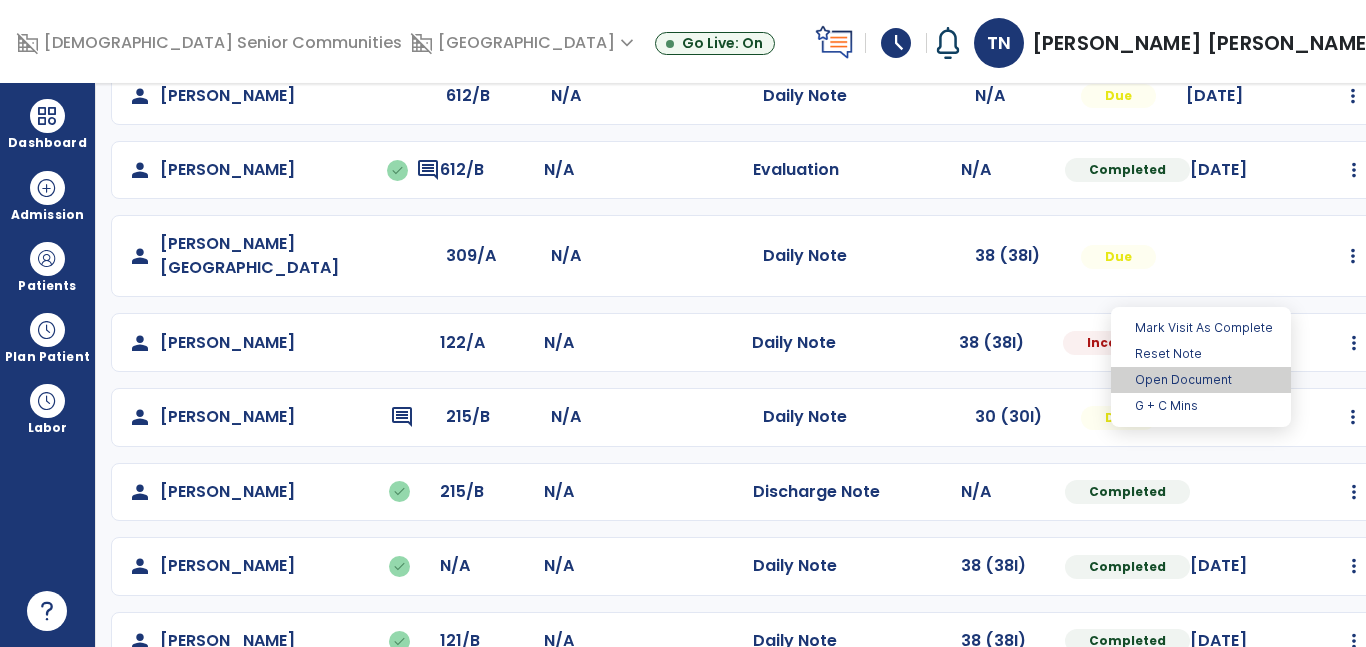 click on "Open Document" at bounding box center (1201, 380) 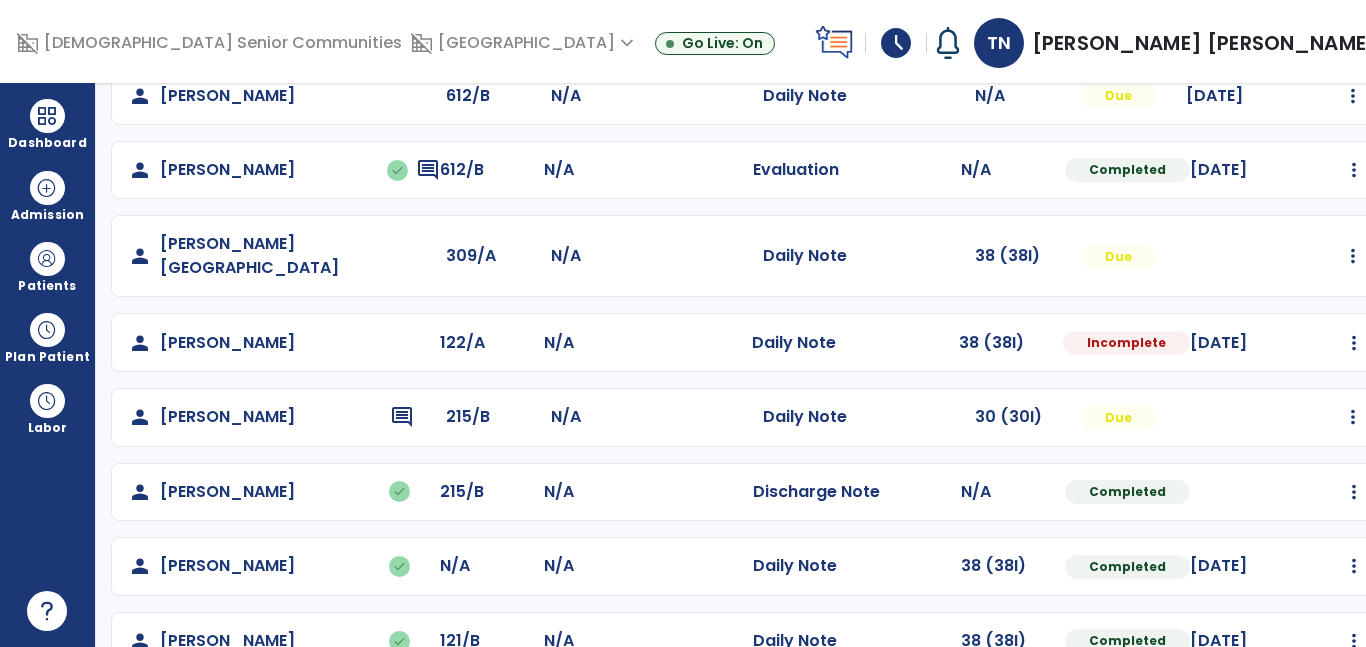 select on "*" 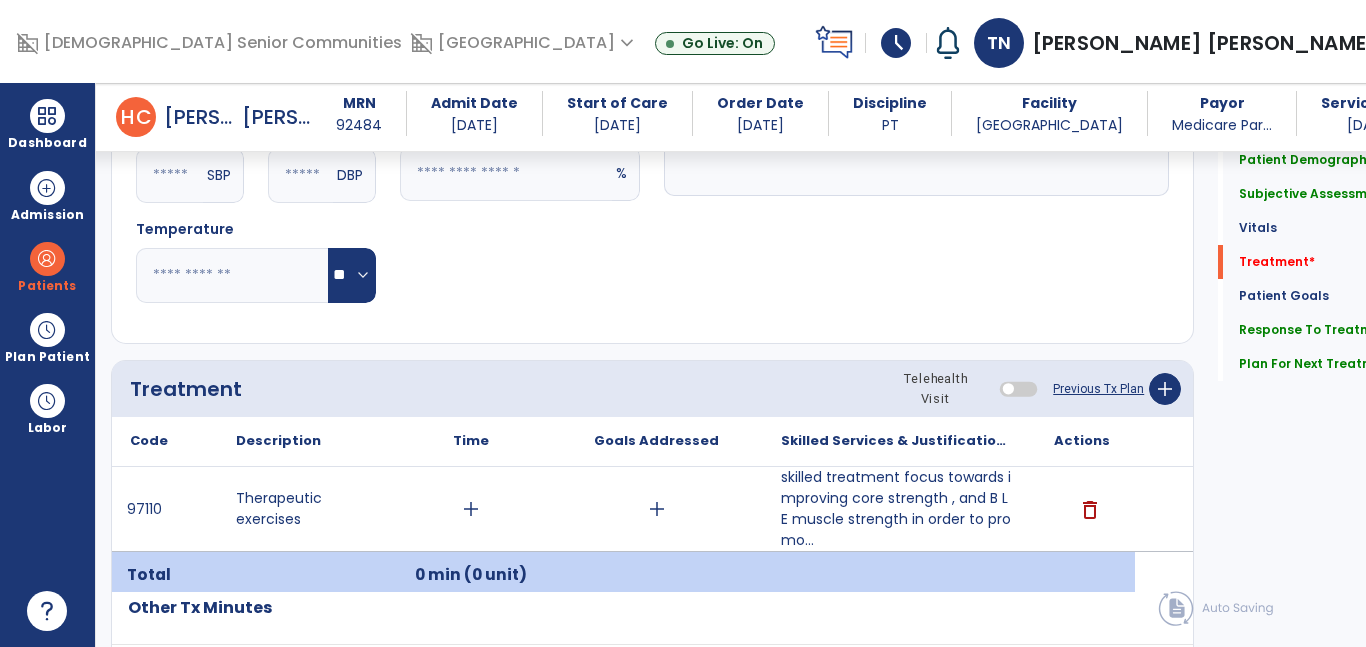 scroll, scrollTop: 1009, scrollLeft: 0, axis: vertical 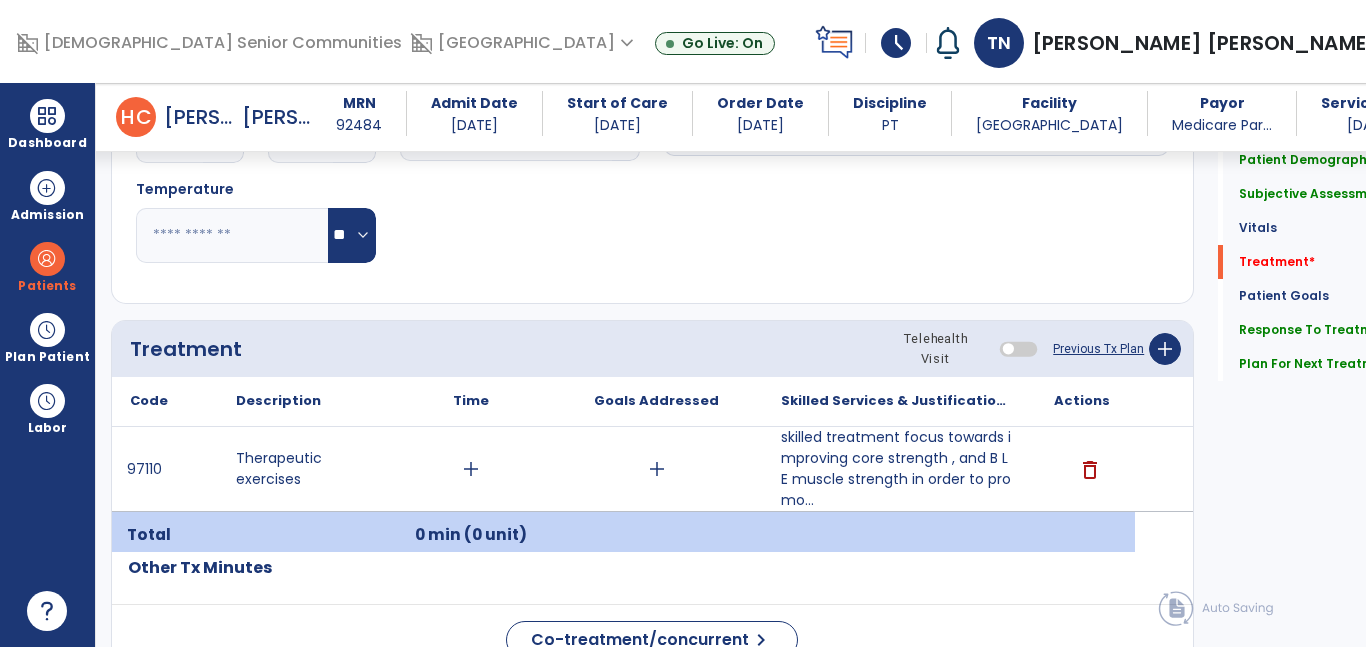 click on "add" at bounding box center (471, 469) 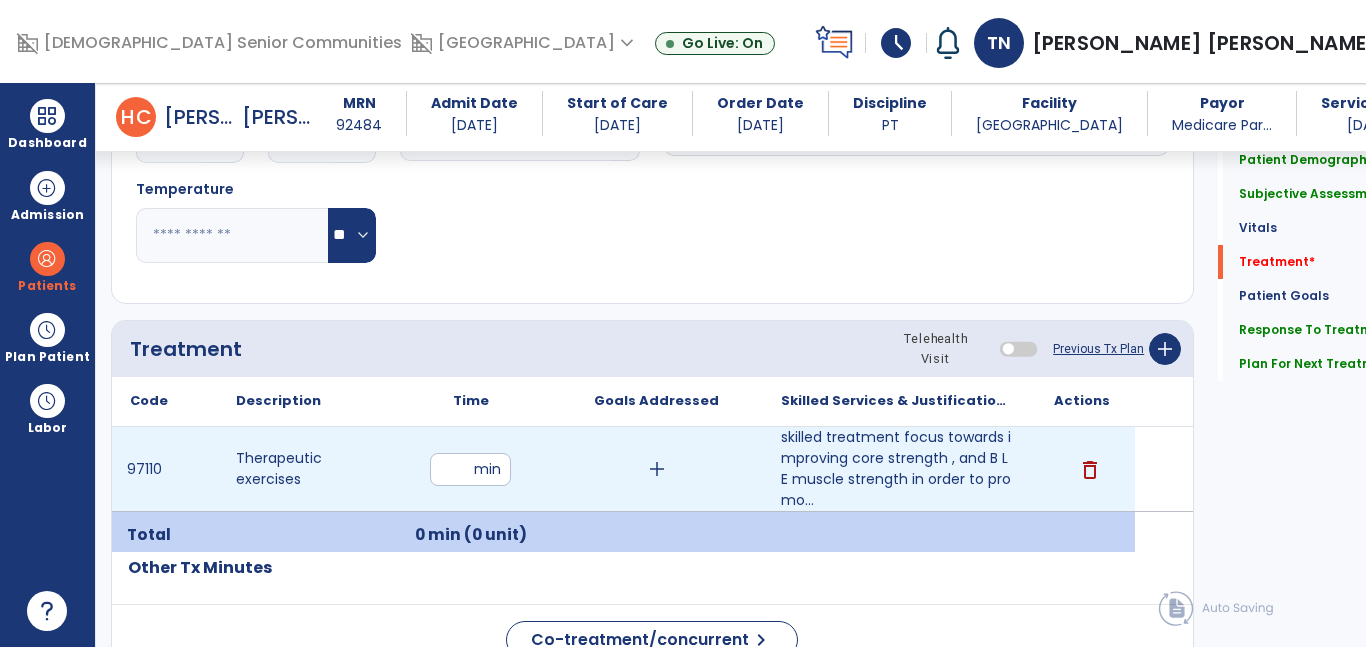 type on "**" 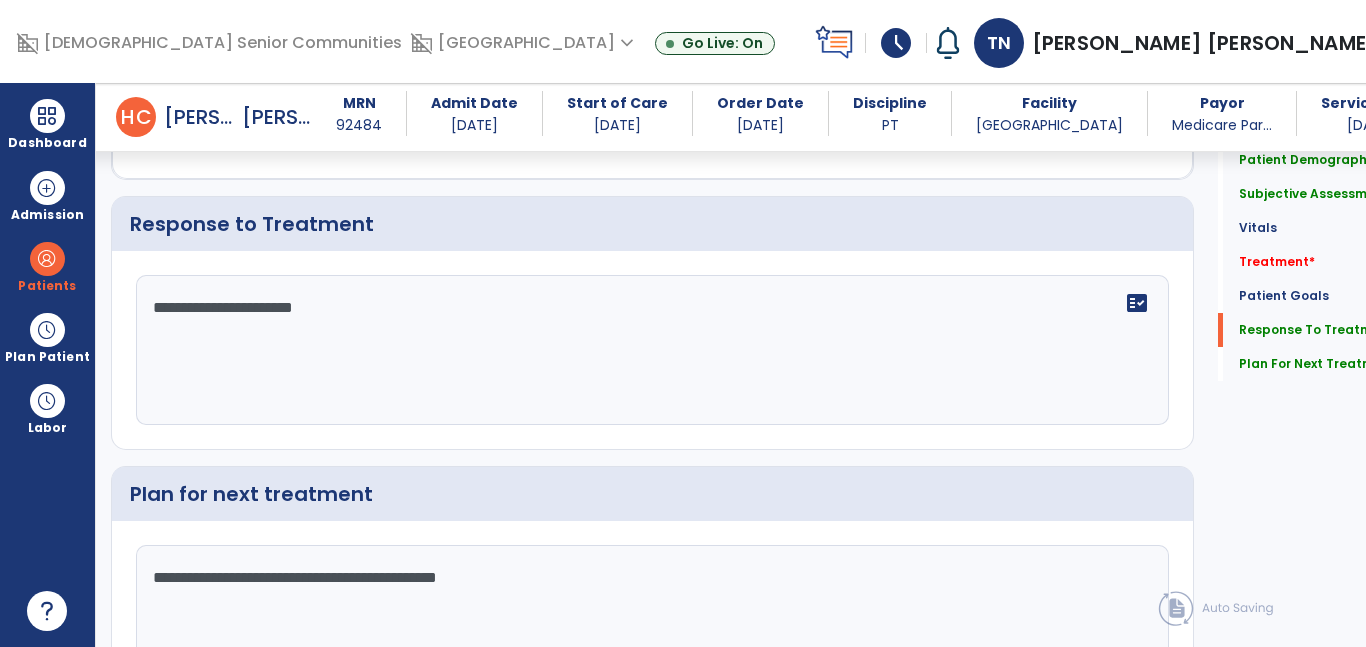 scroll, scrollTop: 2796, scrollLeft: 0, axis: vertical 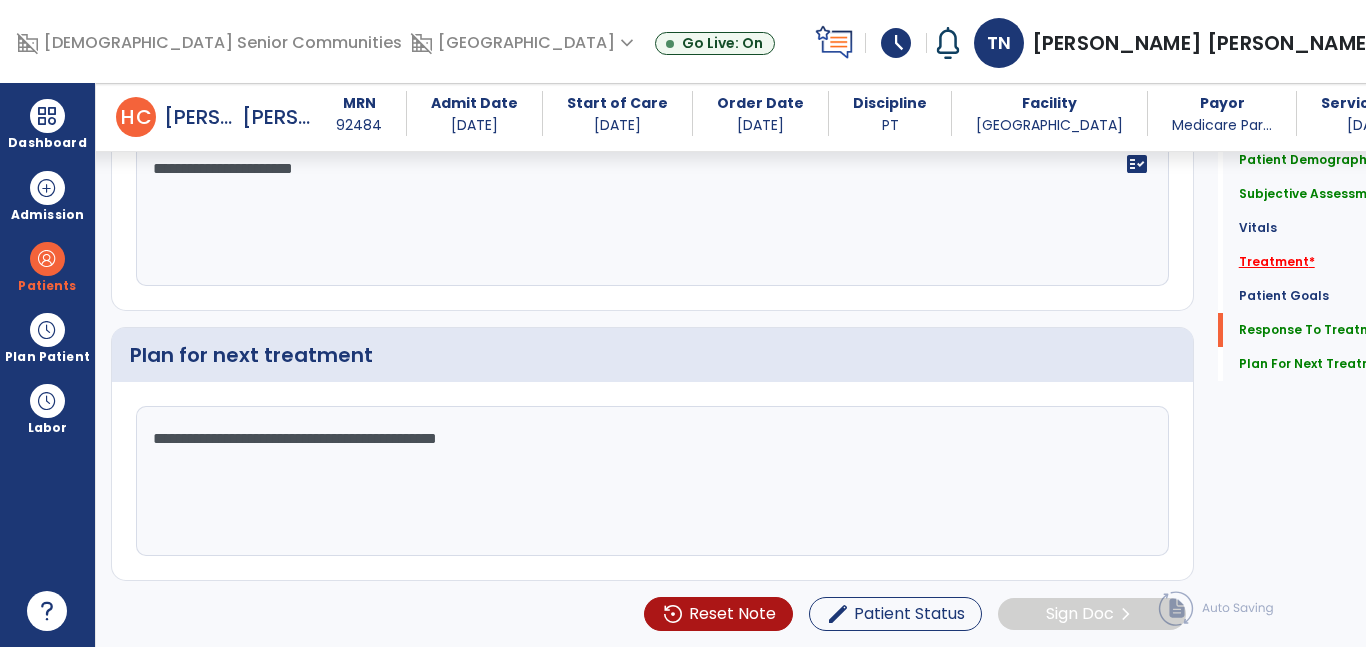click on "Treatment   *" 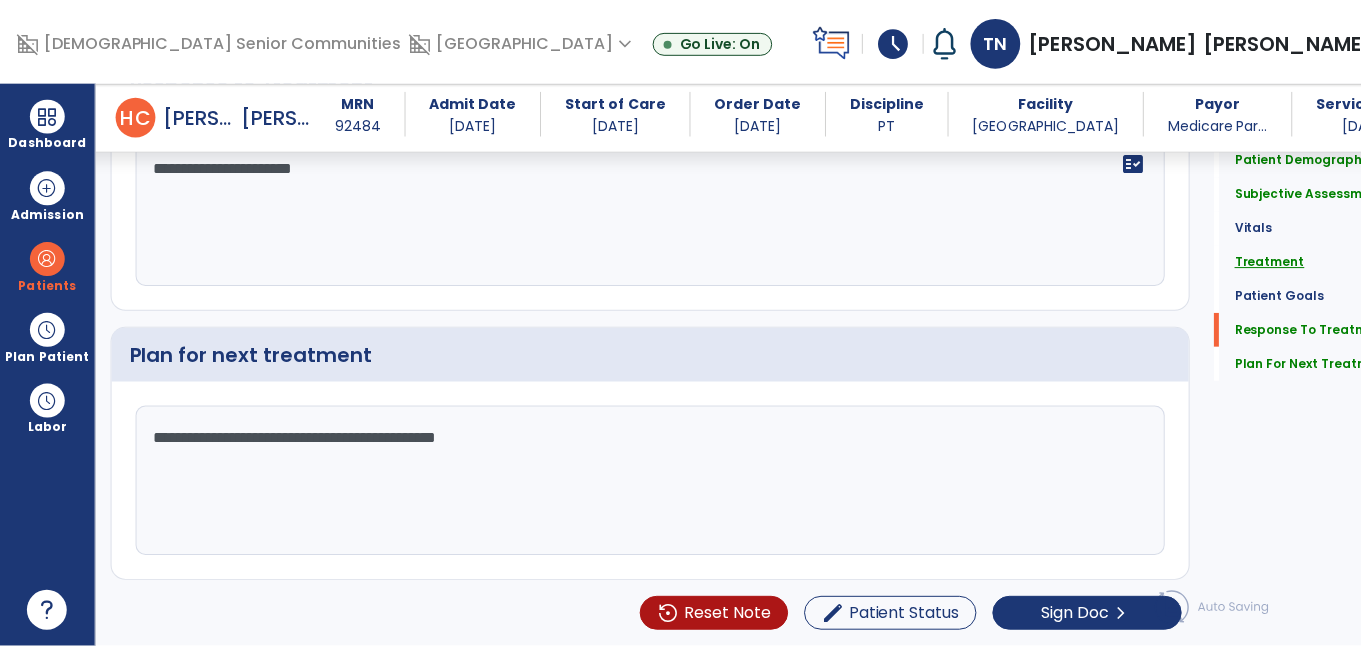 scroll, scrollTop: 2796, scrollLeft: 0, axis: vertical 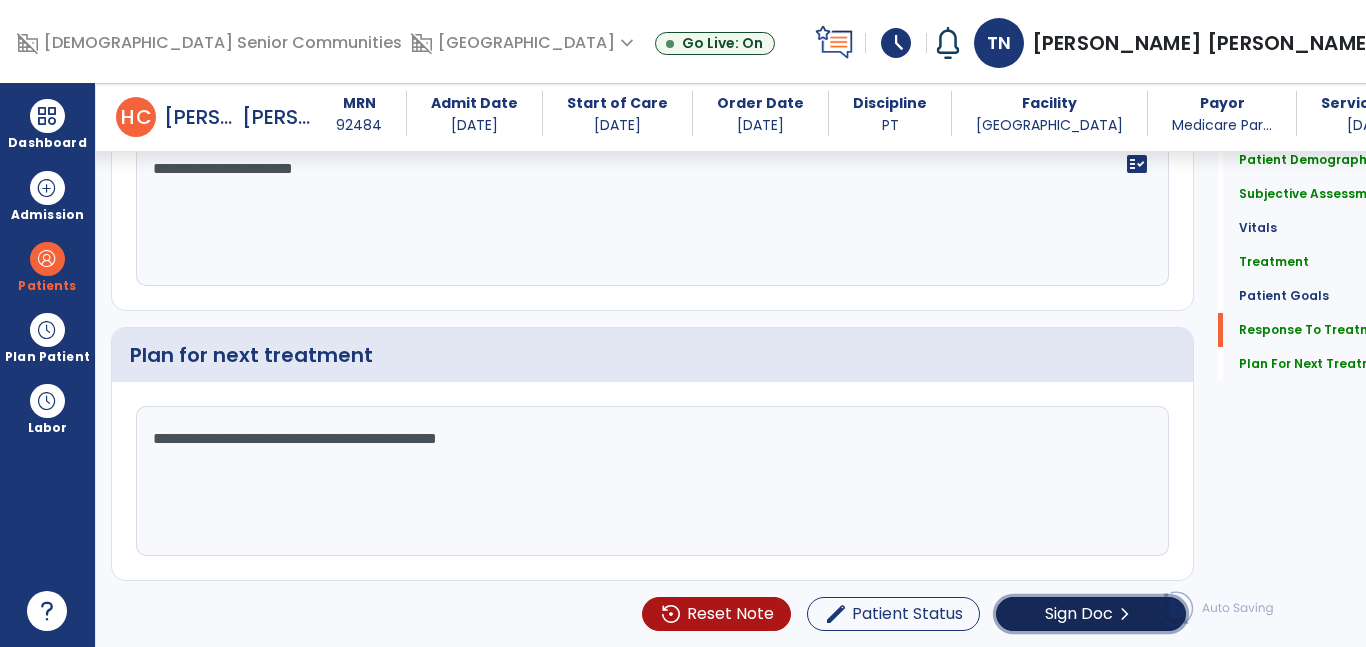 click on "Sign Doc" 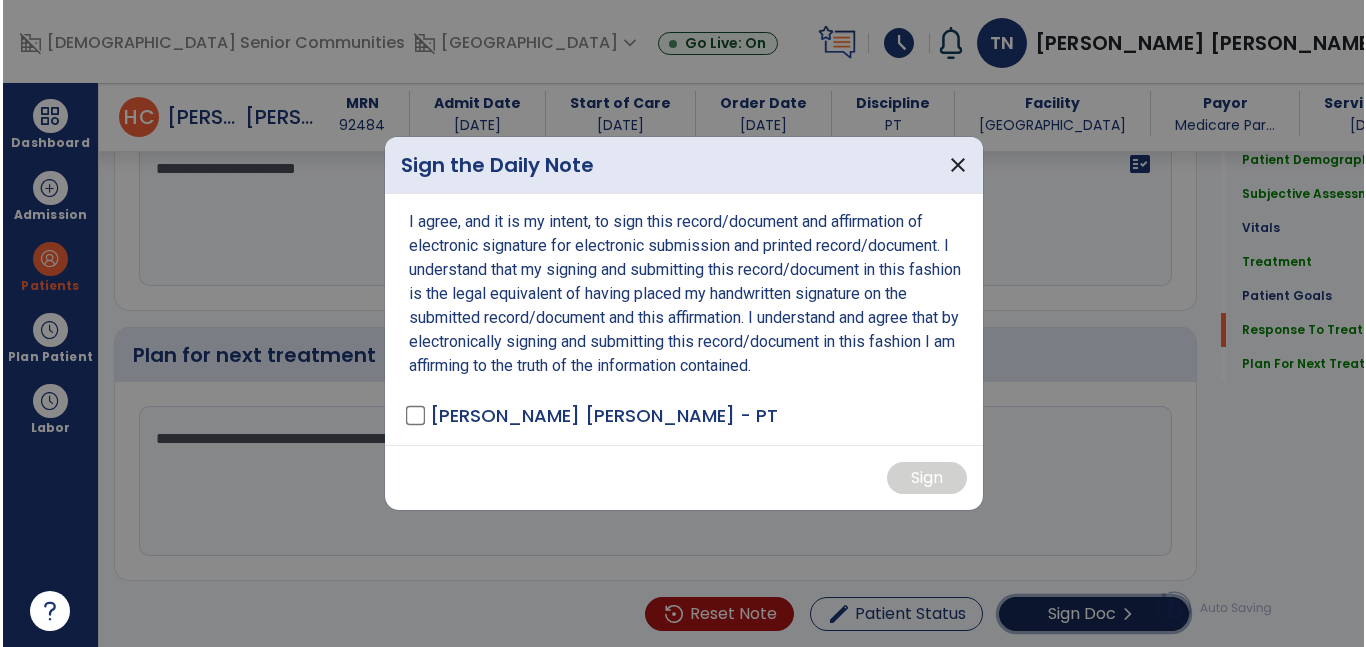 scroll, scrollTop: 2796, scrollLeft: 0, axis: vertical 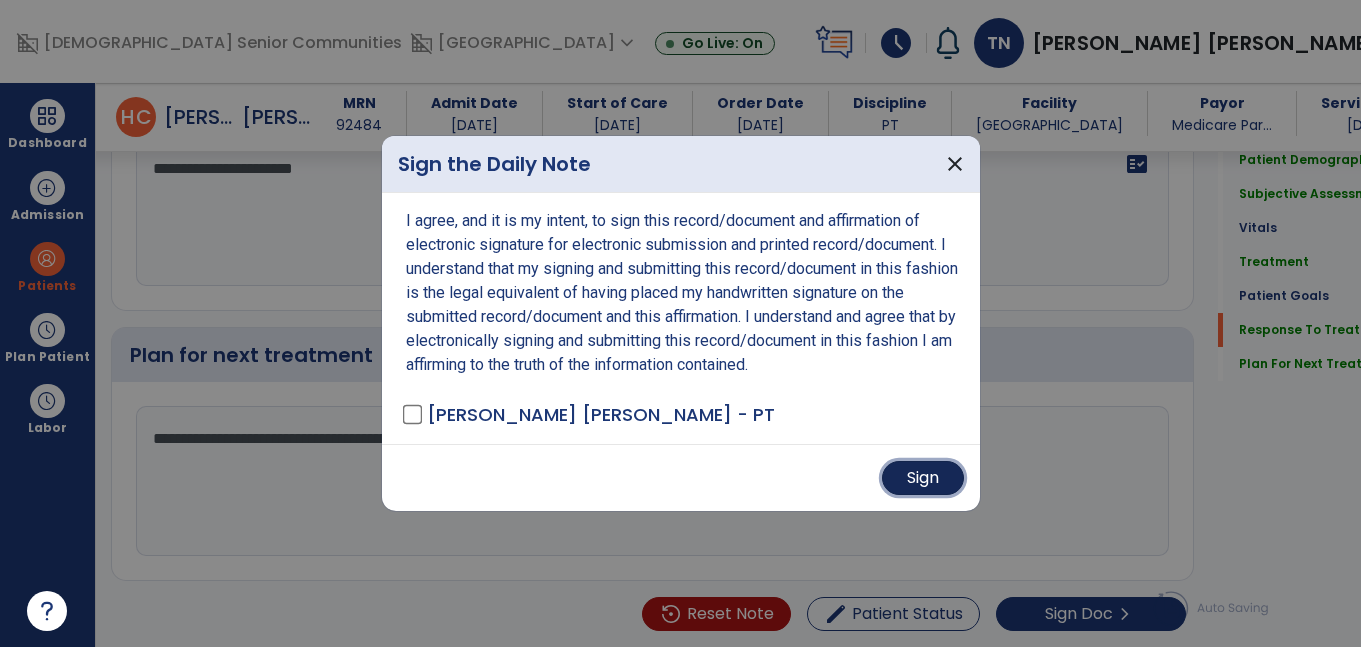 click on "Sign" at bounding box center [923, 478] 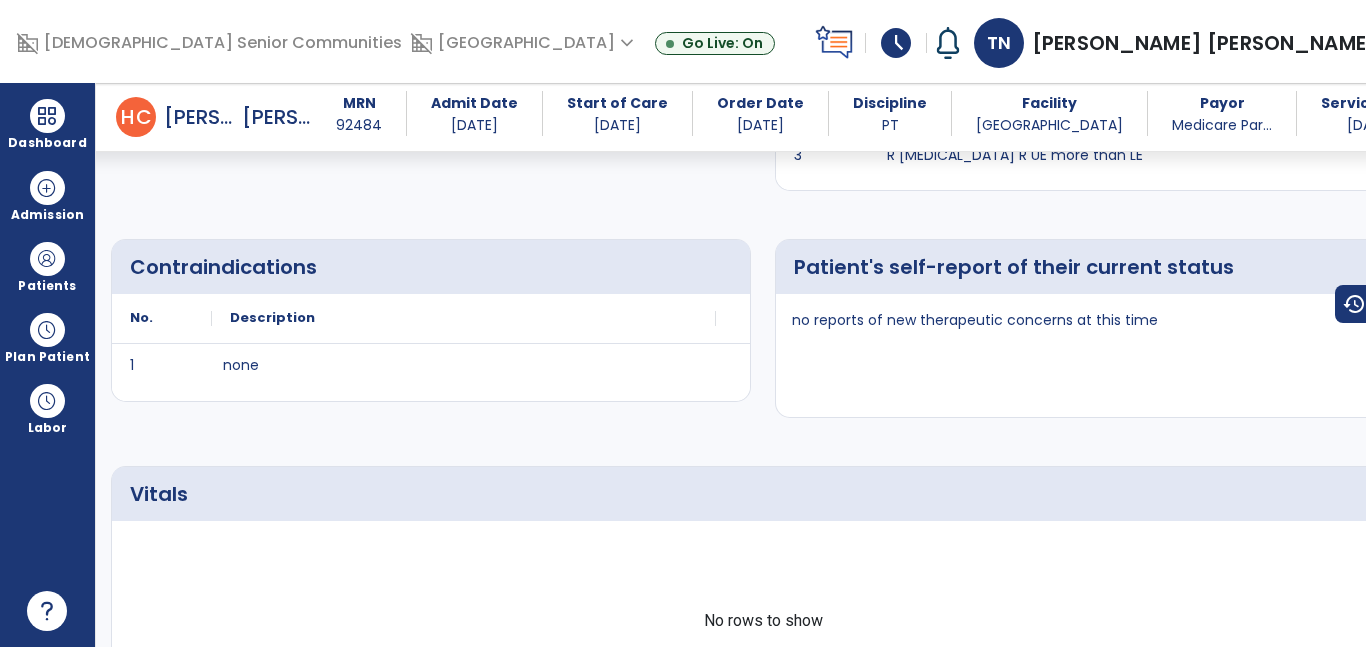 scroll, scrollTop: 0, scrollLeft: 0, axis: both 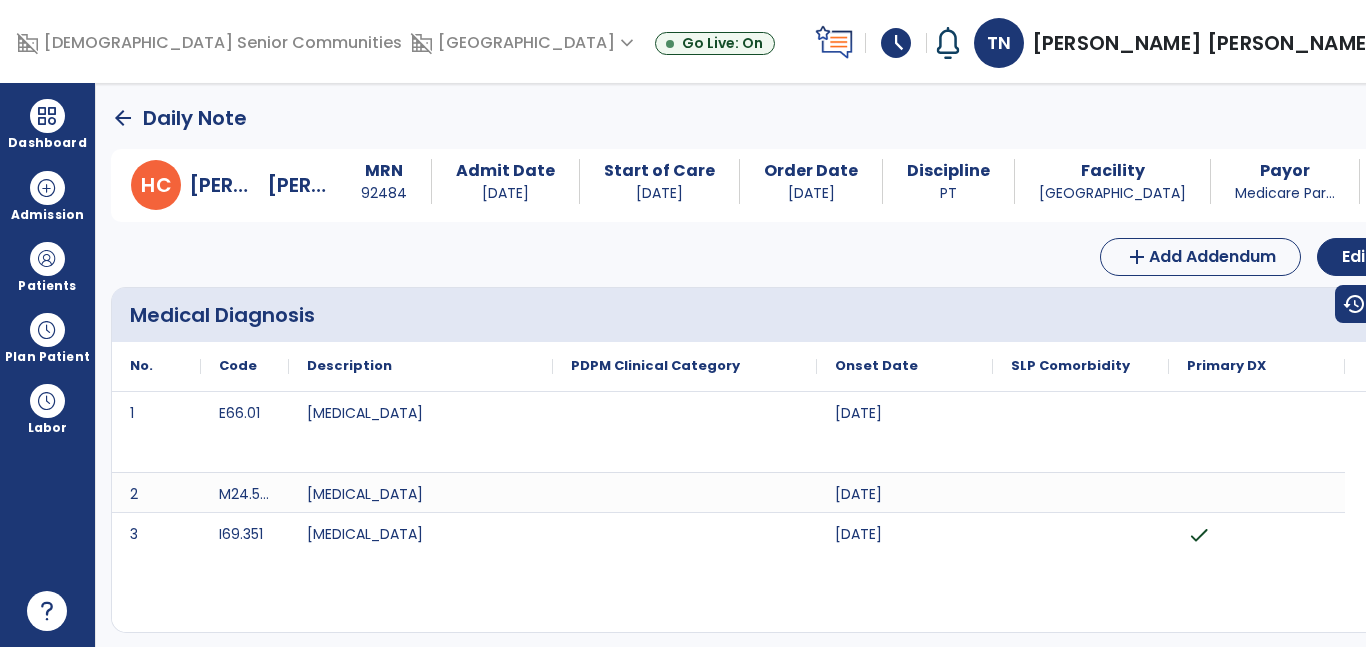 click on "arrow_back" 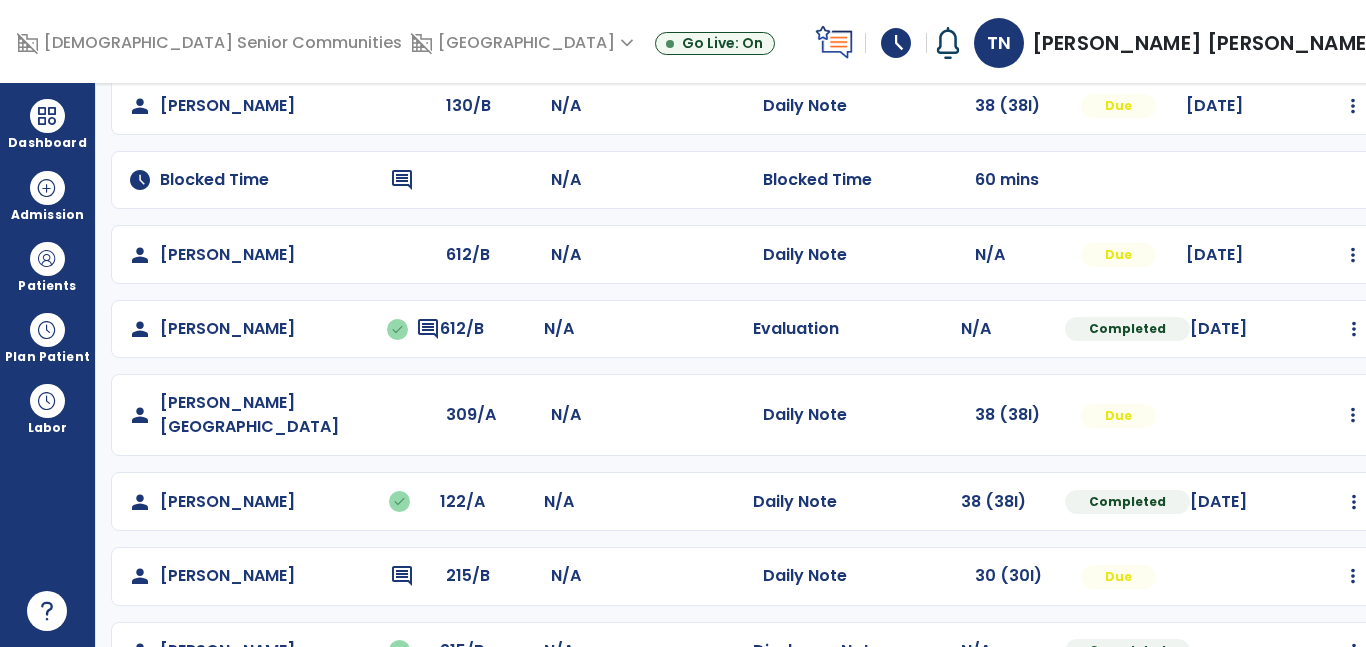 scroll, scrollTop: 0, scrollLeft: 0, axis: both 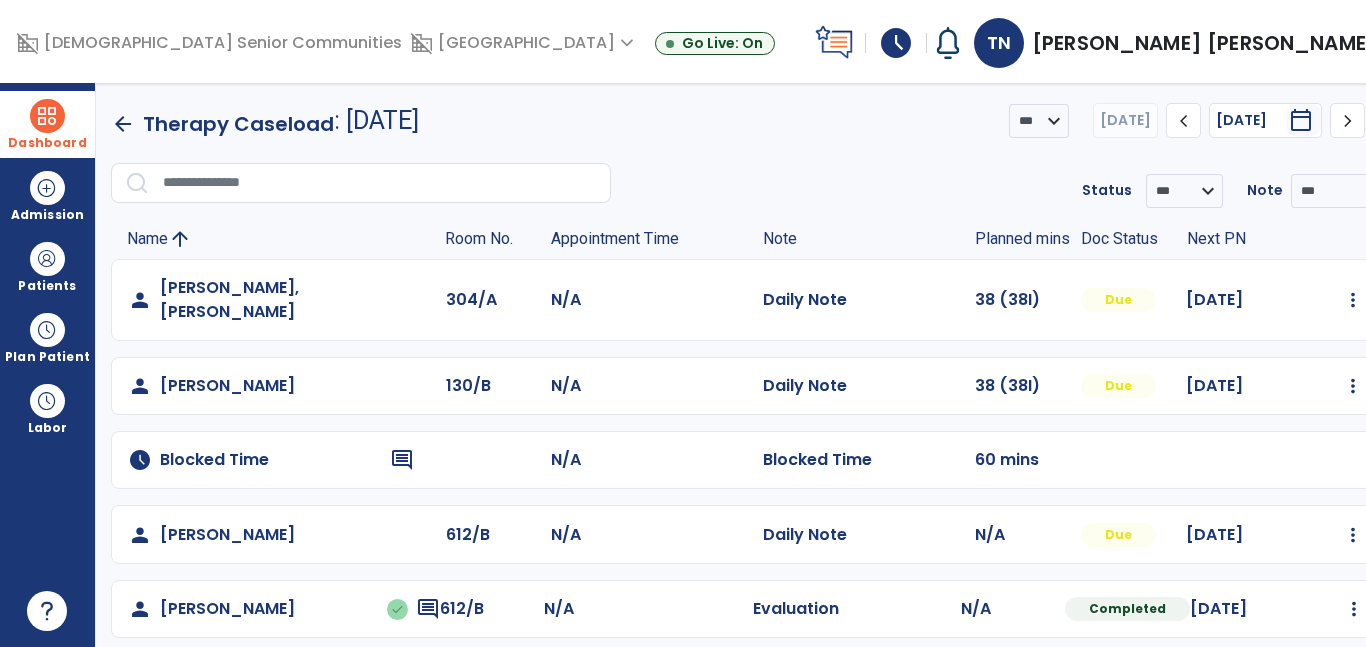 click at bounding box center (47, 116) 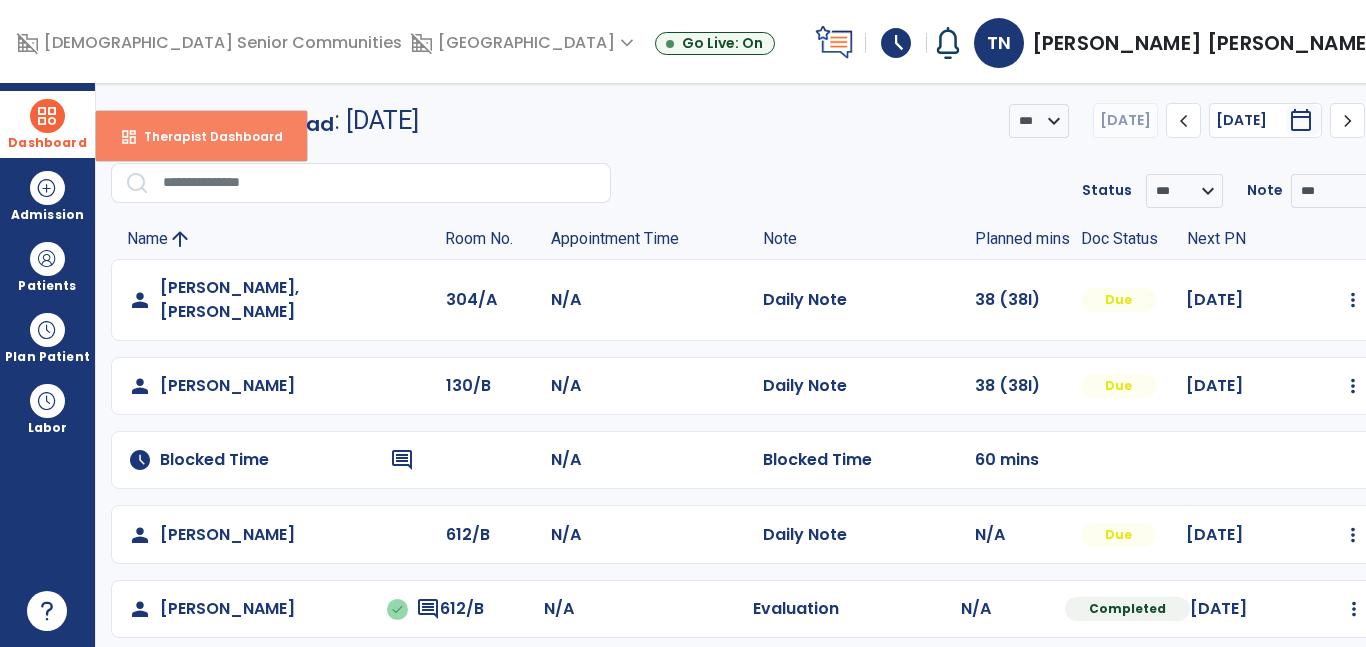 click on "dashboard  Therapist Dashboard" at bounding box center (201, 136) 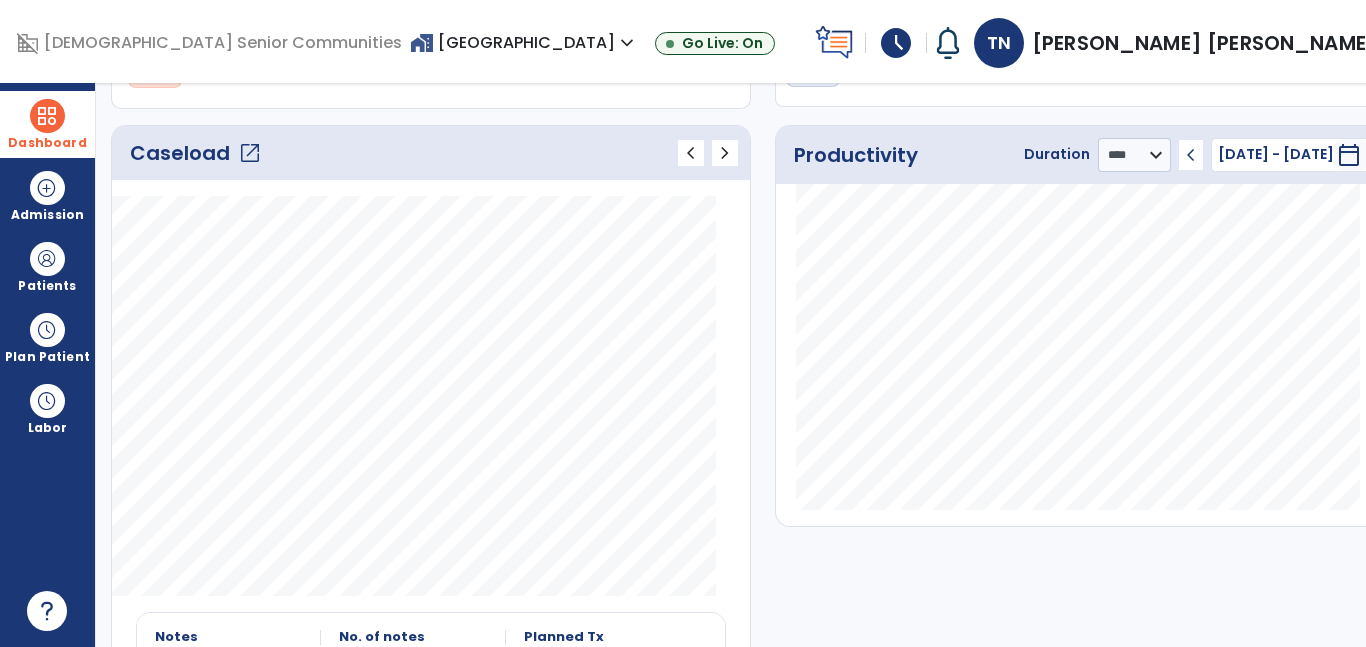 scroll, scrollTop: 245, scrollLeft: 0, axis: vertical 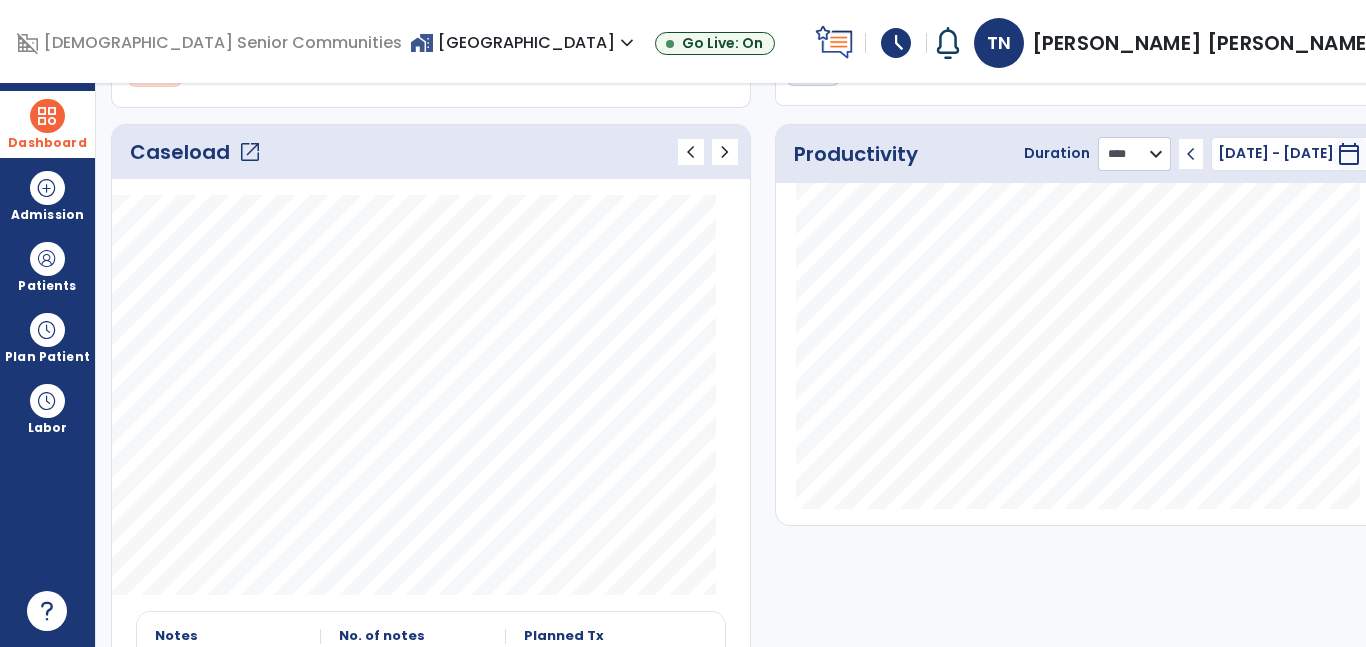 click on "******** **** ***" 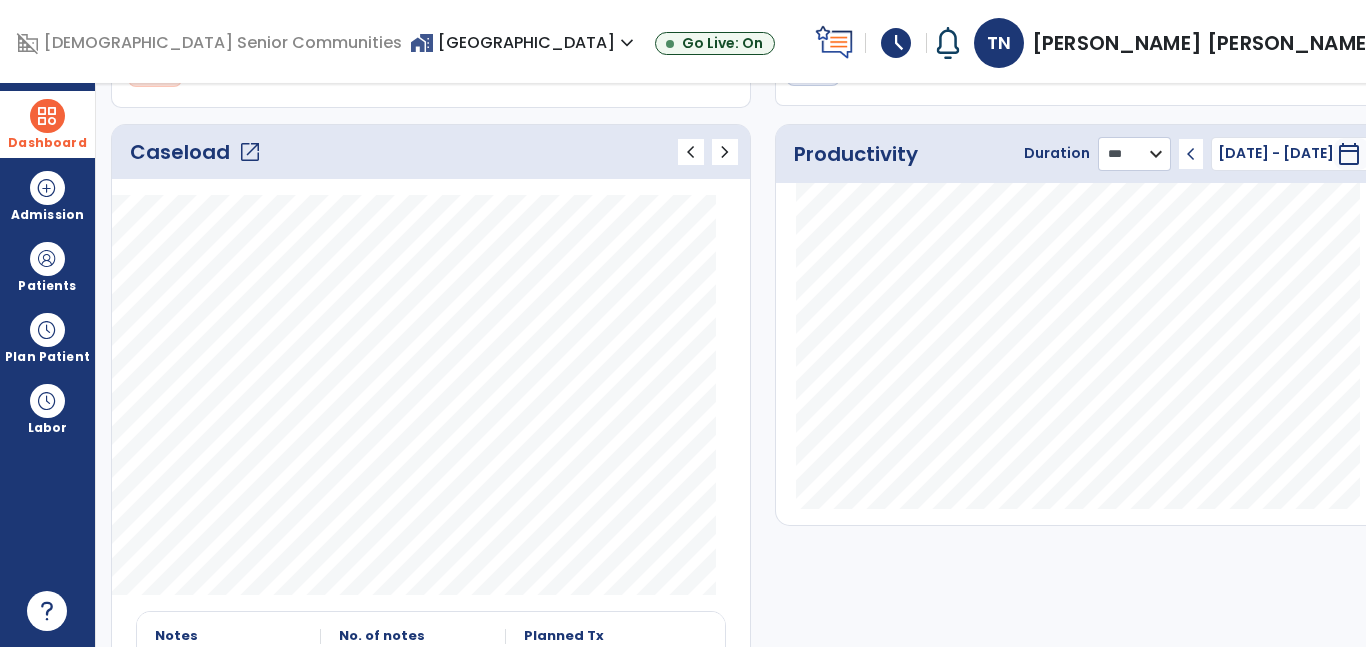 click on "******** **** ***" 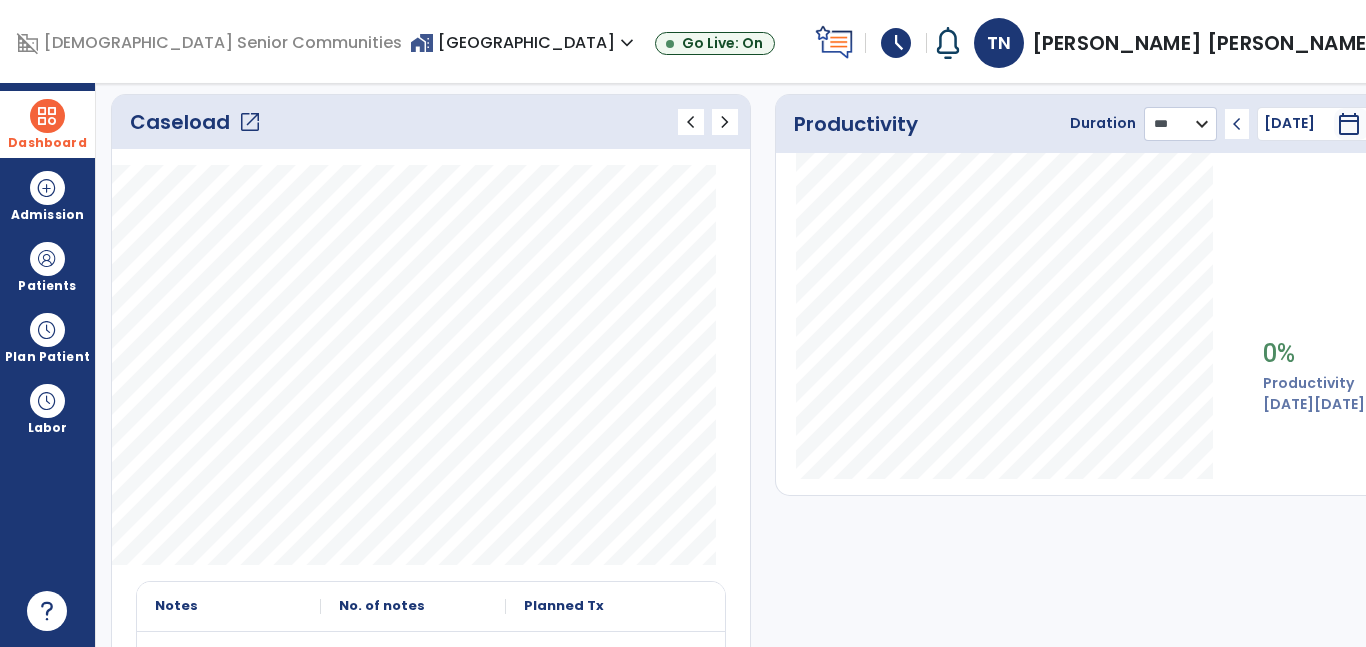 scroll, scrollTop: 0, scrollLeft: 0, axis: both 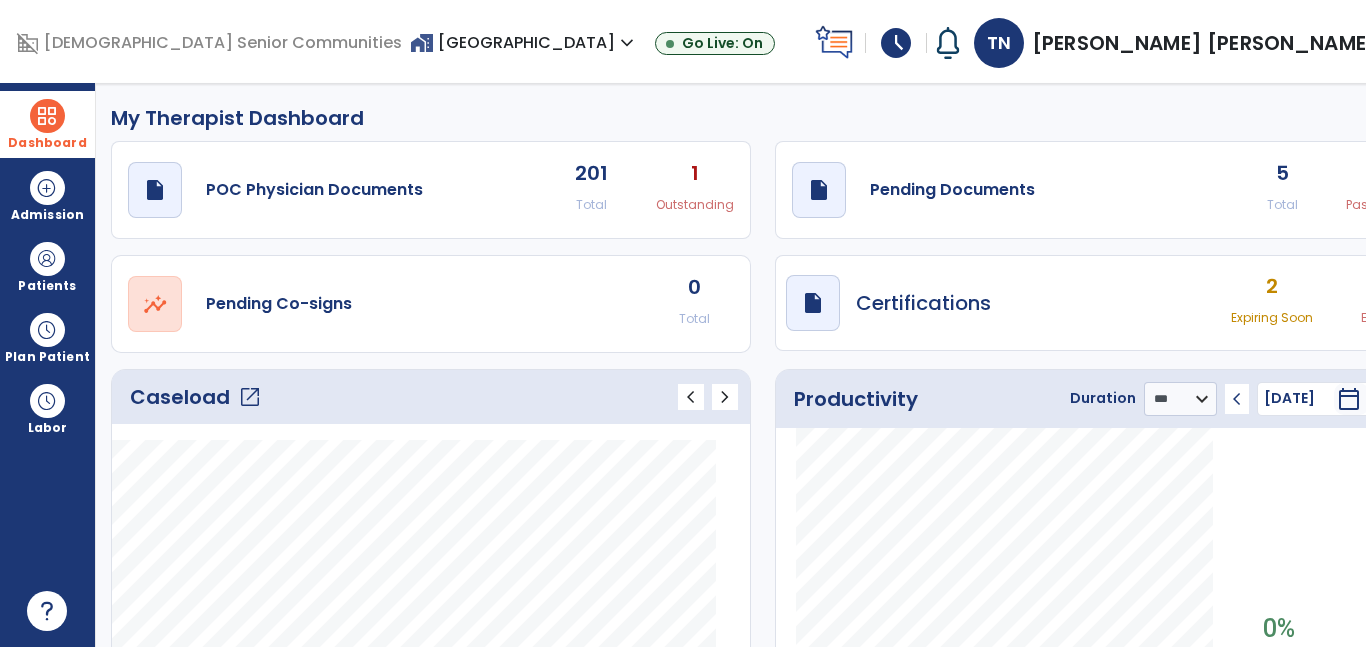 click on "open_in_new" 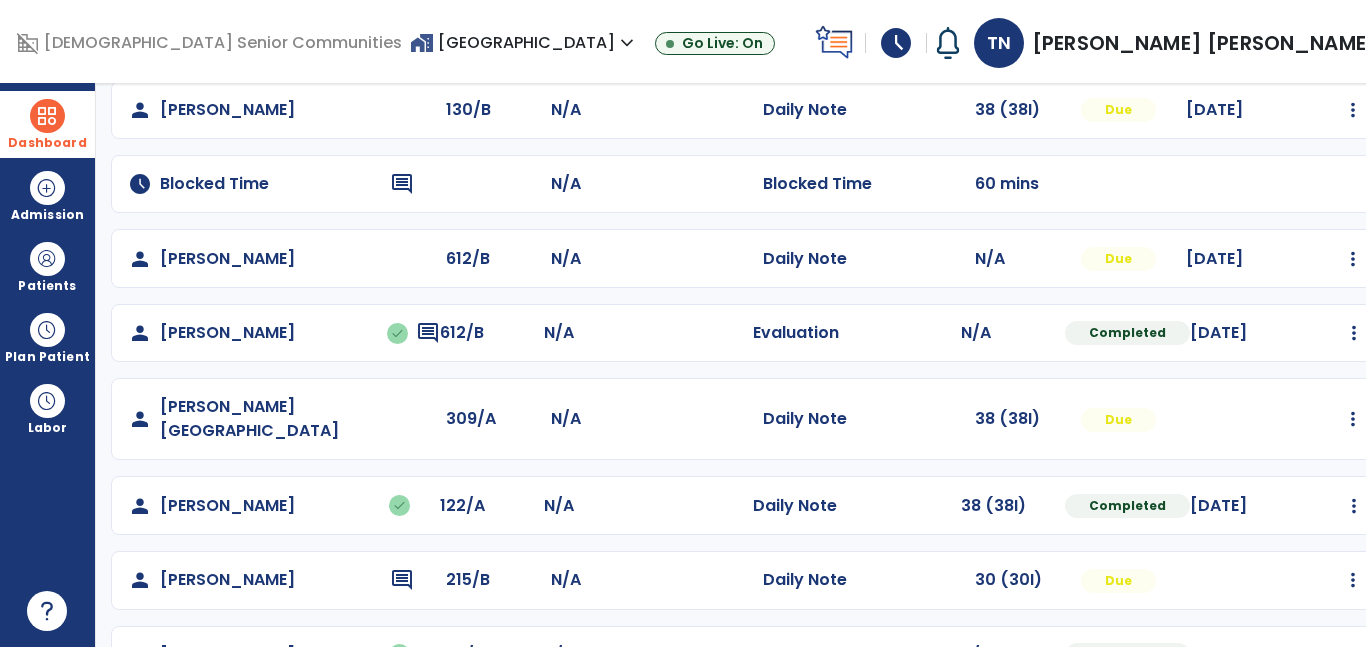 scroll, scrollTop: 439, scrollLeft: 0, axis: vertical 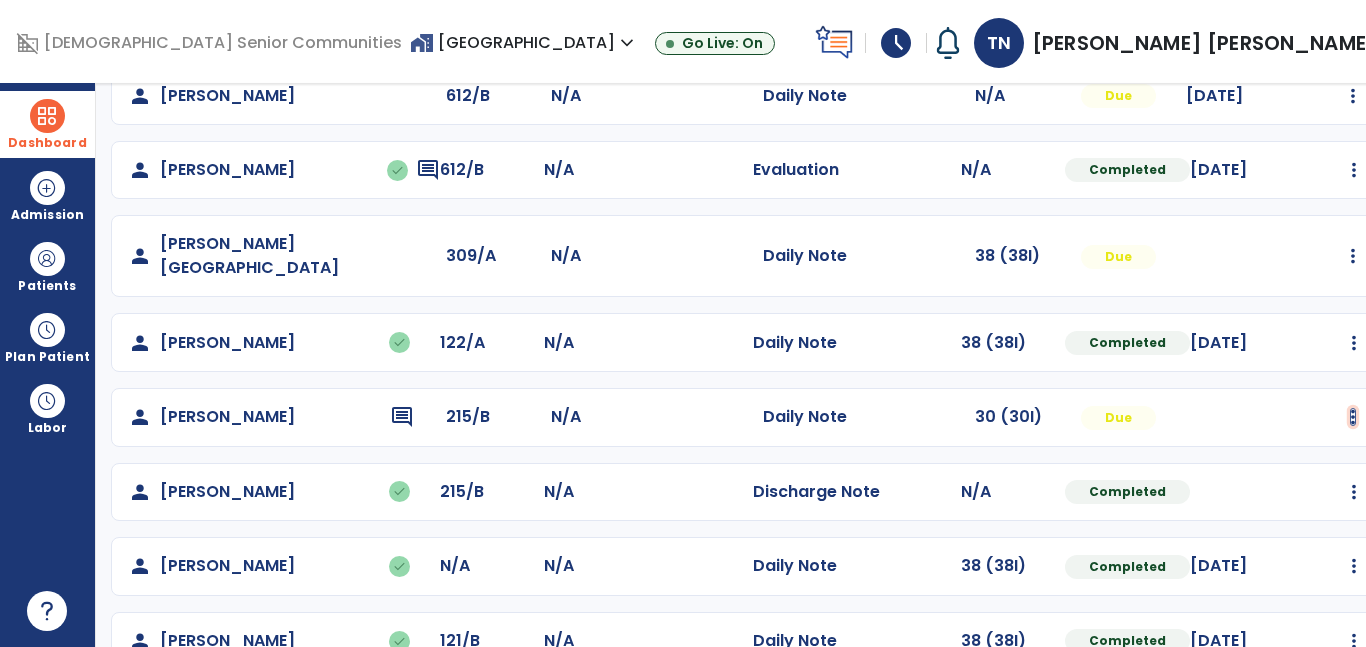 click at bounding box center (1353, -139) 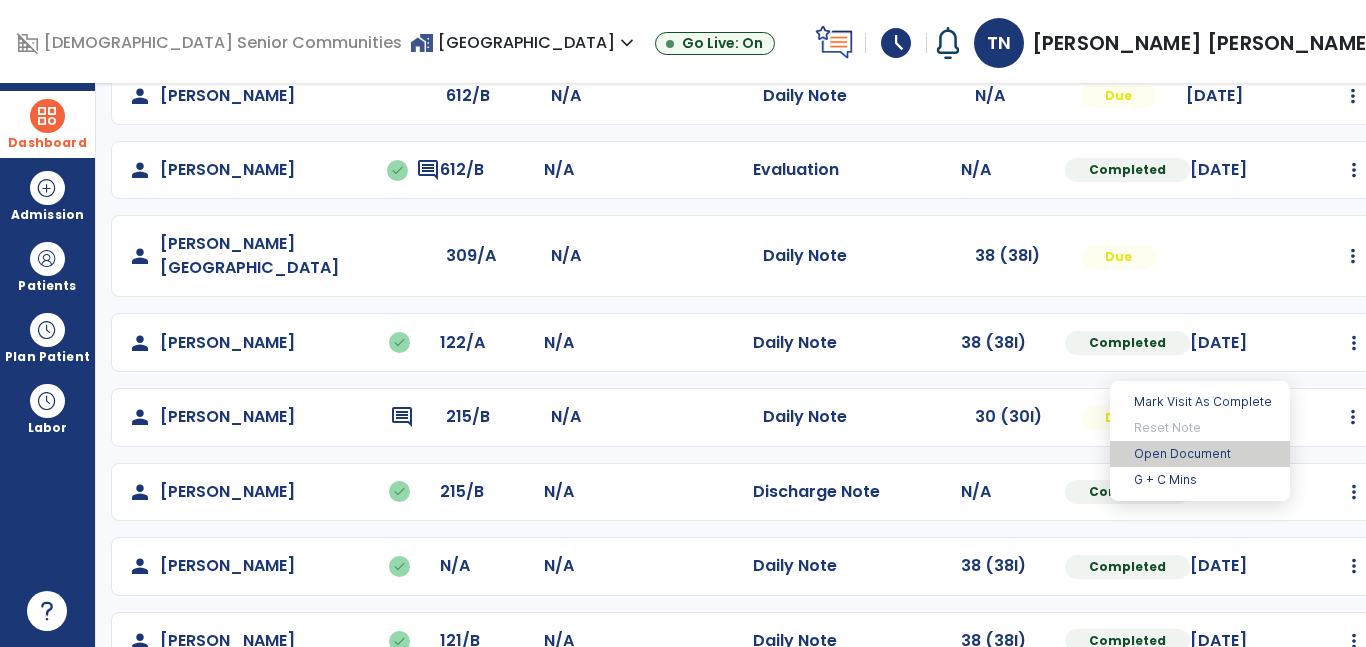 click on "Open Document" at bounding box center (1200, 454) 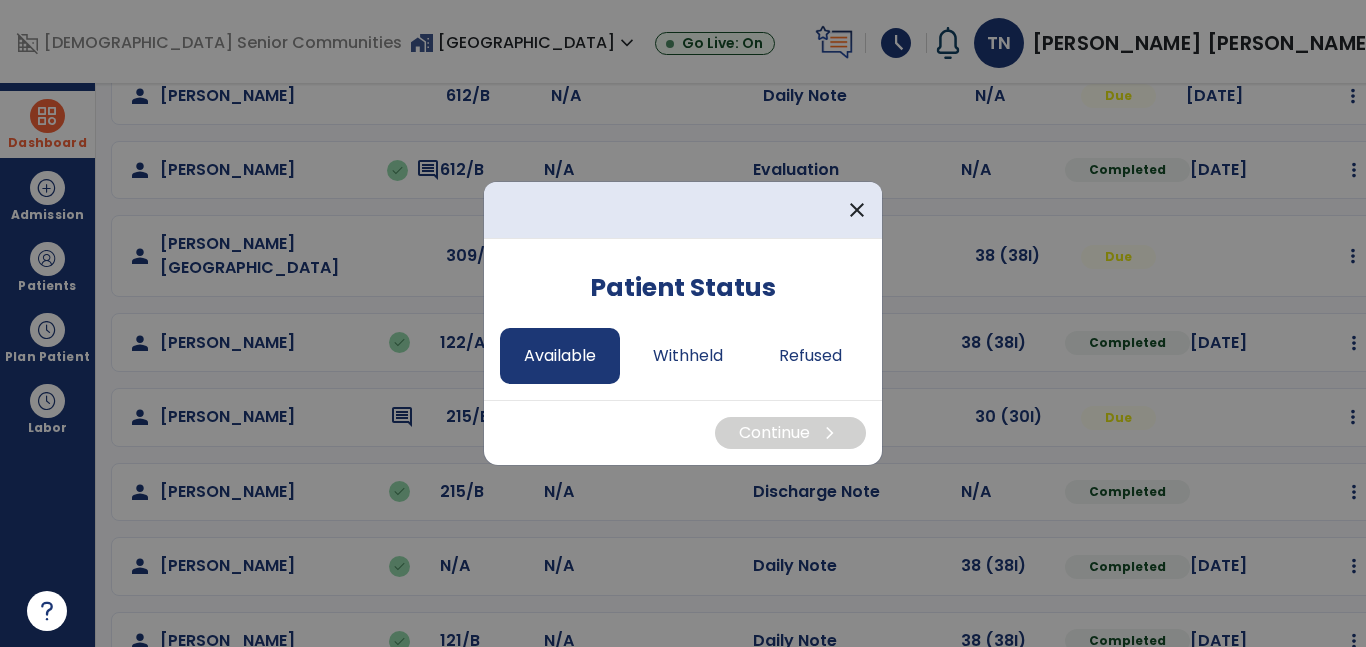 click on "Available" at bounding box center [560, 356] 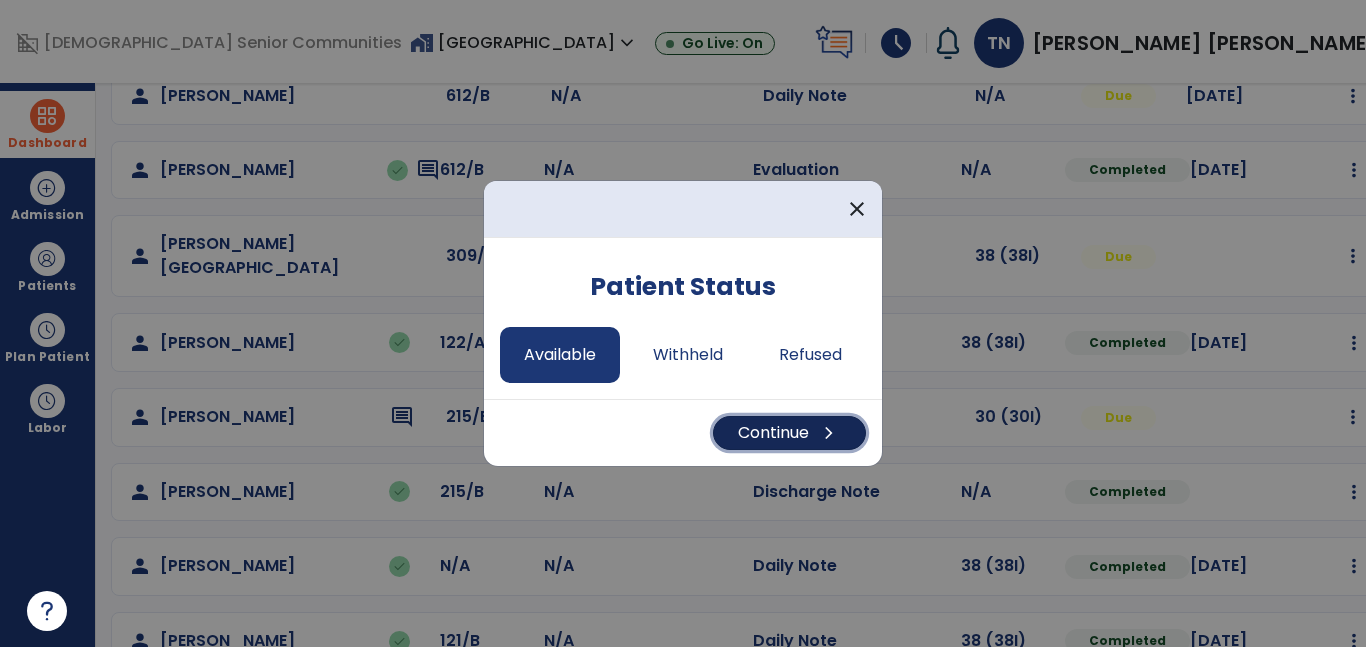 click on "Continue   chevron_right" at bounding box center (789, 433) 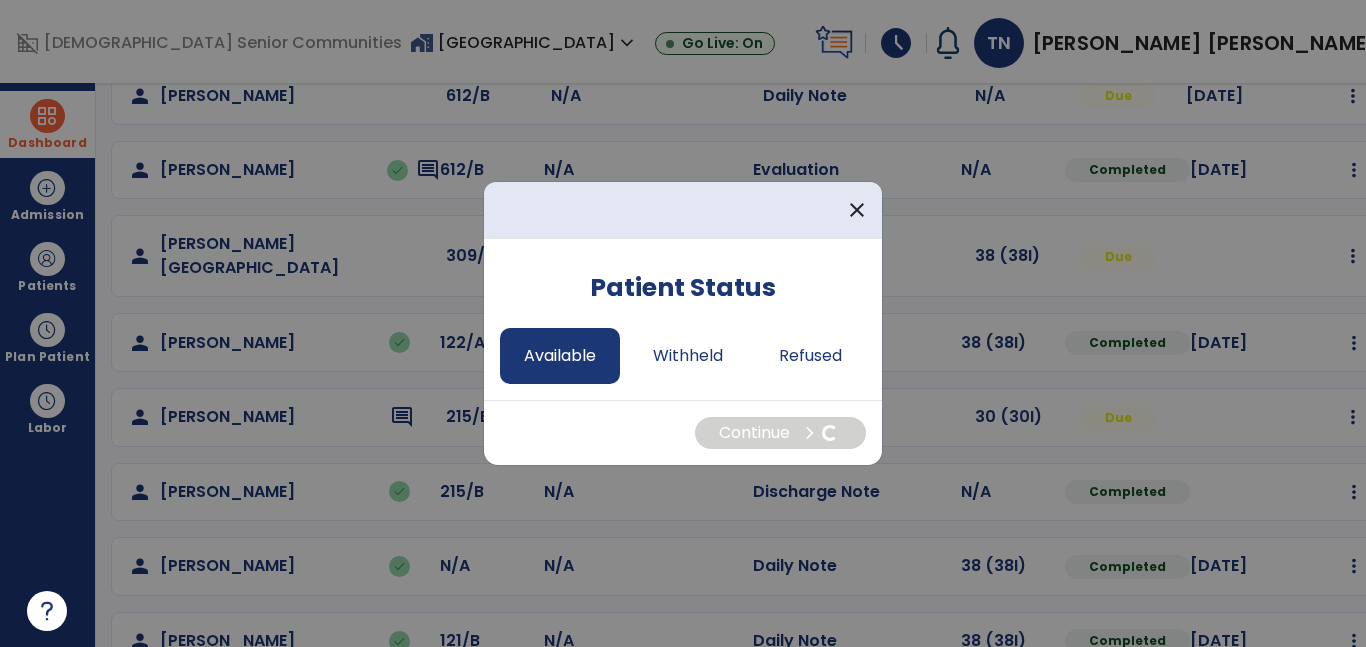 select on "*" 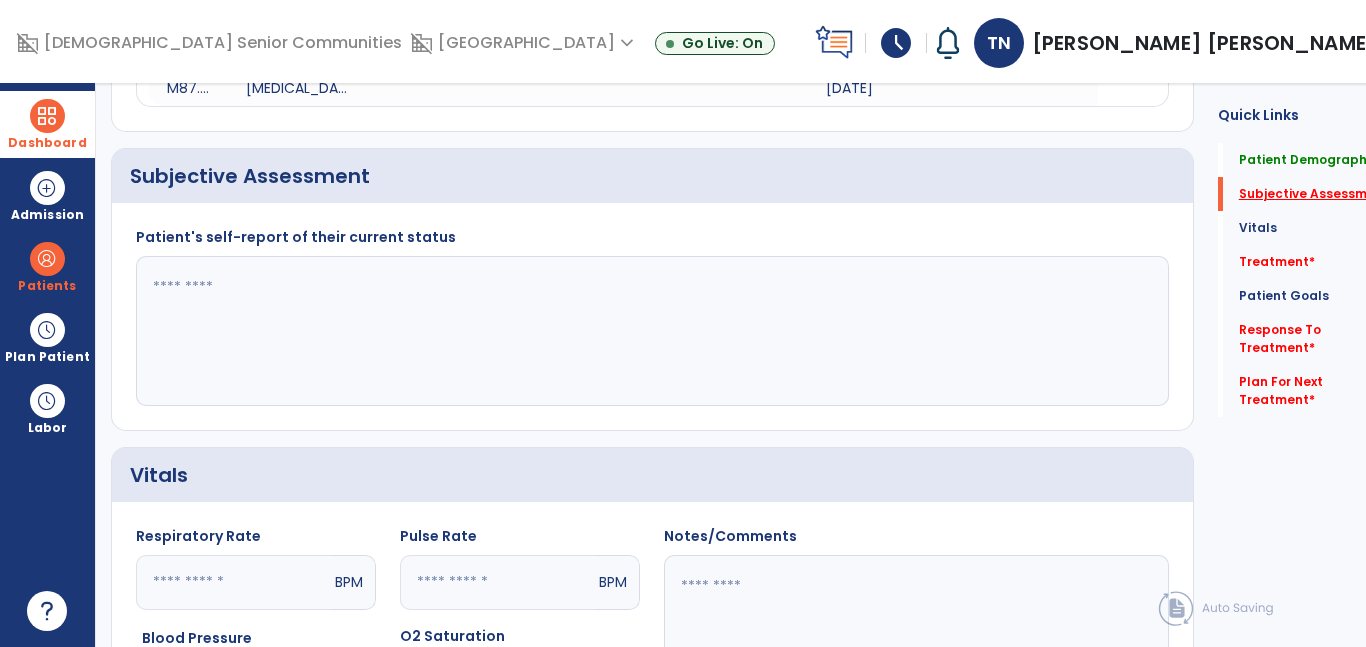 click on "Subjective Assessment   *" 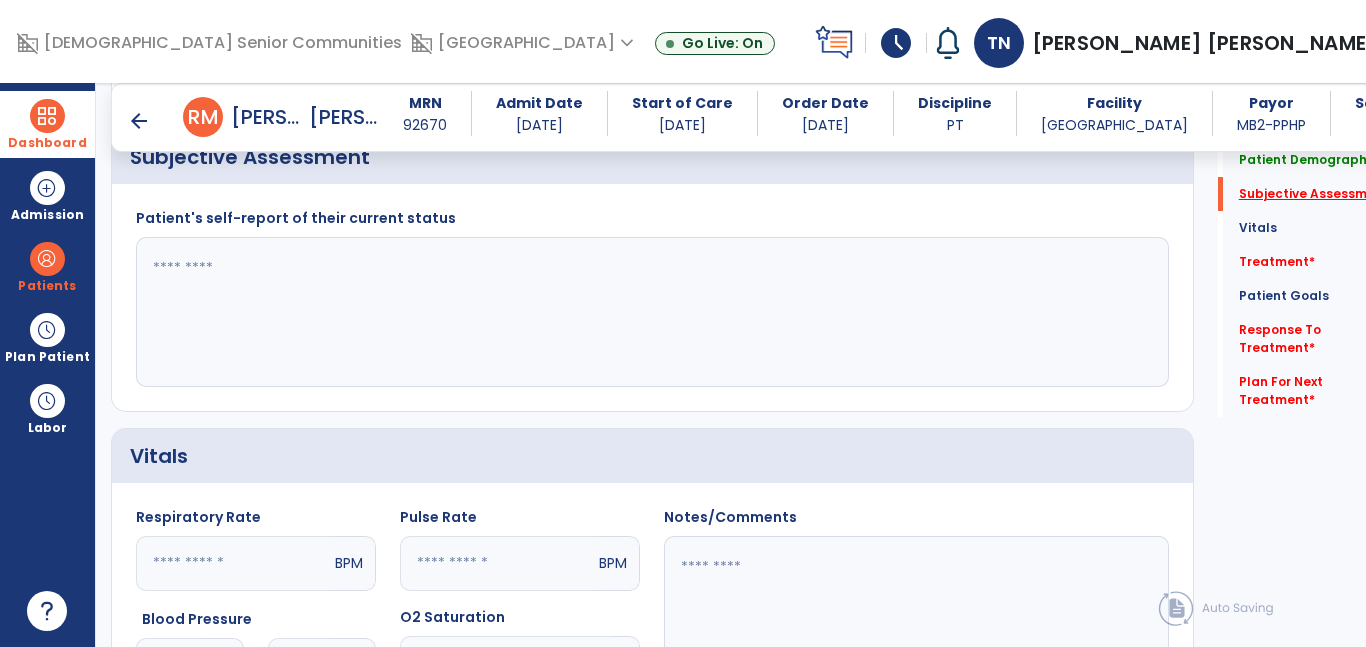 scroll, scrollTop: 363, scrollLeft: 0, axis: vertical 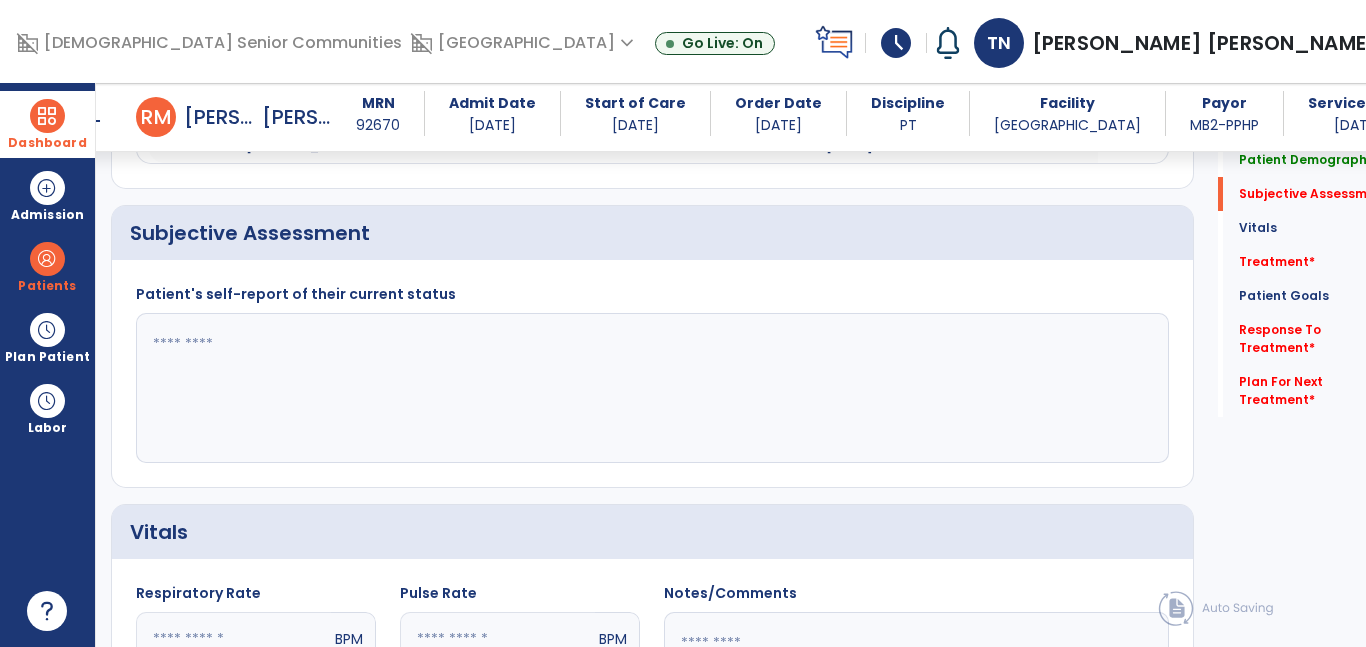 click 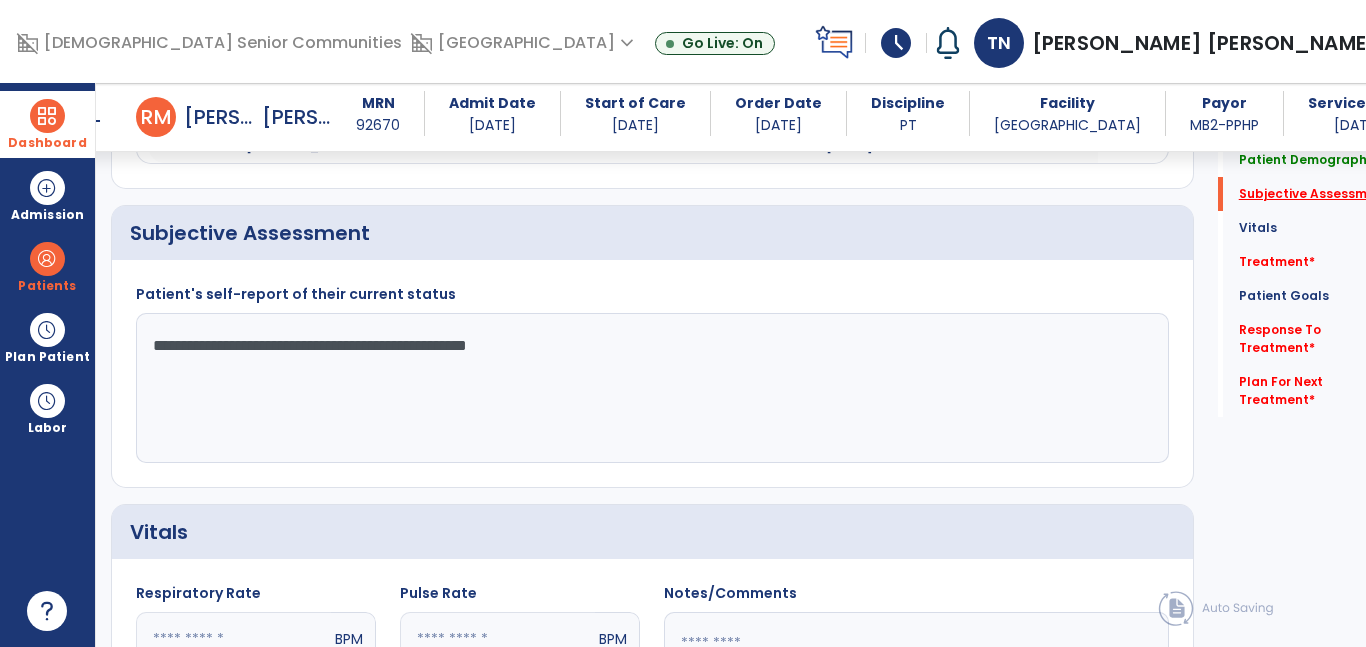 type on "**********" 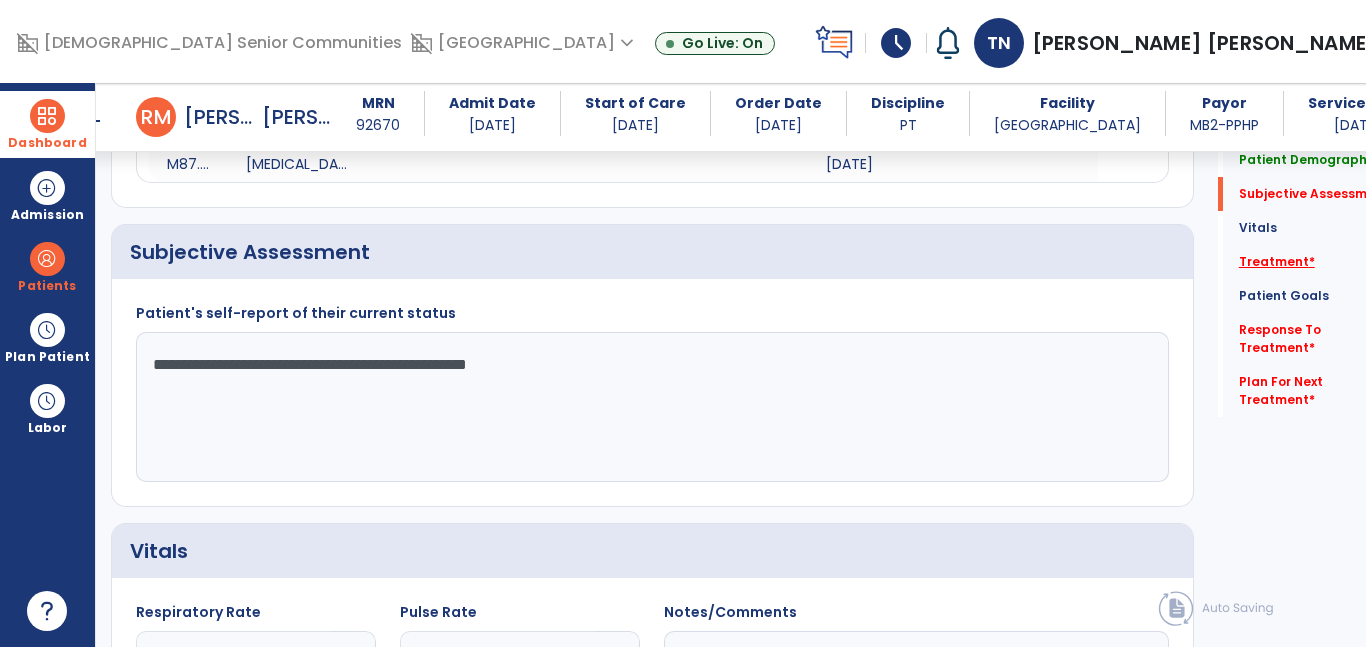 click on "Treatment   *" 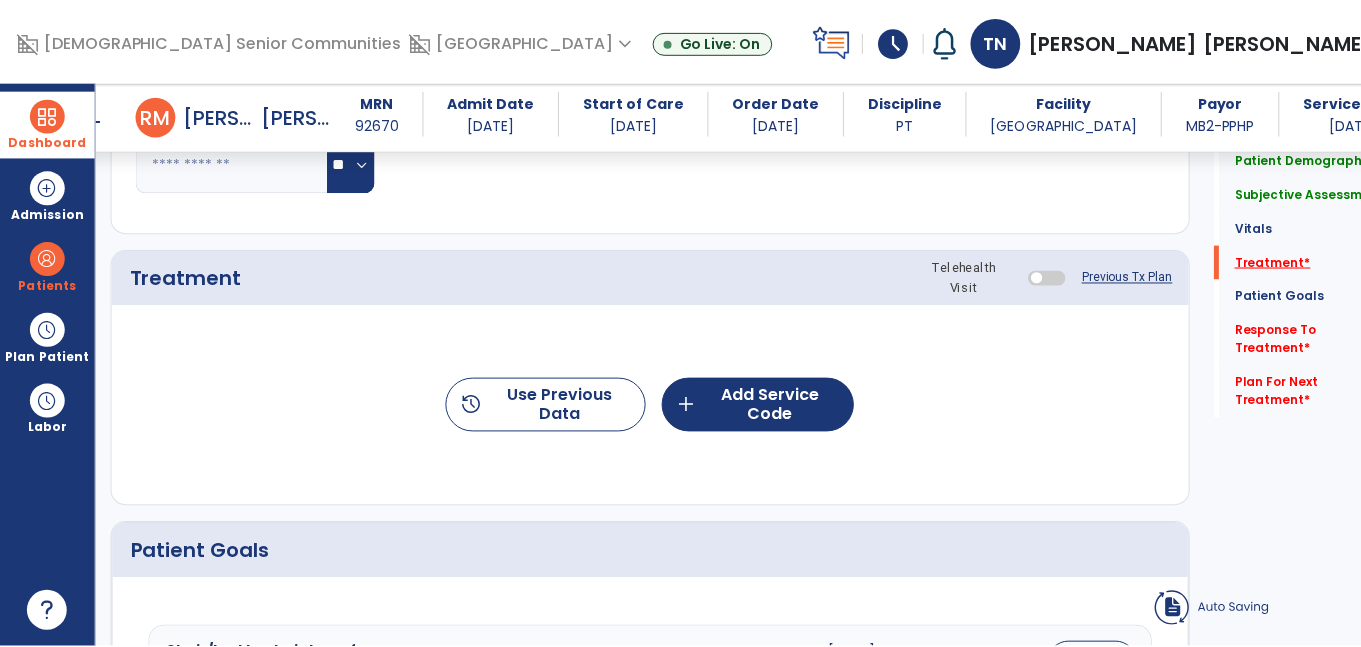 scroll, scrollTop: 1052, scrollLeft: 0, axis: vertical 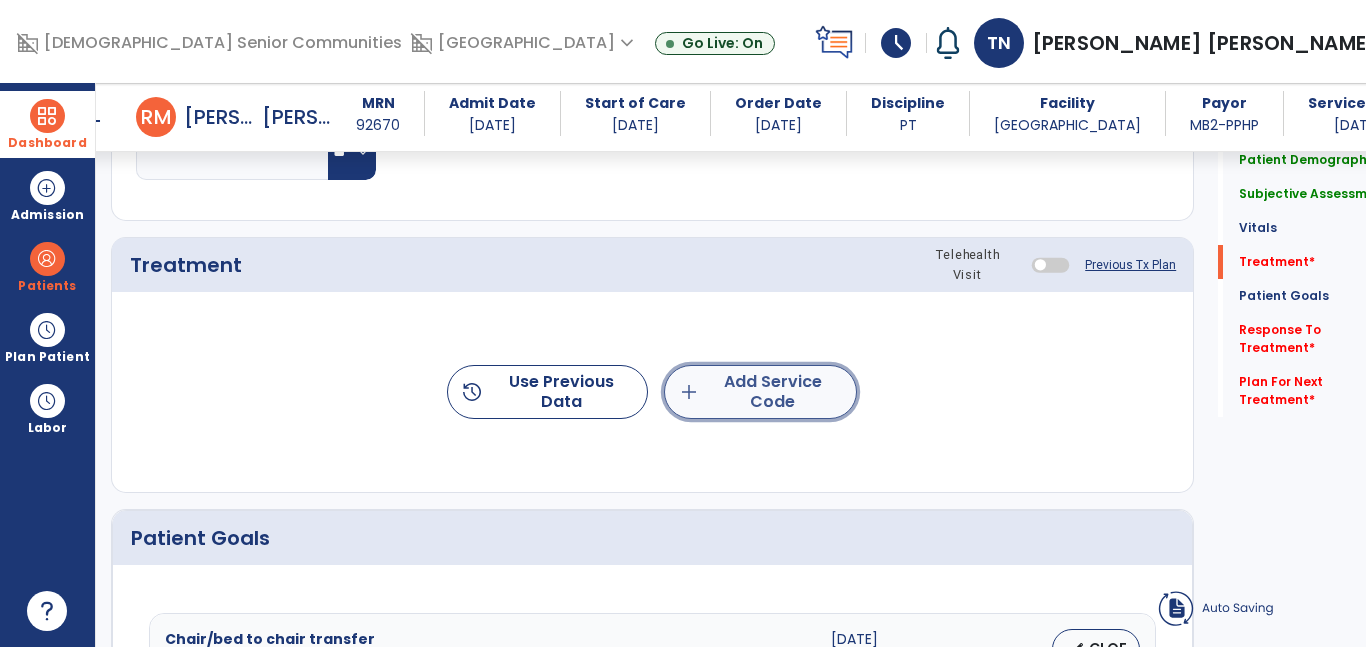 click on "add  Add Service Code" 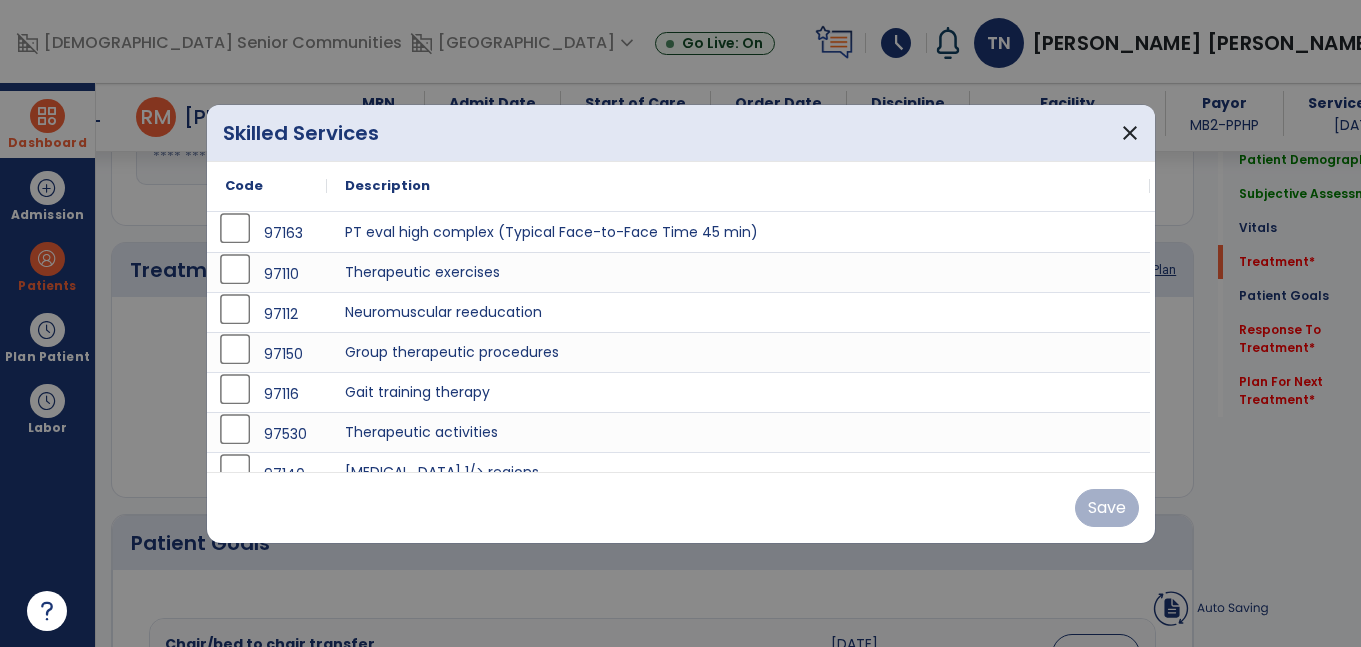 scroll, scrollTop: 1052, scrollLeft: 0, axis: vertical 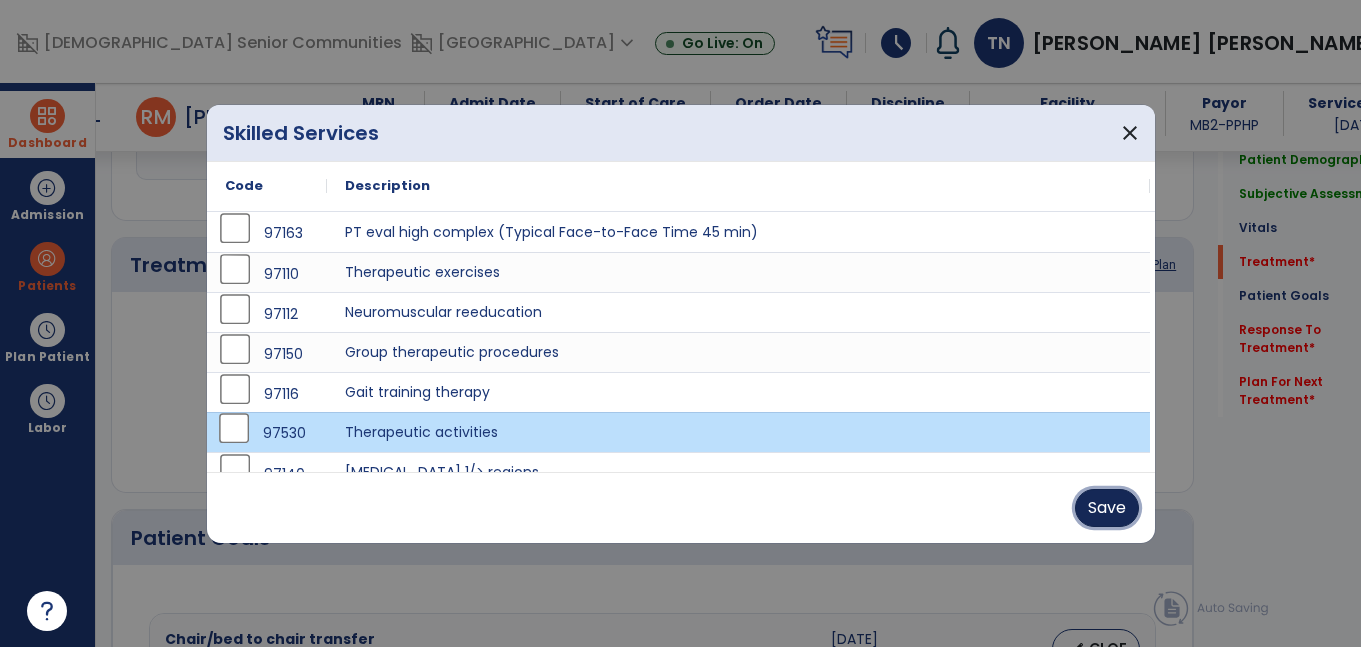click on "Save" at bounding box center [1107, 508] 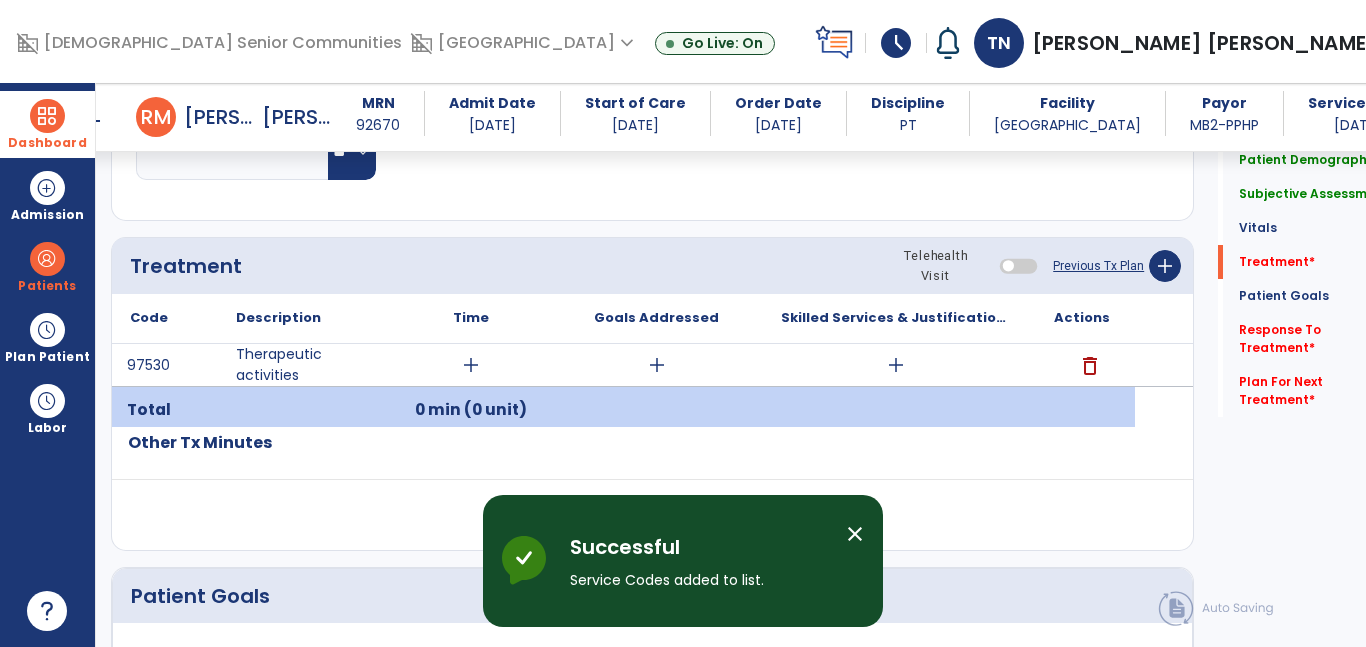click on "add" at bounding box center [896, 365] 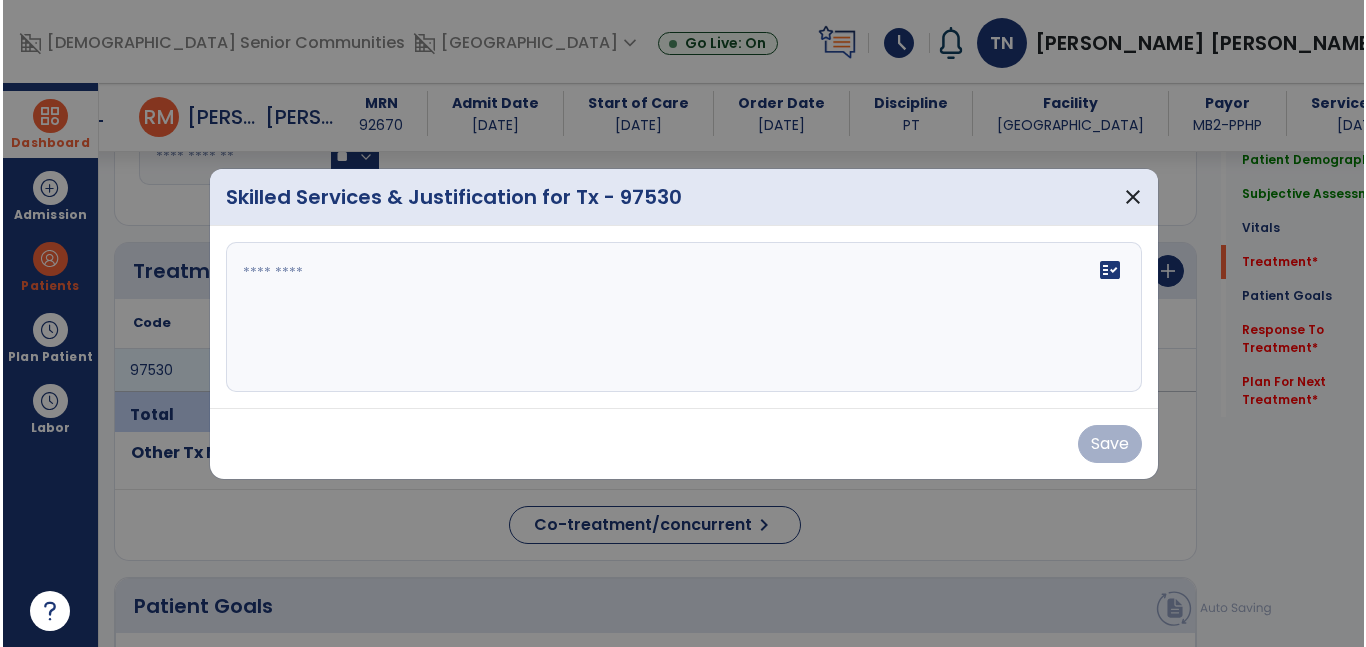 scroll, scrollTop: 1052, scrollLeft: 0, axis: vertical 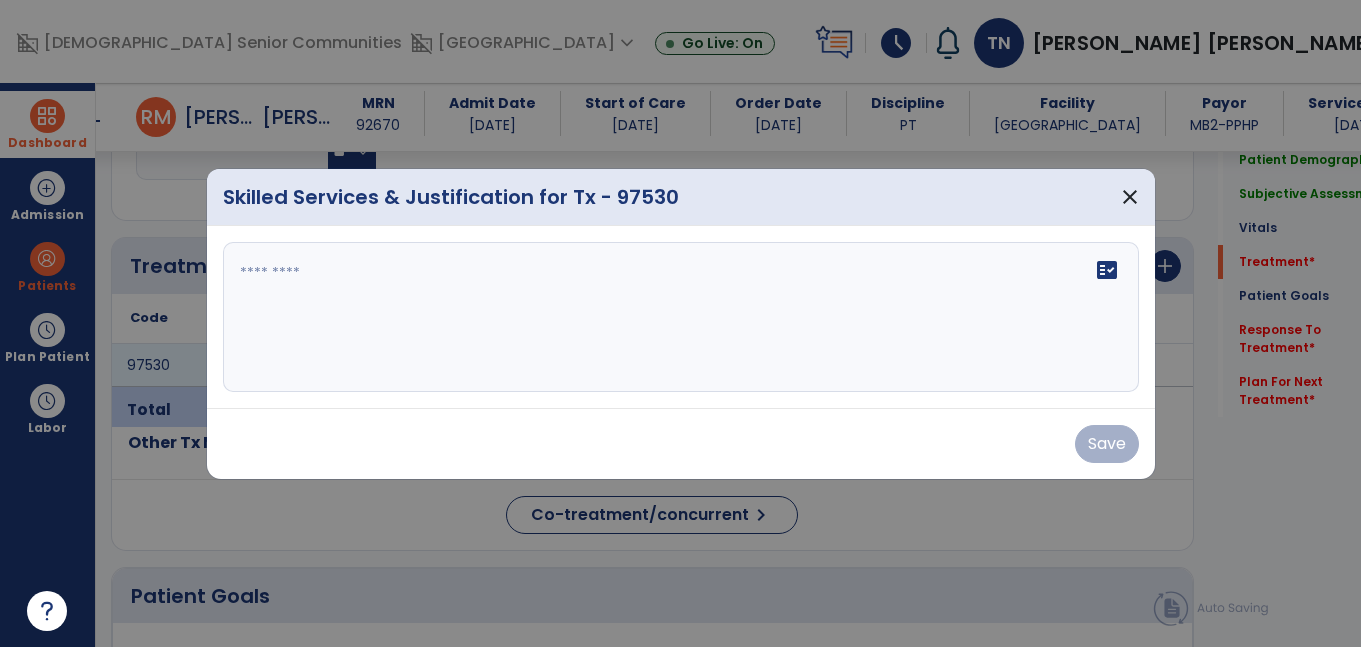 click on "fact_check" at bounding box center [681, 317] 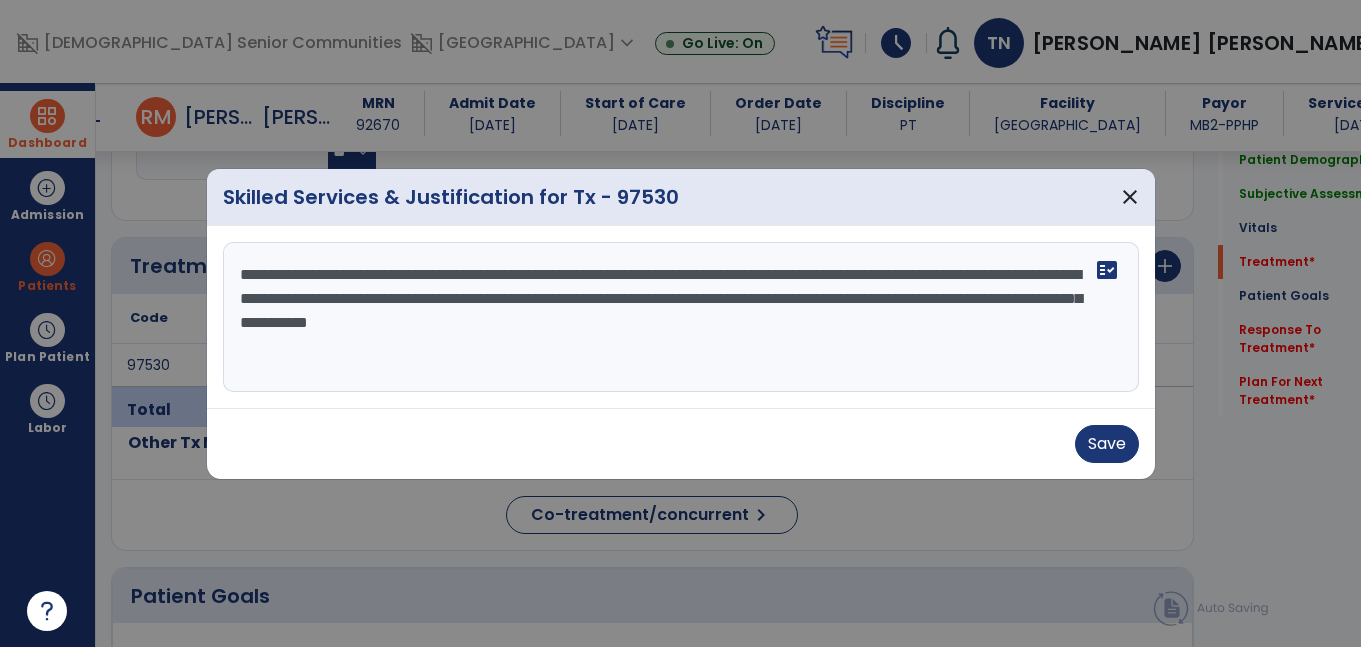 click on "Save" at bounding box center [681, 443] 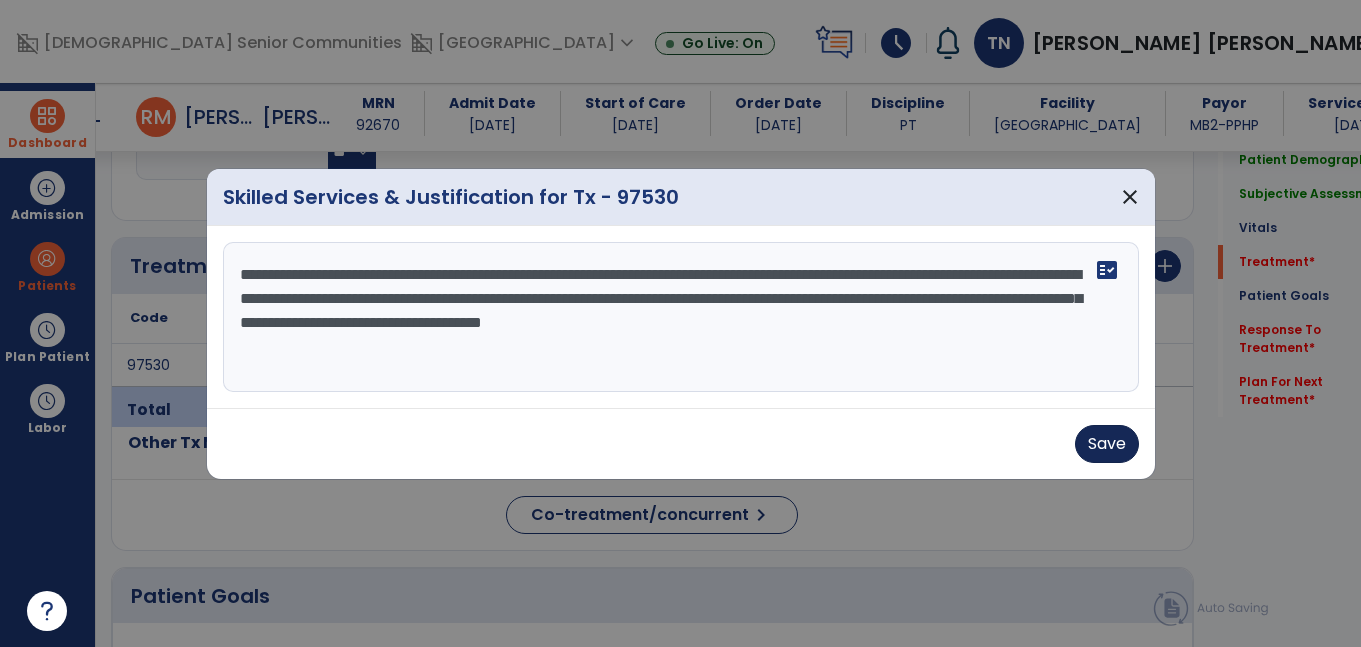 type on "**********" 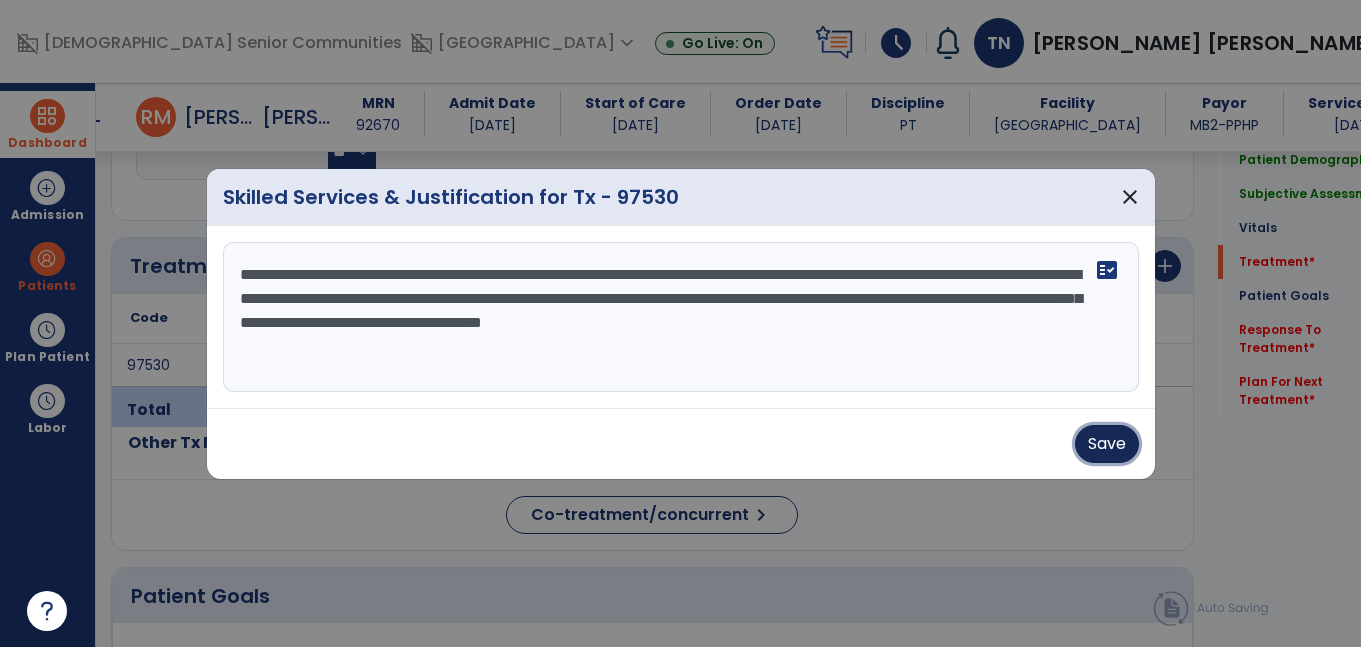 click on "Save" at bounding box center [1107, 444] 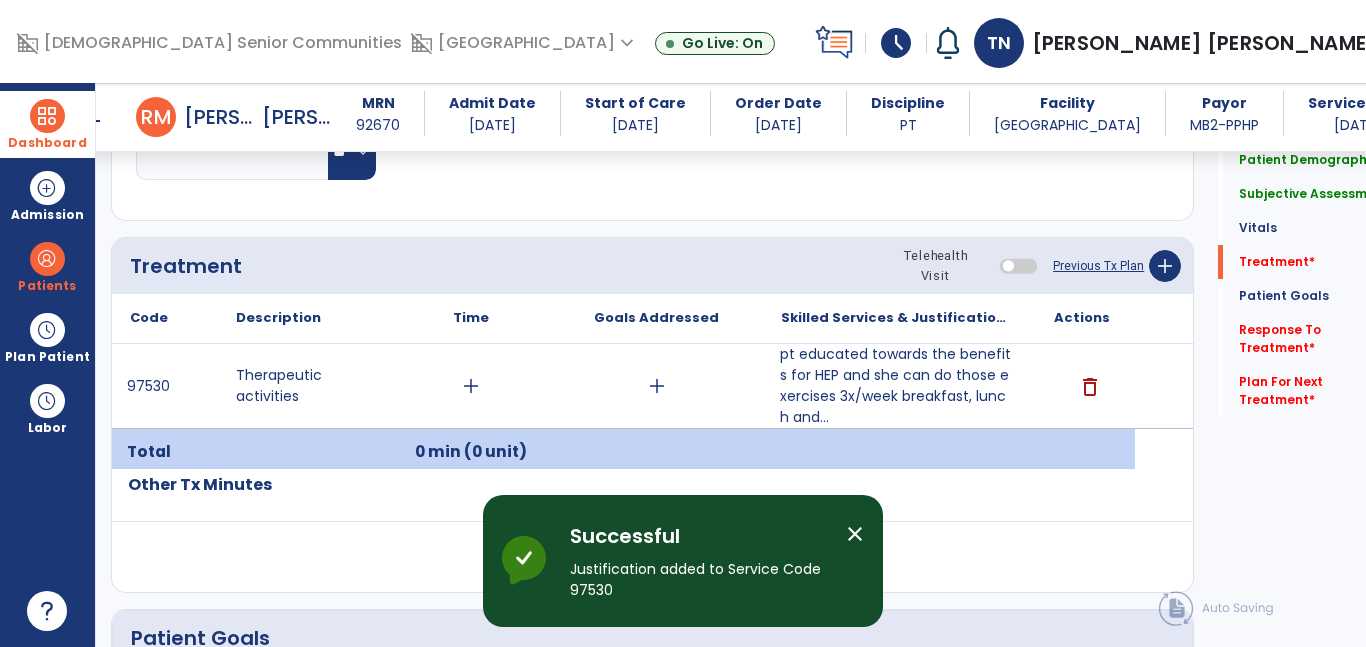 click on "add" at bounding box center [471, 386] 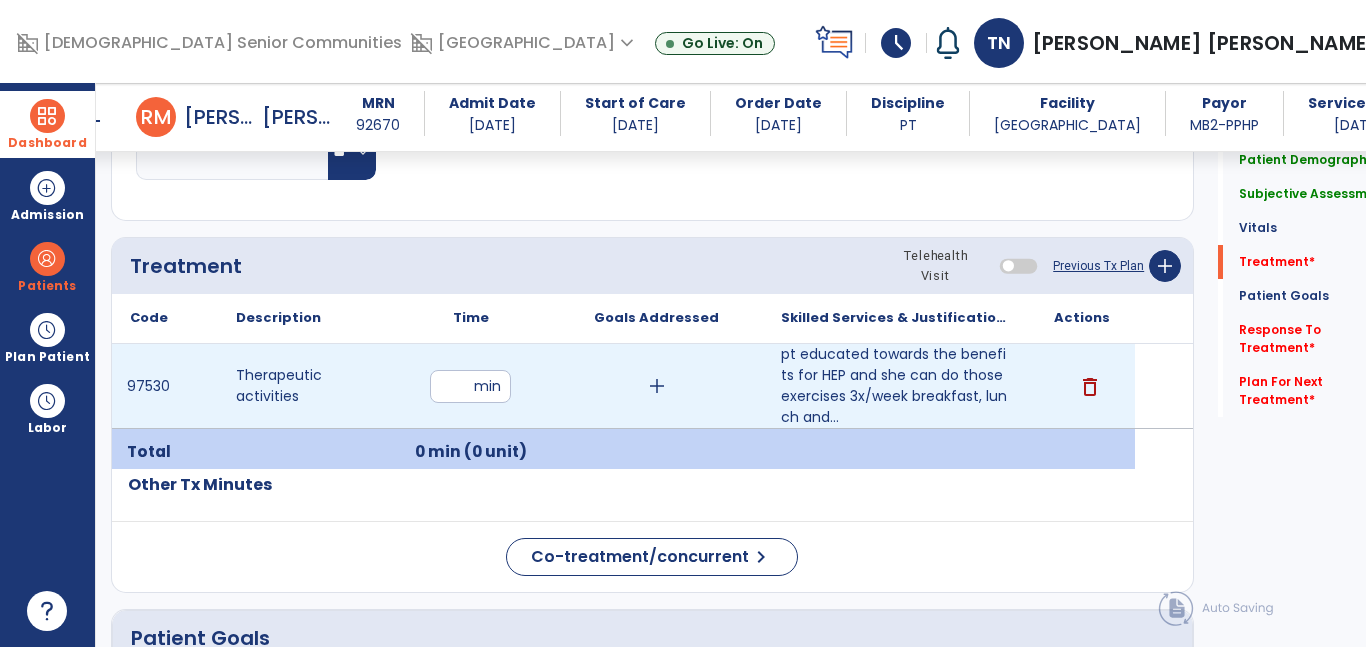 type on "**" 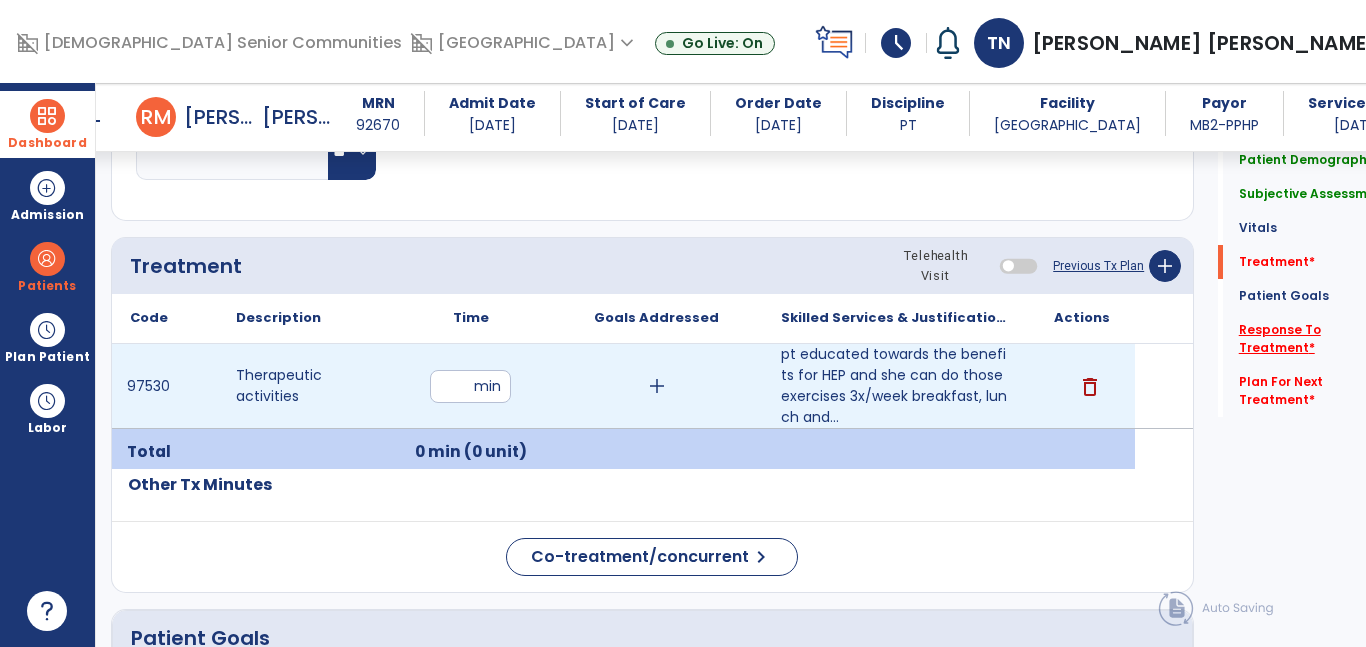 click on "Response To Treatment   *" 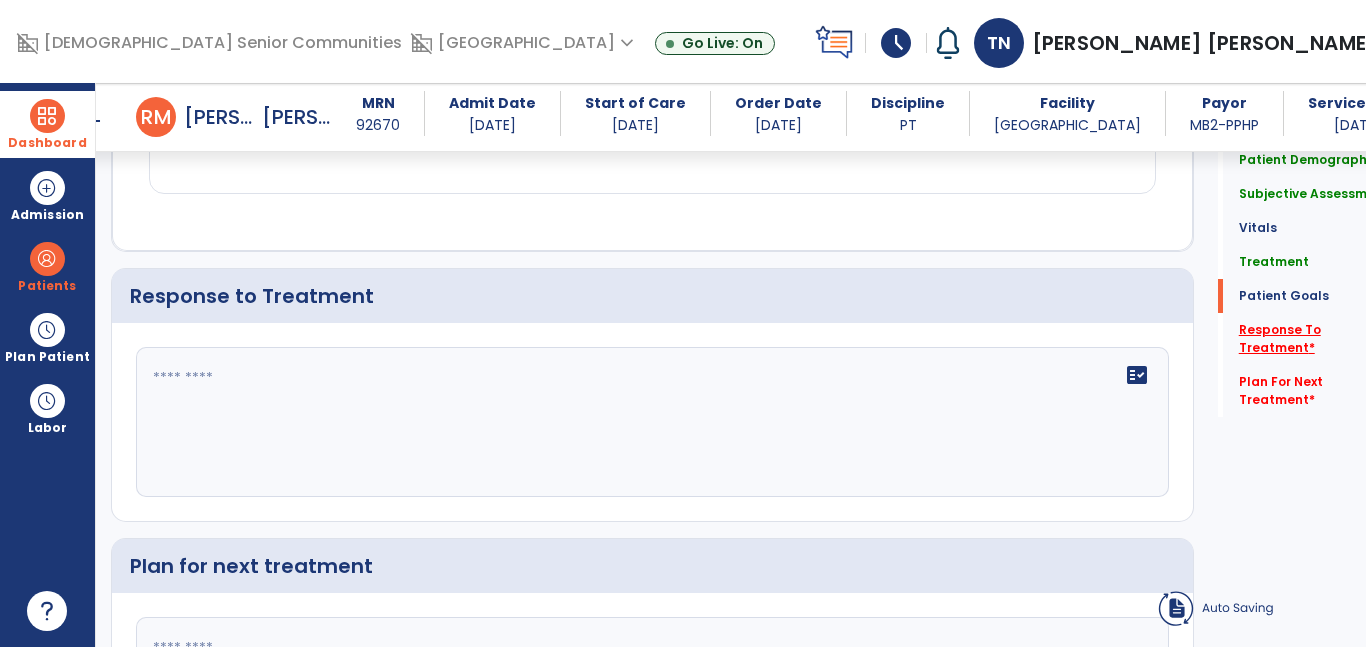 scroll, scrollTop: 2572, scrollLeft: 0, axis: vertical 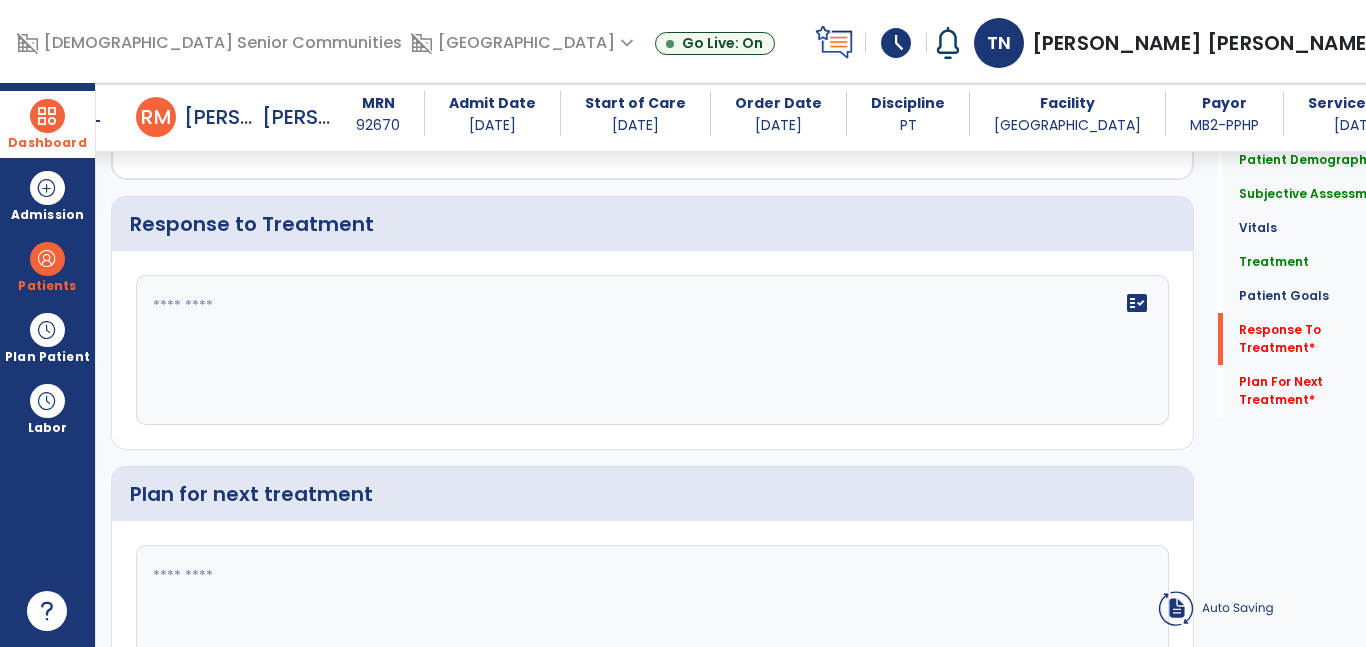 click on "fact_check" 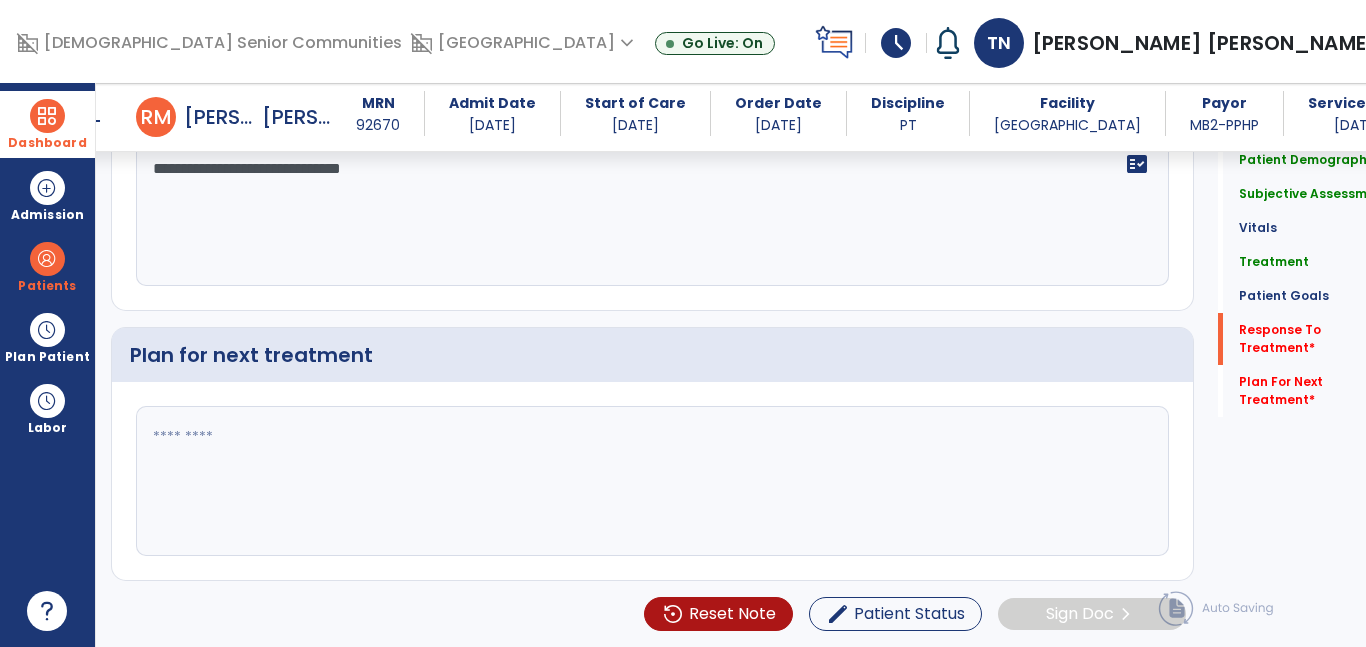 scroll, scrollTop: 2751, scrollLeft: 0, axis: vertical 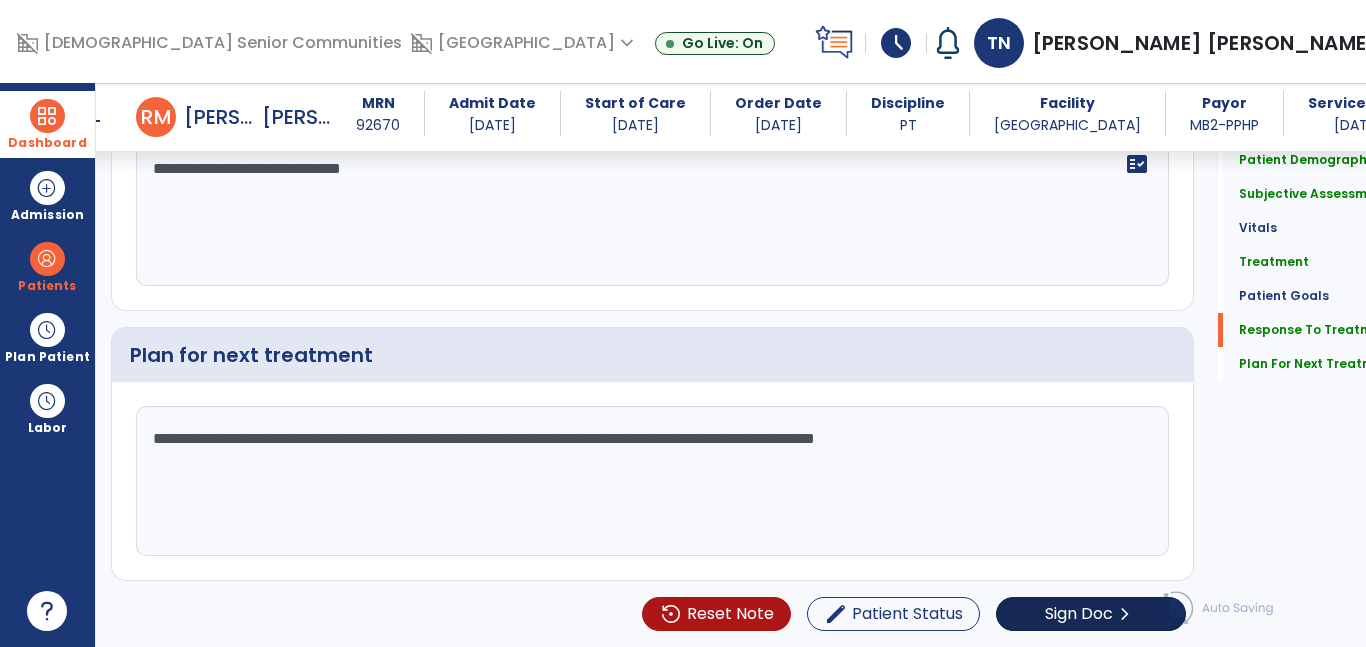 type on "**********" 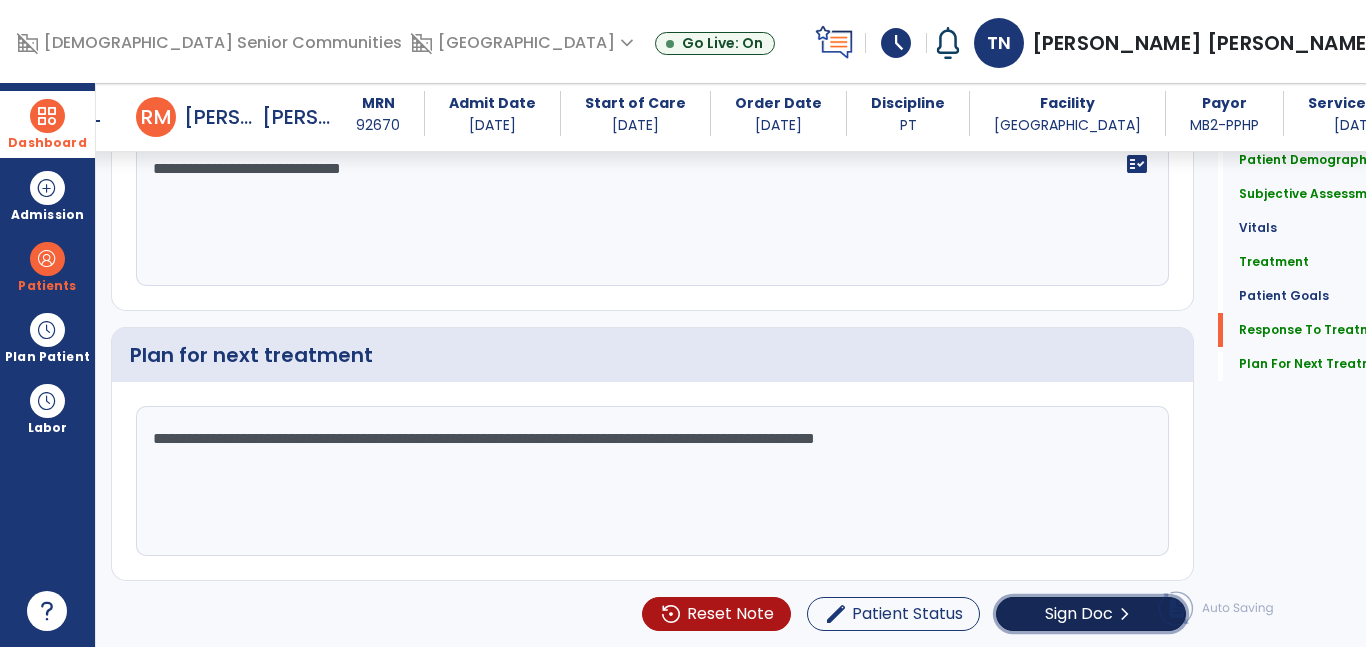 click on "Sign Doc" 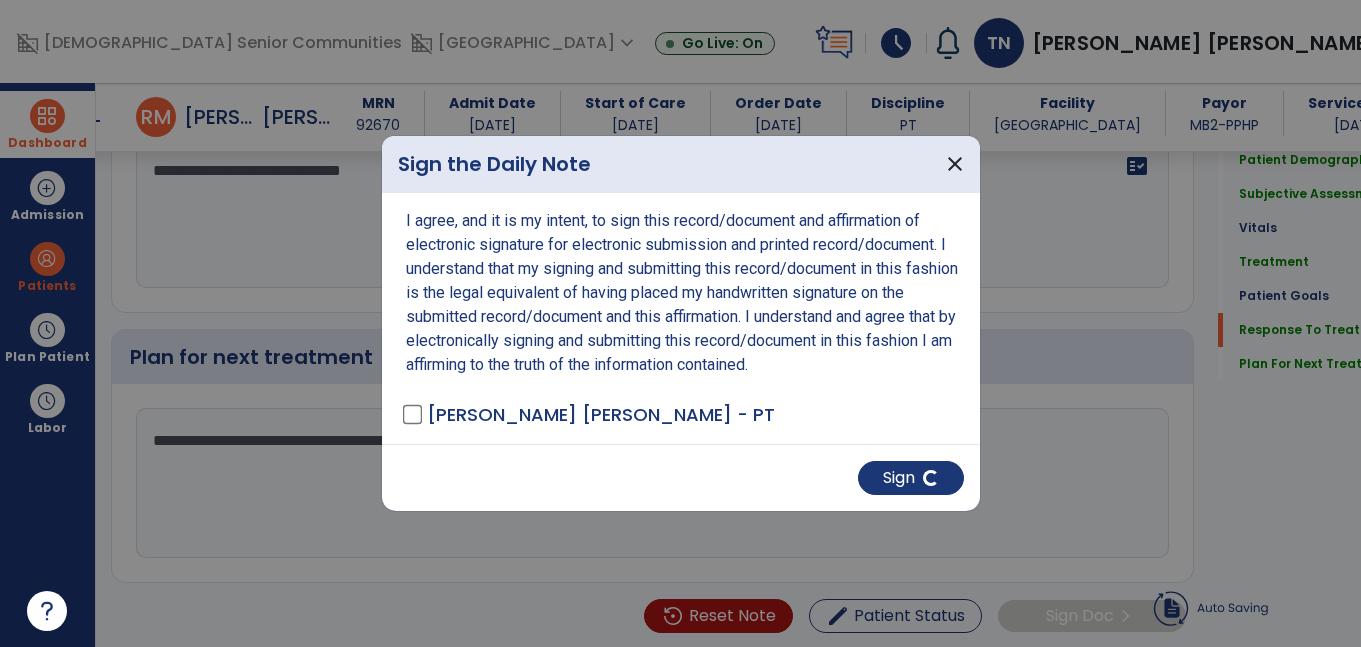 scroll, scrollTop: 2753, scrollLeft: 0, axis: vertical 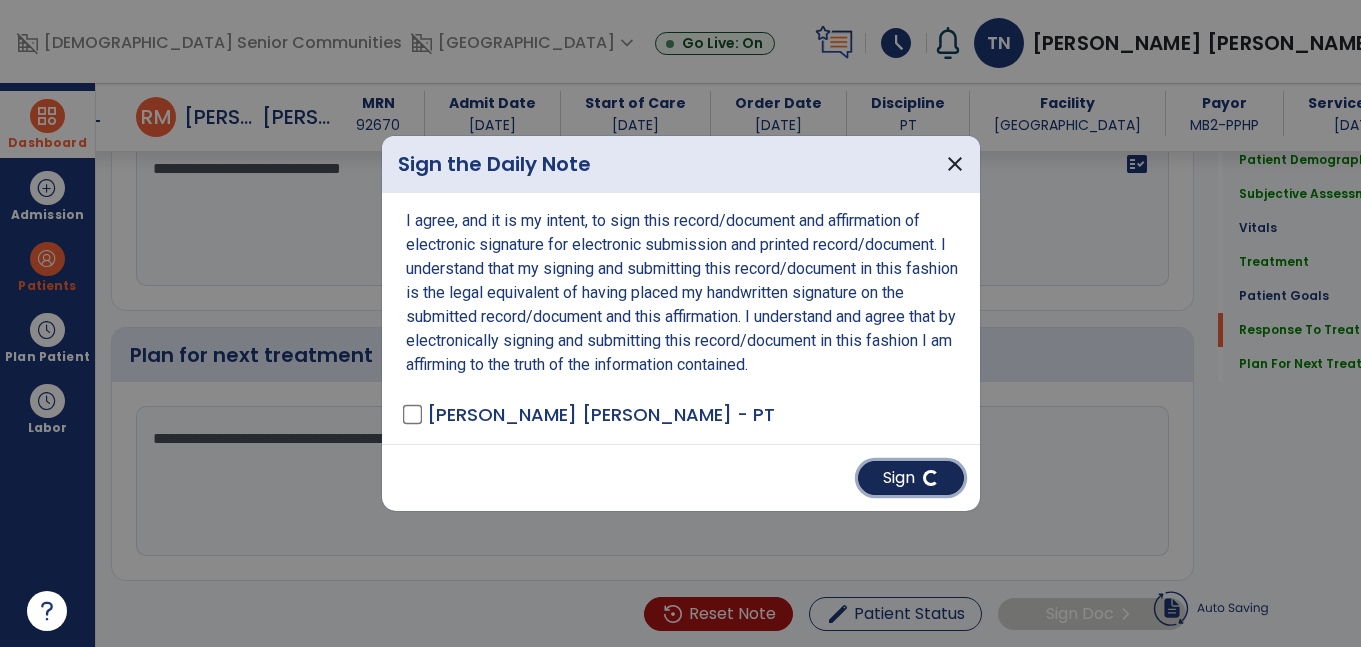 click on "Sign" at bounding box center (911, 478) 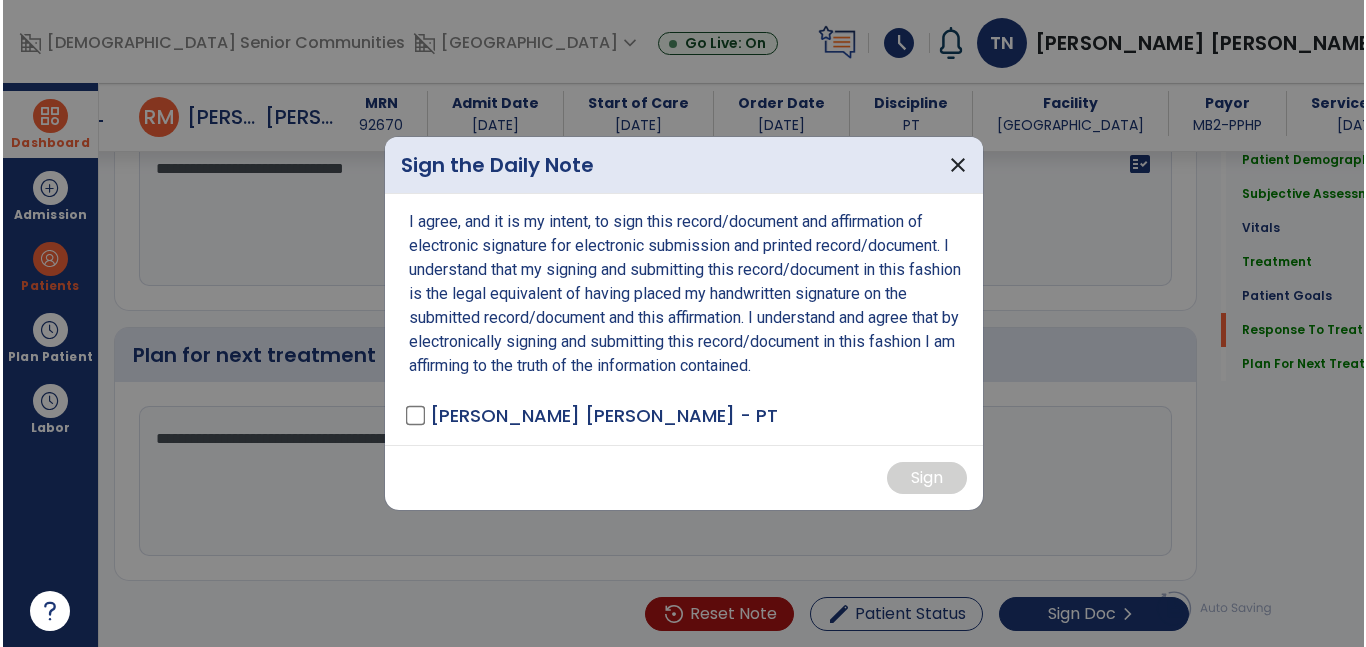 scroll, scrollTop: 2753, scrollLeft: 0, axis: vertical 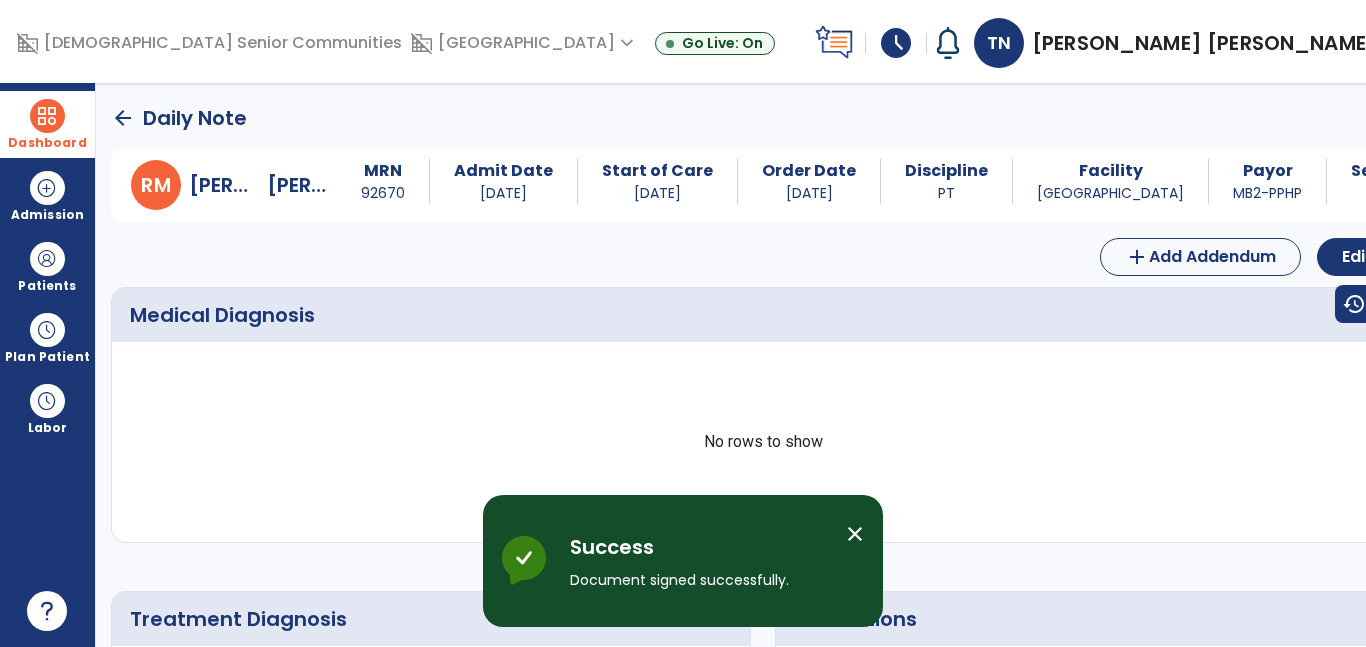 click on "arrow_back" 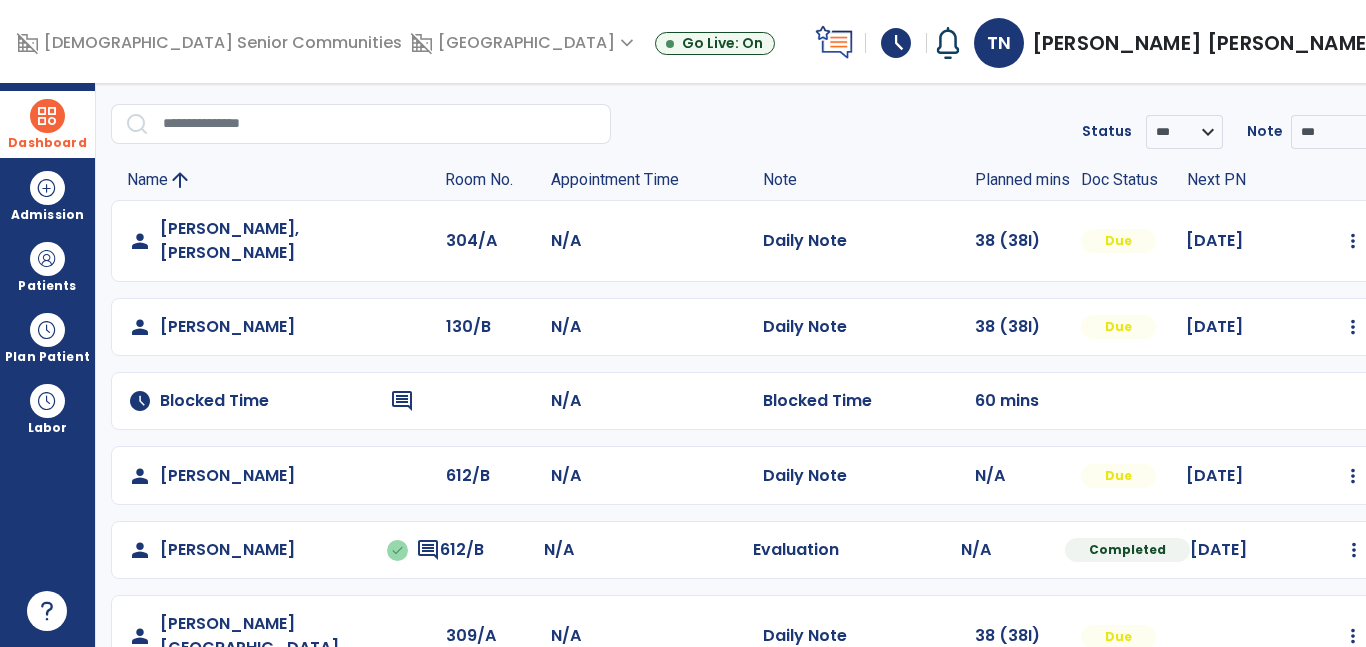 scroll, scrollTop: 131, scrollLeft: 0, axis: vertical 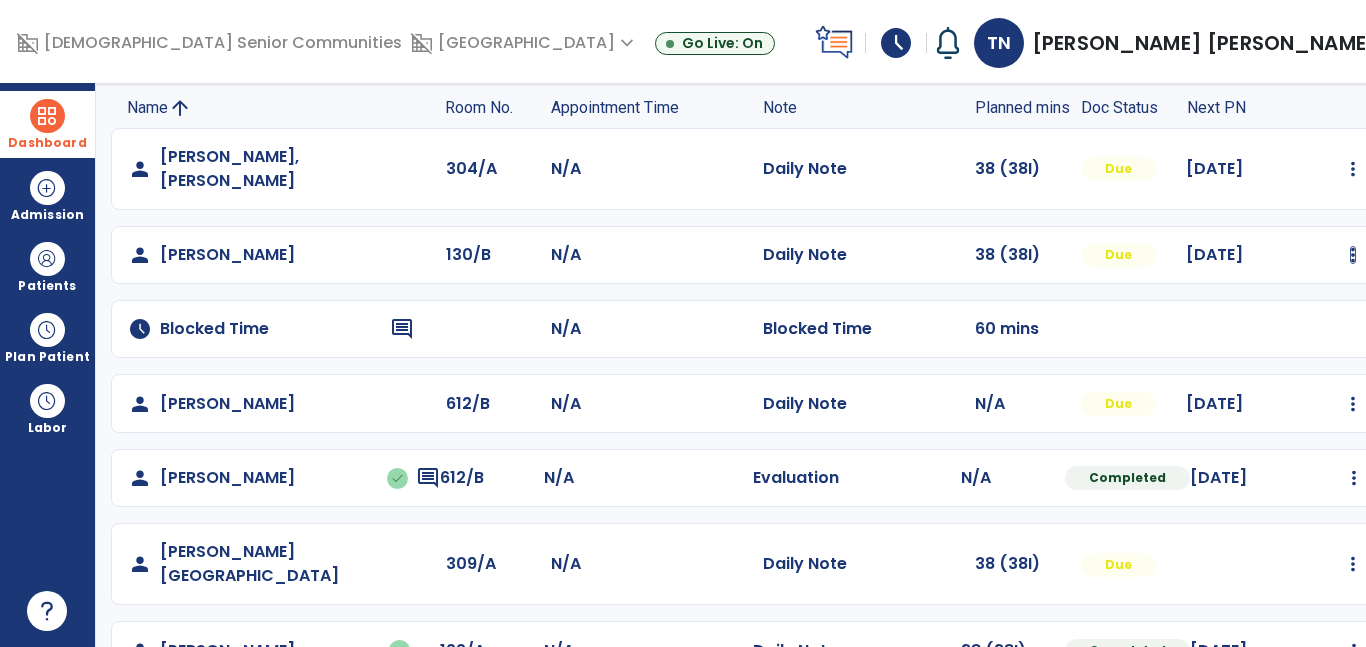 click at bounding box center (1353, 169) 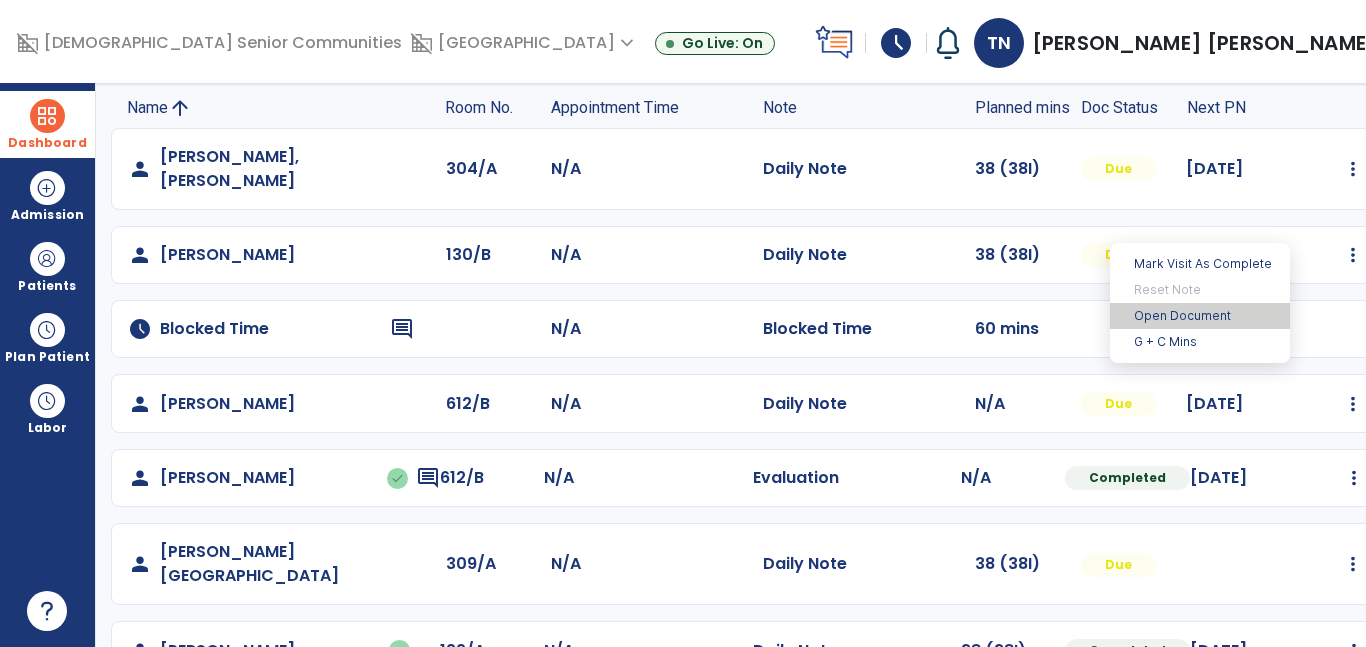 click on "Open Document" at bounding box center (1200, 316) 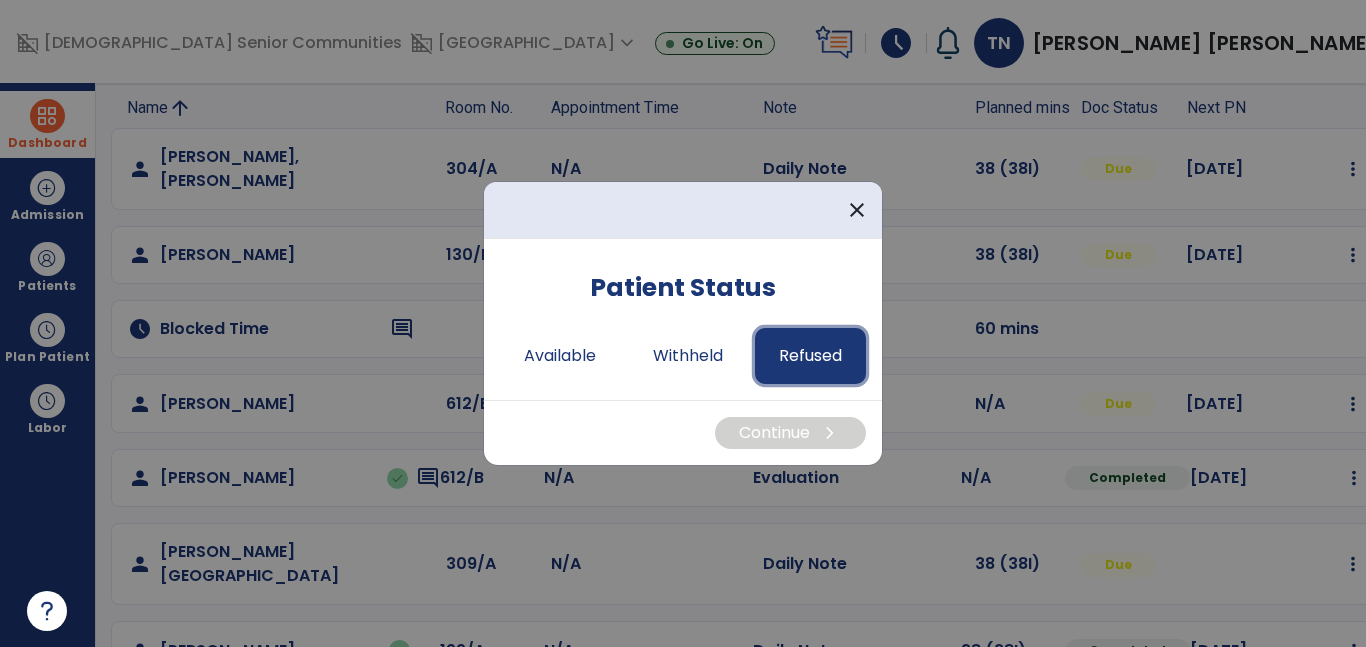 click on "Refused" at bounding box center [810, 356] 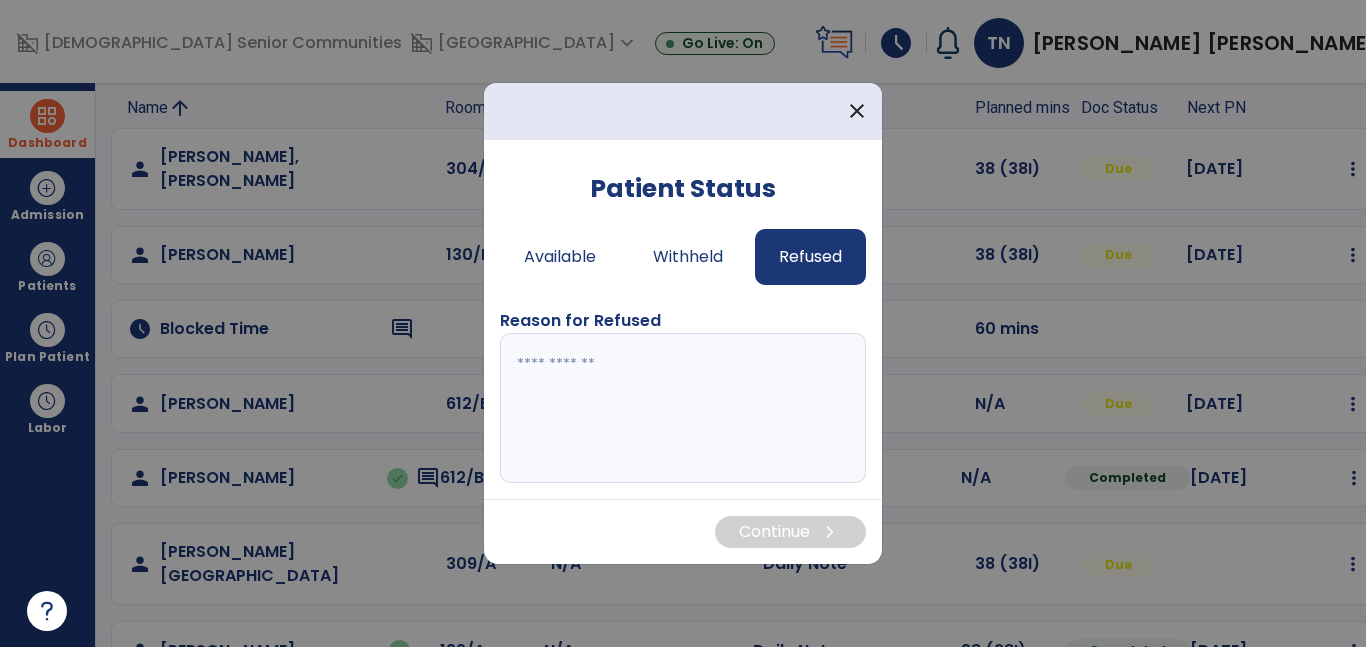 click at bounding box center (683, 408) 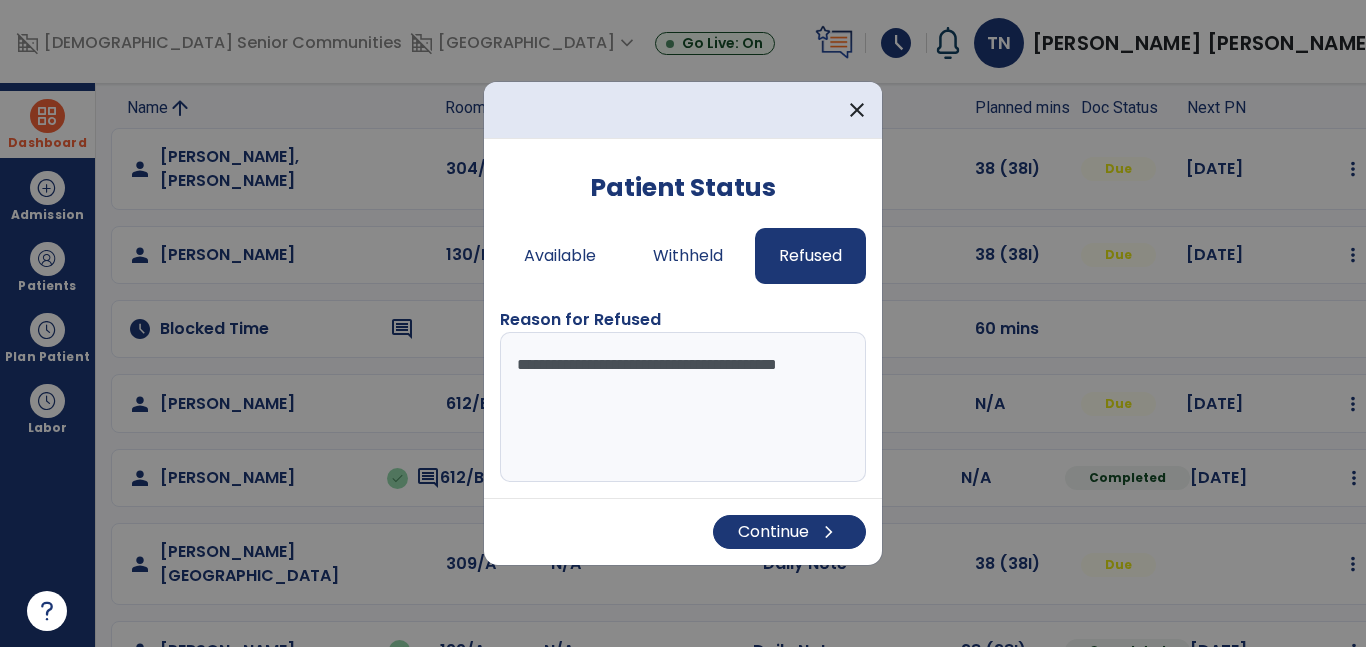 click on "**********" at bounding box center (683, 407) 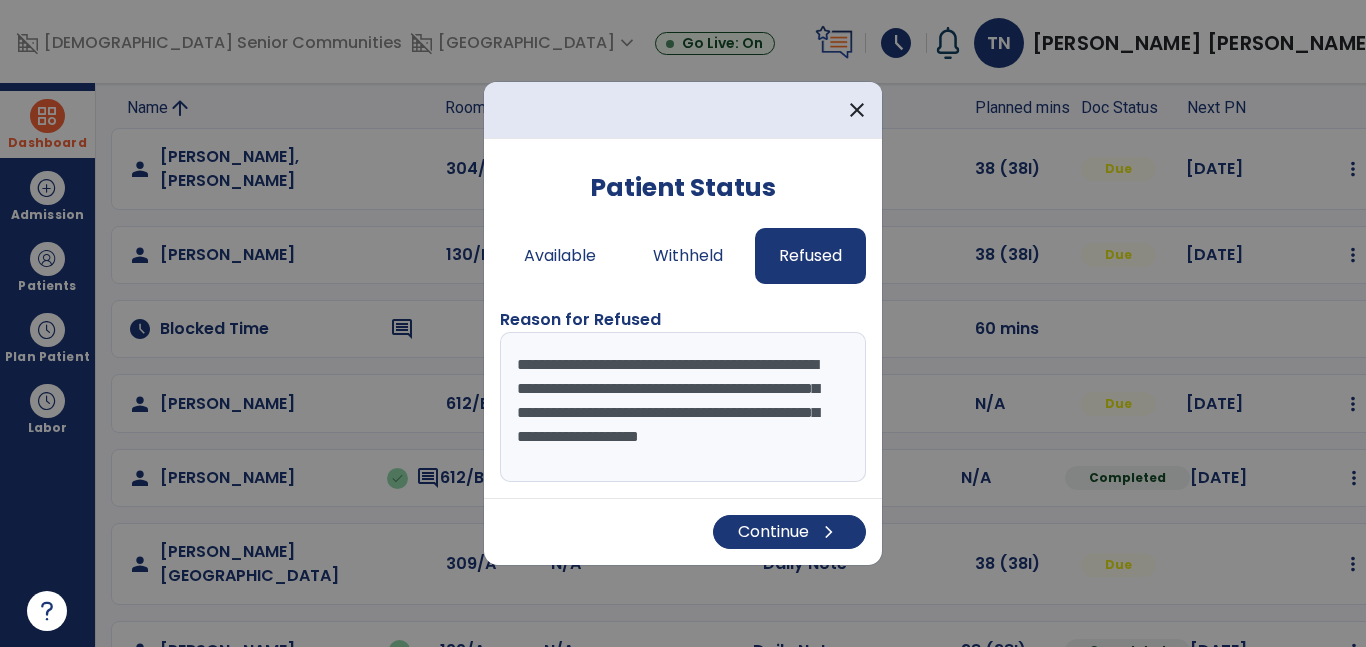 scroll, scrollTop: 15, scrollLeft: 0, axis: vertical 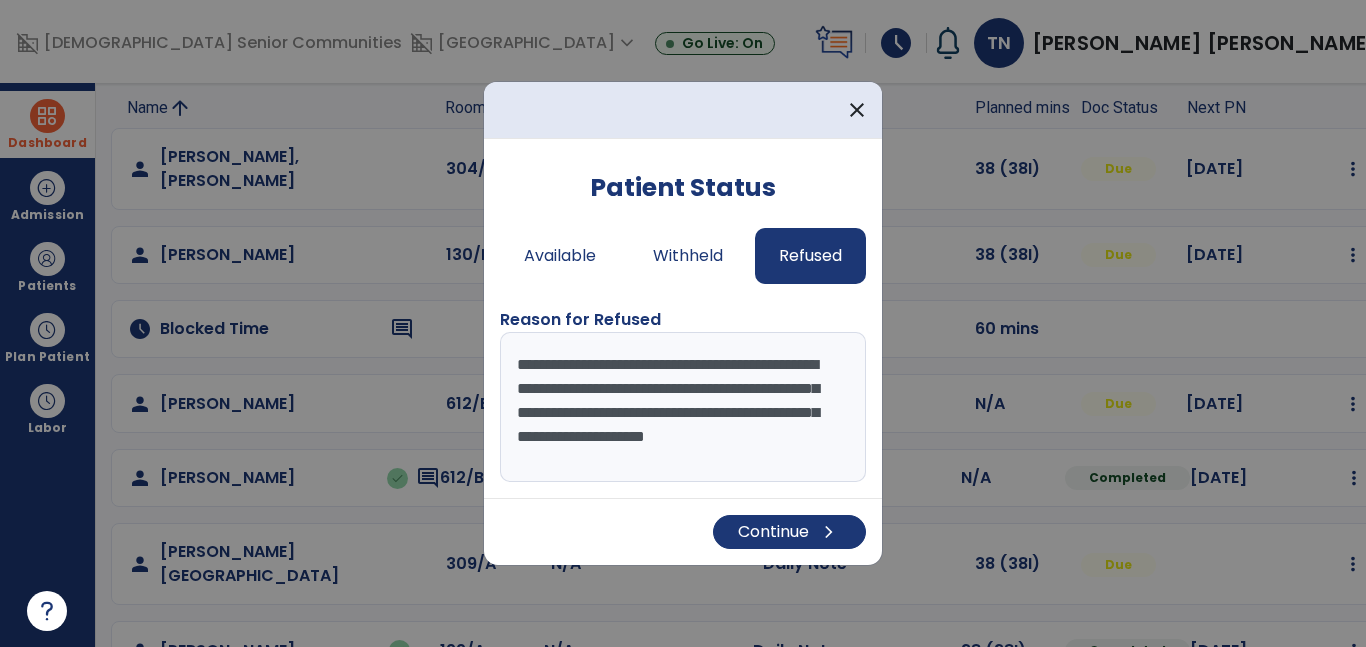 click on "**********" at bounding box center [683, 407] 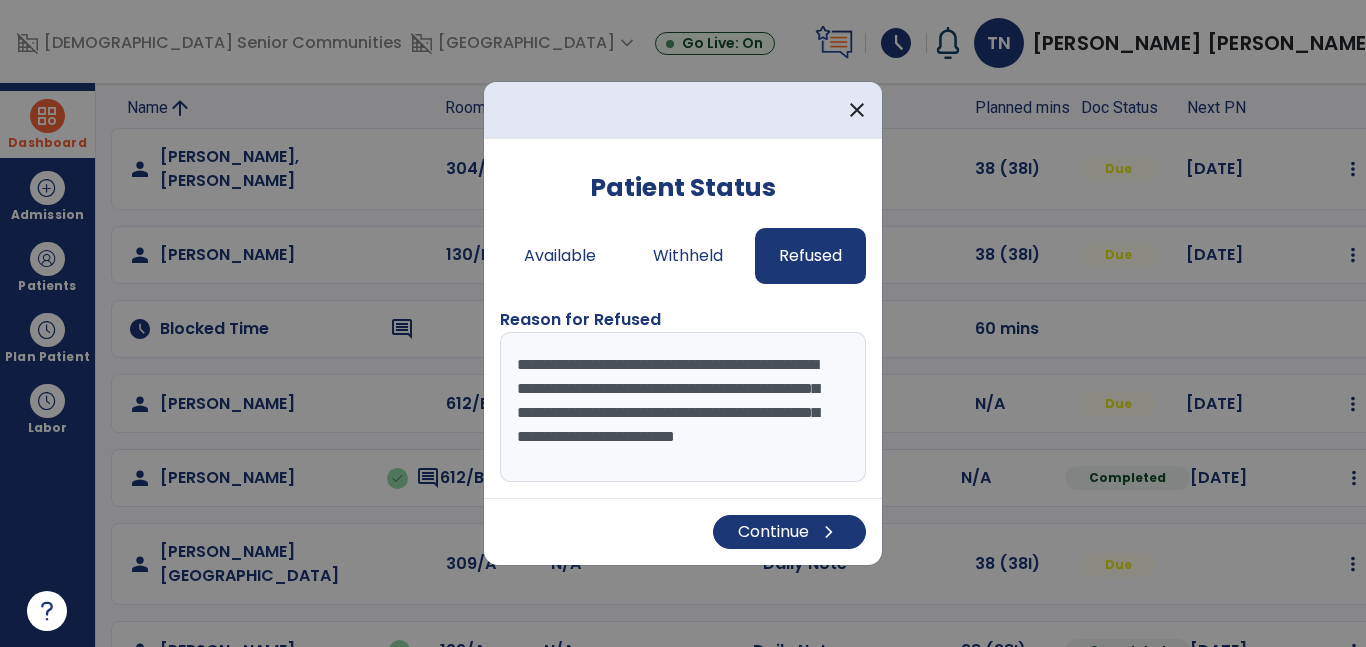 click on "**********" at bounding box center [683, 407] 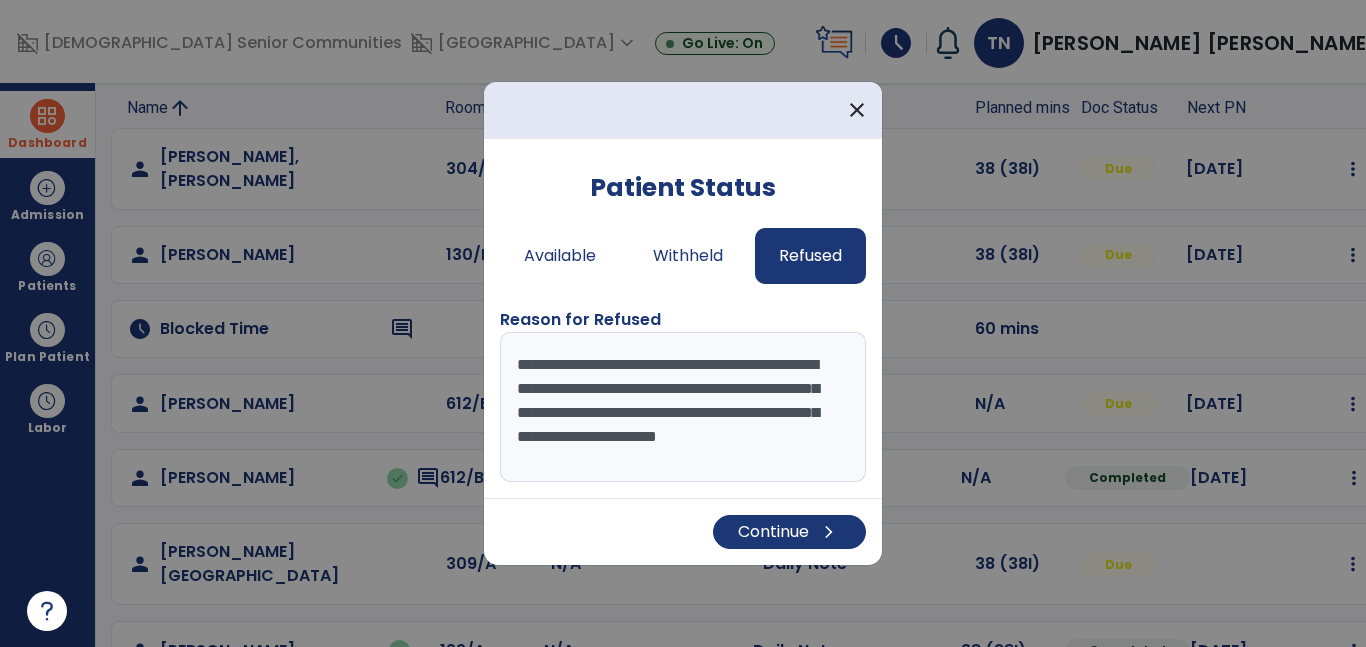 scroll, scrollTop: 24, scrollLeft: 0, axis: vertical 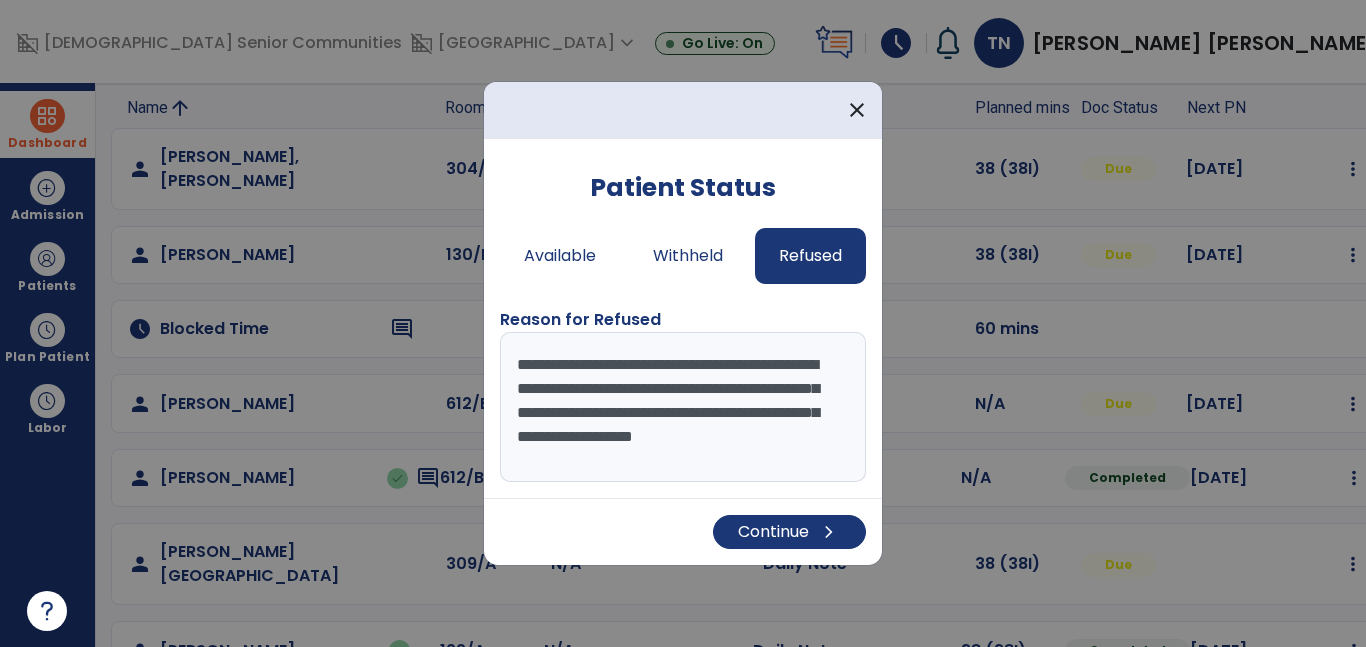 click on "**********" at bounding box center [683, 407] 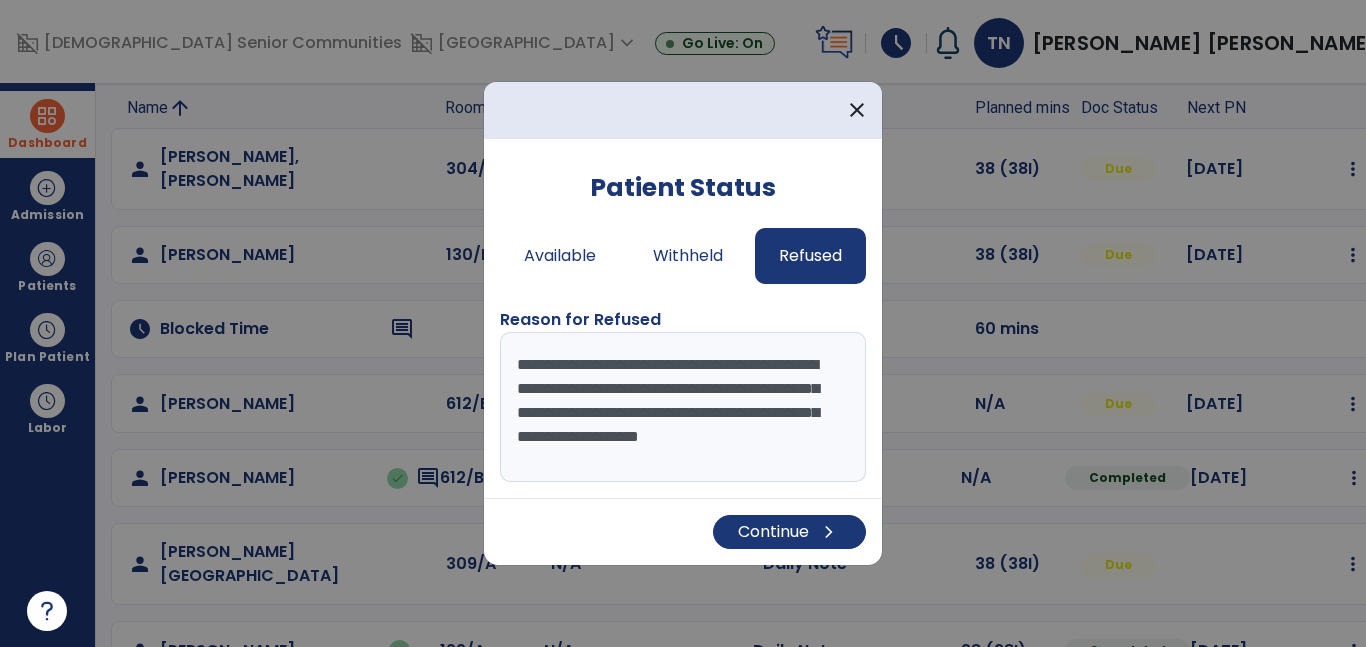 click on "**********" at bounding box center (683, 407) 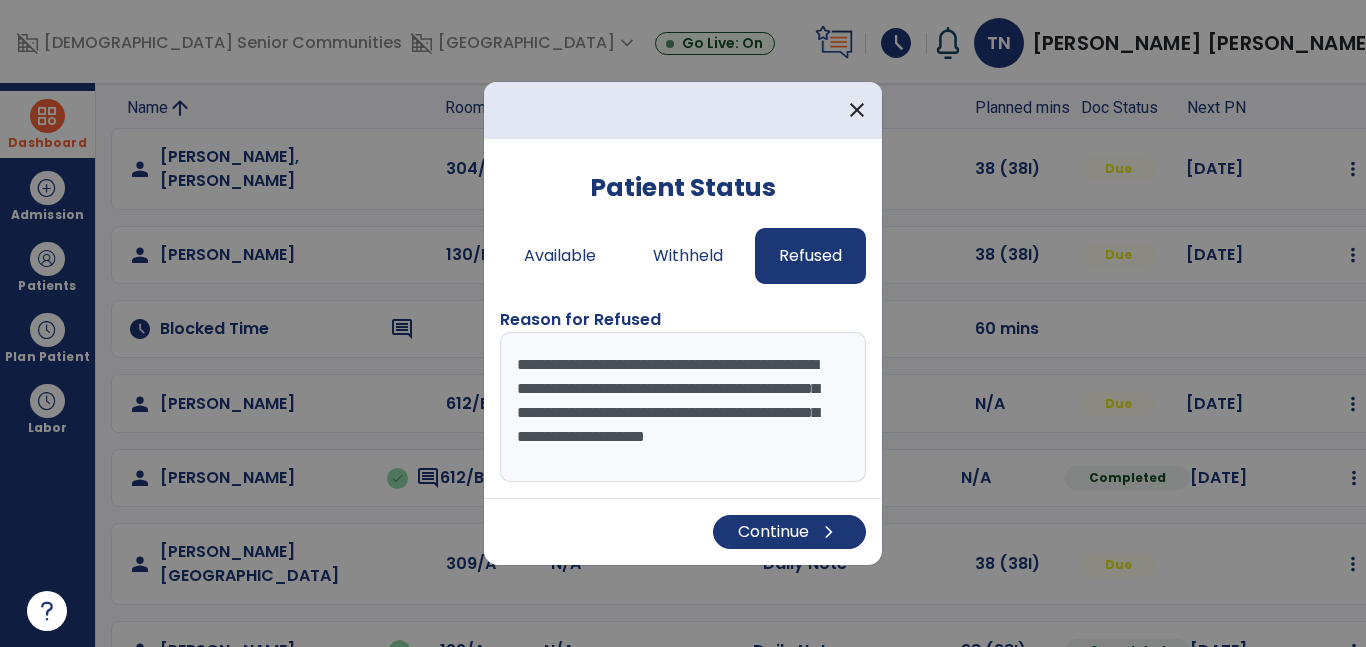 click on "**********" at bounding box center (683, 407) 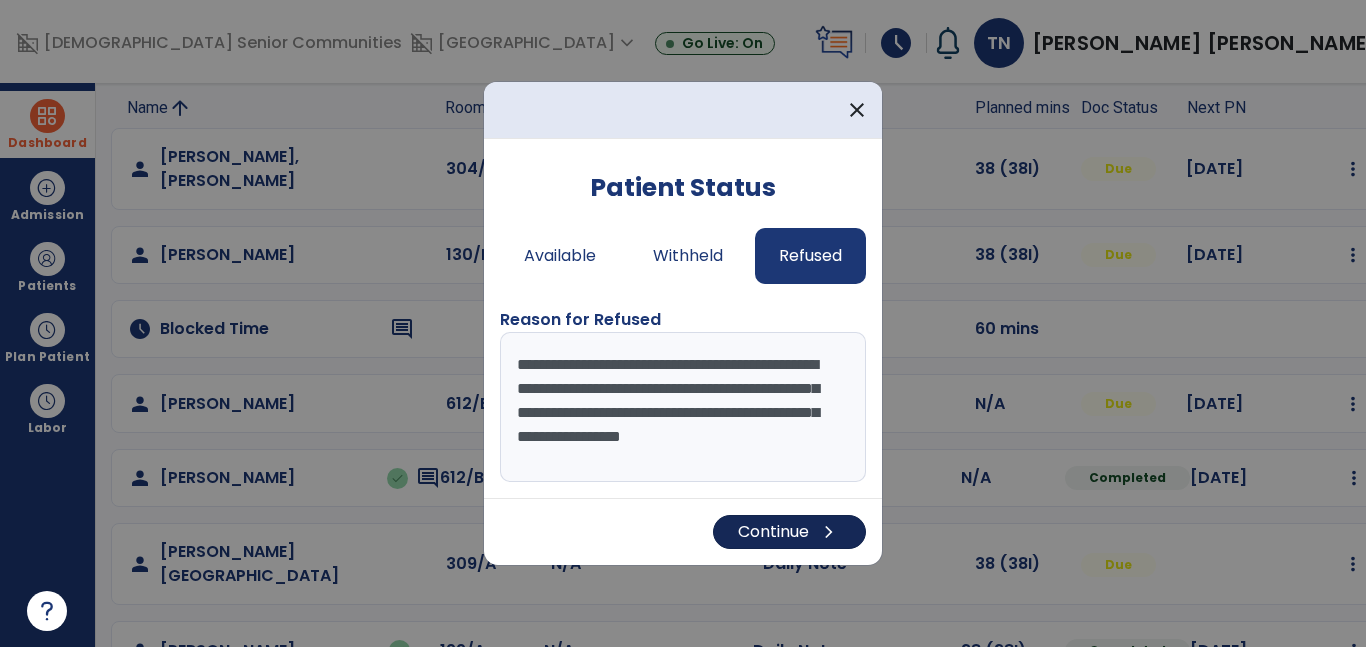 type on "**********" 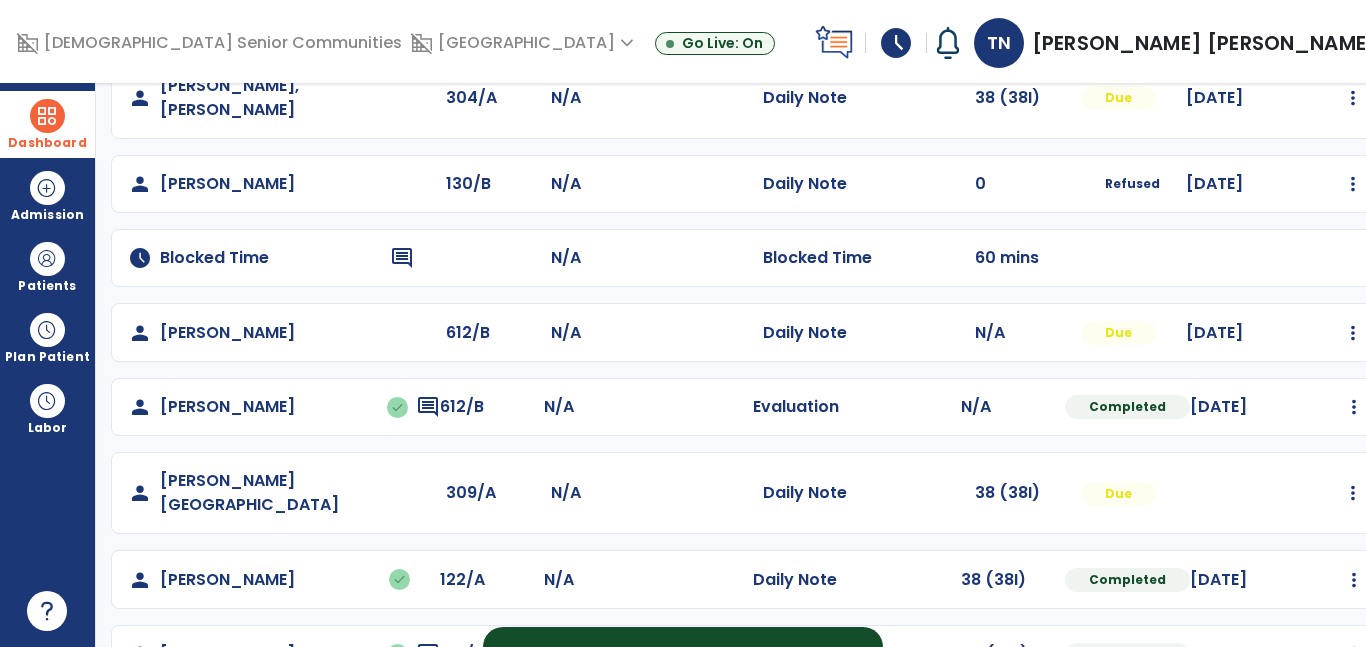 scroll, scrollTop: 0, scrollLeft: 0, axis: both 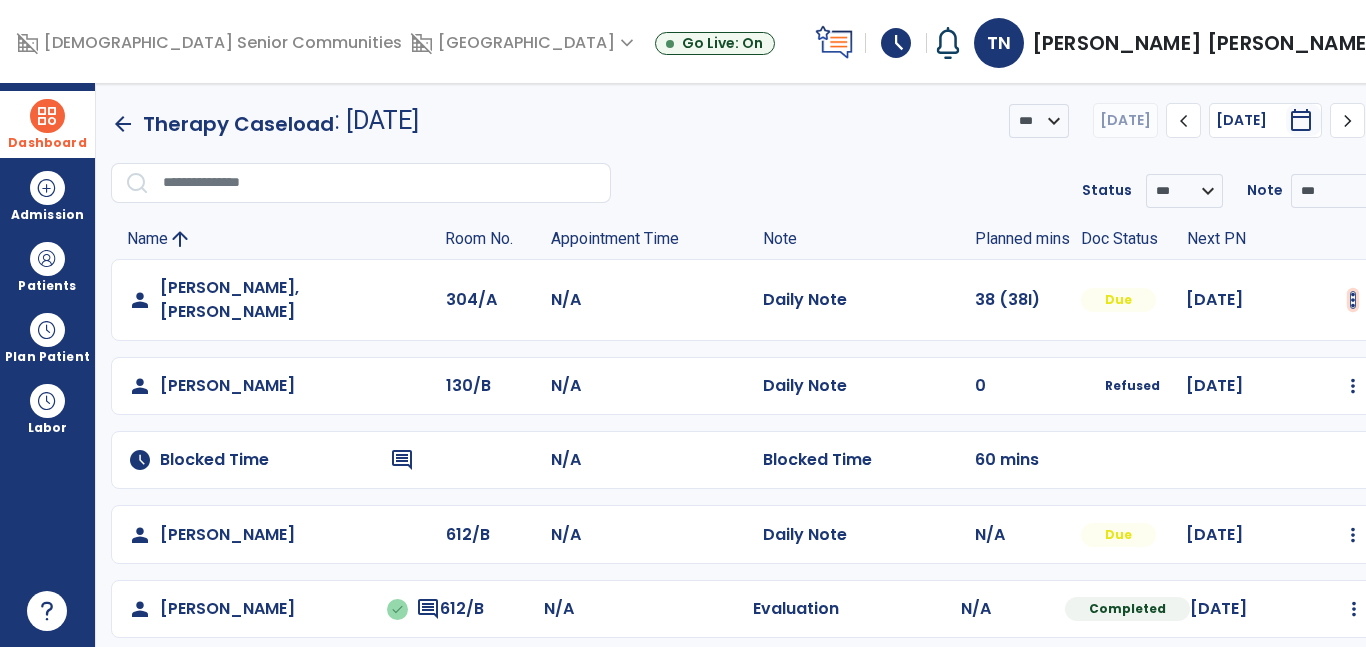 click at bounding box center [1353, 300] 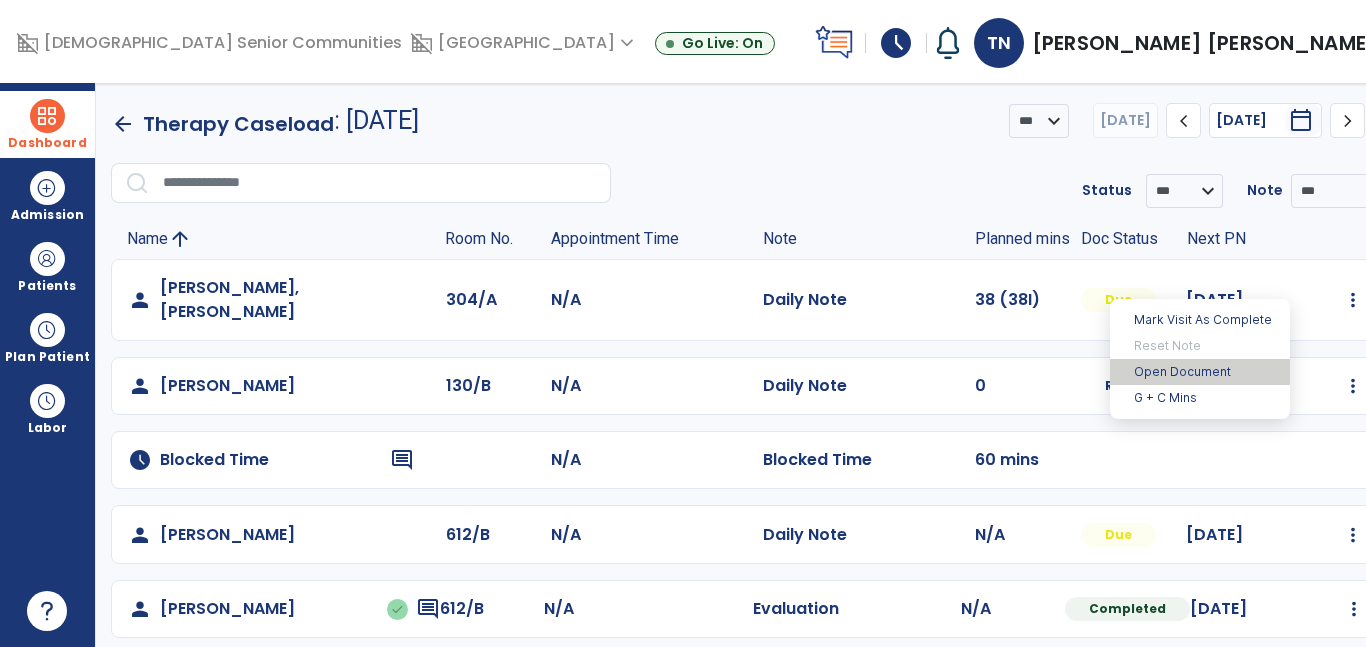 click on "Open Document" at bounding box center [1200, 372] 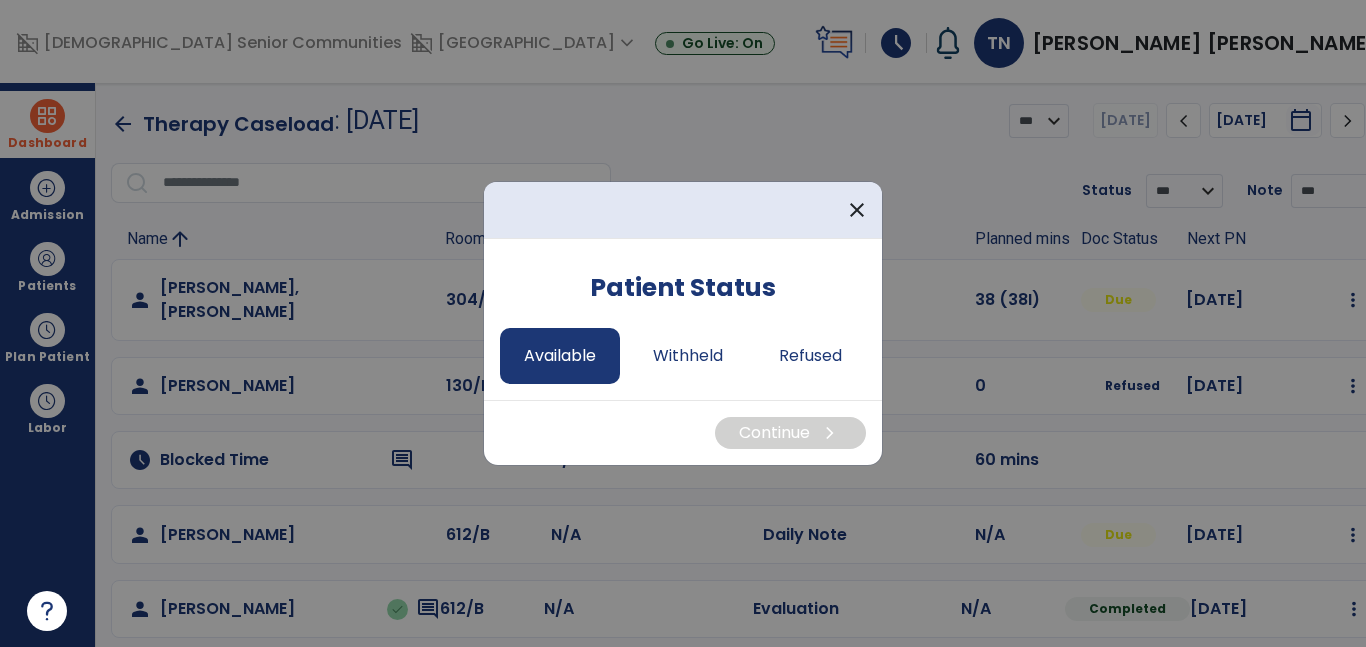 click on "Available" at bounding box center [560, 356] 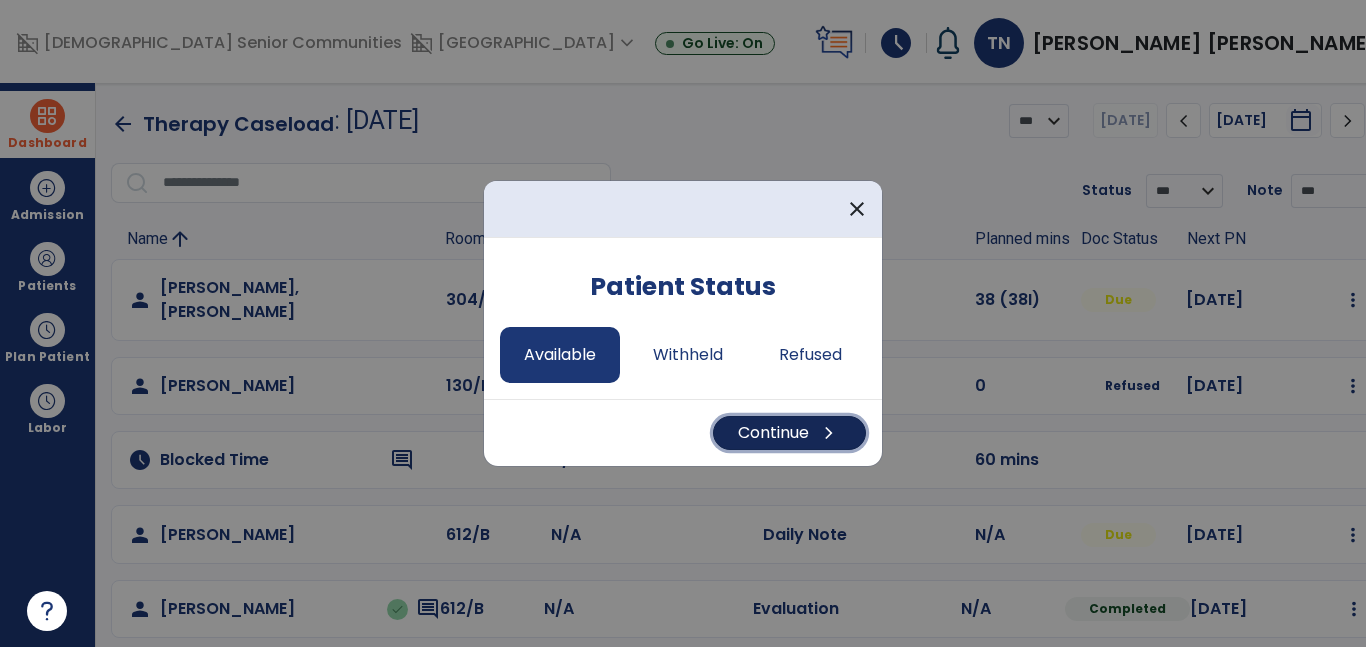 click on "Continue   chevron_right" at bounding box center (789, 433) 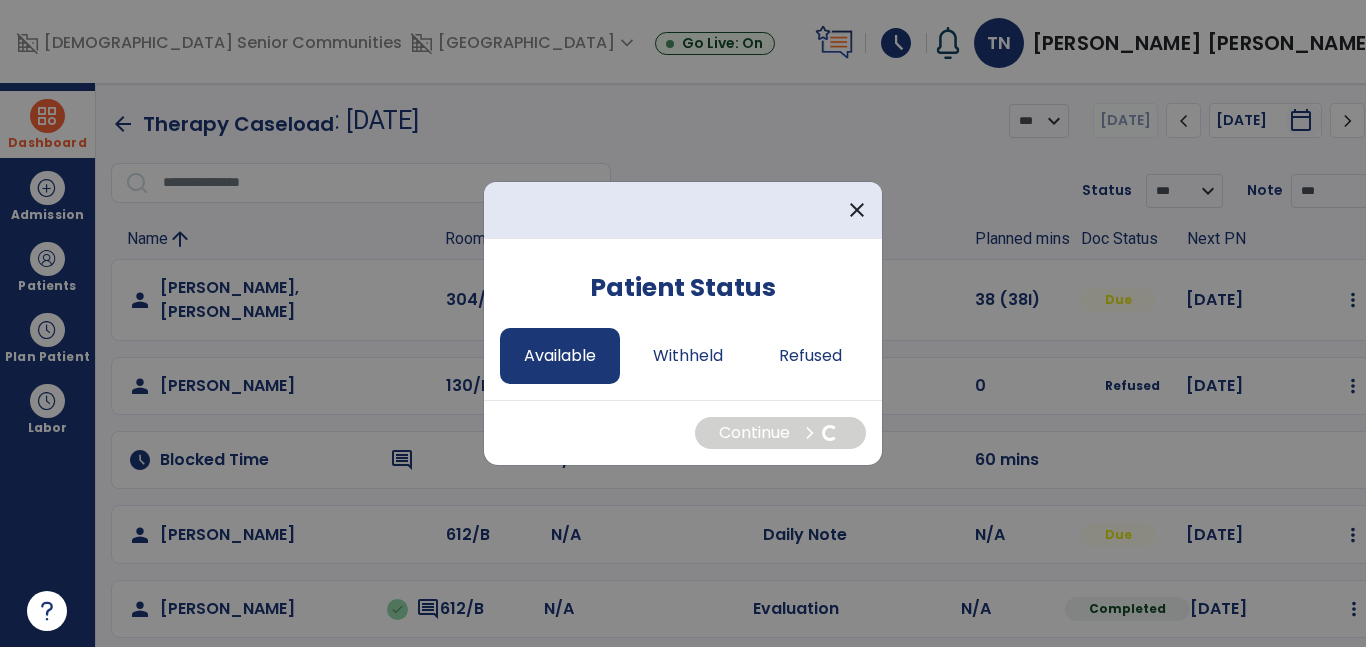 select on "*" 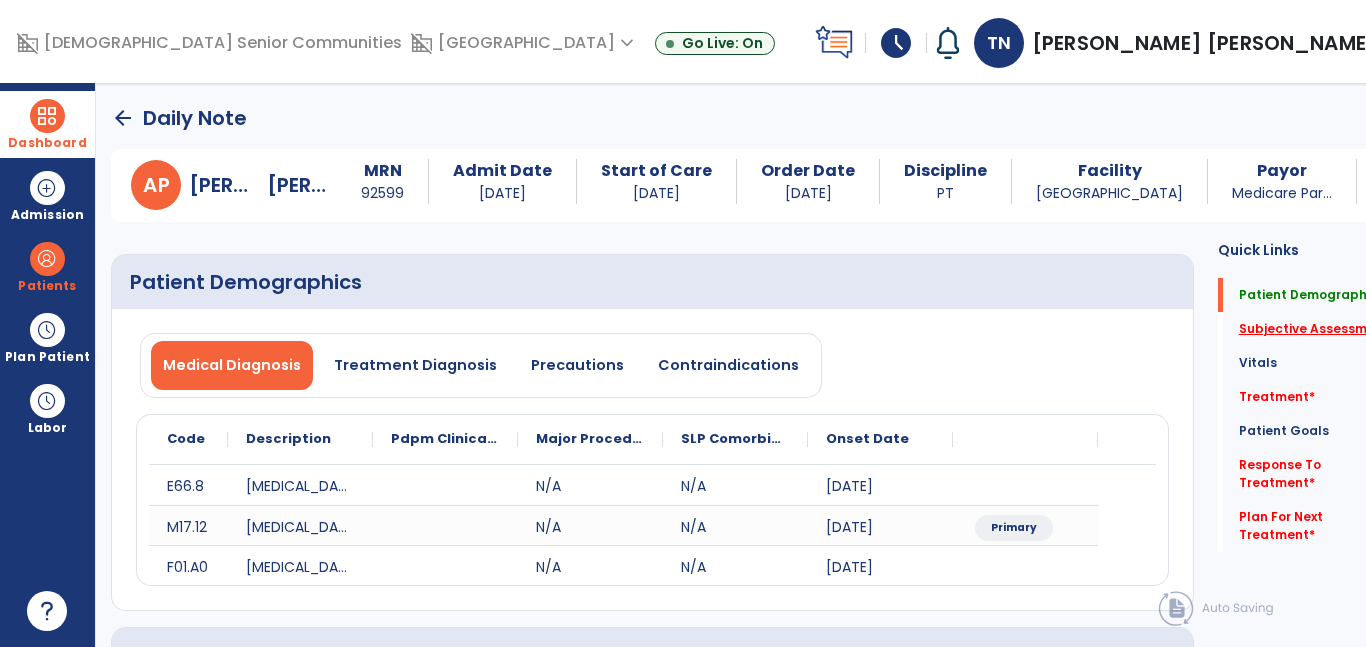 click on "Subjective Assessment   *" 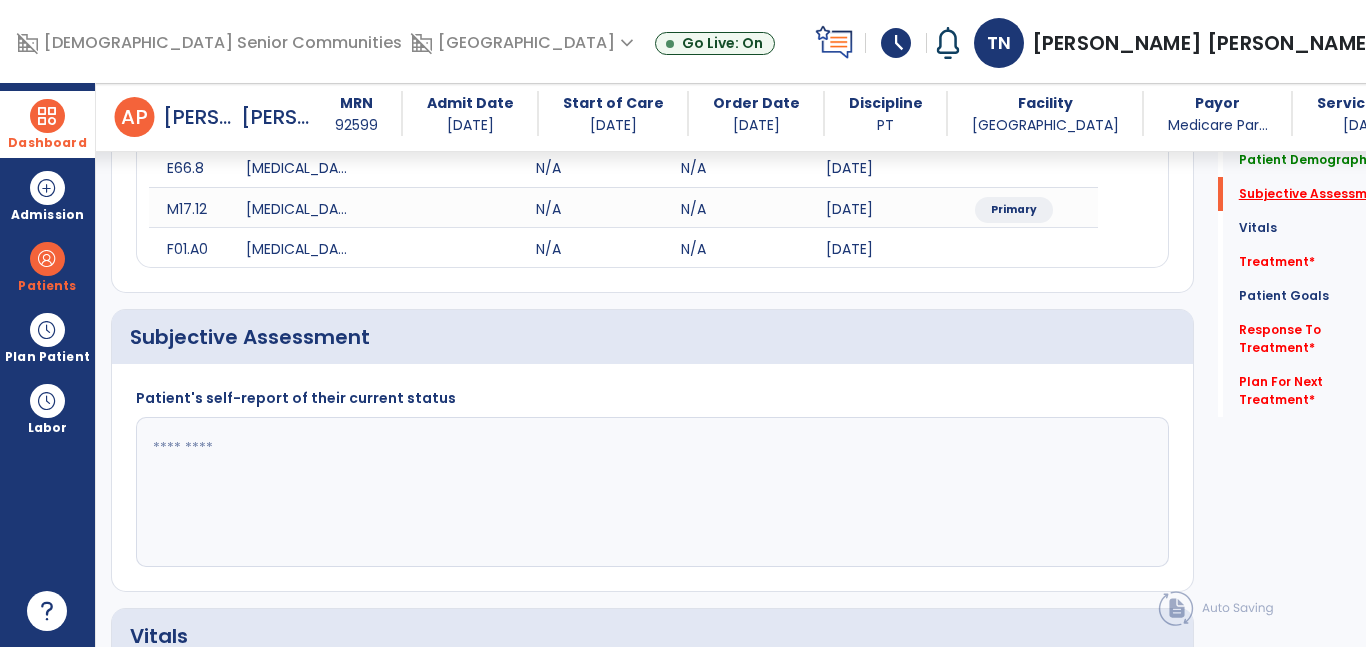 scroll, scrollTop: 403, scrollLeft: 0, axis: vertical 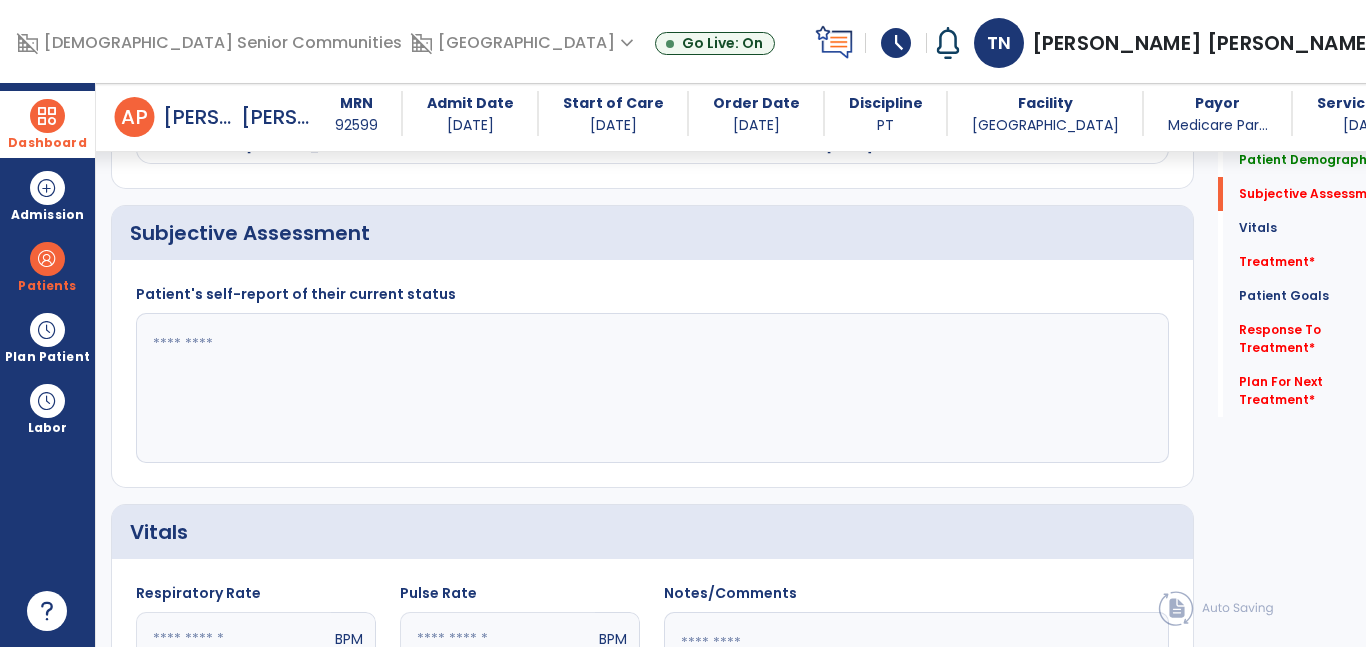 click 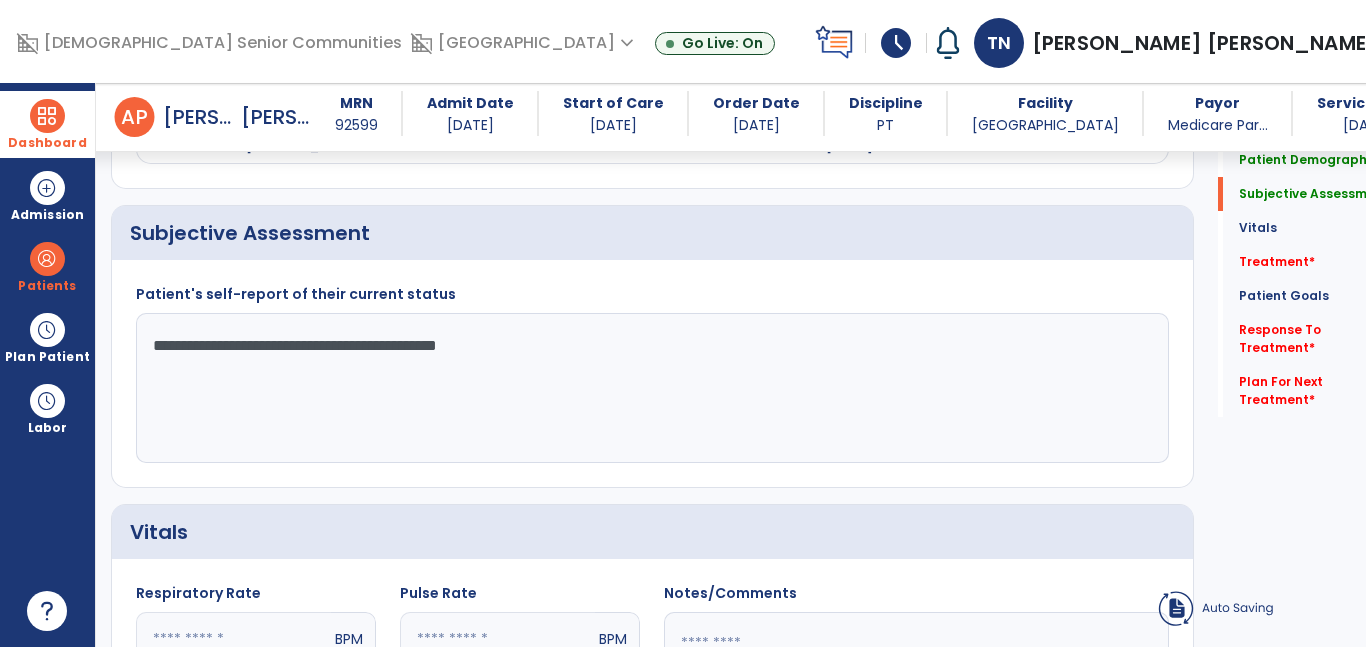 type on "**********" 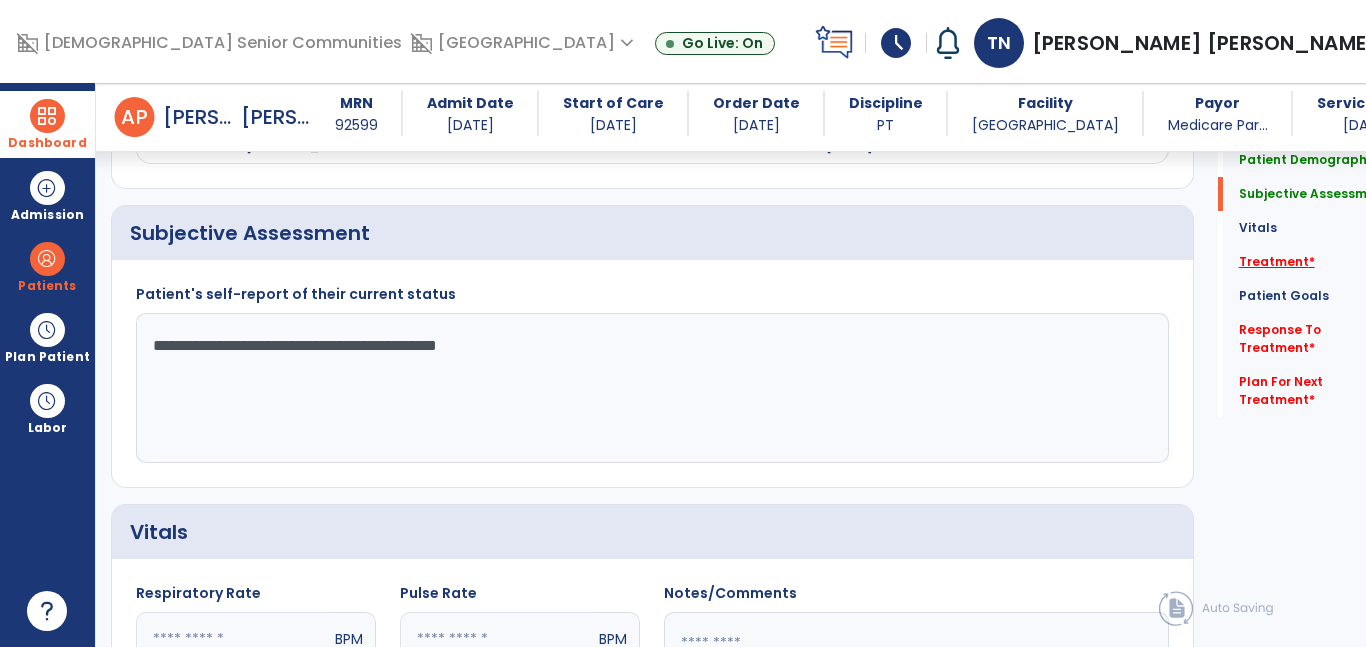 click on "*" 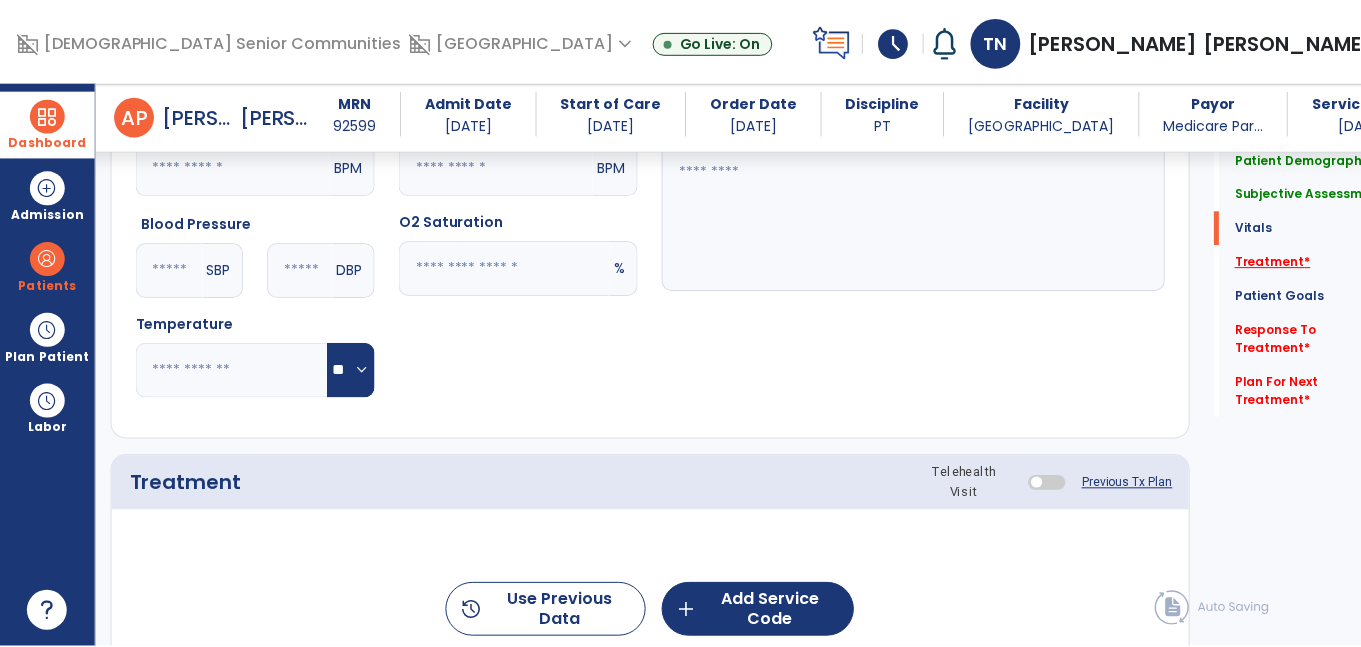 scroll, scrollTop: 1092, scrollLeft: 0, axis: vertical 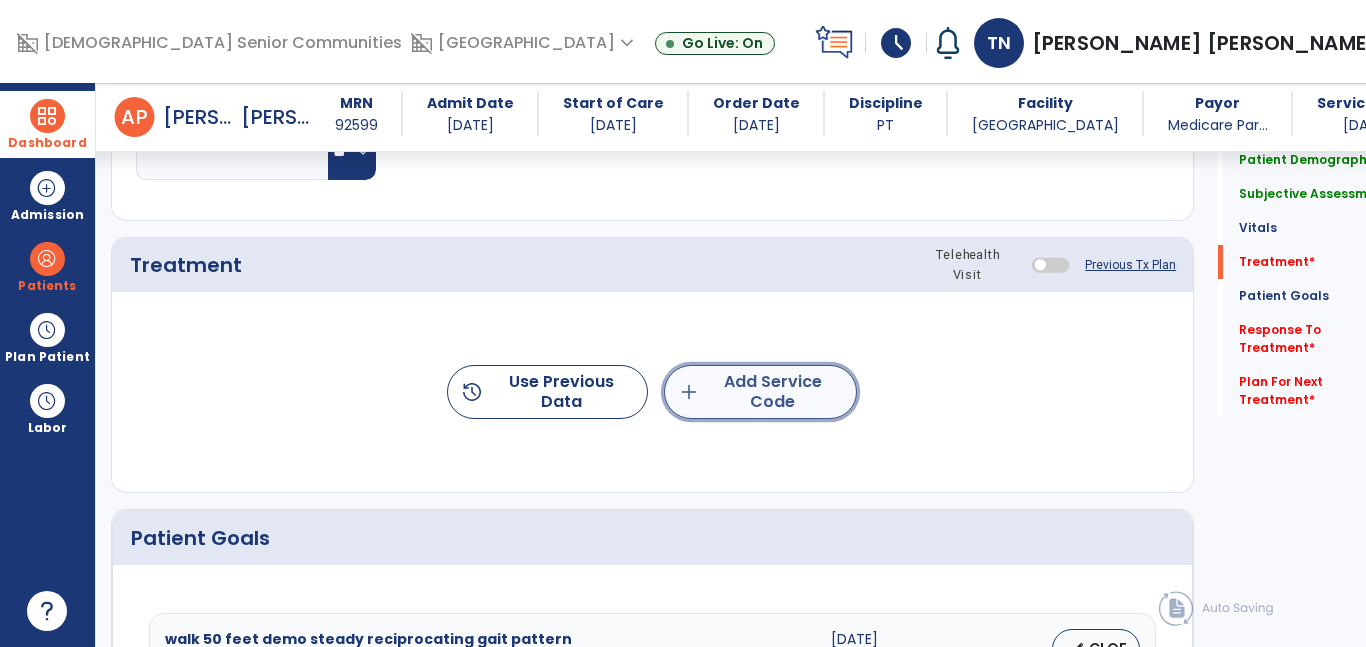 click on "add  Add Service Code" 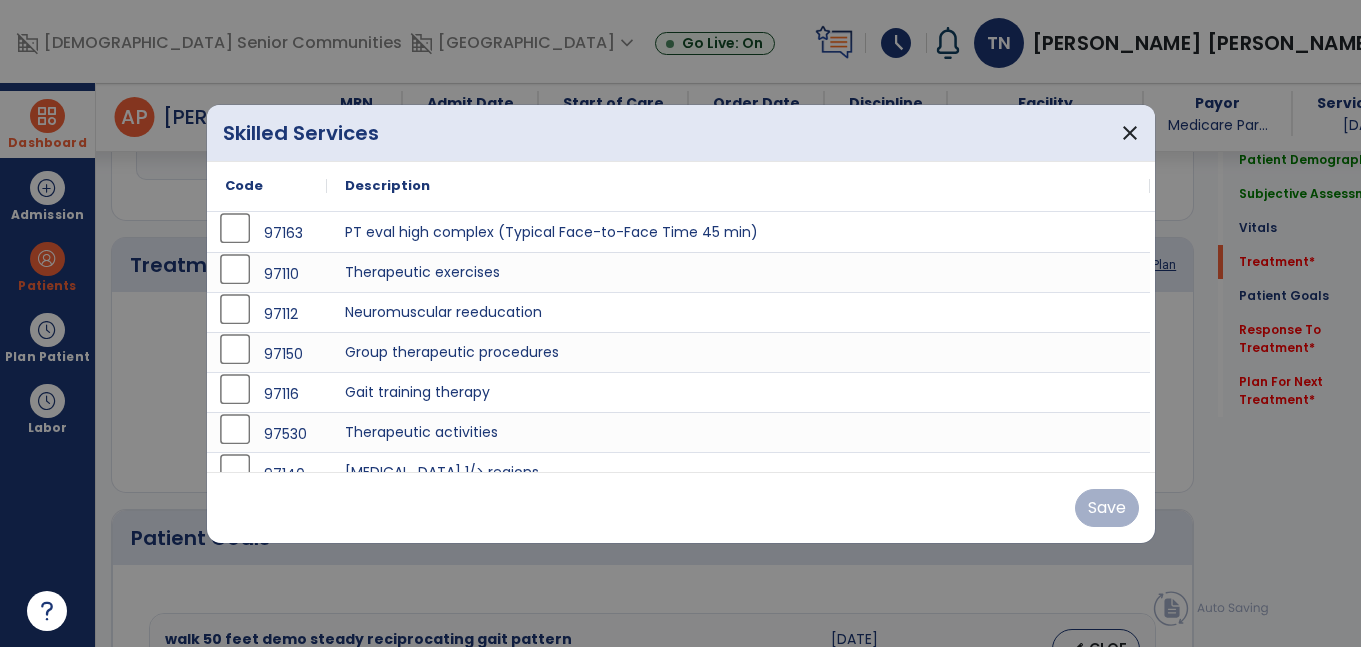 scroll, scrollTop: 1092, scrollLeft: 0, axis: vertical 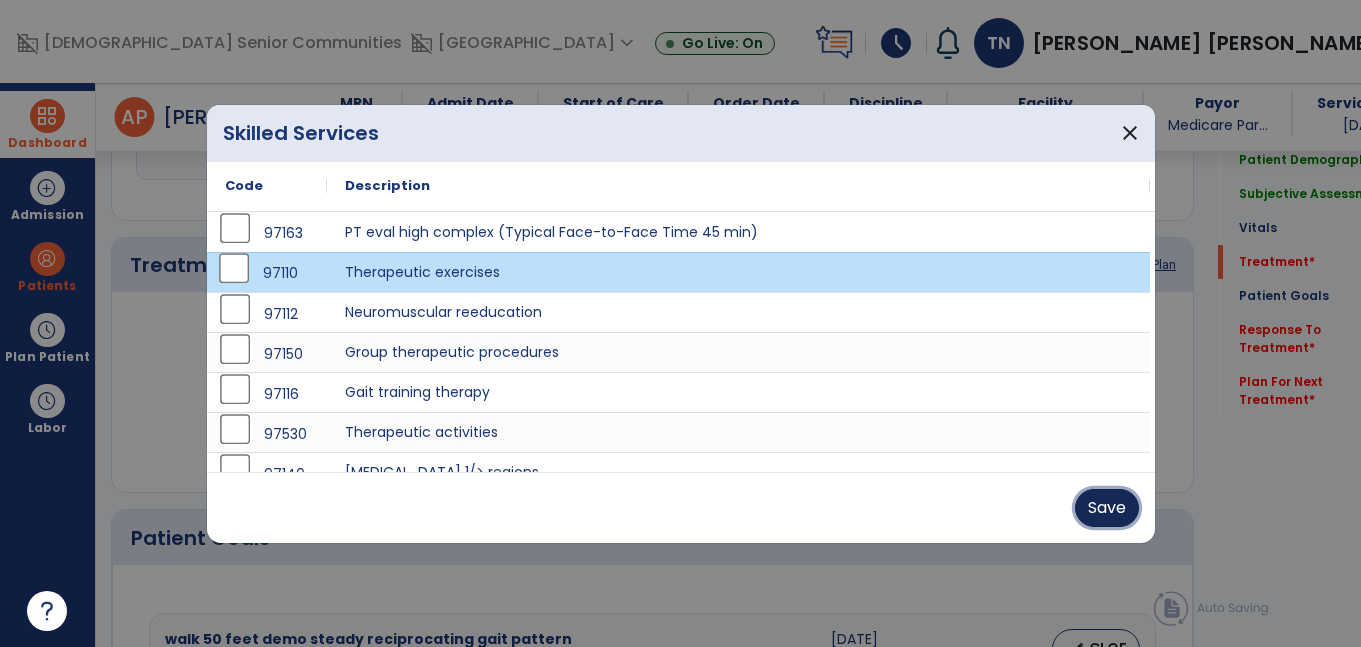 click on "Save" at bounding box center [1107, 508] 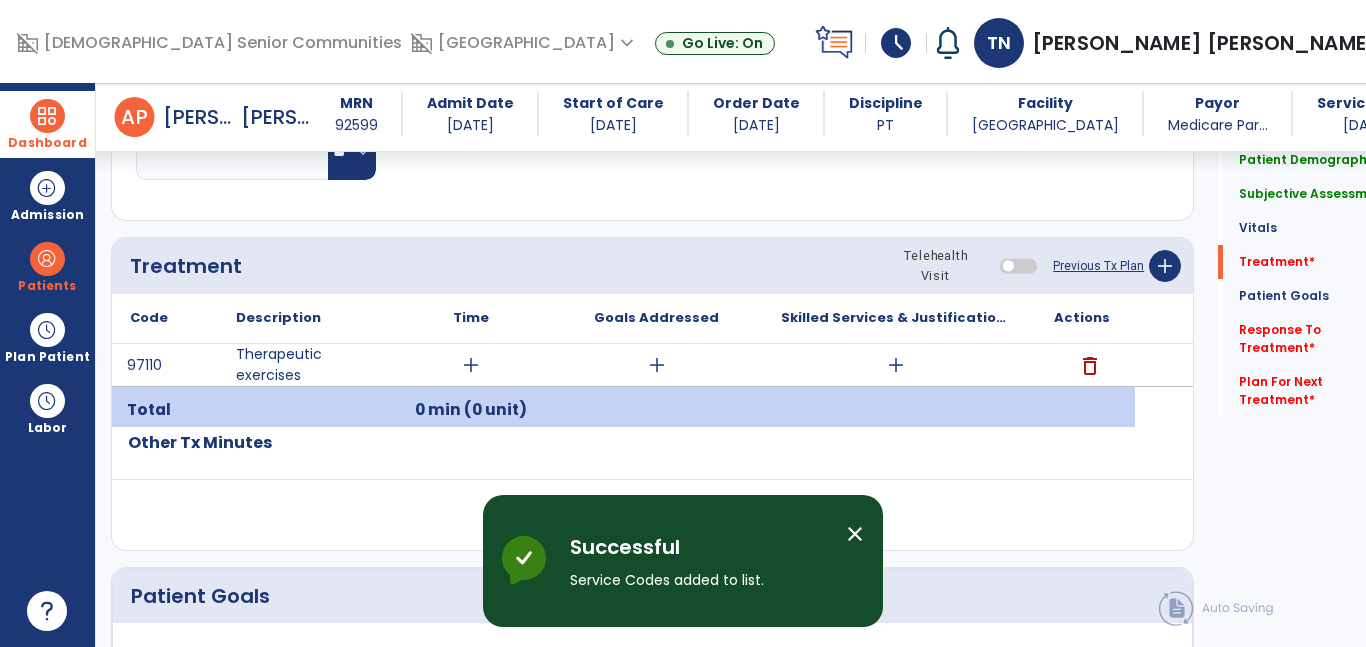 click on "add" at bounding box center (471, 365) 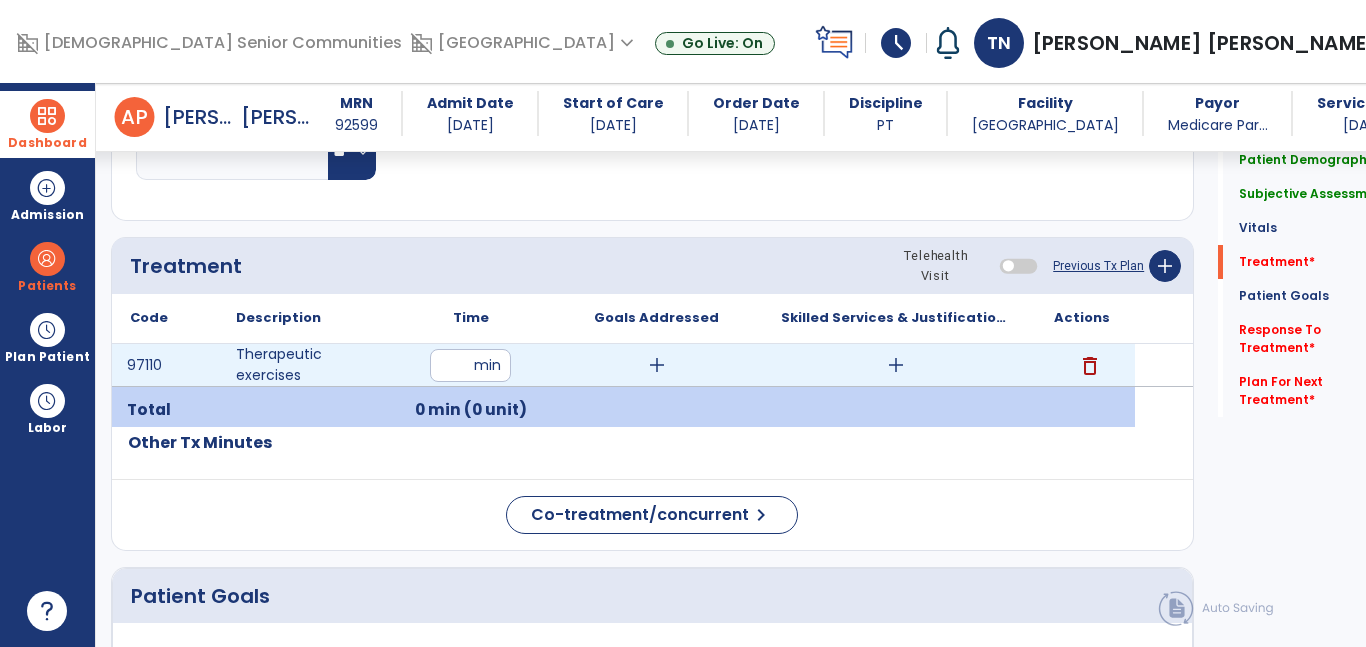 type on "**" 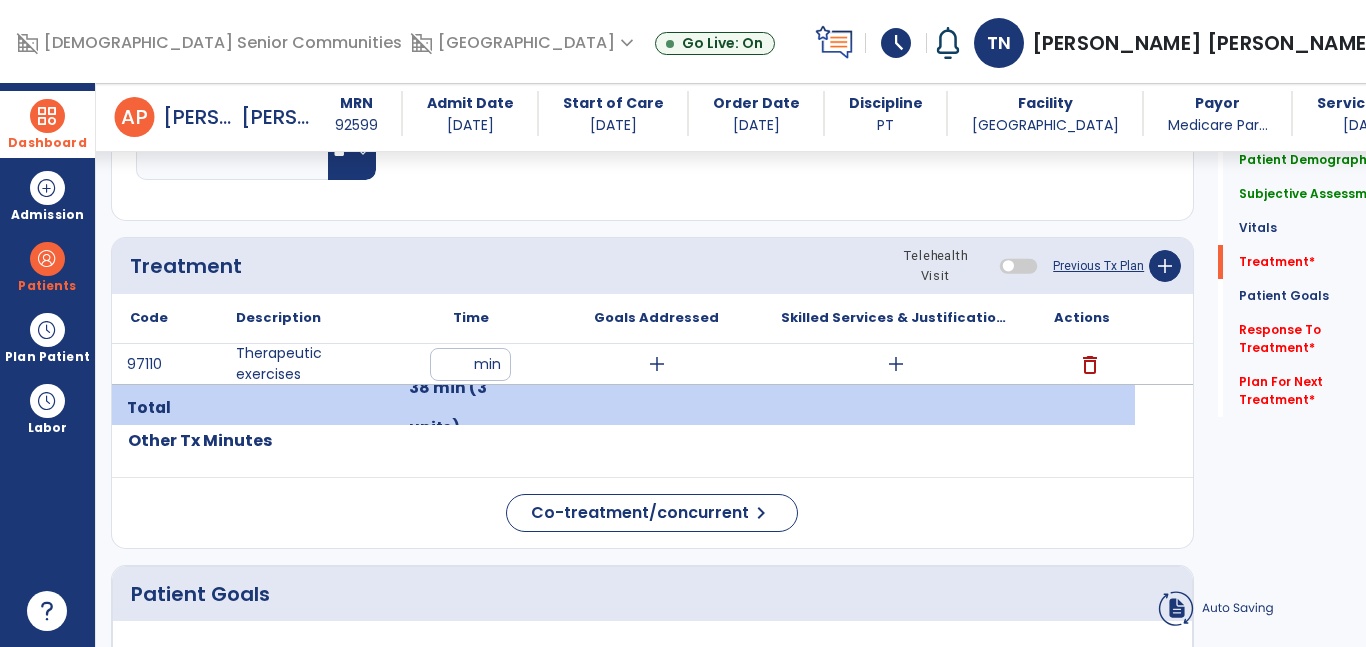 click on "add" at bounding box center (896, 364) 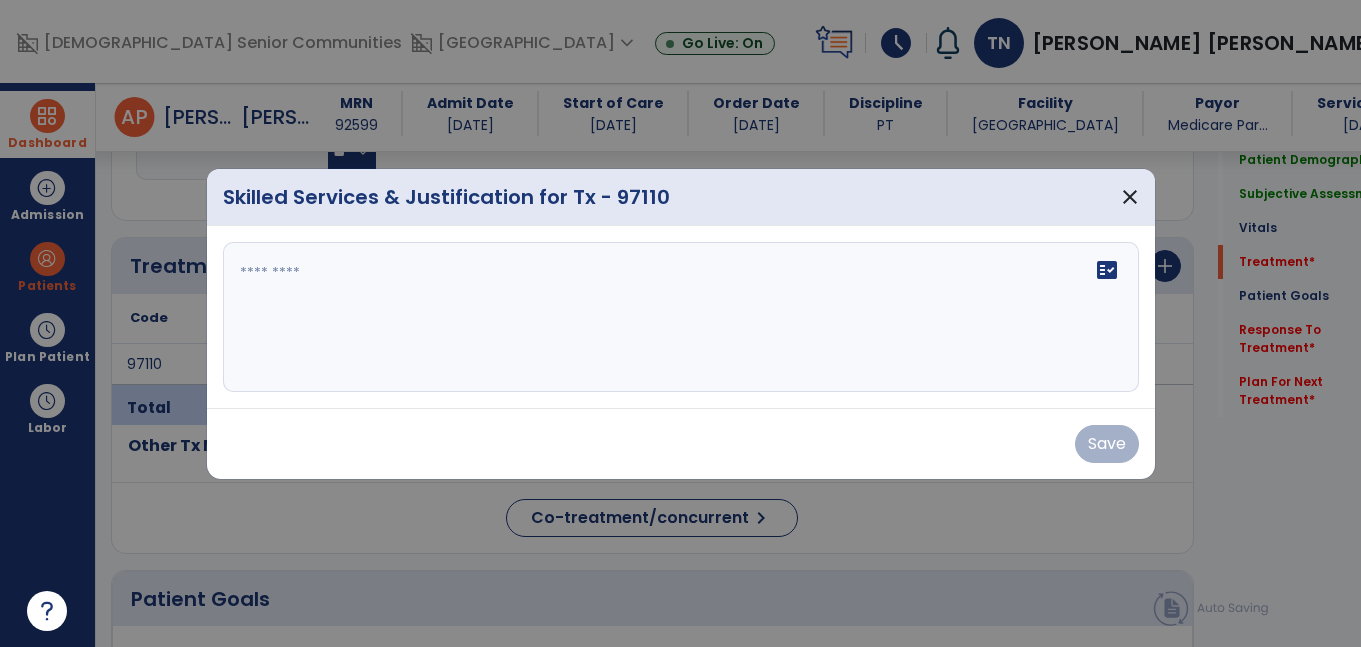 click on "fact_check" at bounding box center (681, 317) 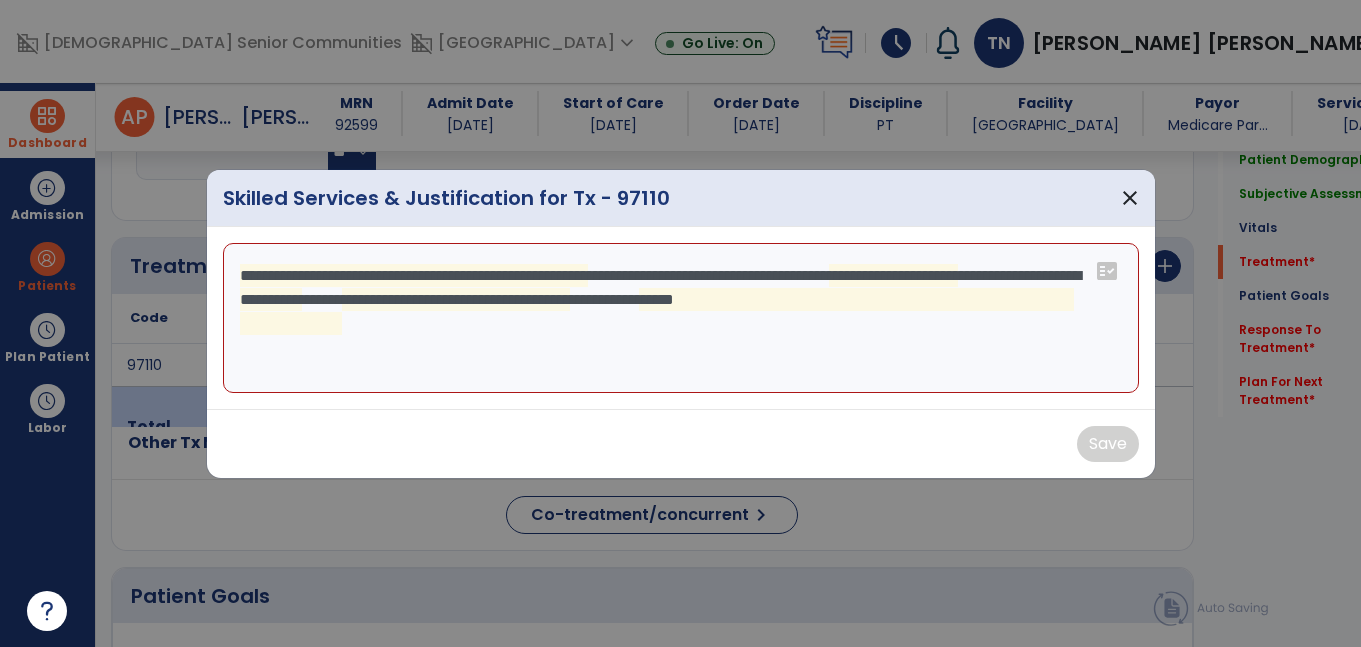 scroll, scrollTop: 1092, scrollLeft: 0, axis: vertical 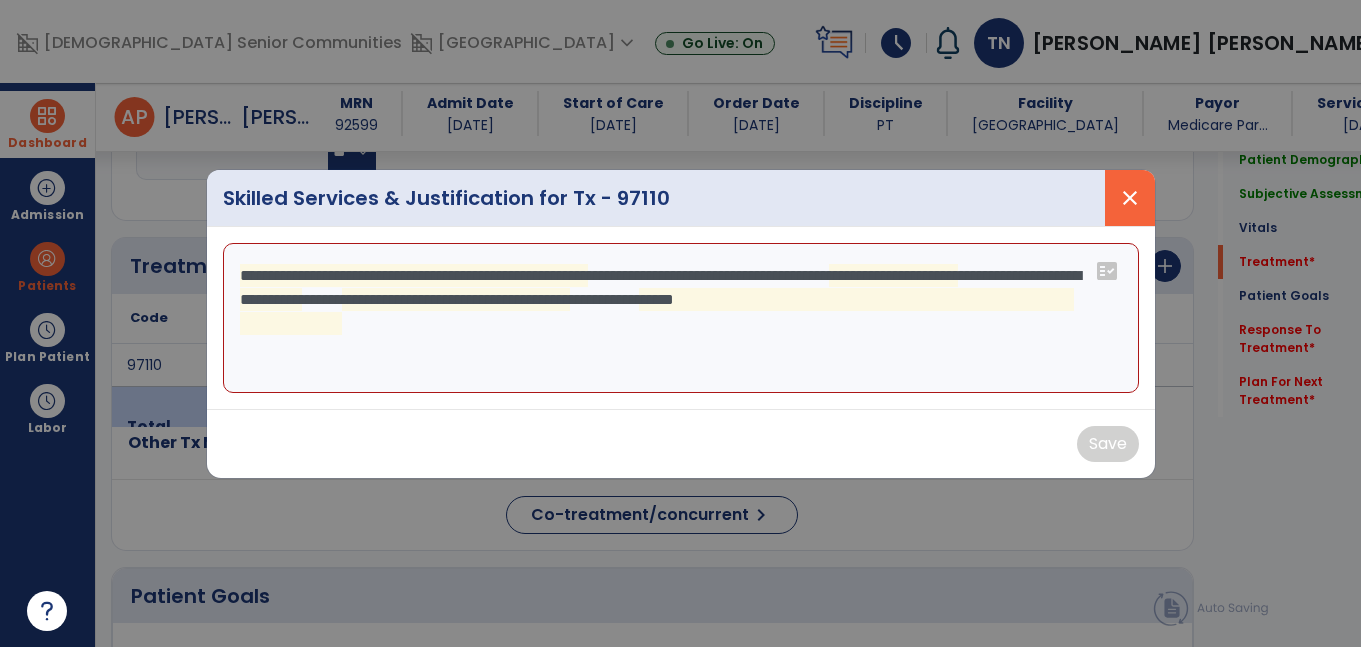 click on "close" at bounding box center (1130, 198) 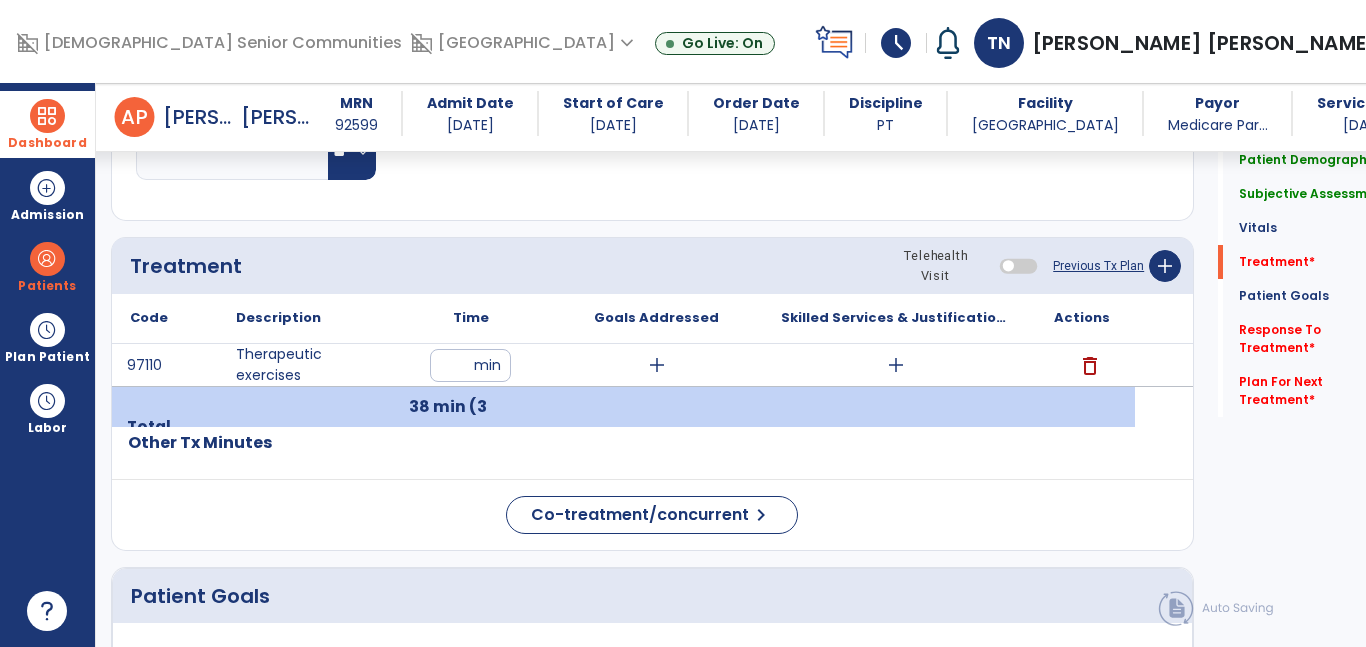 click on "add" at bounding box center [896, 365] 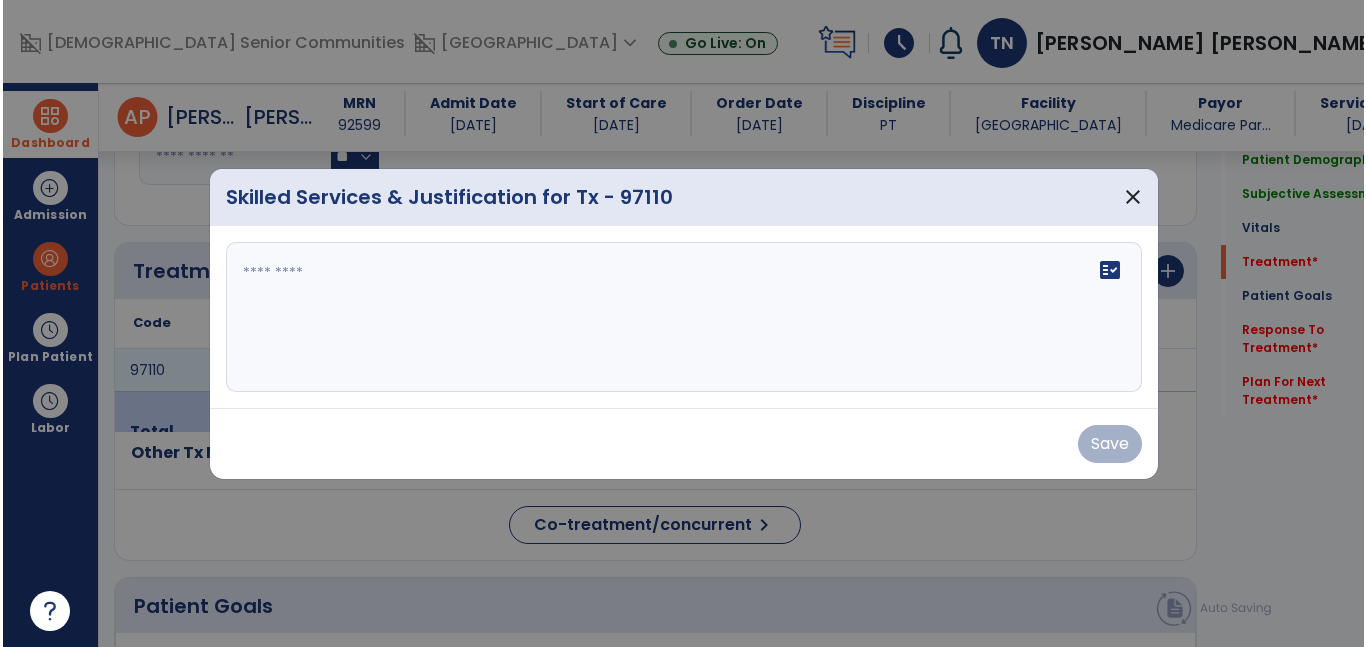scroll, scrollTop: 1092, scrollLeft: 0, axis: vertical 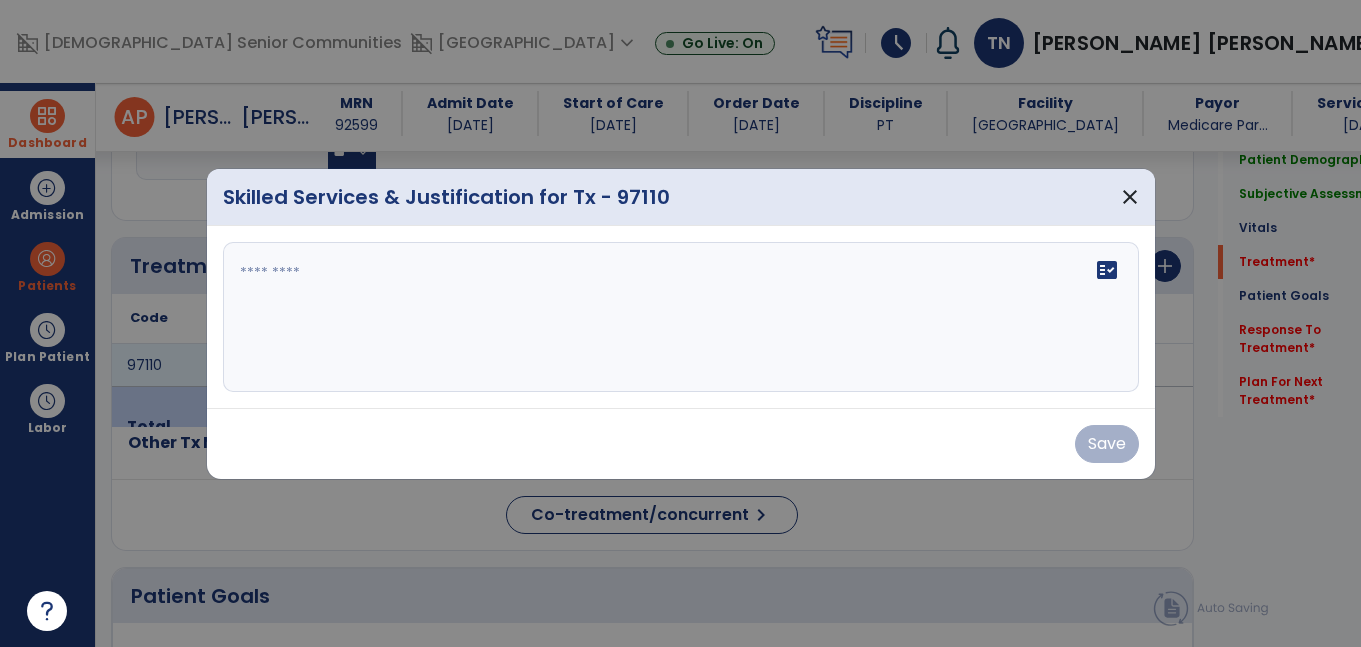 click on "fact_check" at bounding box center [681, 317] 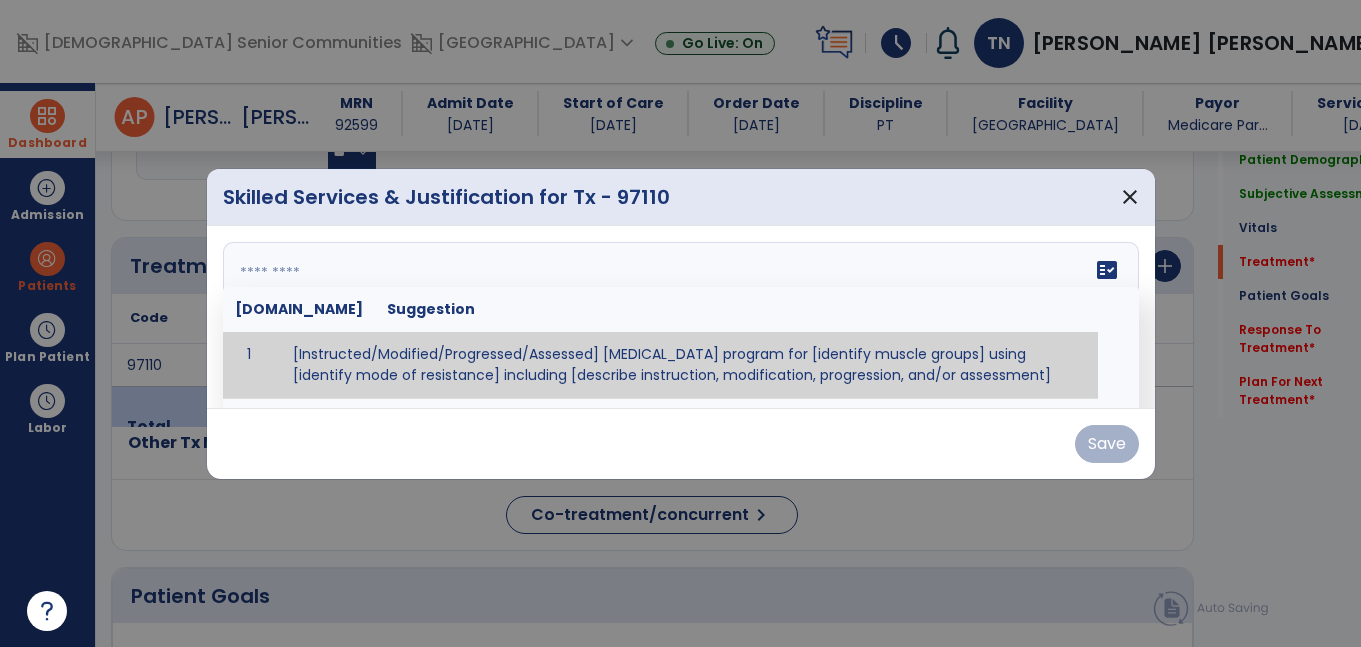 paste on "**********" 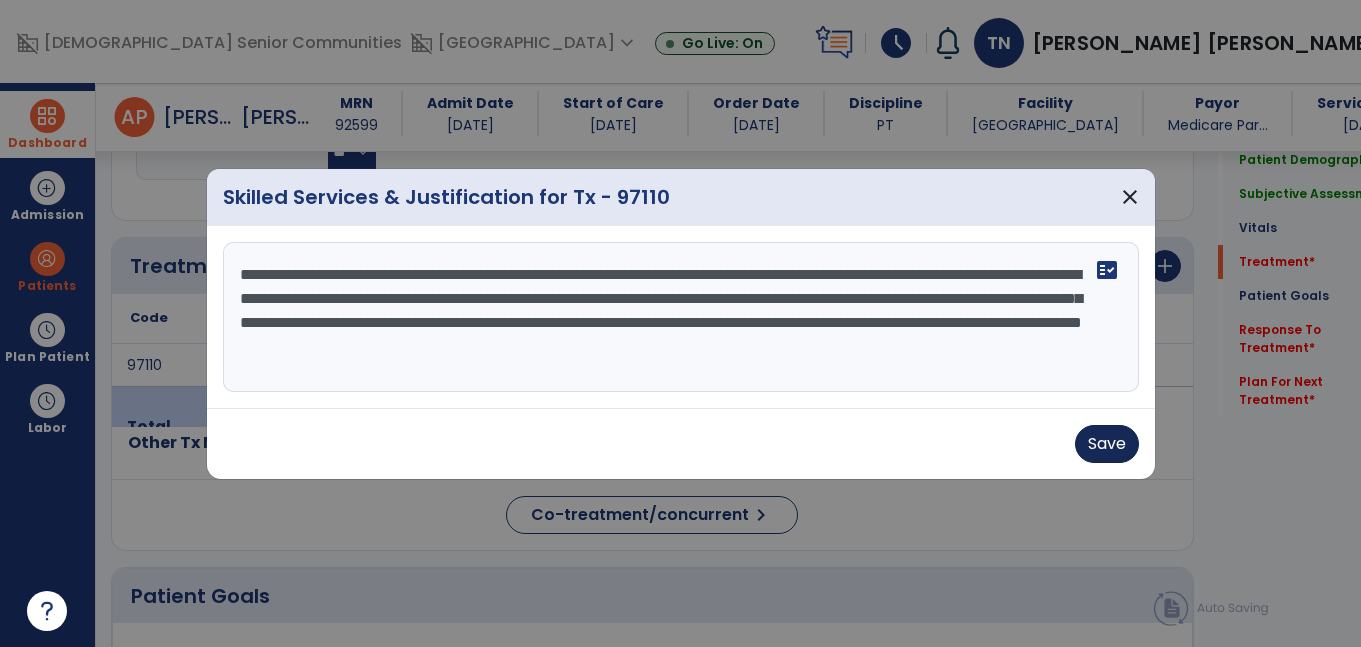 type on "**********" 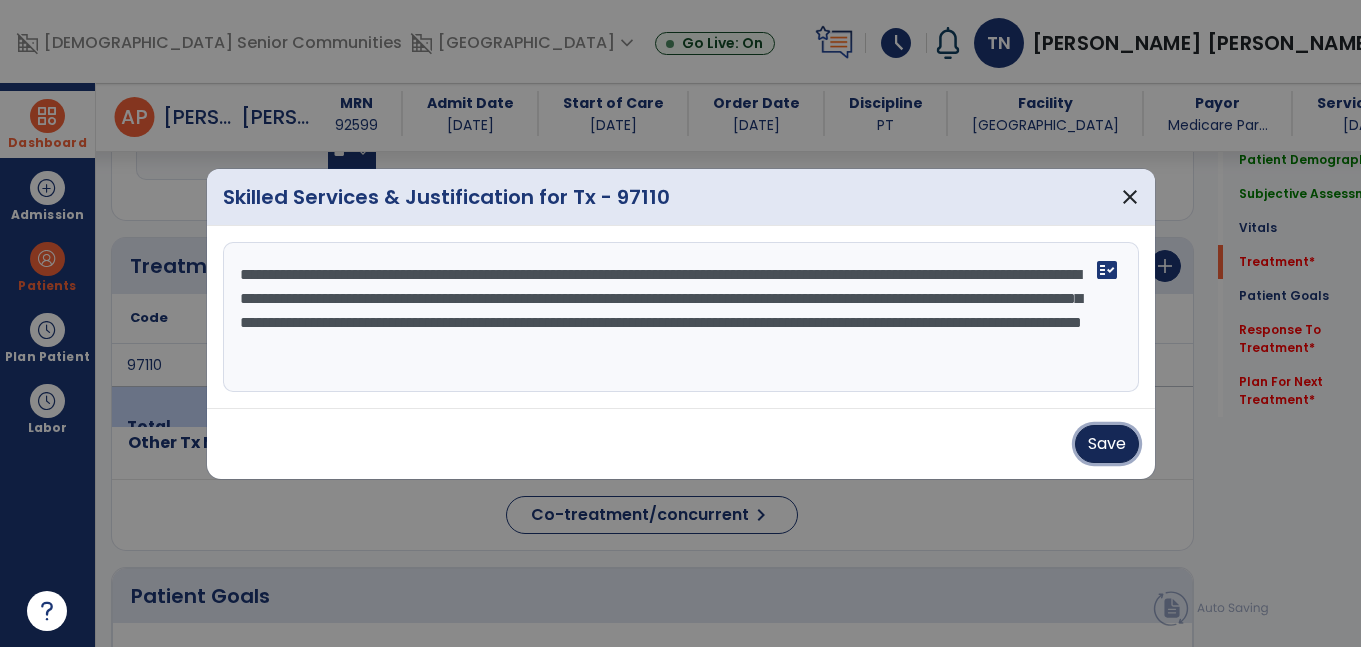 click on "Save" at bounding box center [1107, 444] 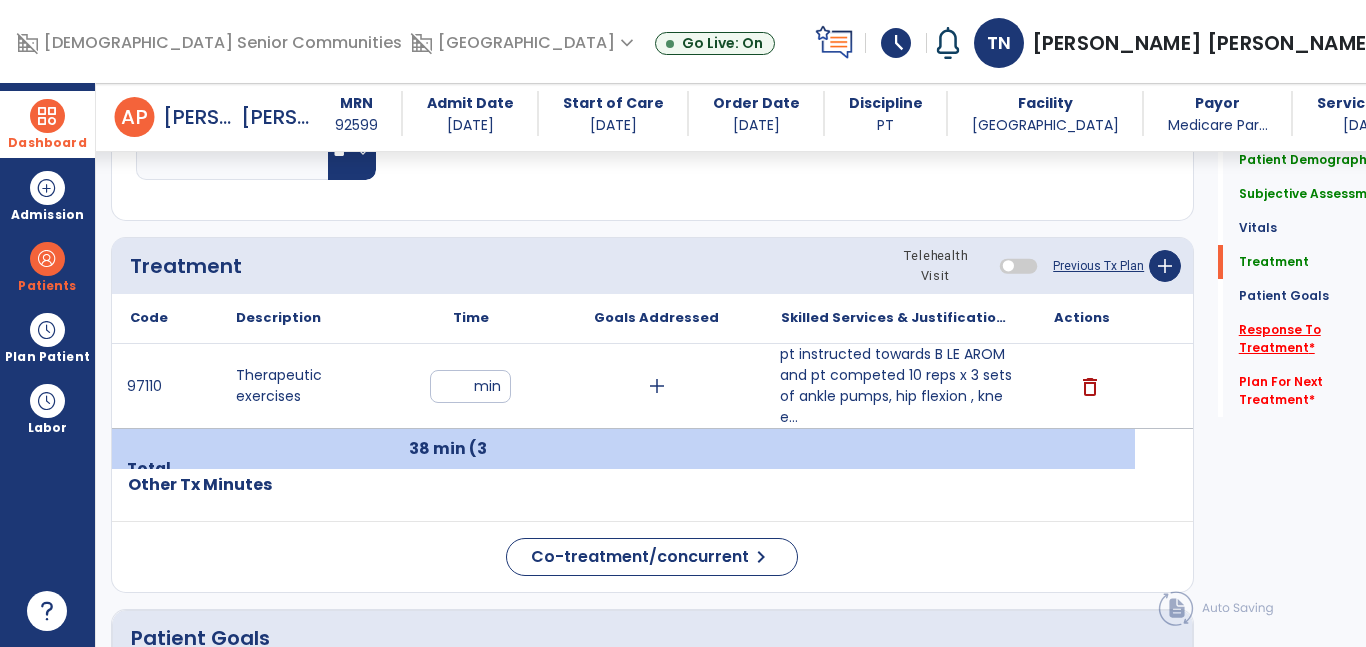 click on "Response To Treatment   *" 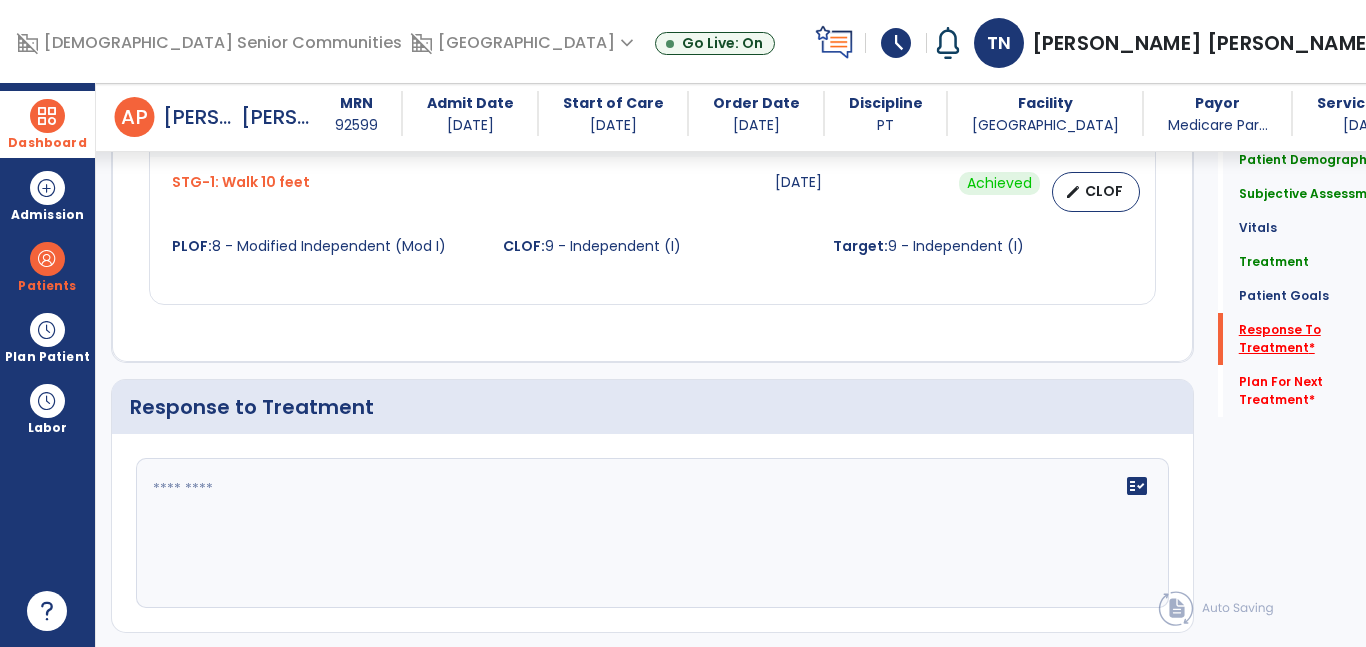 scroll, scrollTop: 2198, scrollLeft: 0, axis: vertical 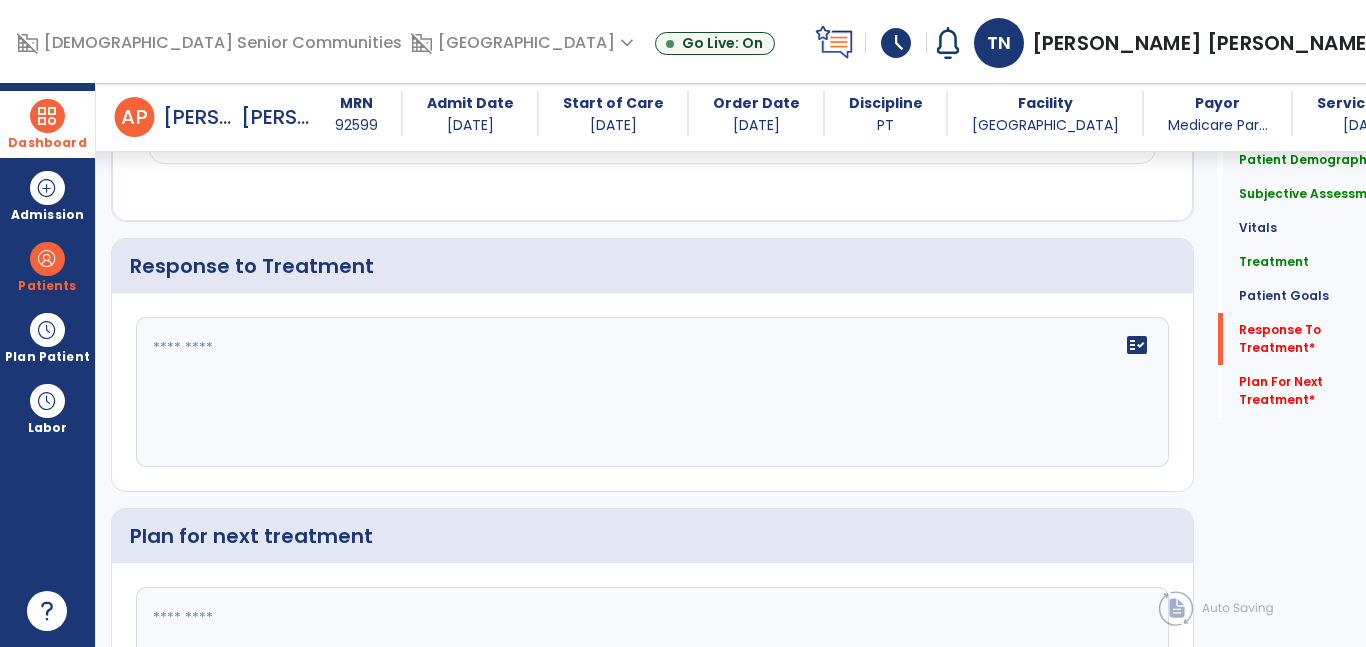 click on "fact_check" 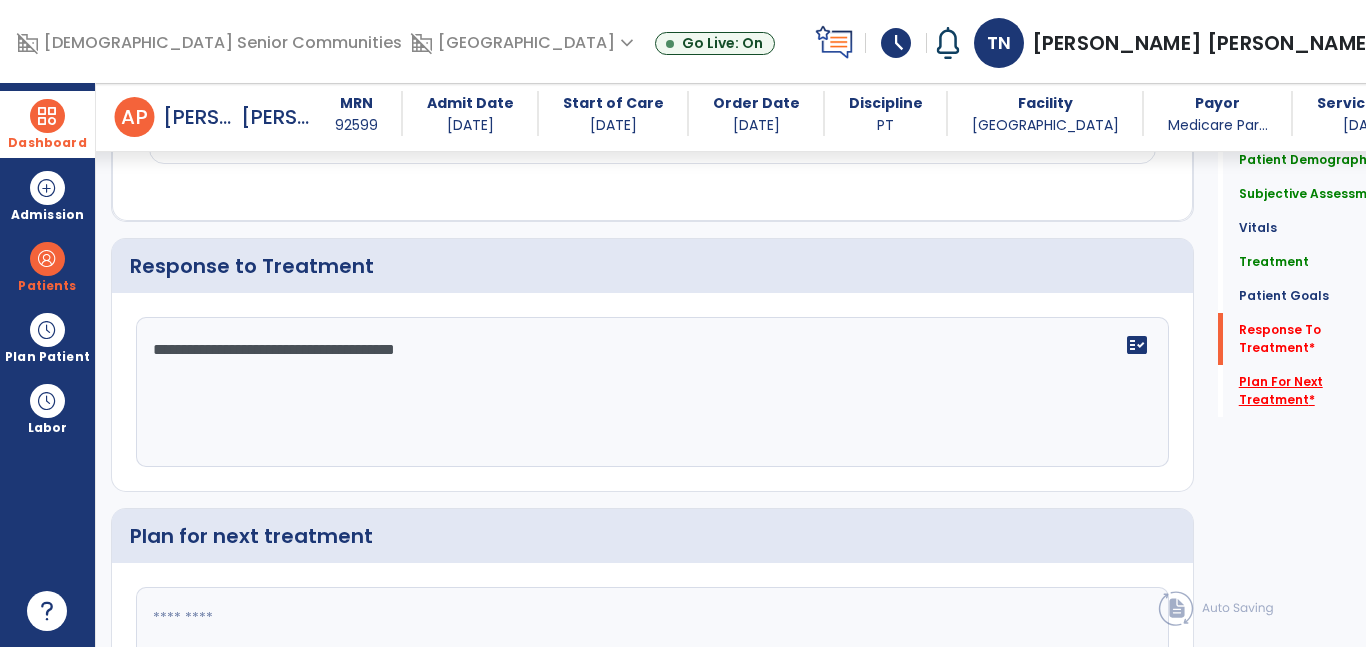 type on "**********" 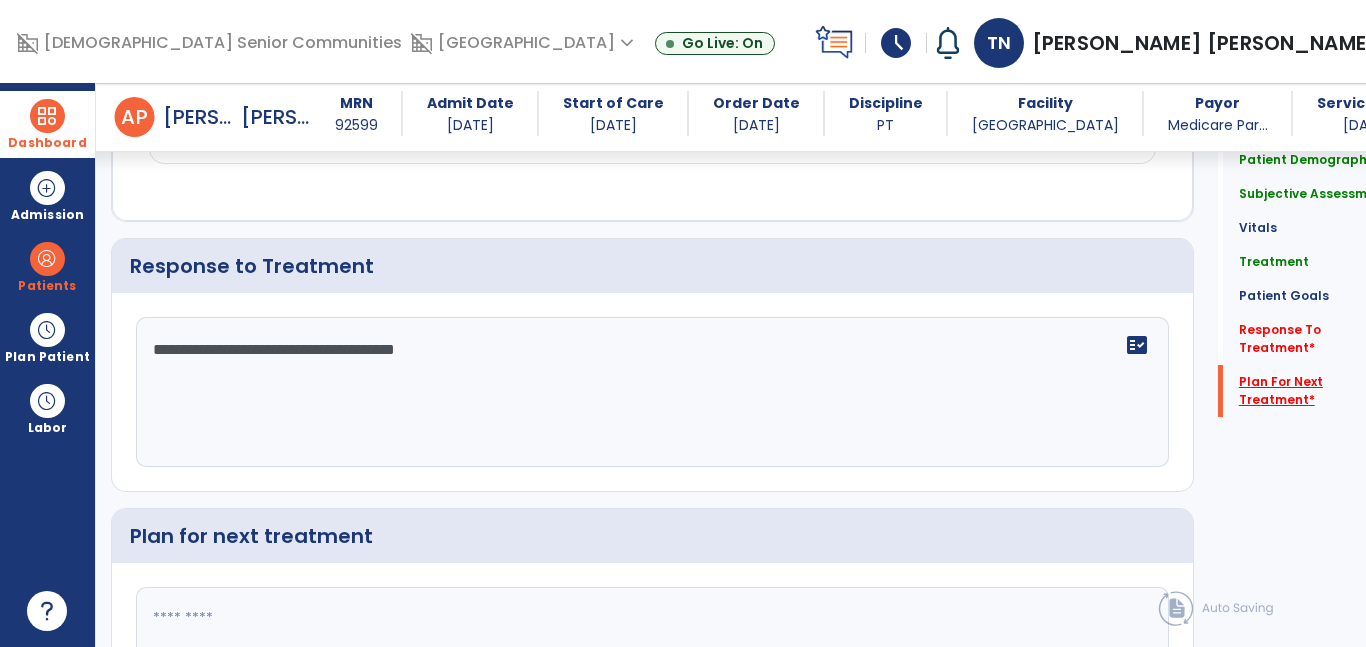 scroll, scrollTop: 2379, scrollLeft: 0, axis: vertical 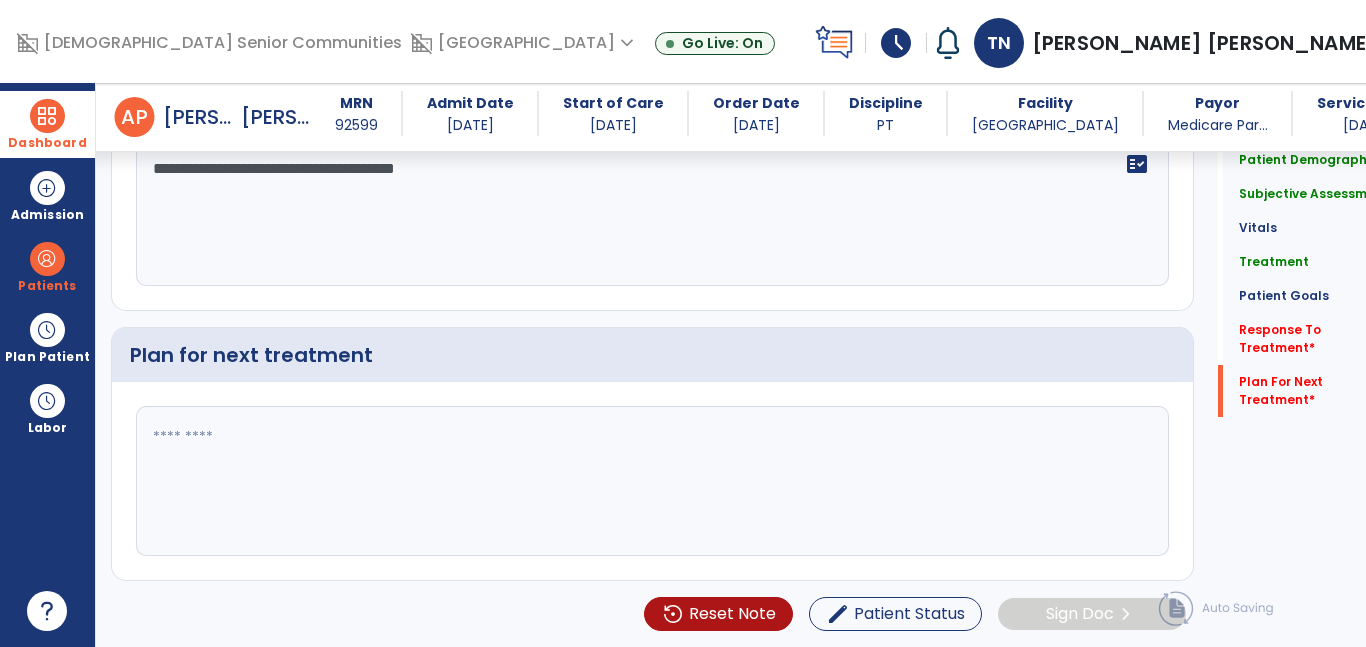 click 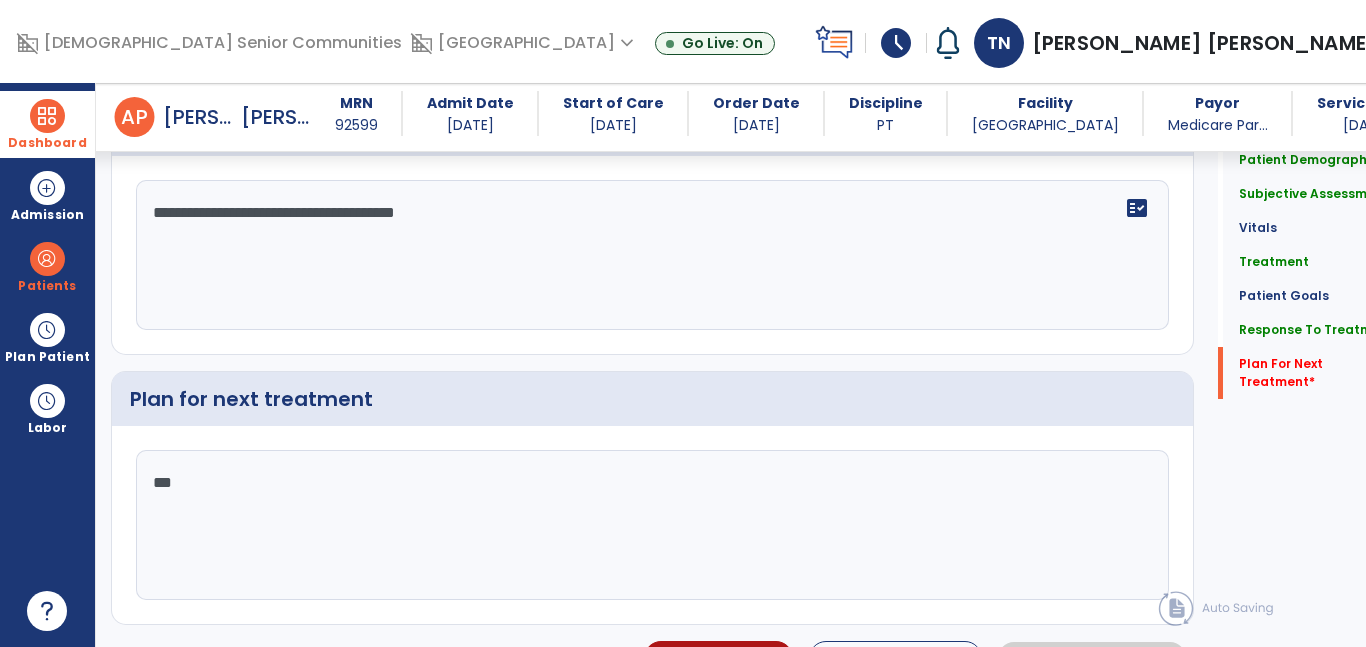 scroll, scrollTop: 2379, scrollLeft: 0, axis: vertical 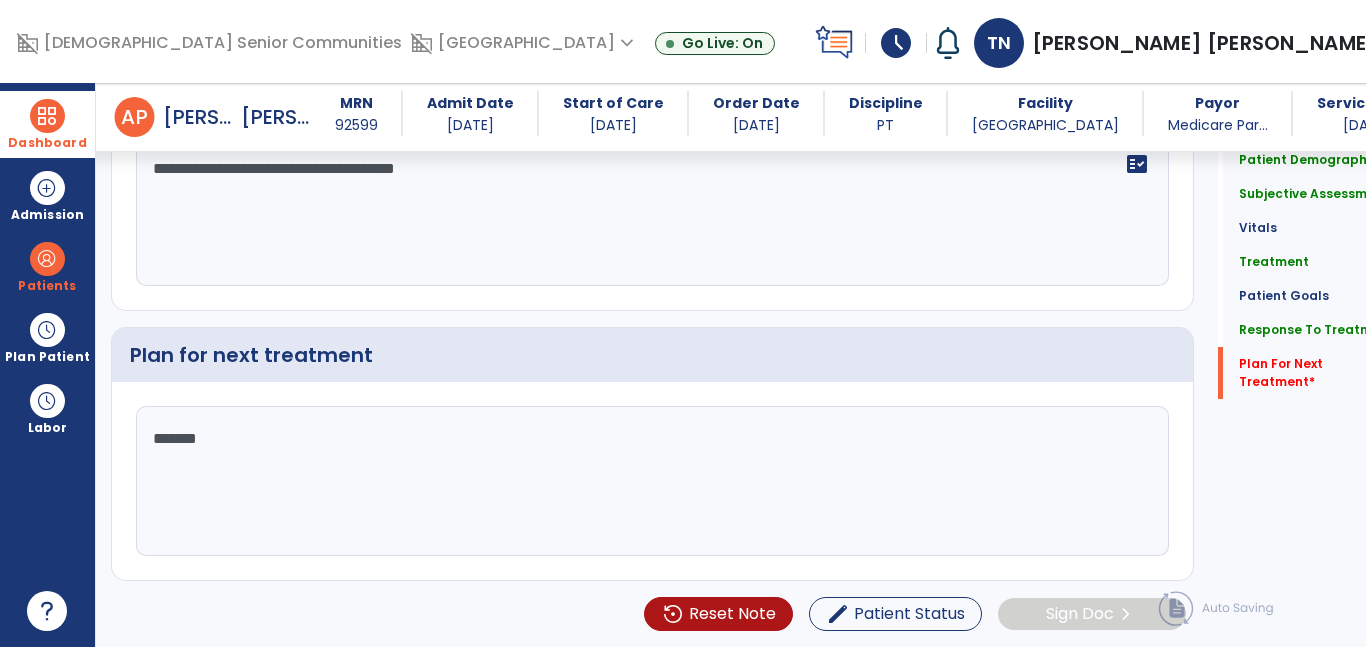 type on "********" 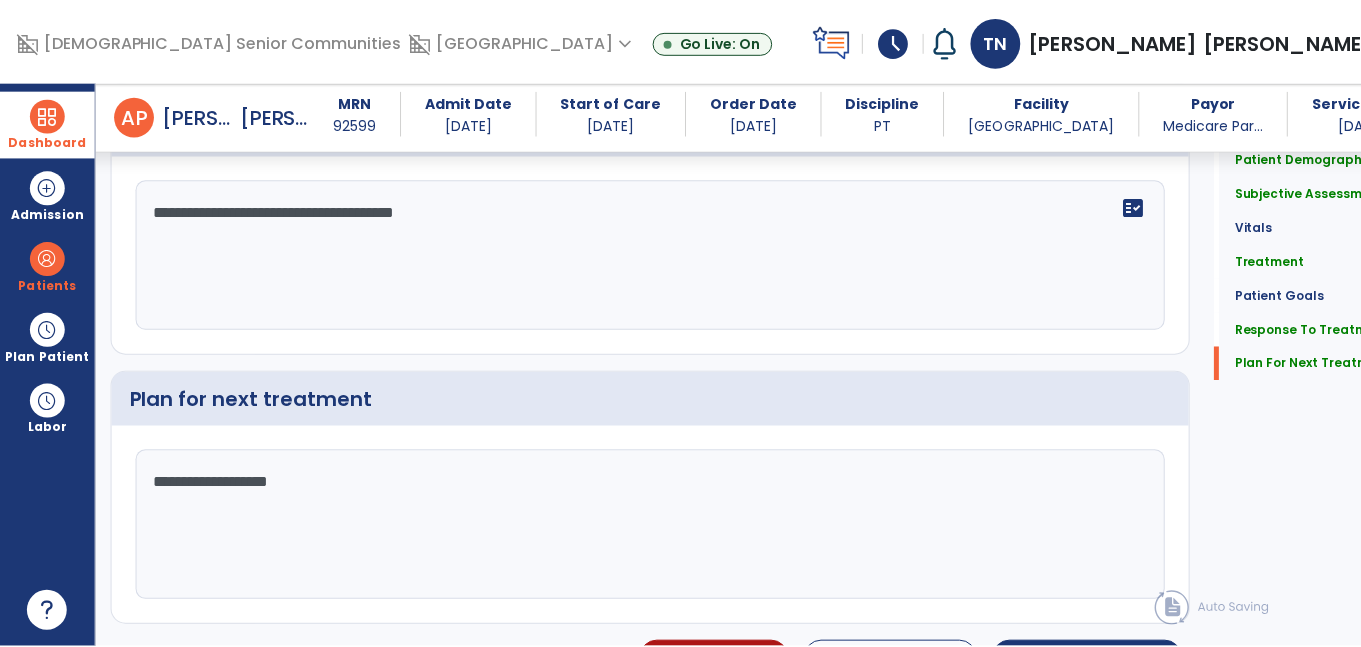 scroll, scrollTop: 2379, scrollLeft: 0, axis: vertical 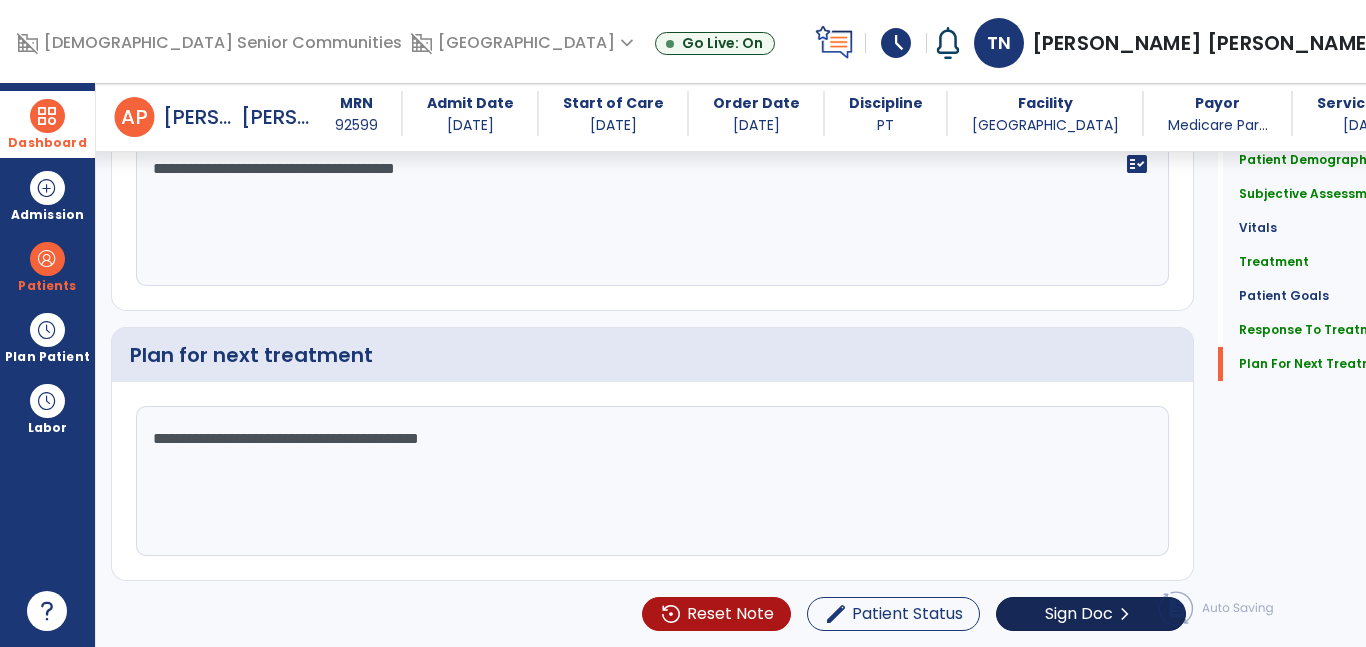 type on "**********" 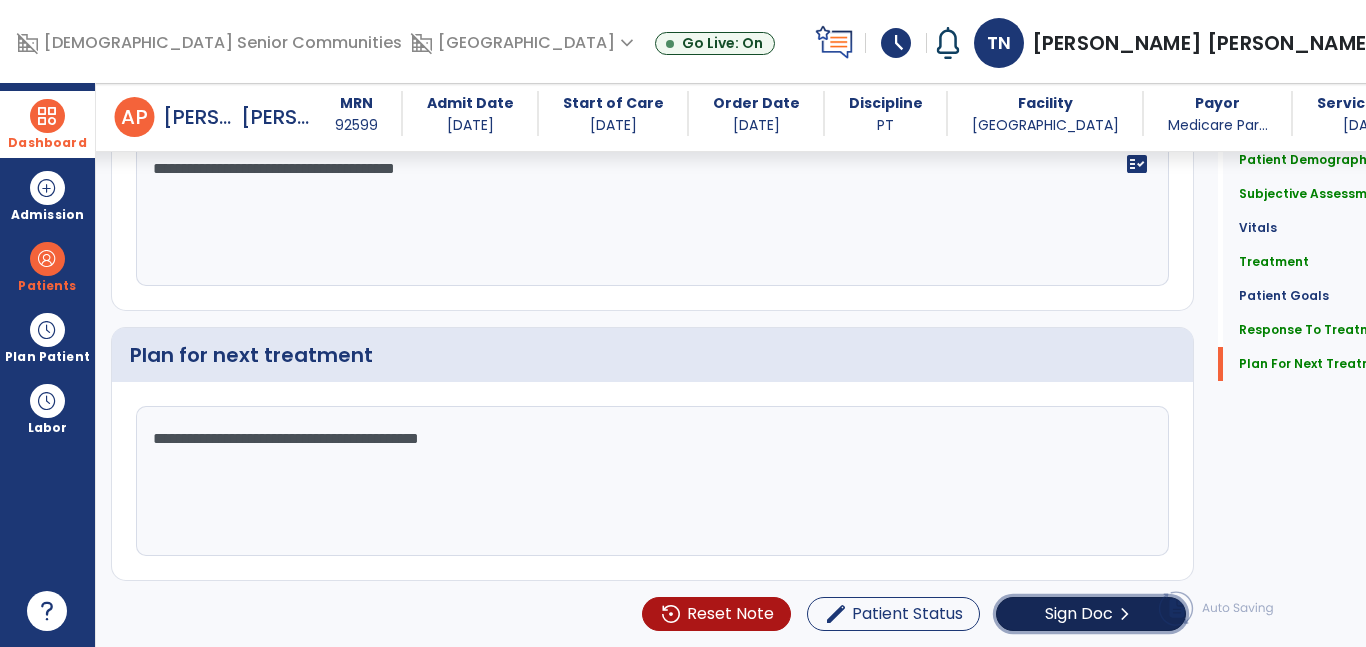 click on "Sign Doc" 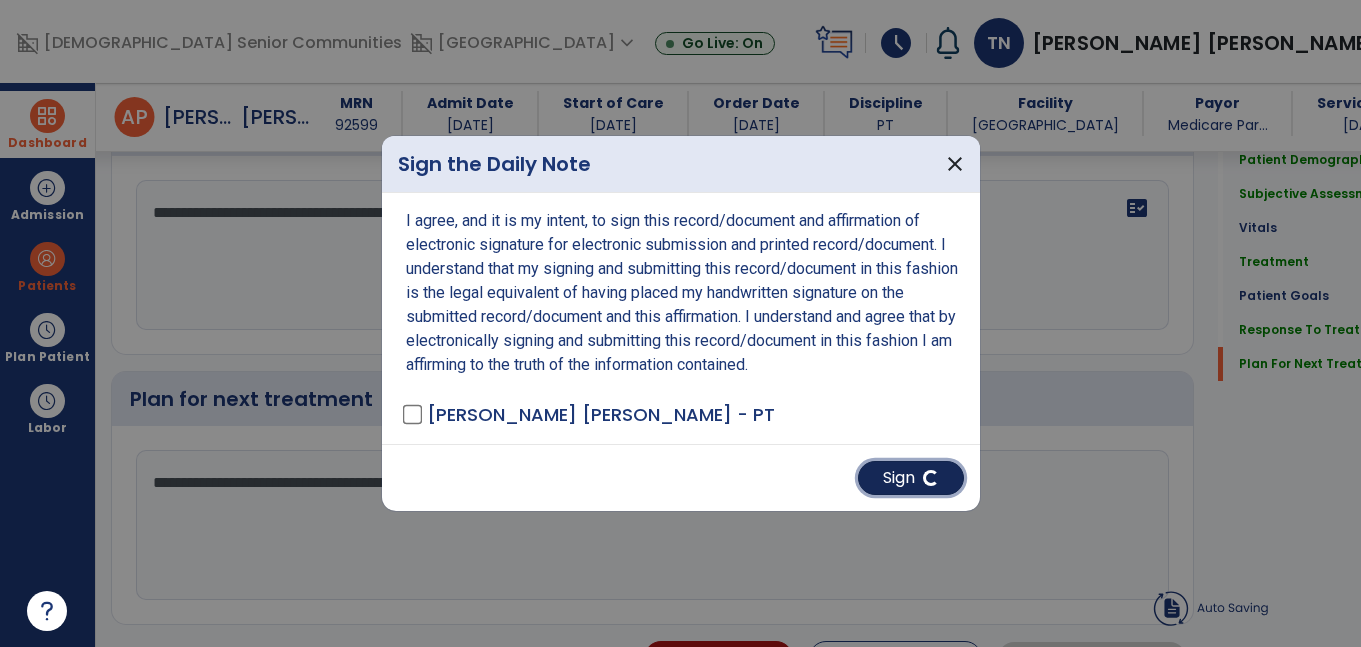 click at bounding box center (931, 478) 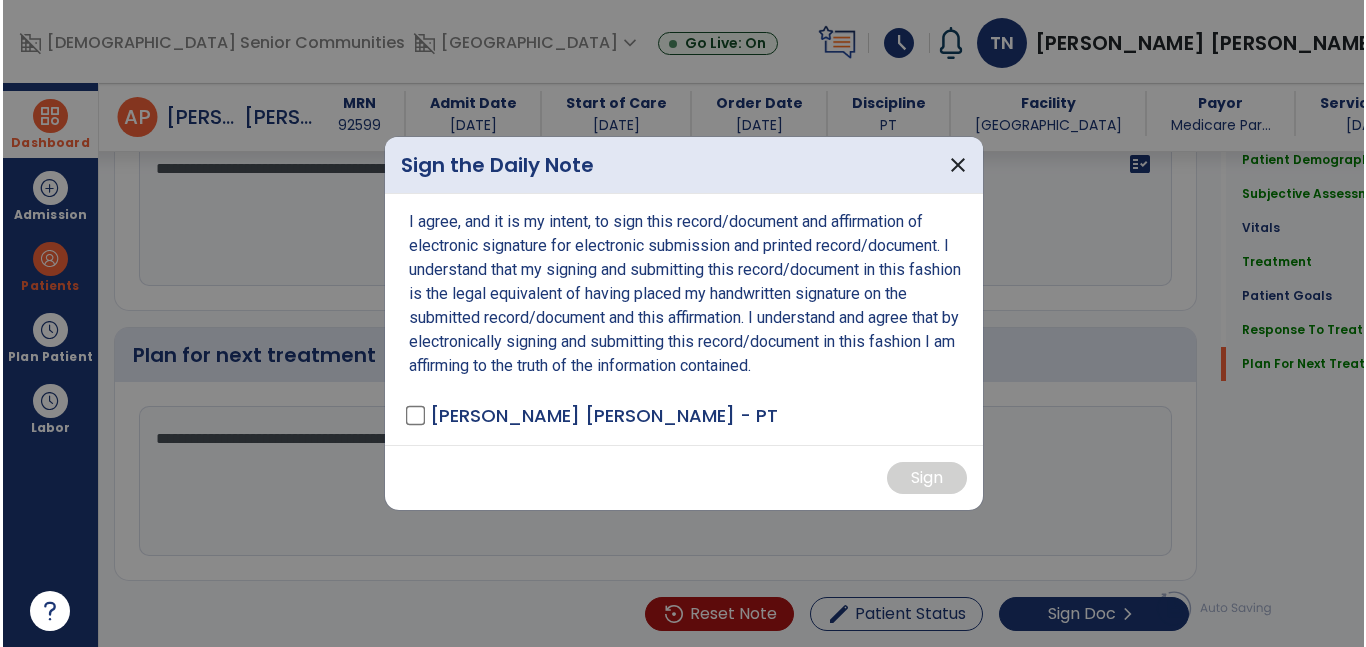 scroll, scrollTop: 2379, scrollLeft: 0, axis: vertical 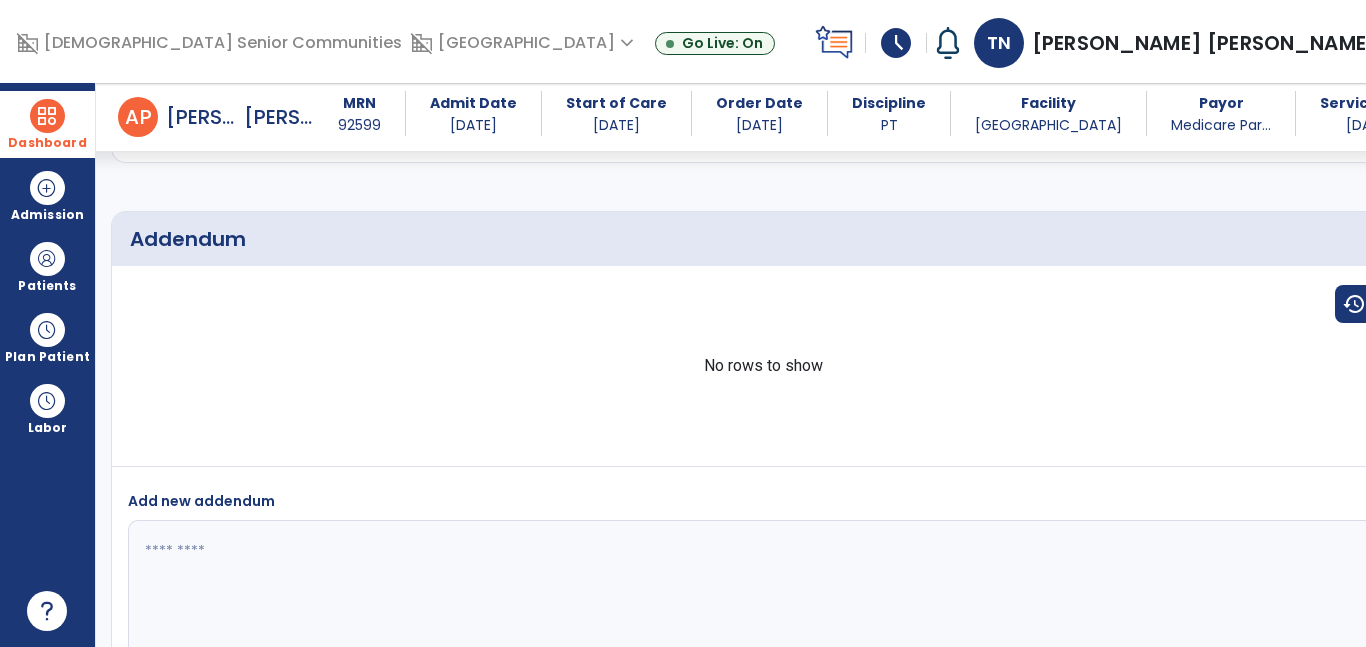 click on "Dashboard" at bounding box center [47, 143] 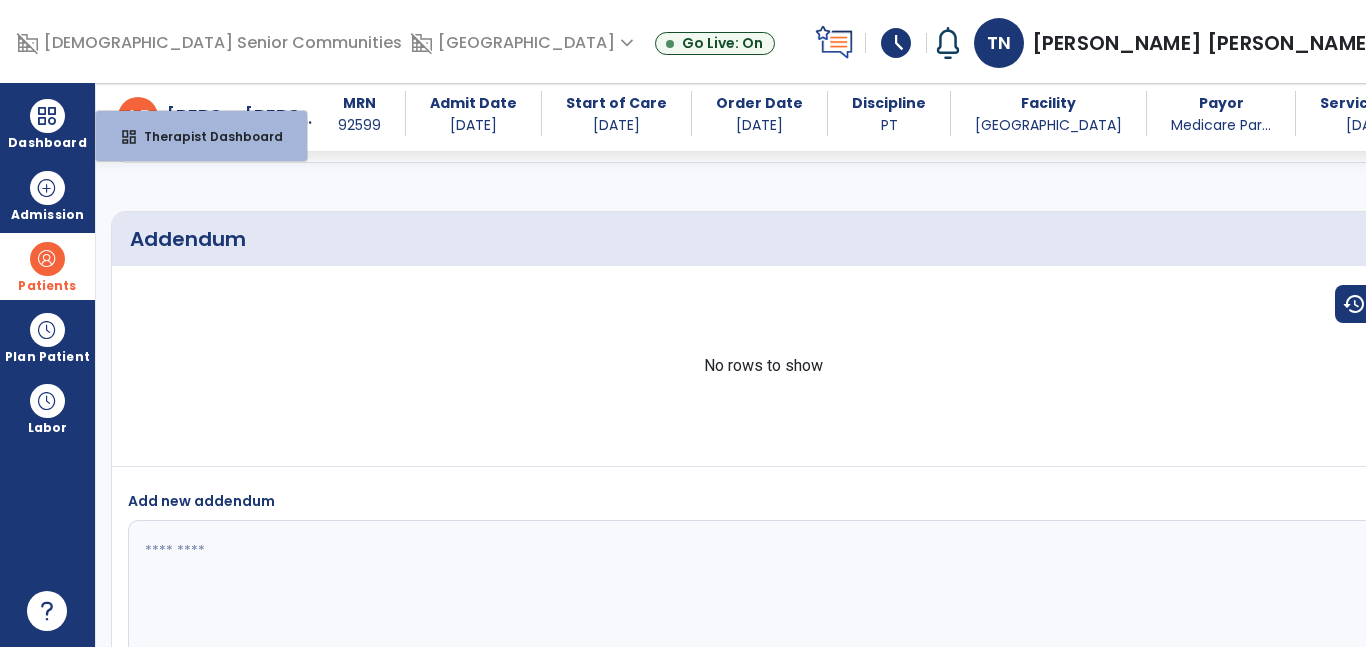 click on "Patients" at bounding box center (47, 266) 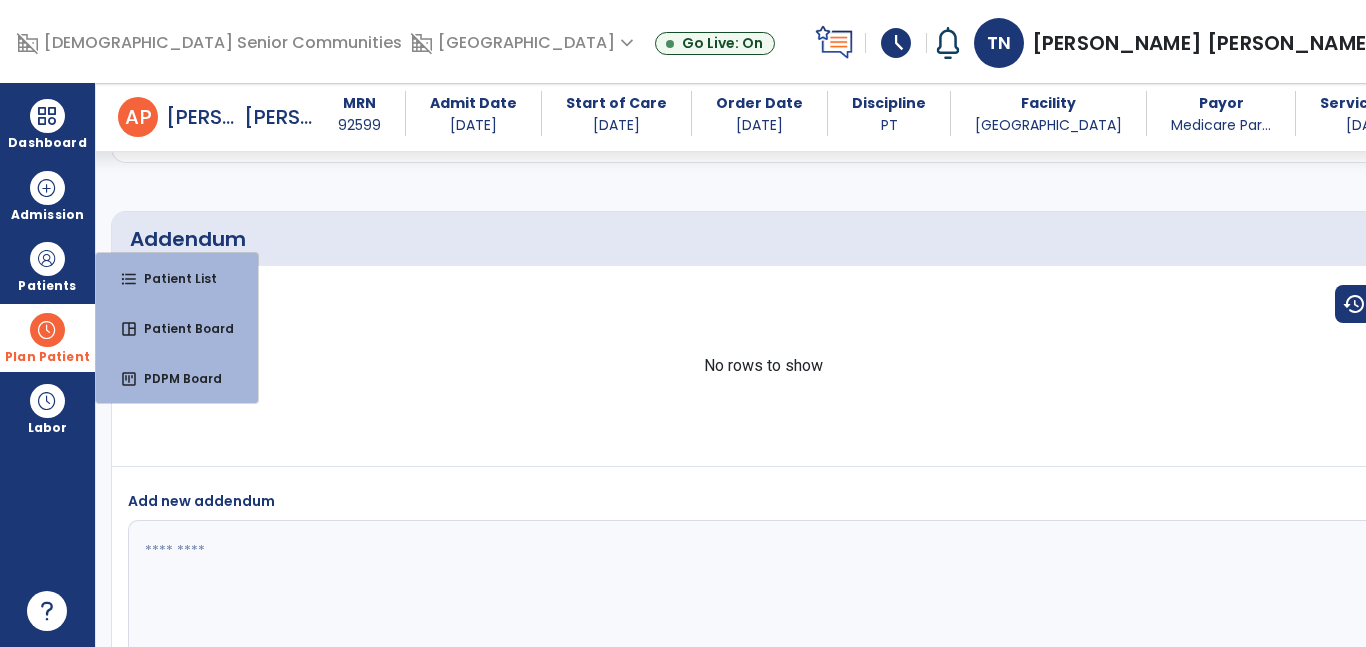 click on "Plan Patient" at bounding box center [47, 286] 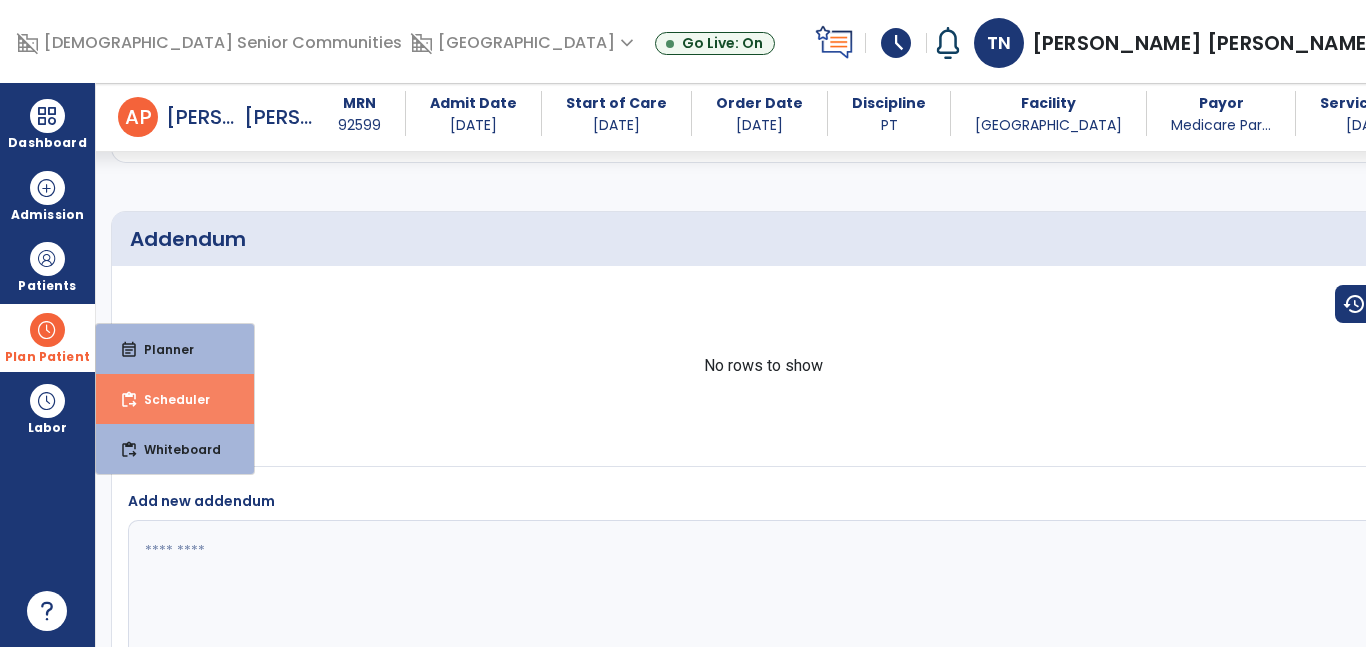 click on "Scheduler" at bounding box center (169, 399) 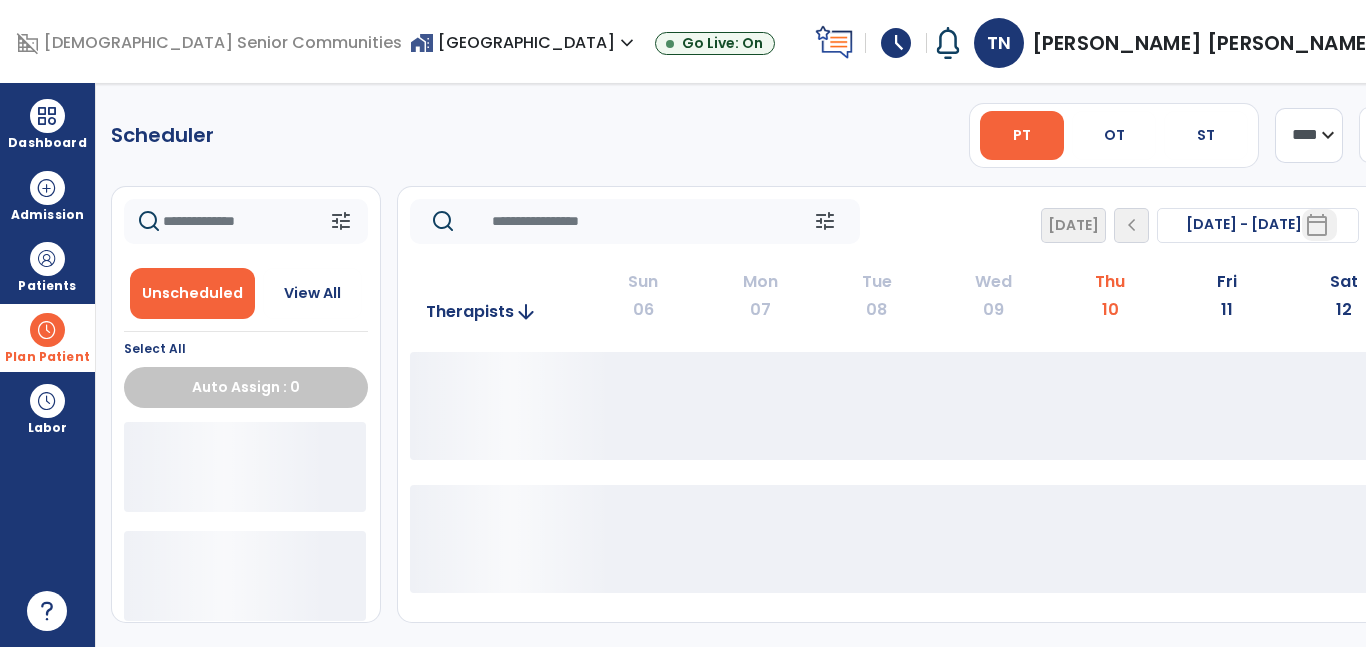 scroll, scrollTop: 0, scrollLeft: 0, axis: both 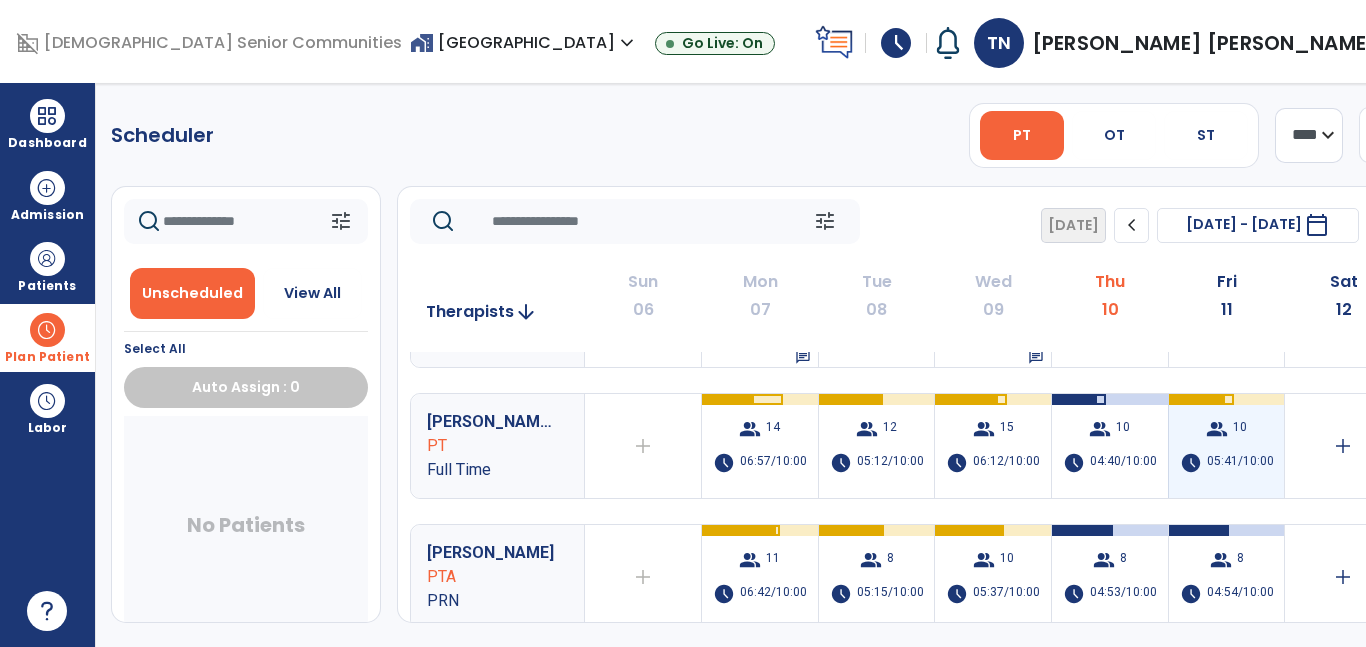 click on "05:41/10:00" at bounding box center (1240, 463) 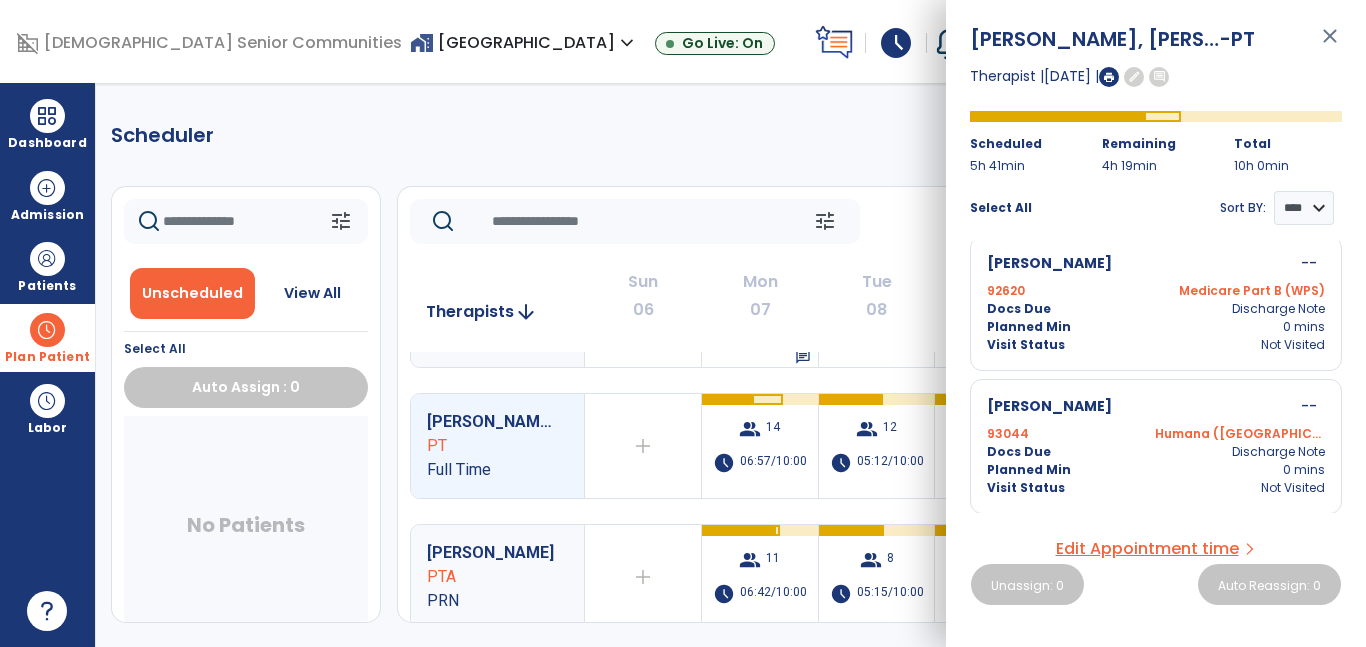 scroll, scrollTop: 1267, scrollLeft: 0, axis: vertical 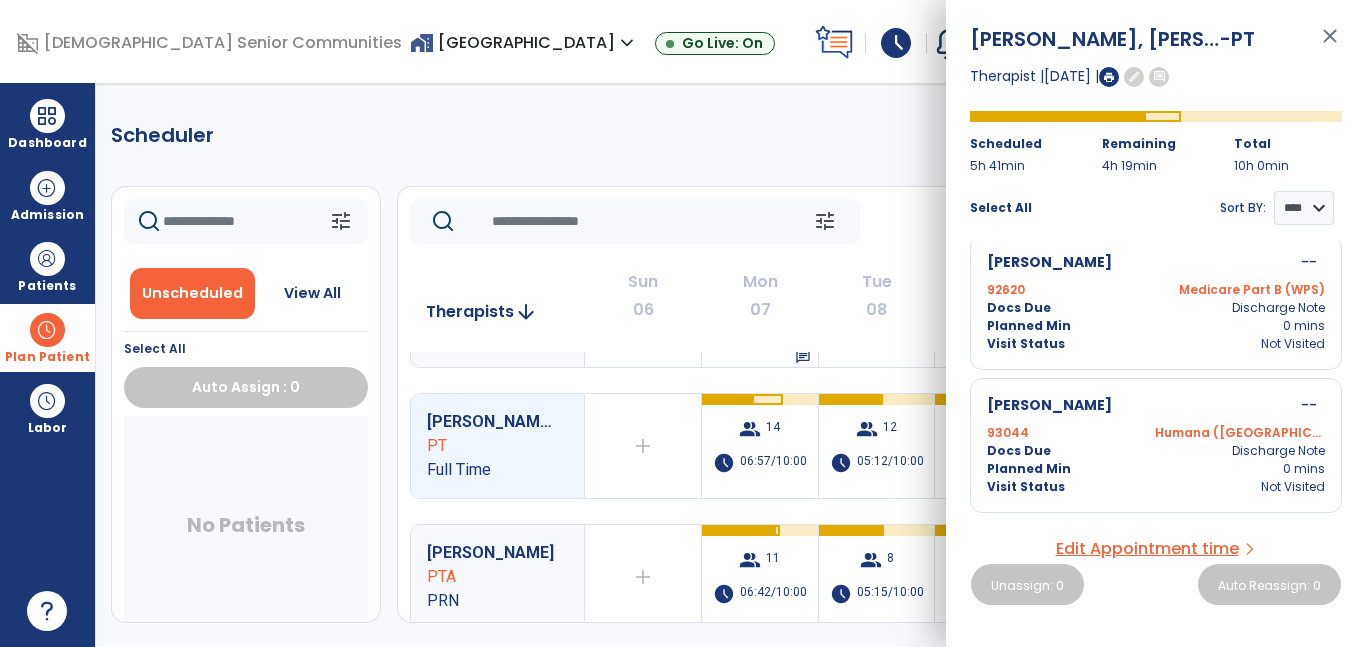 click on "close" at bounding box center [1330, 45] 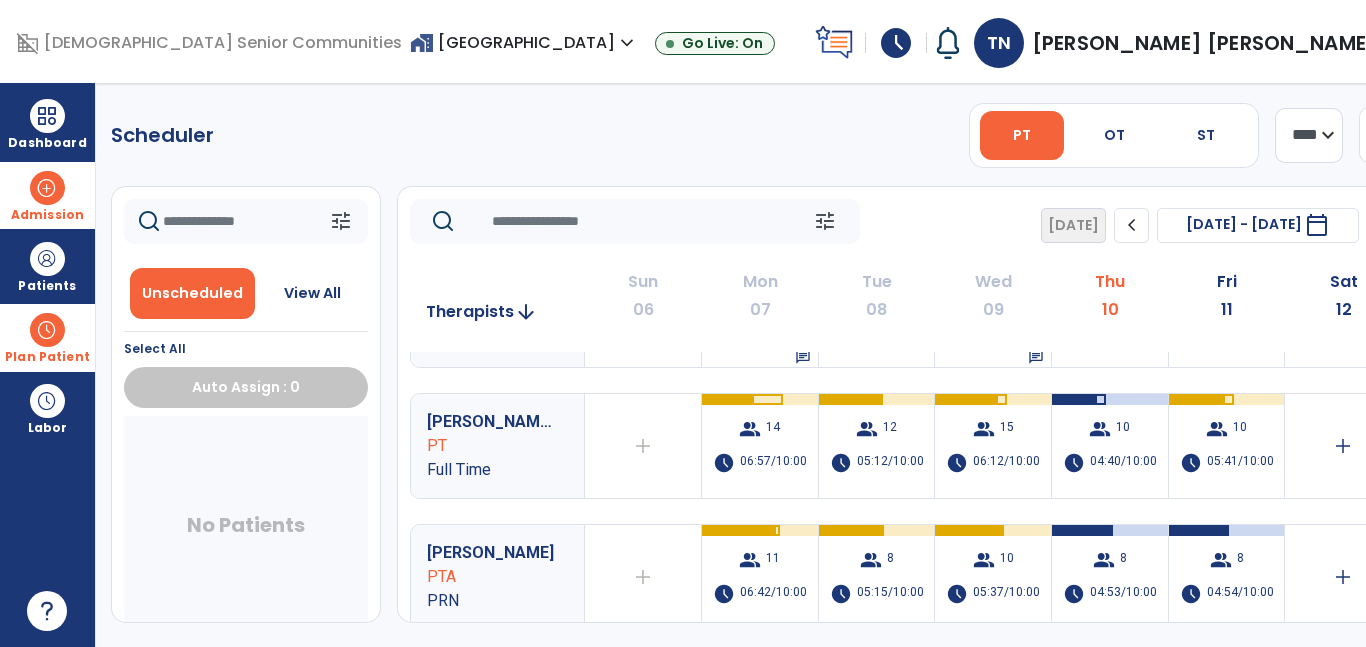 click on "Admission" at bounding box center [47, 215] 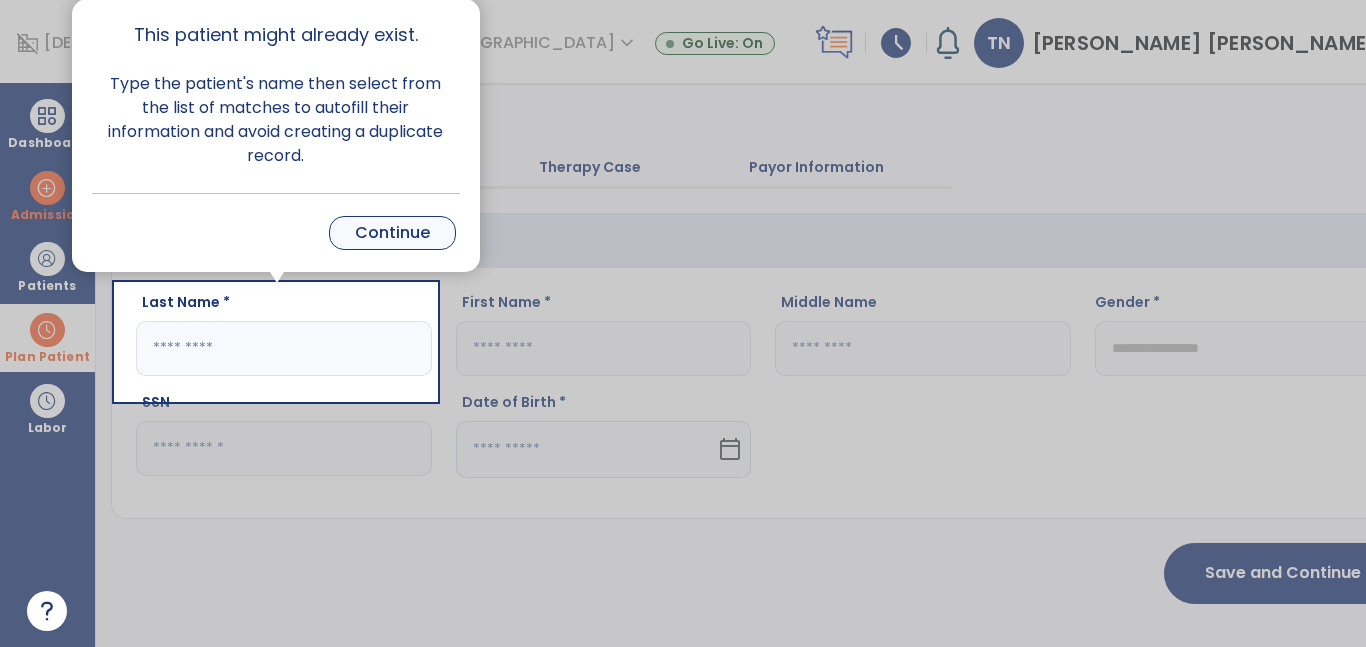 click on "Continue" at bounding box center [392, 233] 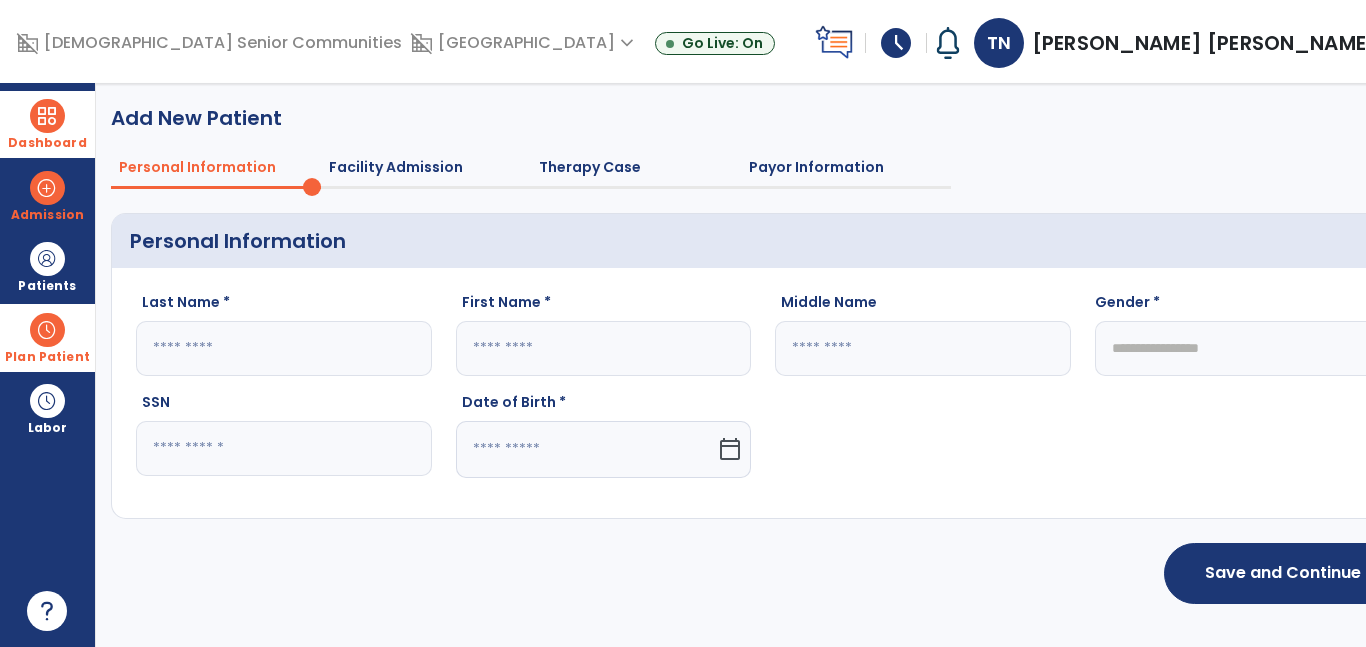 click at bounding box center [47, 116] 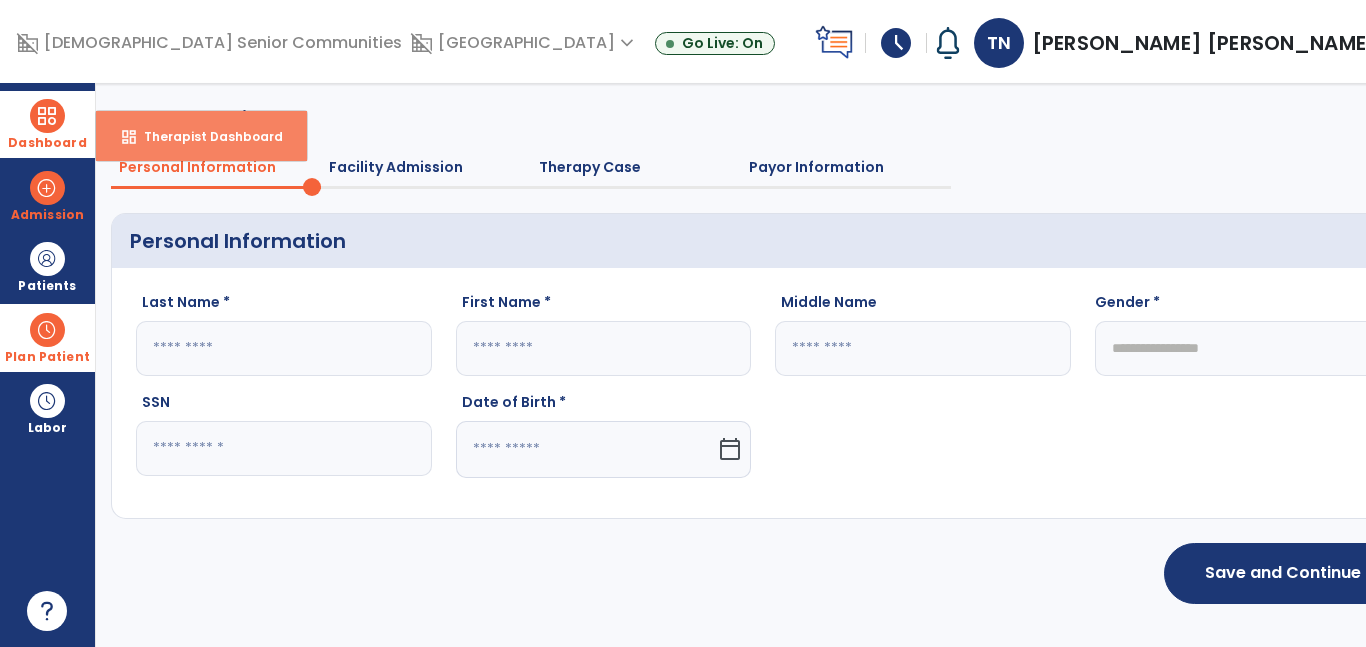 click on "Therapist Dashboard" at bounding box center [205, 136] 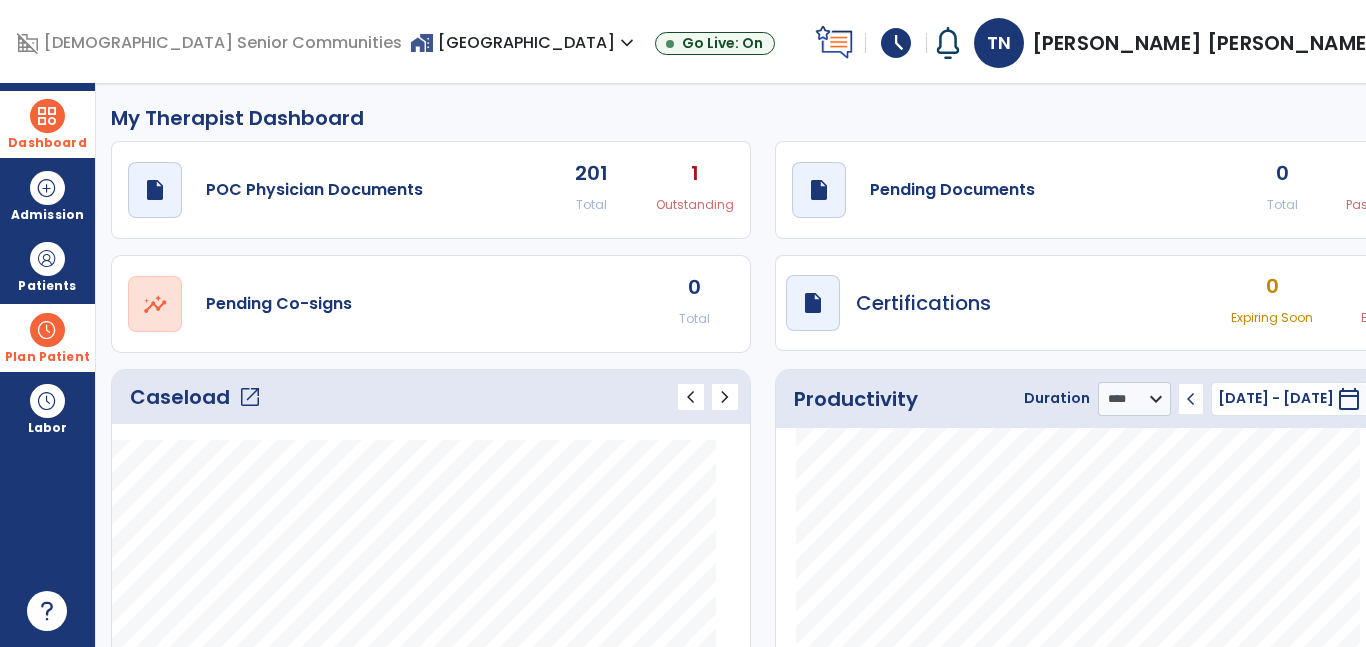 click on "open_in_new" 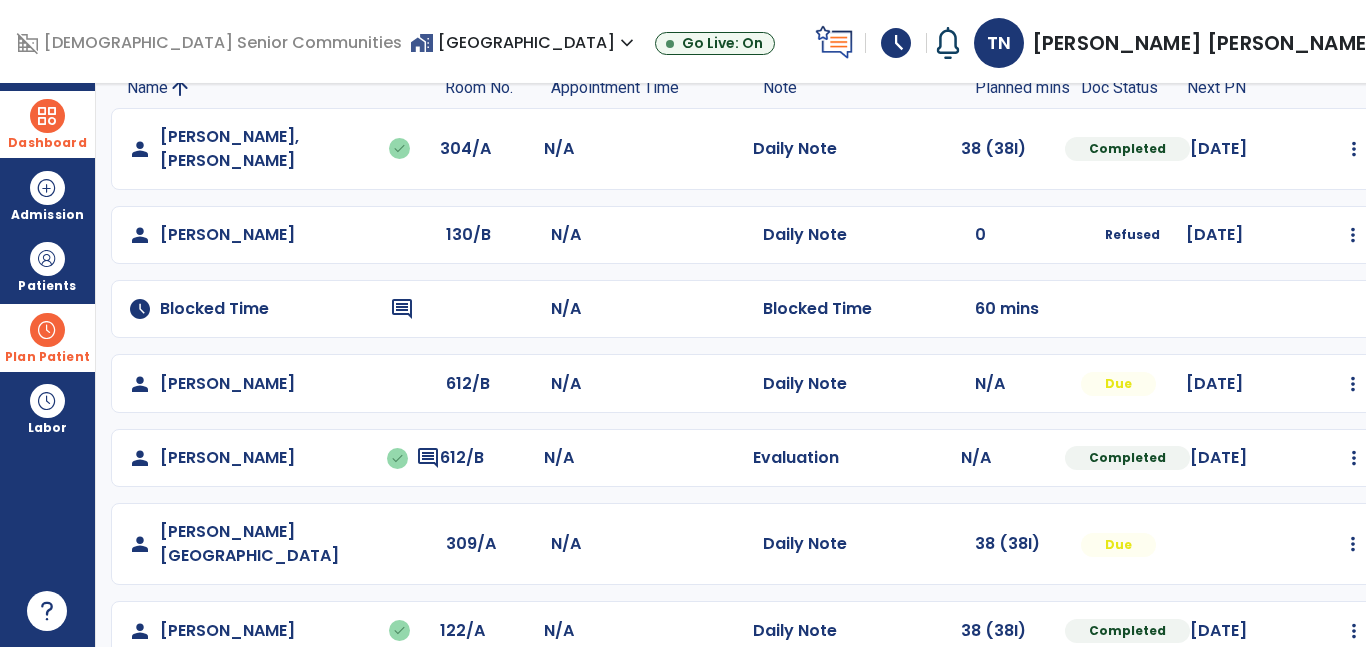 scroll, scrollTop: 159, scrollLeft: 0, axis: vertical 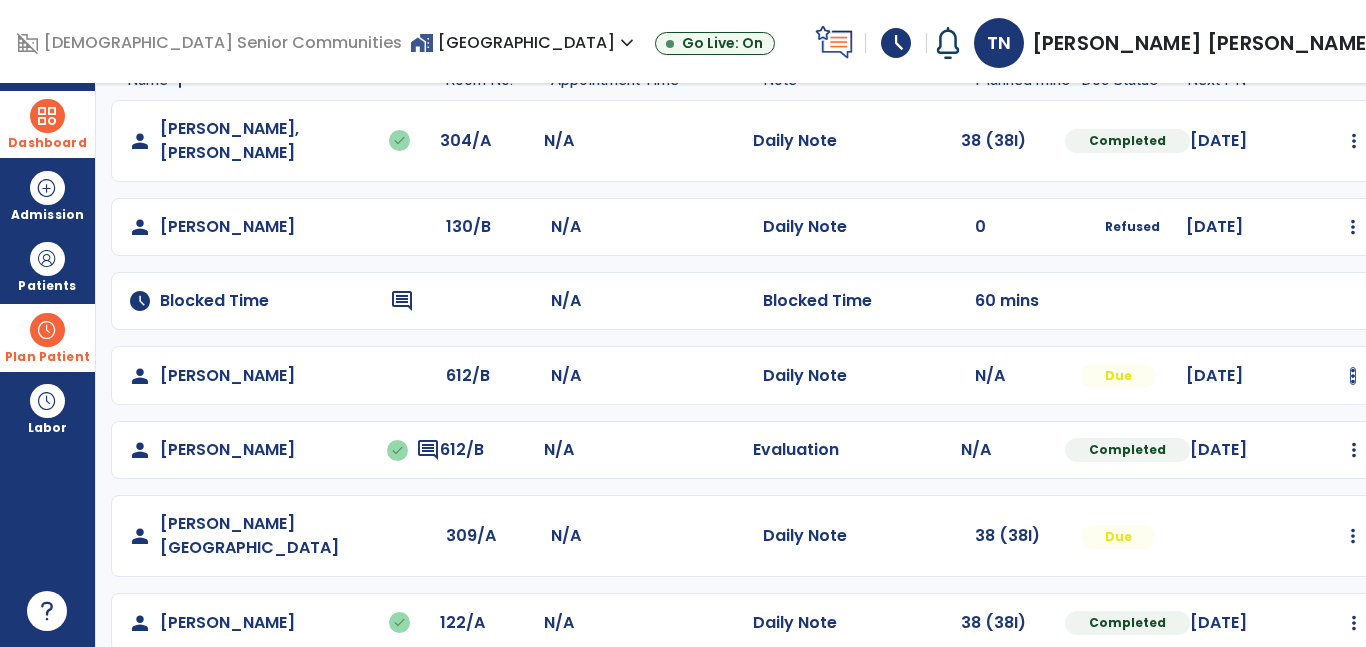 click at bounding box center [1354, 141] 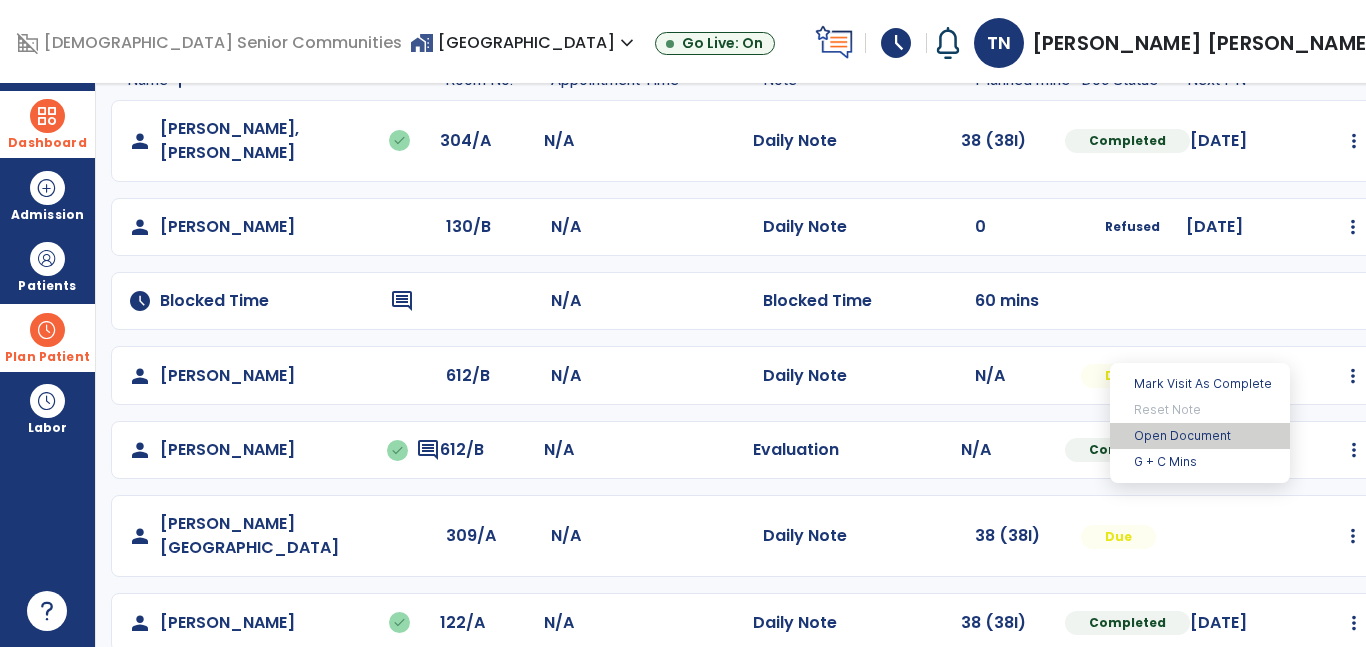 click on "Open Document" at bounding box center (1200, 436) 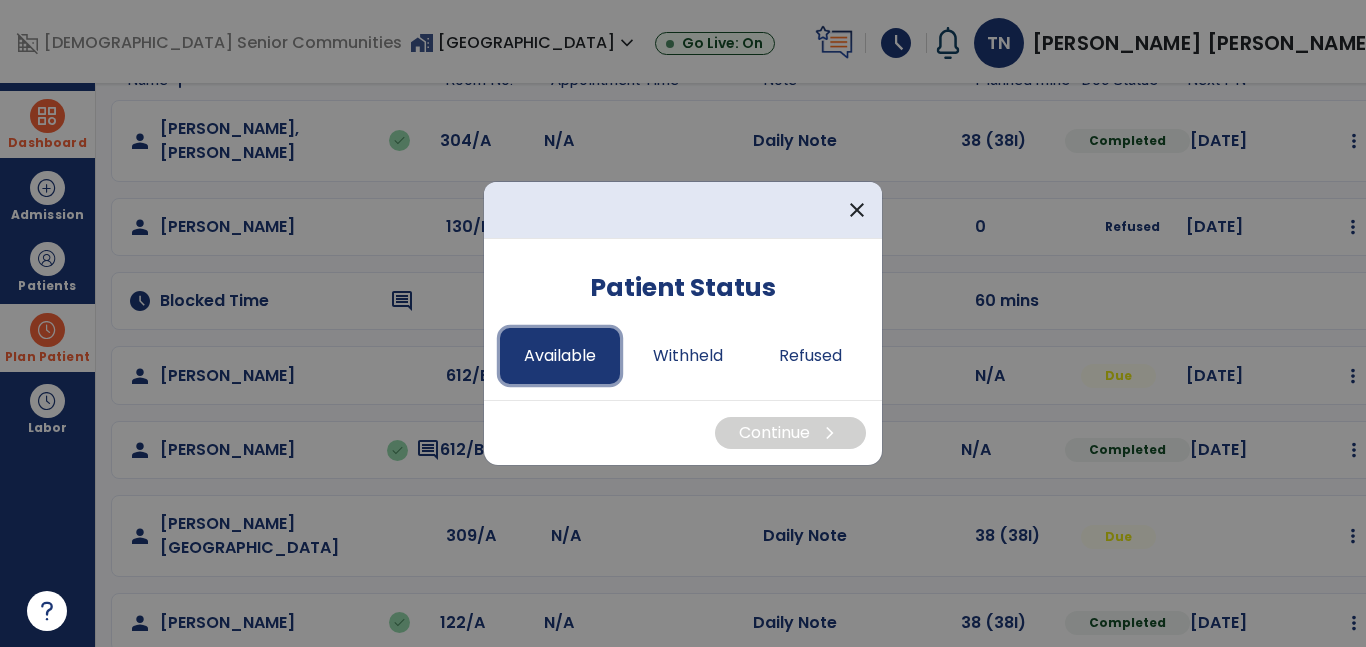 click on "Available" at bounding box center (560, 356) 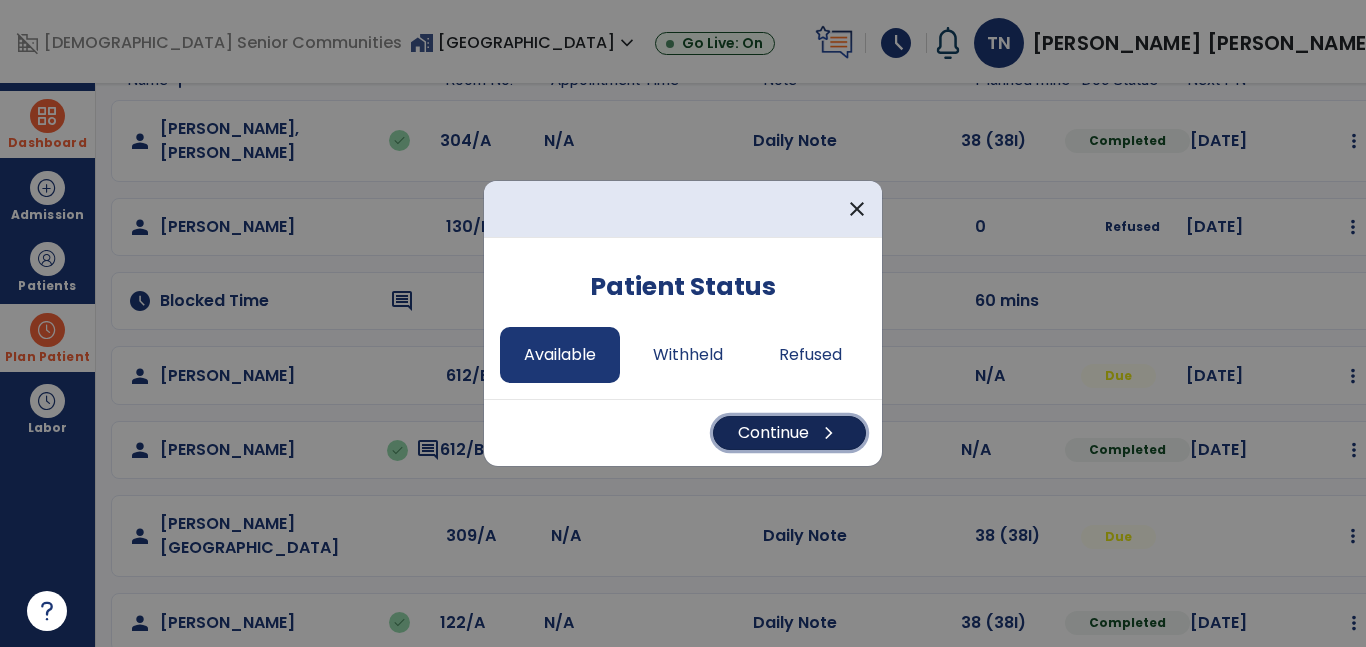 click on "Continue   chevron_right" at bounding box center (789, 433) 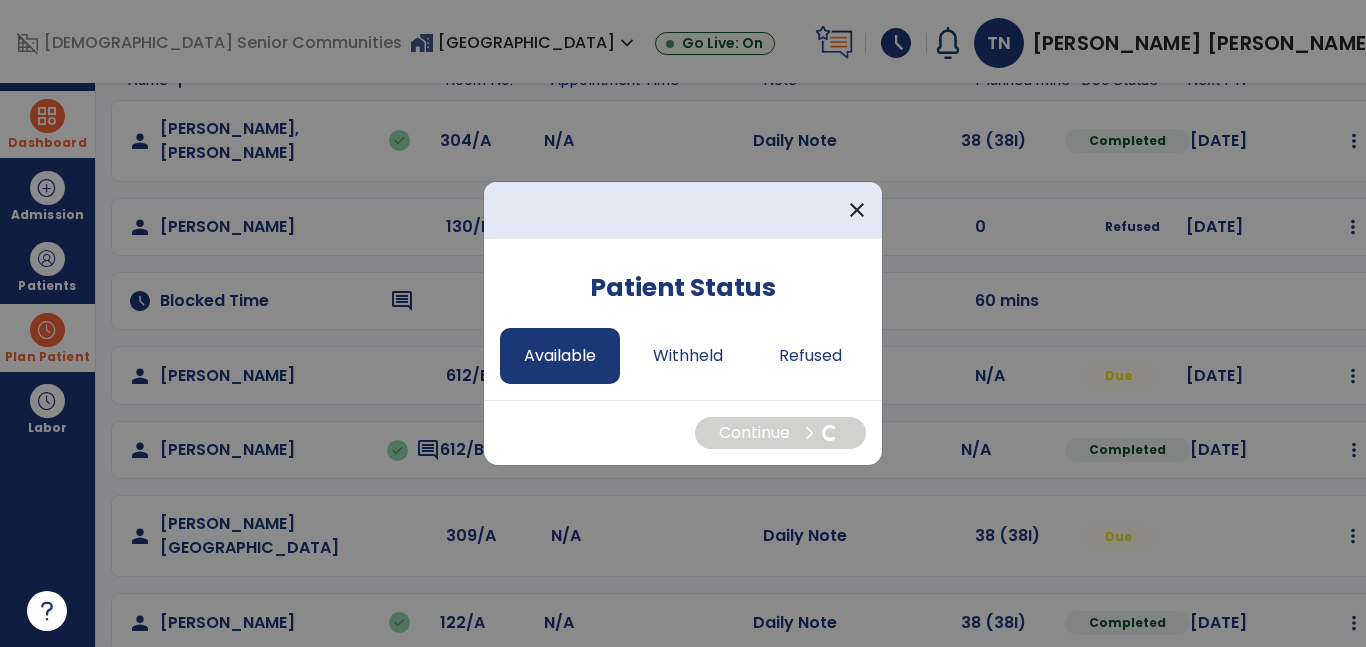 select on "*" 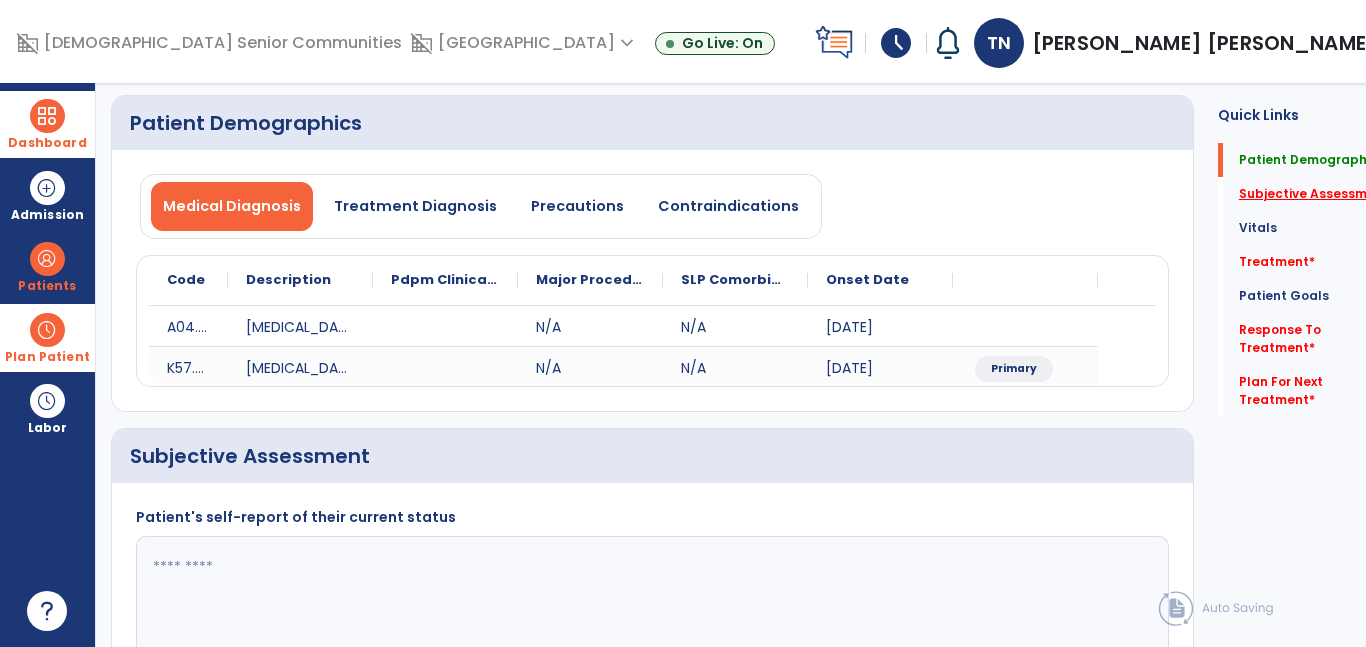 click on "Subjective Assessment   *" 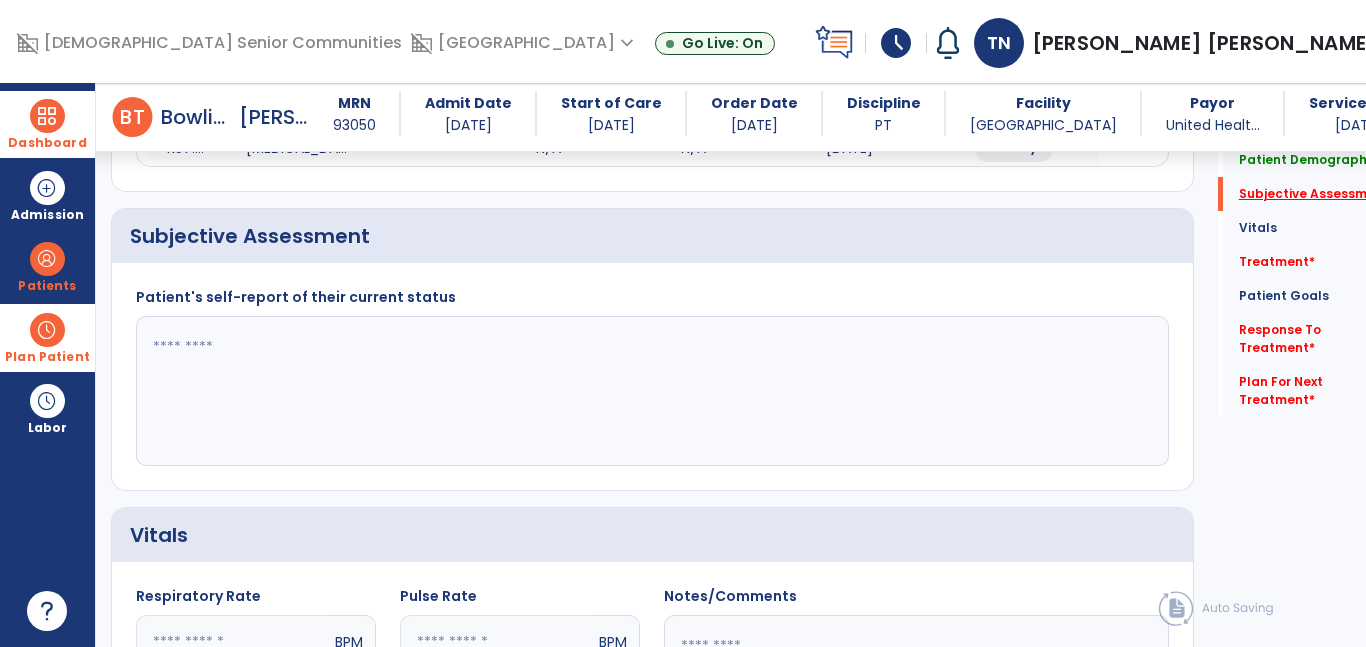 scroll, scrollTop: 363, scrollLeft: 0, axis: vertical 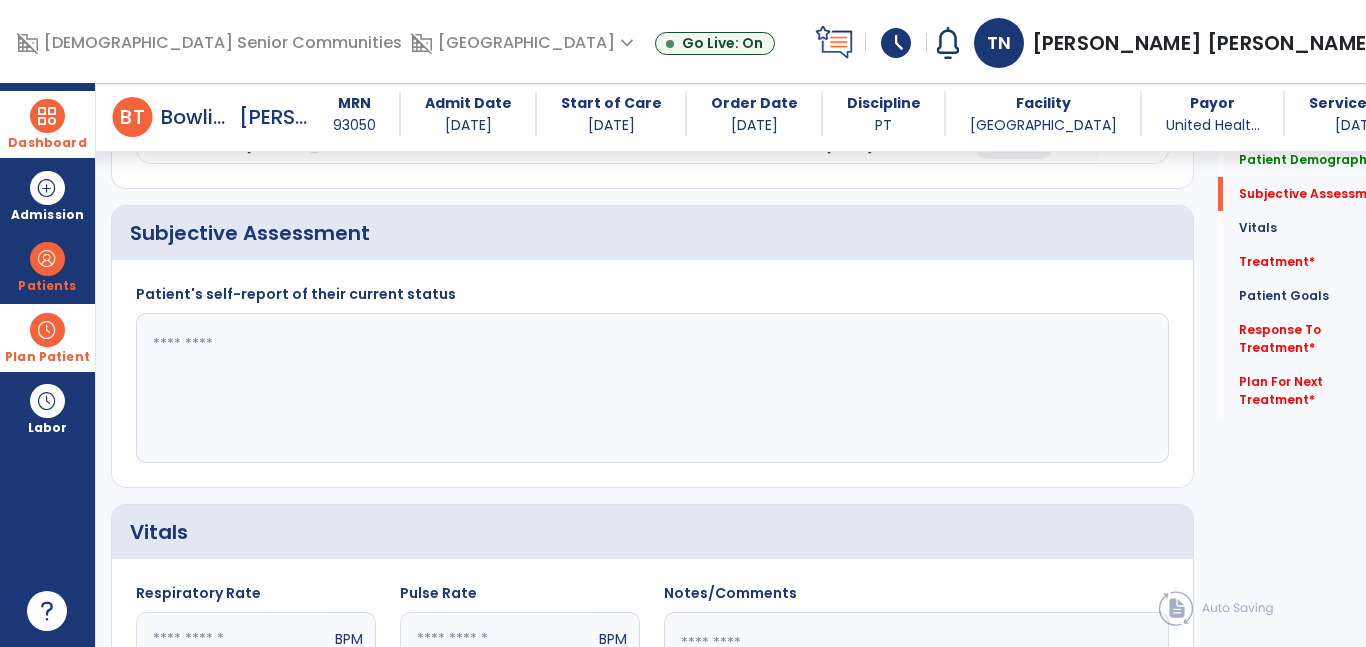 click 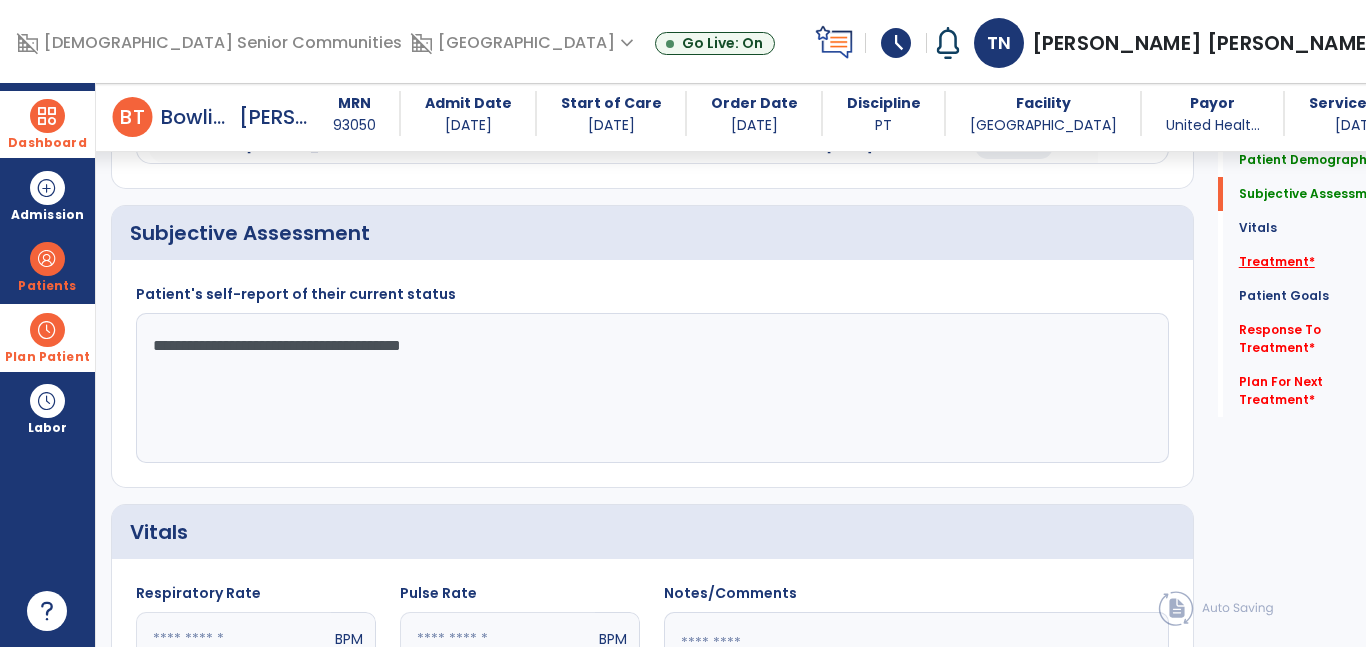 type on "**********" 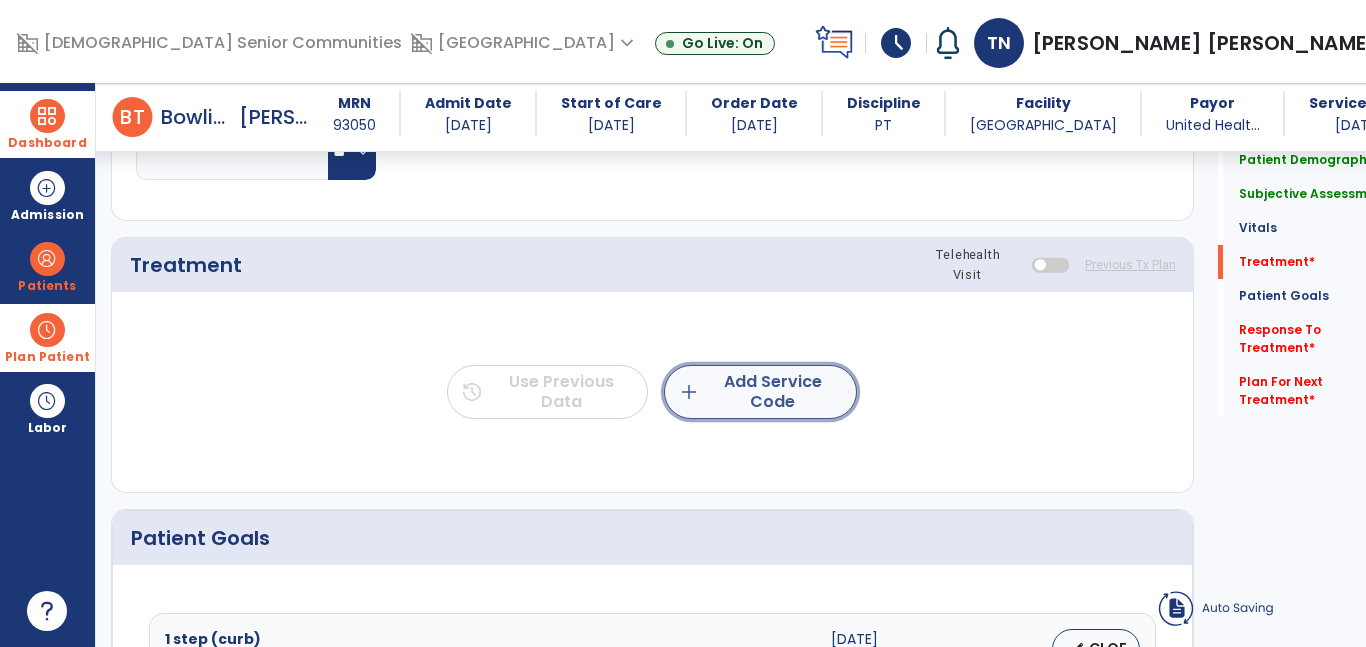 click on "add  Add Service Code" 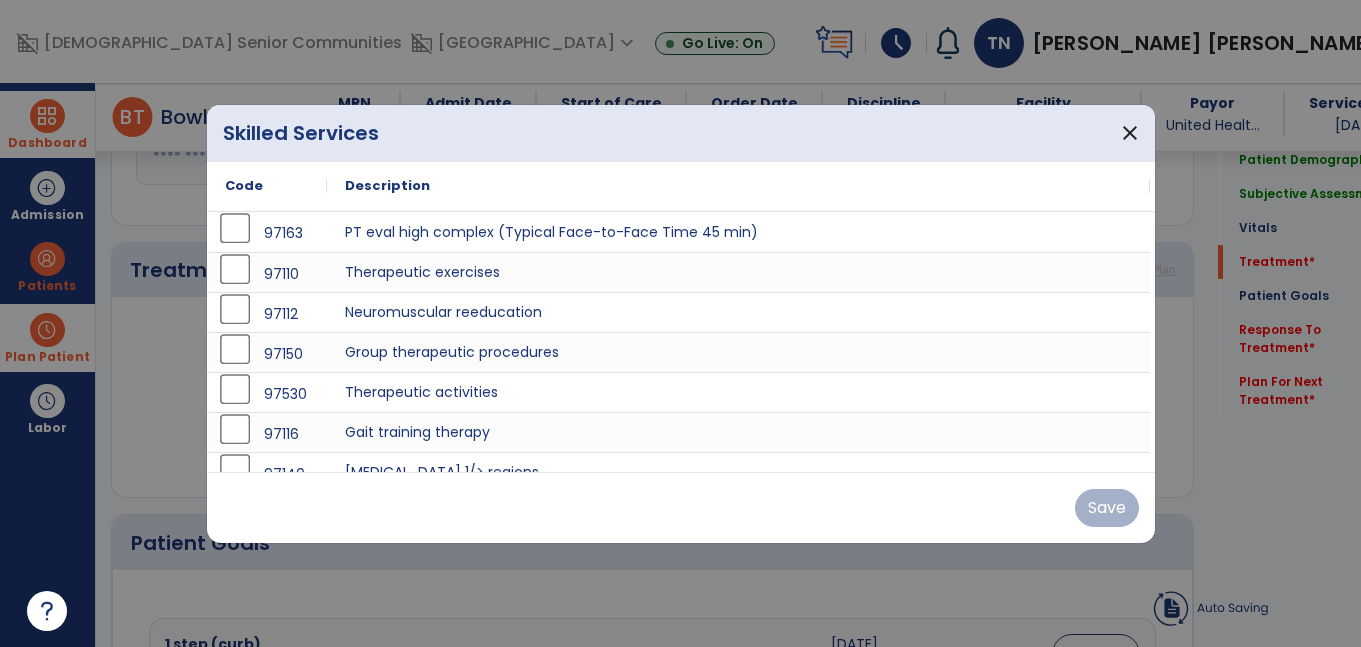 scroll, scrollTop: 1052, scrollLeft: 0, axis: vertical 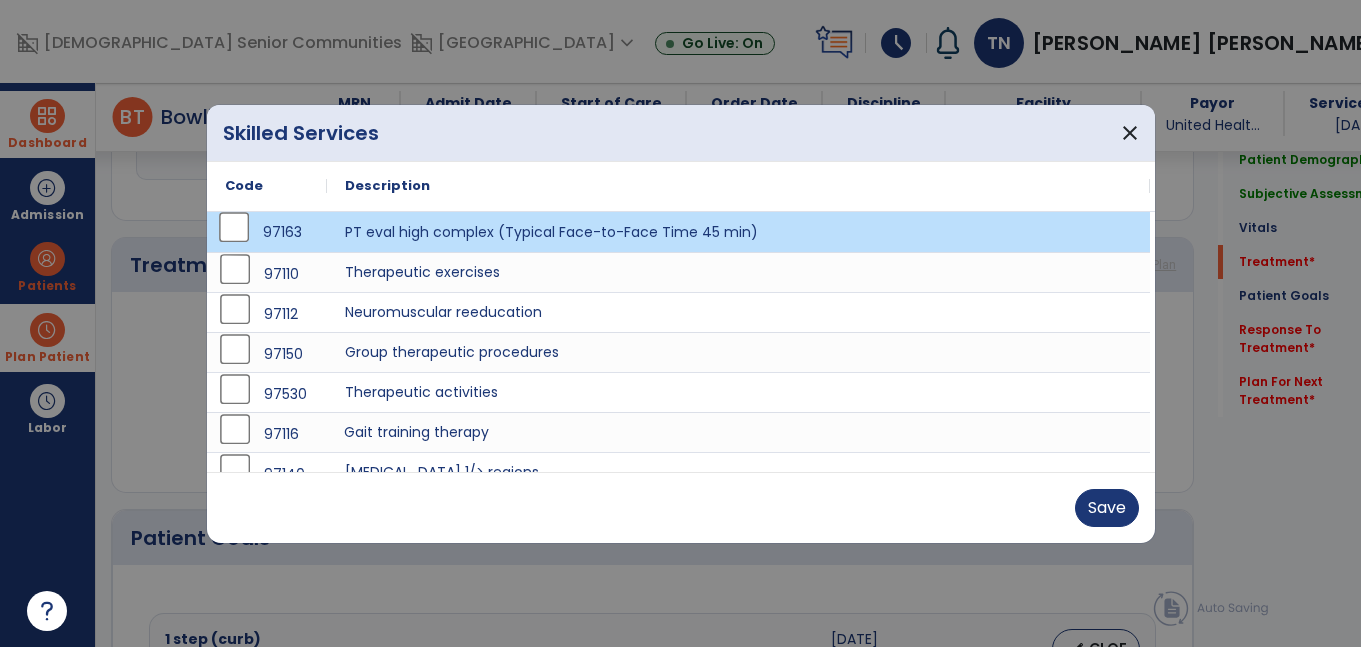 click on "Gait training therapy" at bounding box center [738, 432] 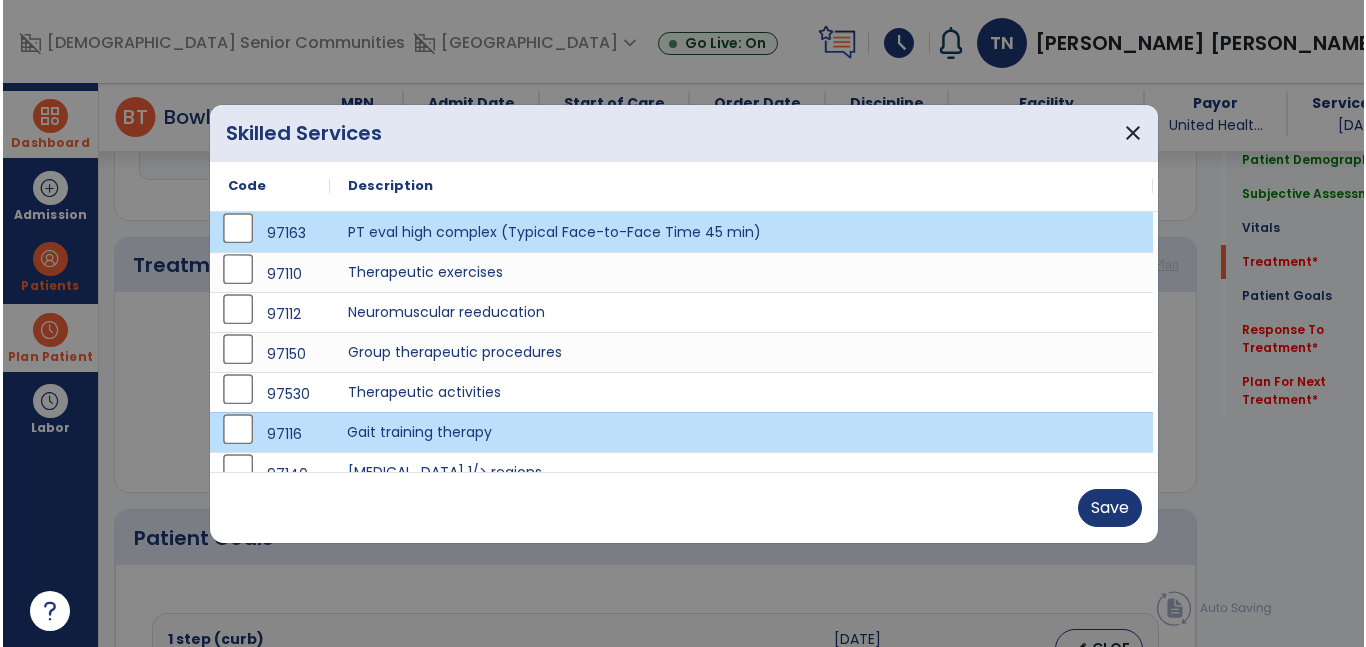 scroll, scrollTop: 20, scrollLeft: 0, axis: vertical 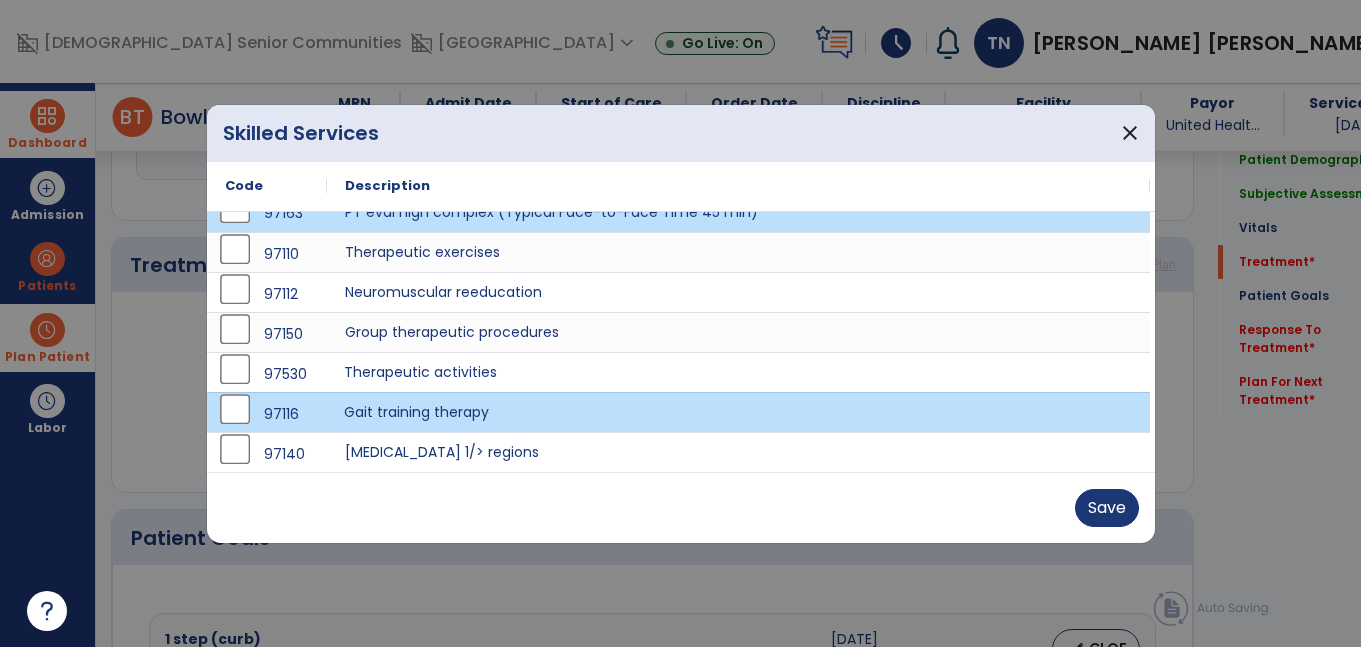 click on "Therapeutic activities" at bounding box center (738, 372) 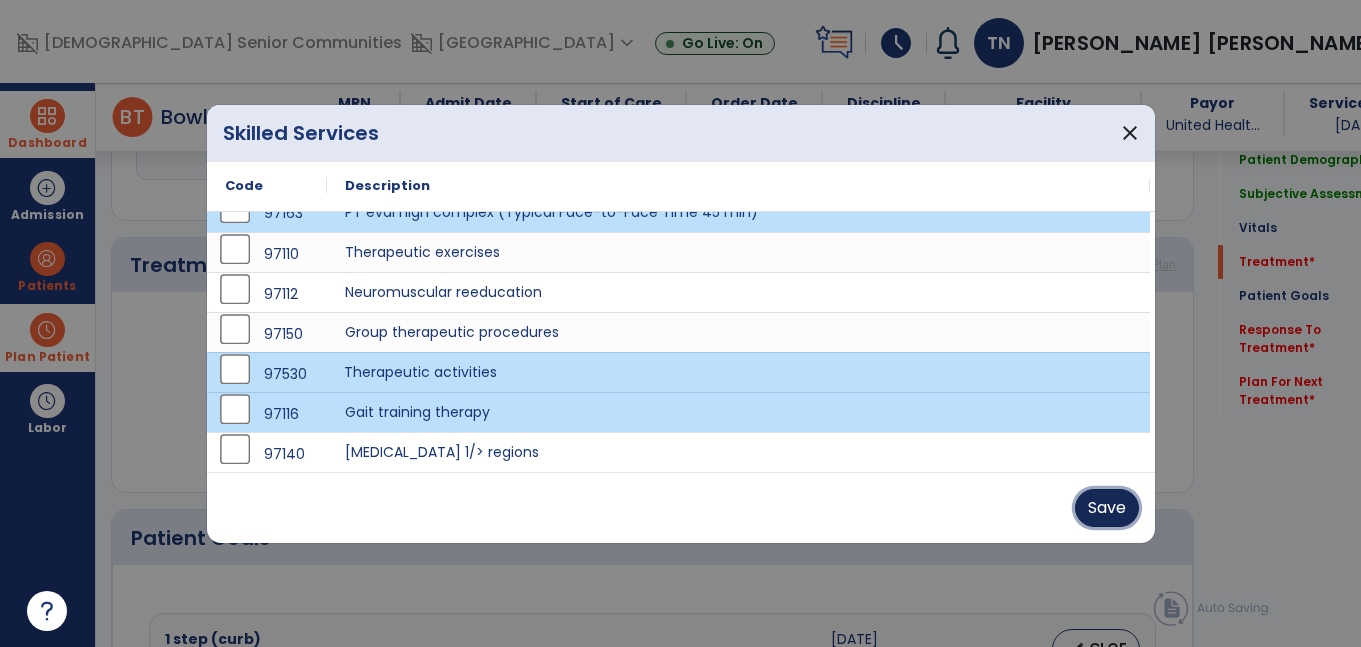 click on "Save" at bounding box center (1107, 508) 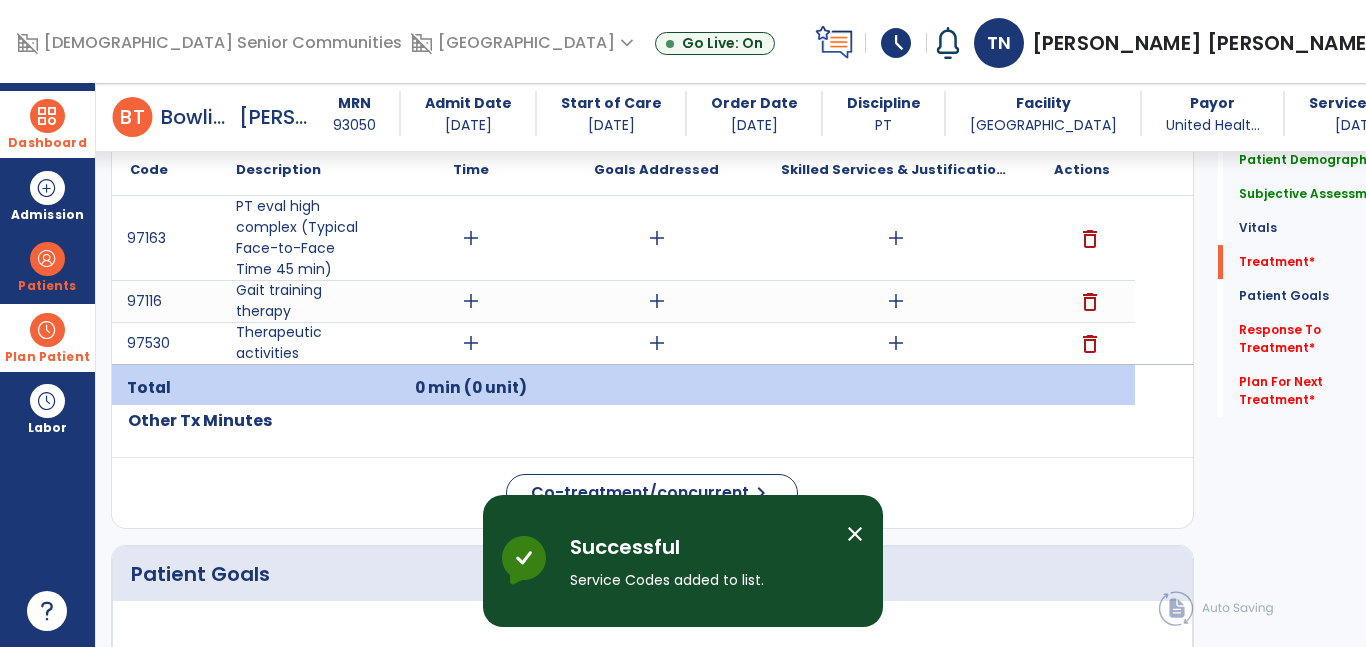 click on "add" at bounding box center [896, 343] 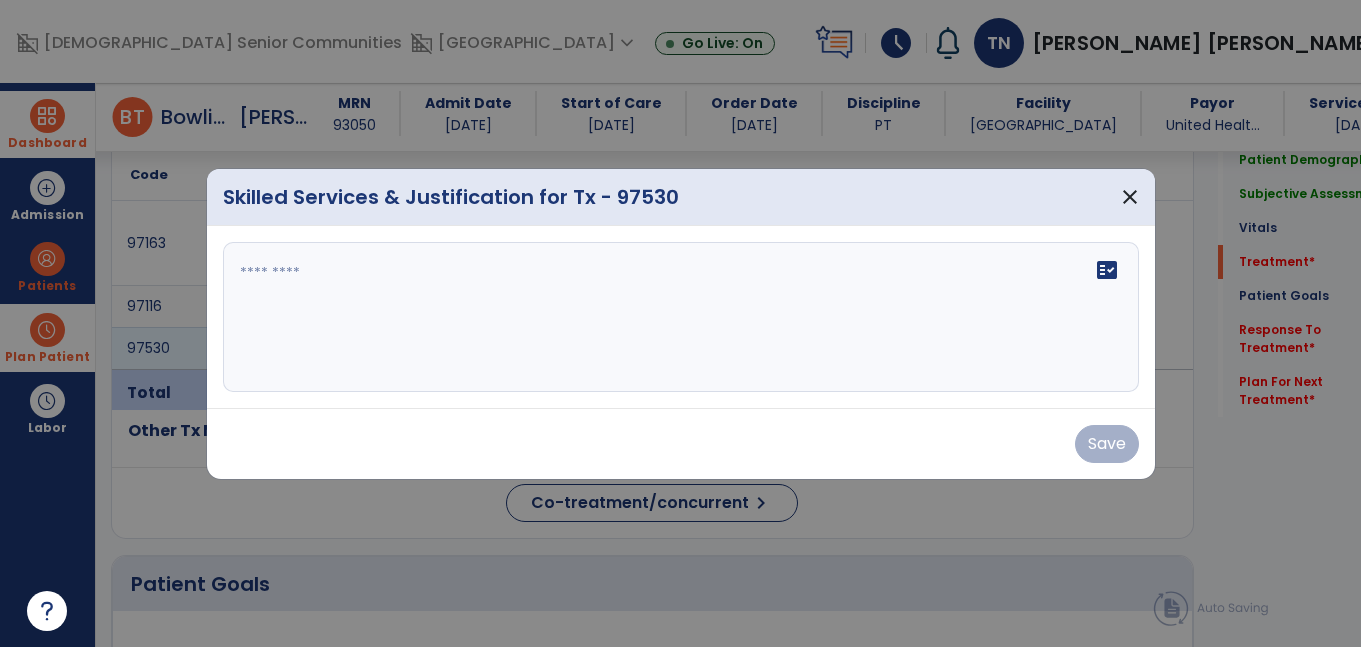 scroll, scrollTop: 1200, scrollLeft: 0, axis: vertical 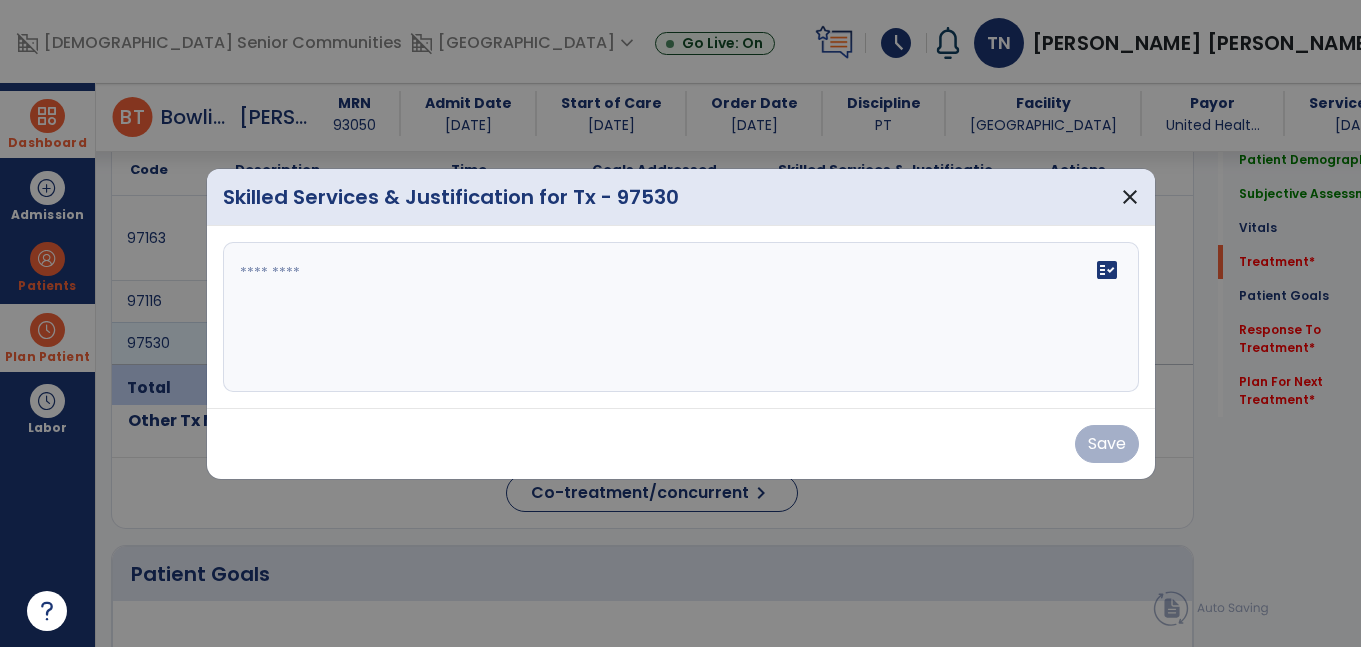 click on "fact_check" at bounding box center [681, 317] 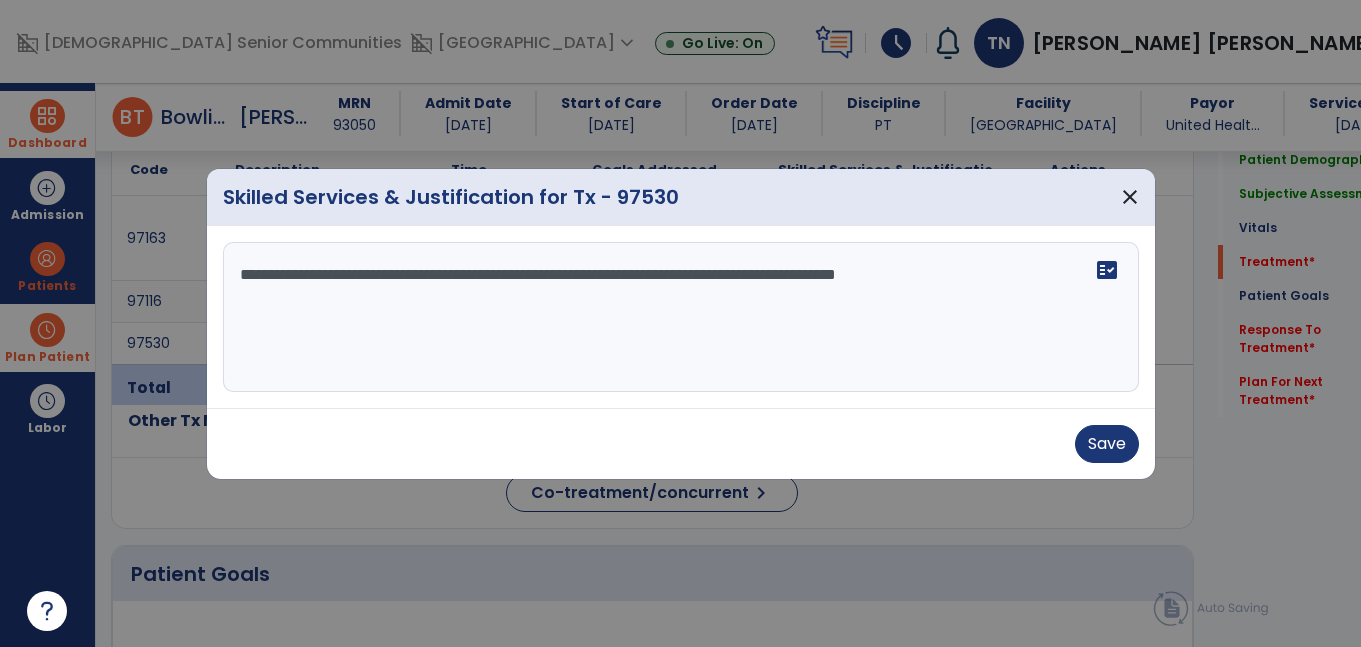 click on "**********" at bounding box center [681, 317] 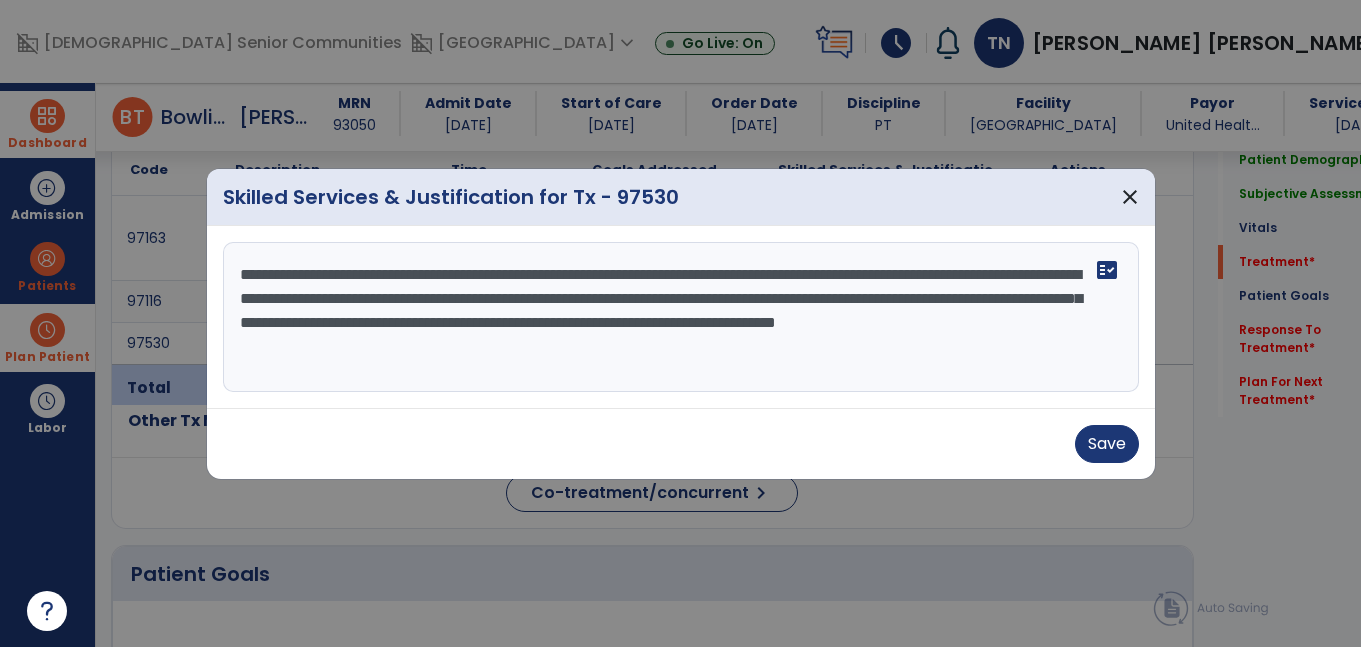 click on "**********" at bounding box center (681, 317) 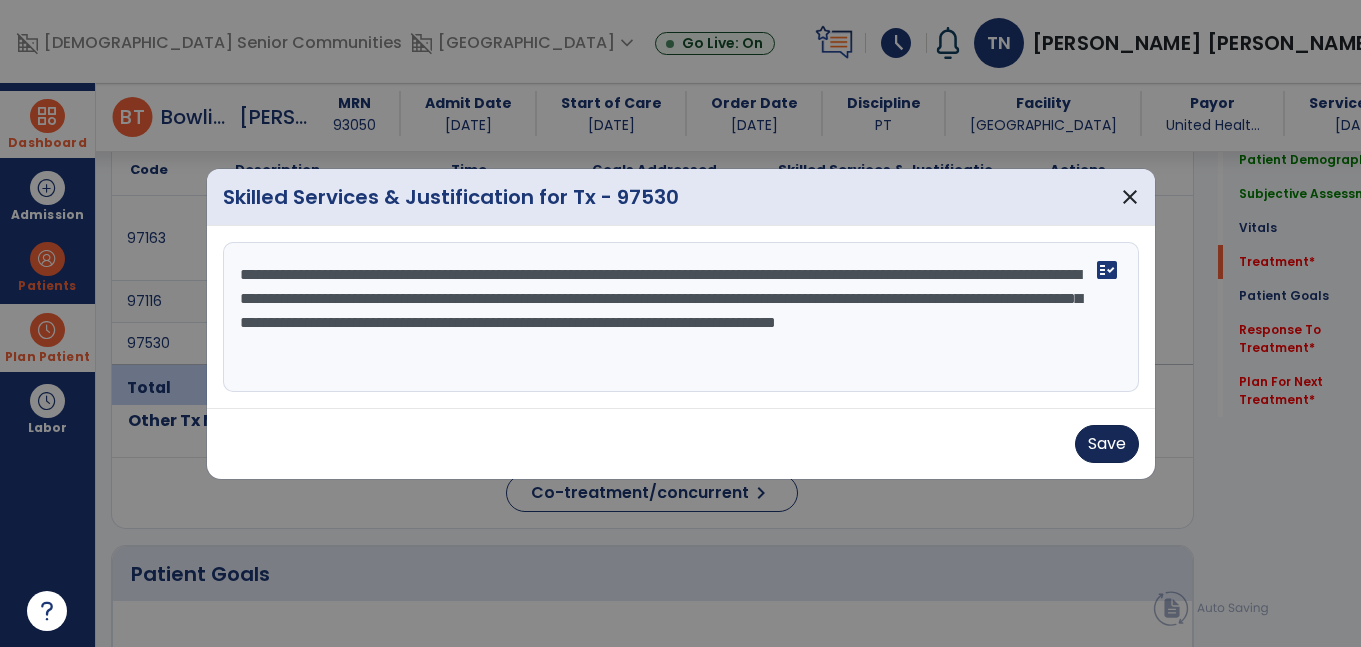 type on "**********" 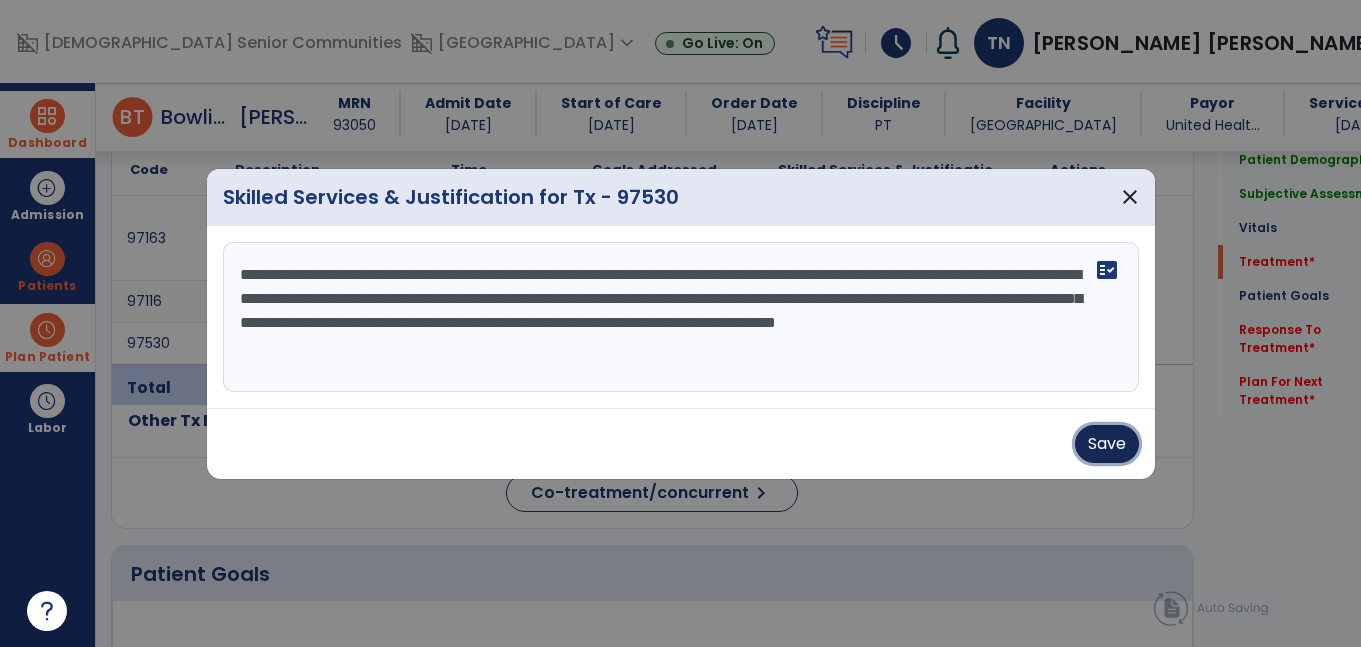 click on "Save" at bounding box center [1107, 444] 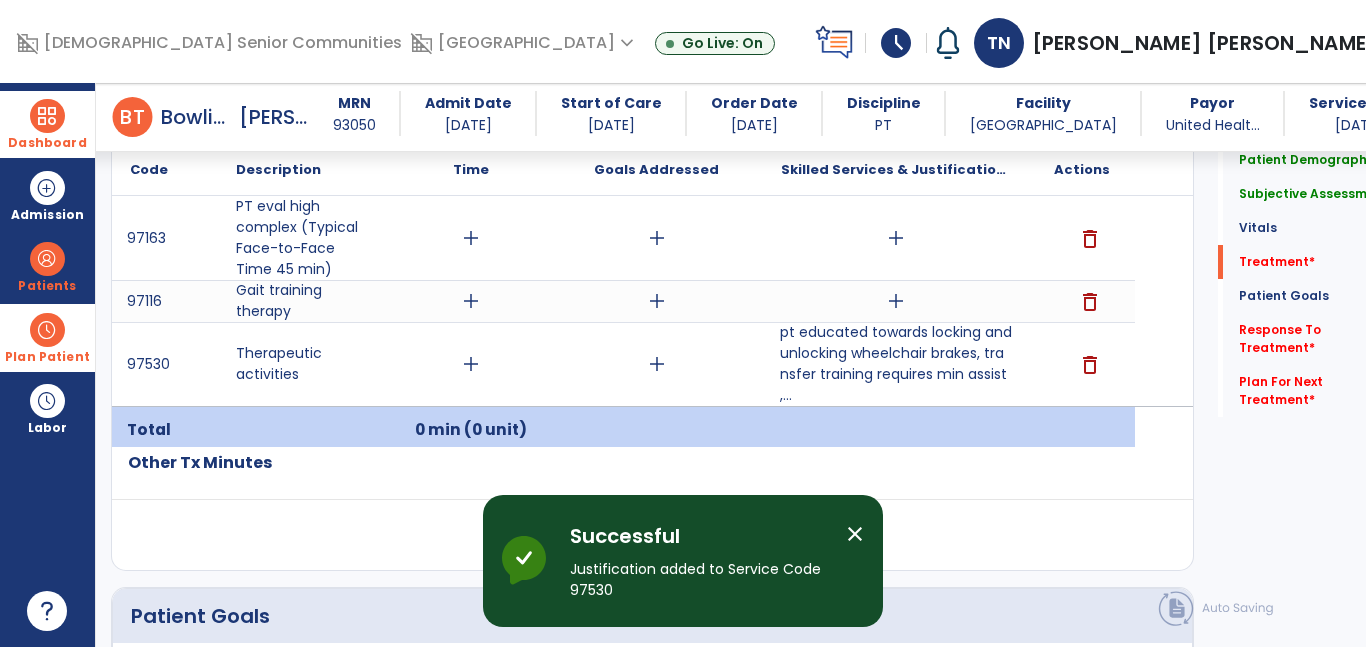 click on "add" at bounding box center (896, 301) 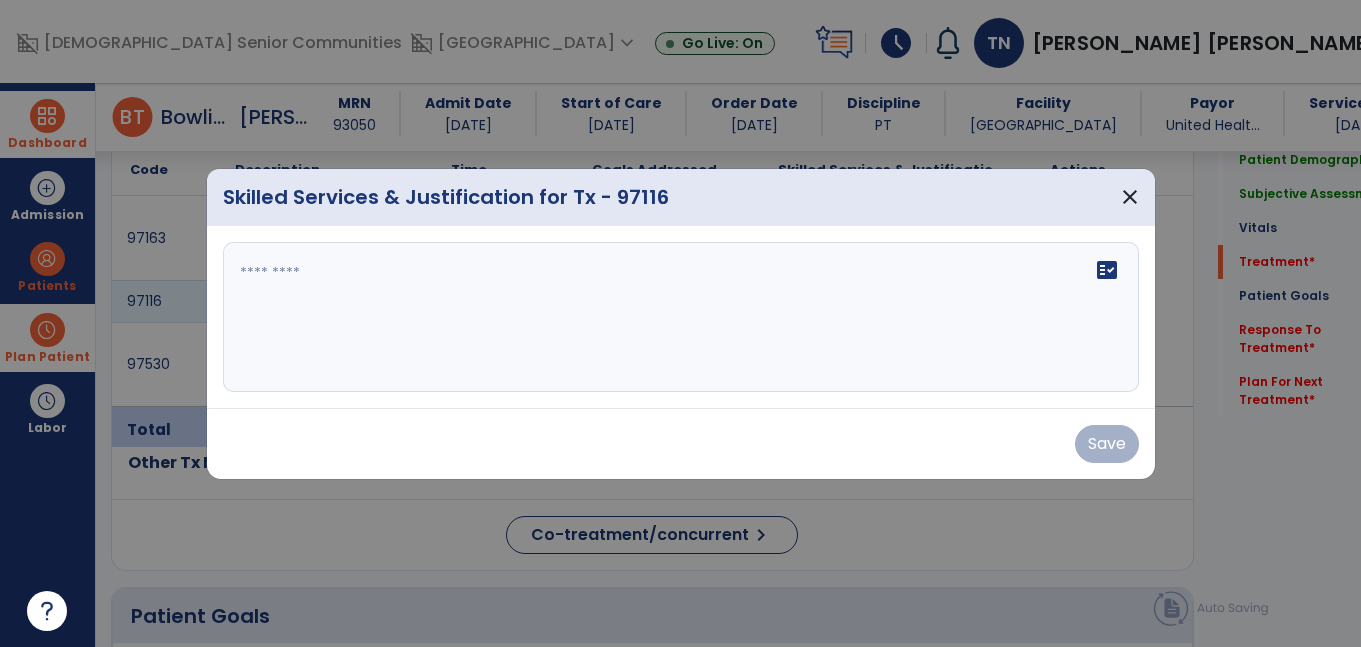 scroll, scrollTop: 1200, scrollLeft: 0, axis: vertical 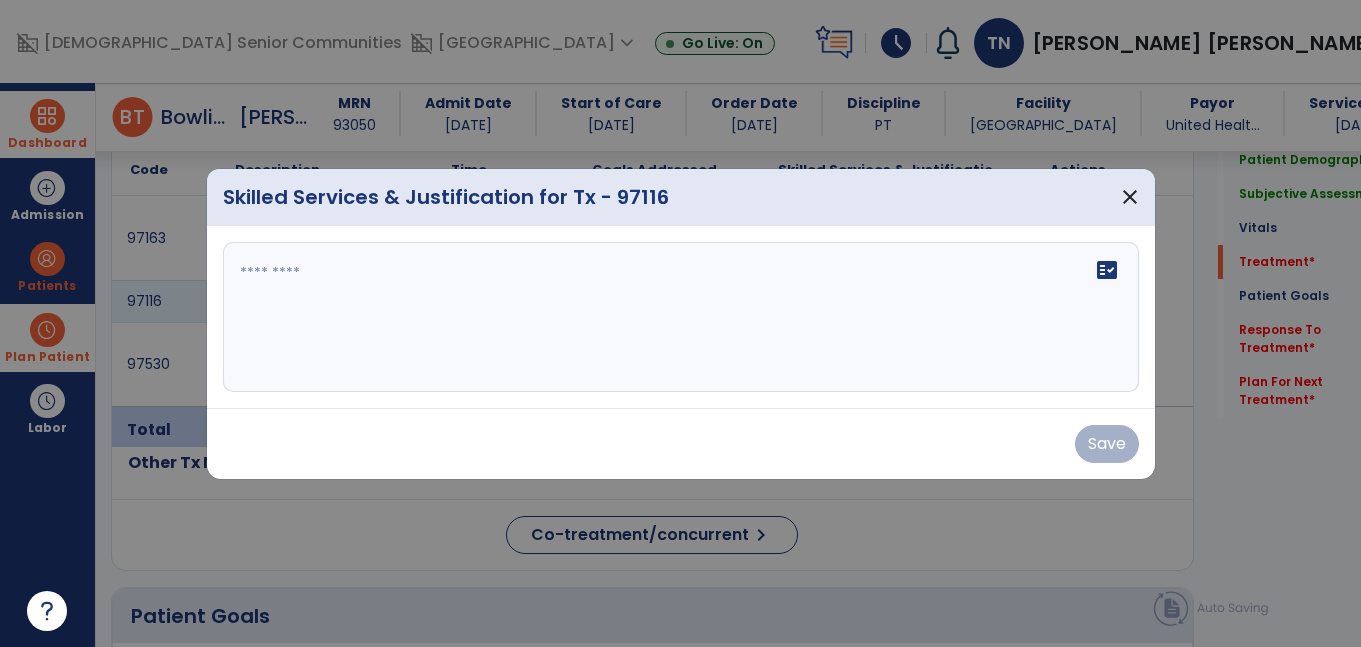 click on "fact_check" at bounding box center (681, 317) 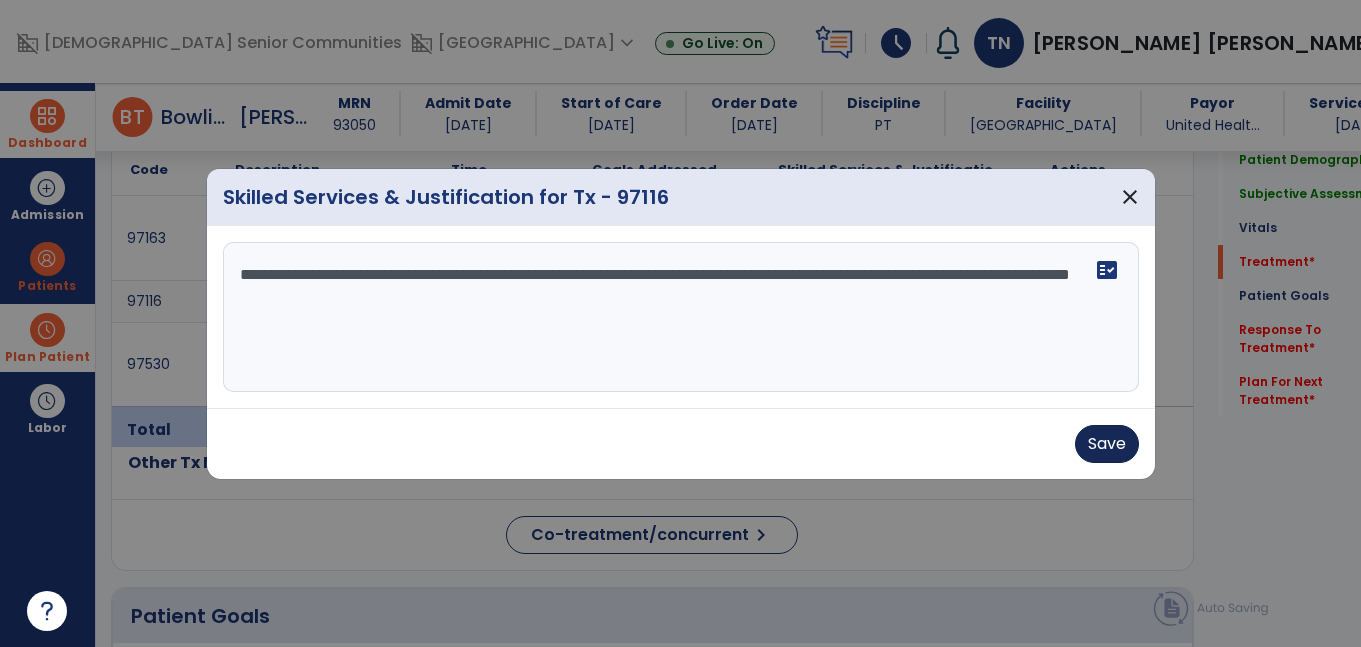 type on "**********" 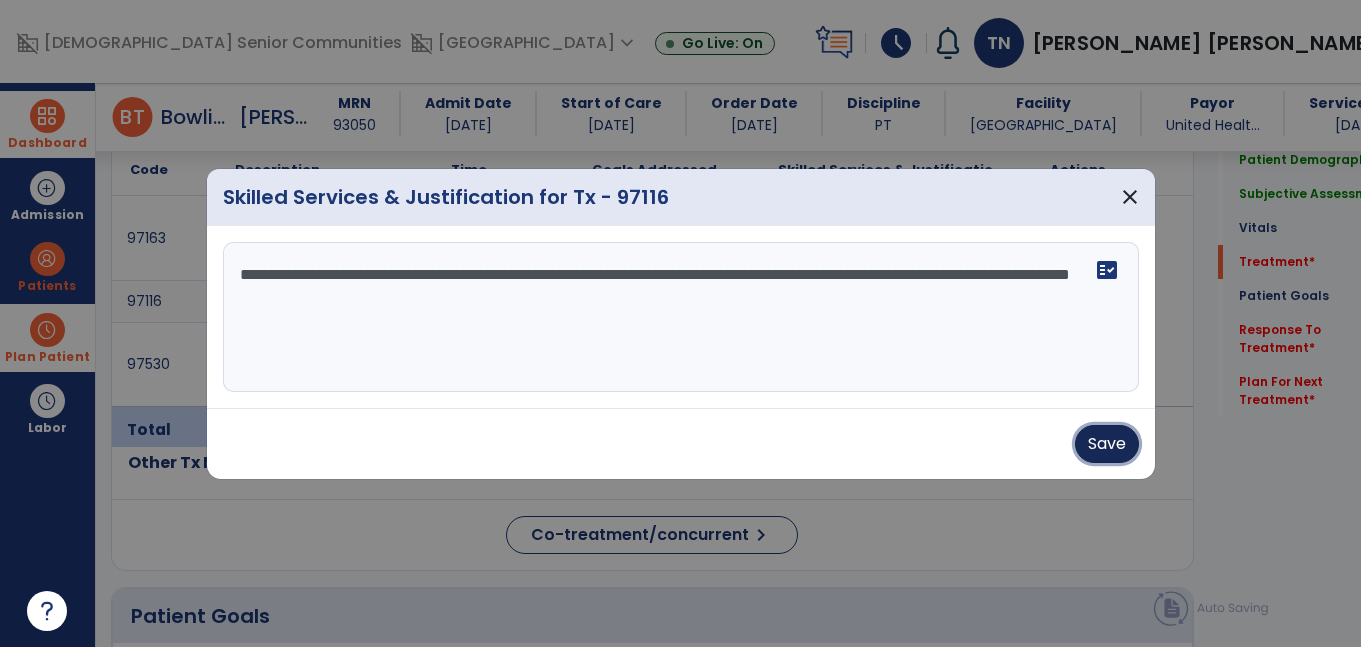 click on "Save" at bounding box center [1107, 444] 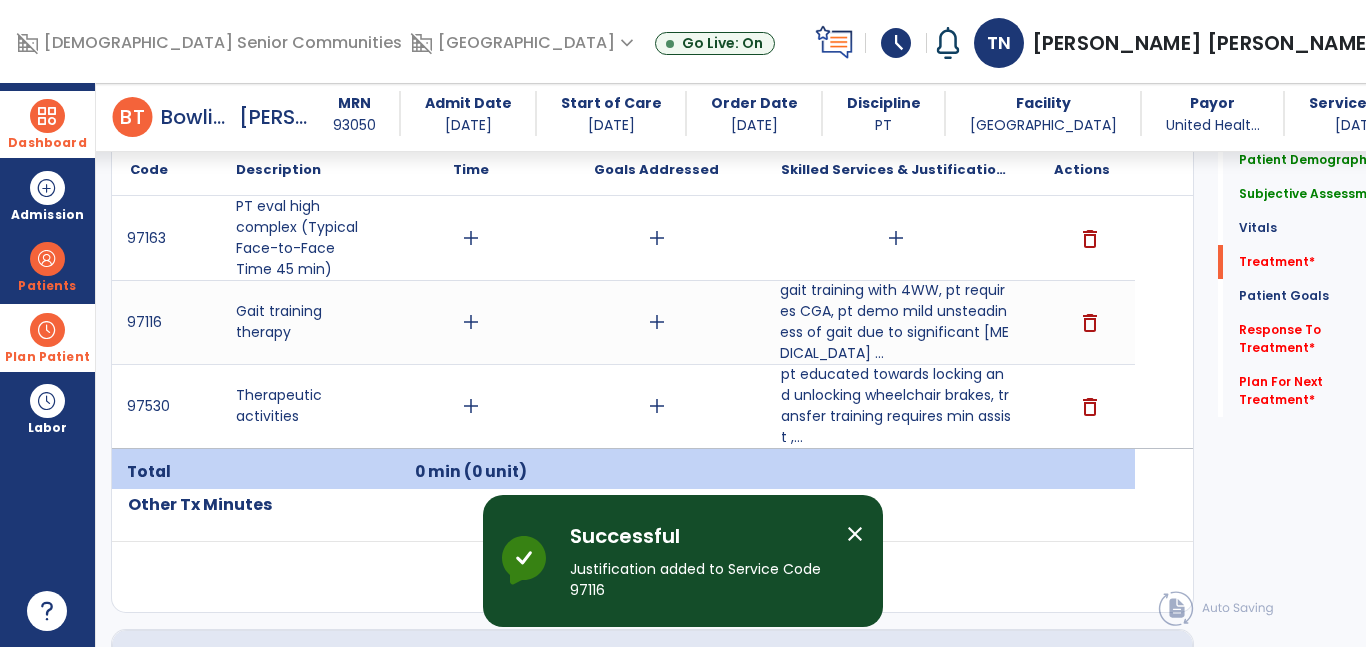 click on "add" at bounding box center (896, 238) 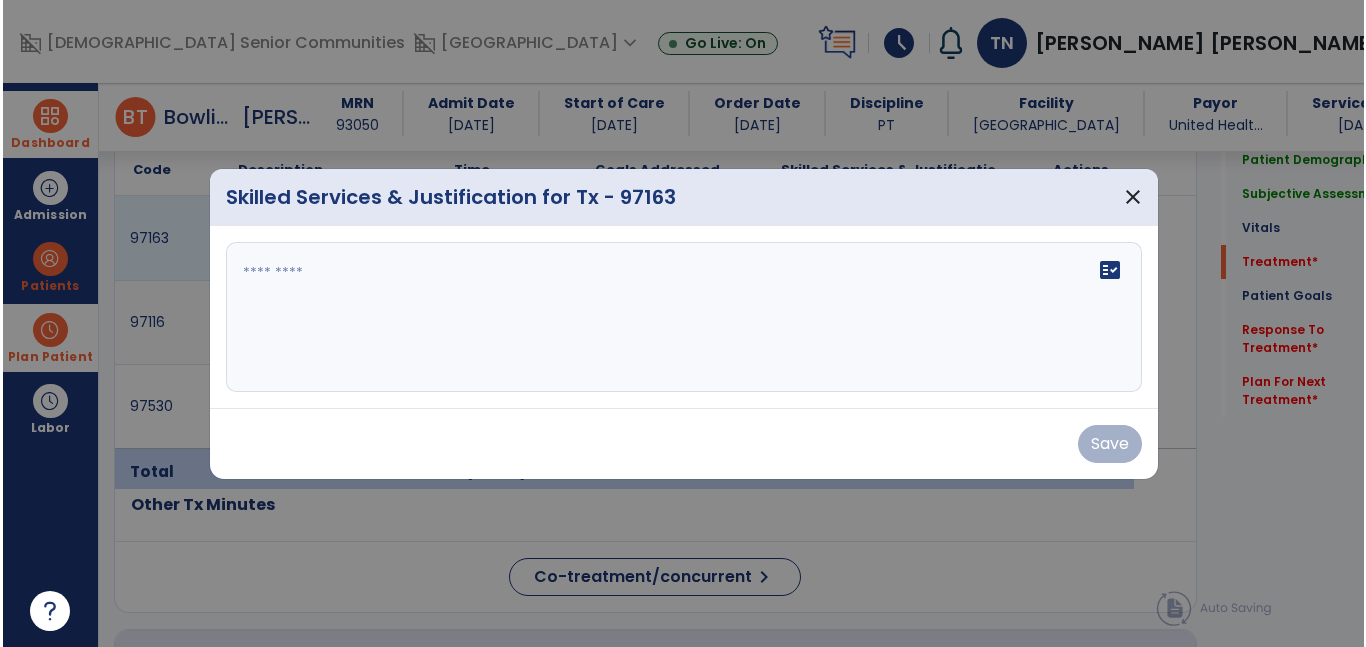 scroll, scrollTop: 1200, scrollLeft: 0, axis: vertical 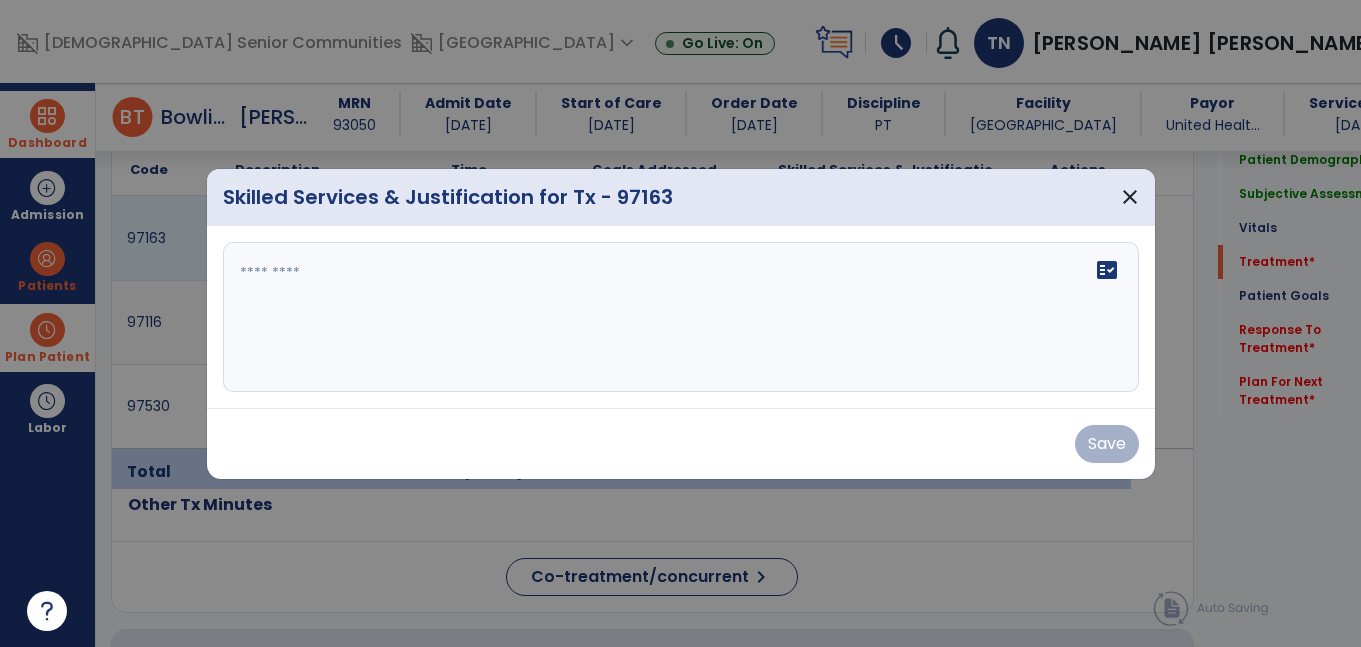 click on "fact_check" at bounding box center [1107, 270] 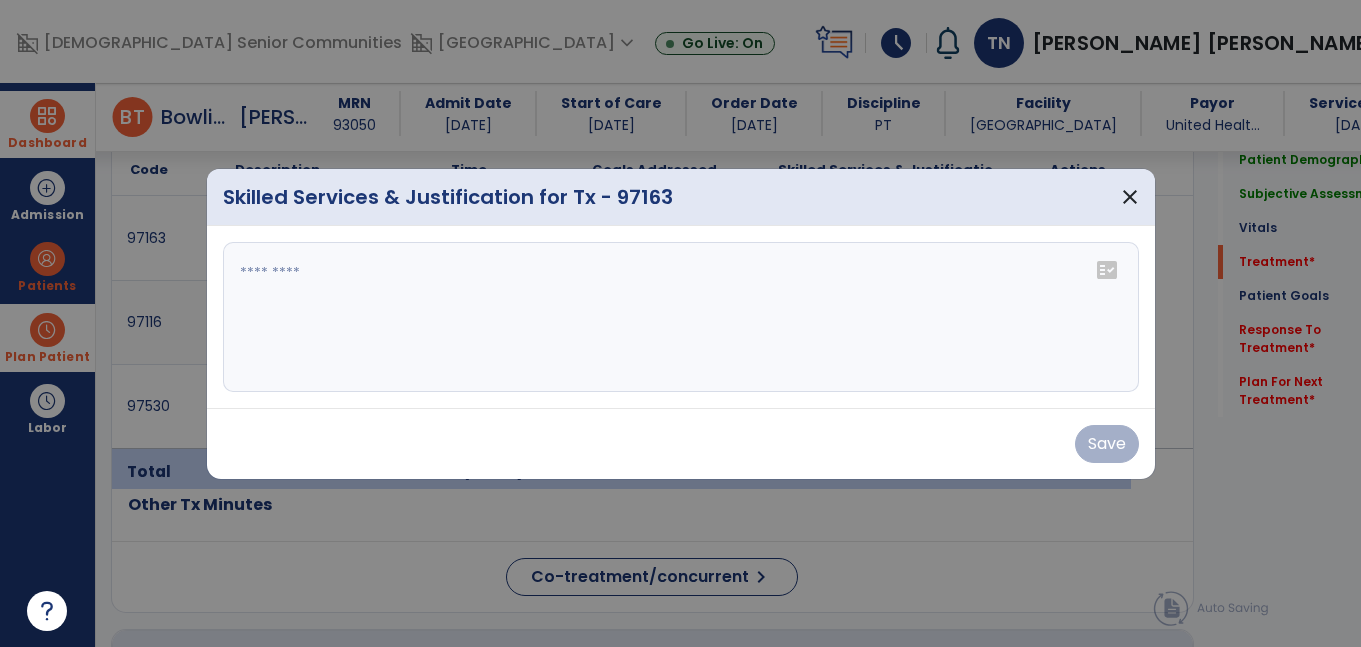 click on "fact_check" at bounding box center [1107, 270] 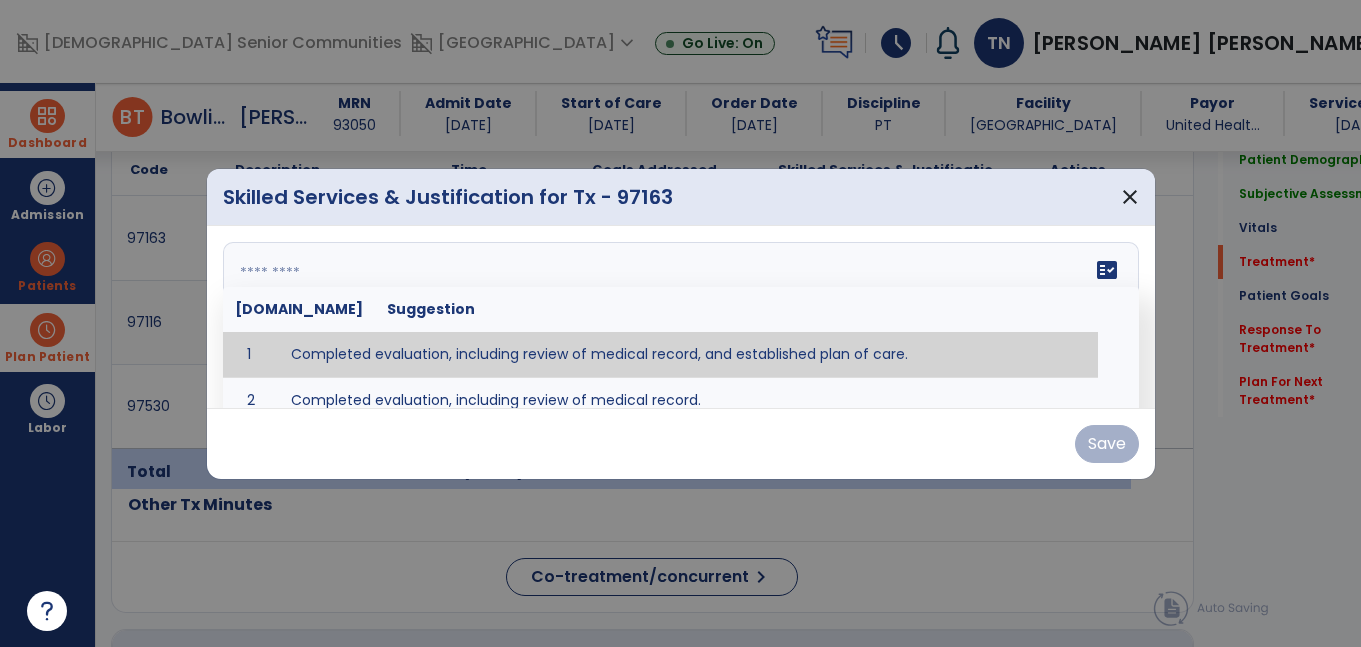 type on "**********" 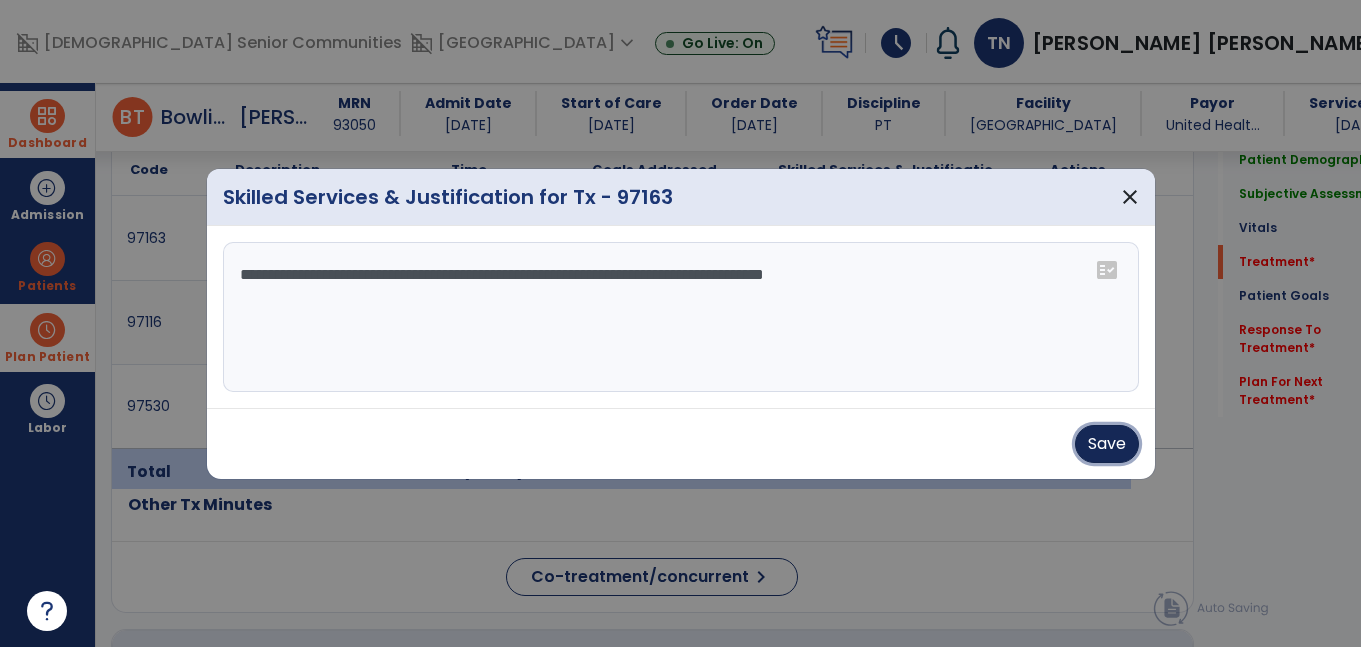 click on "Save" at bounding box center (1107, 444) 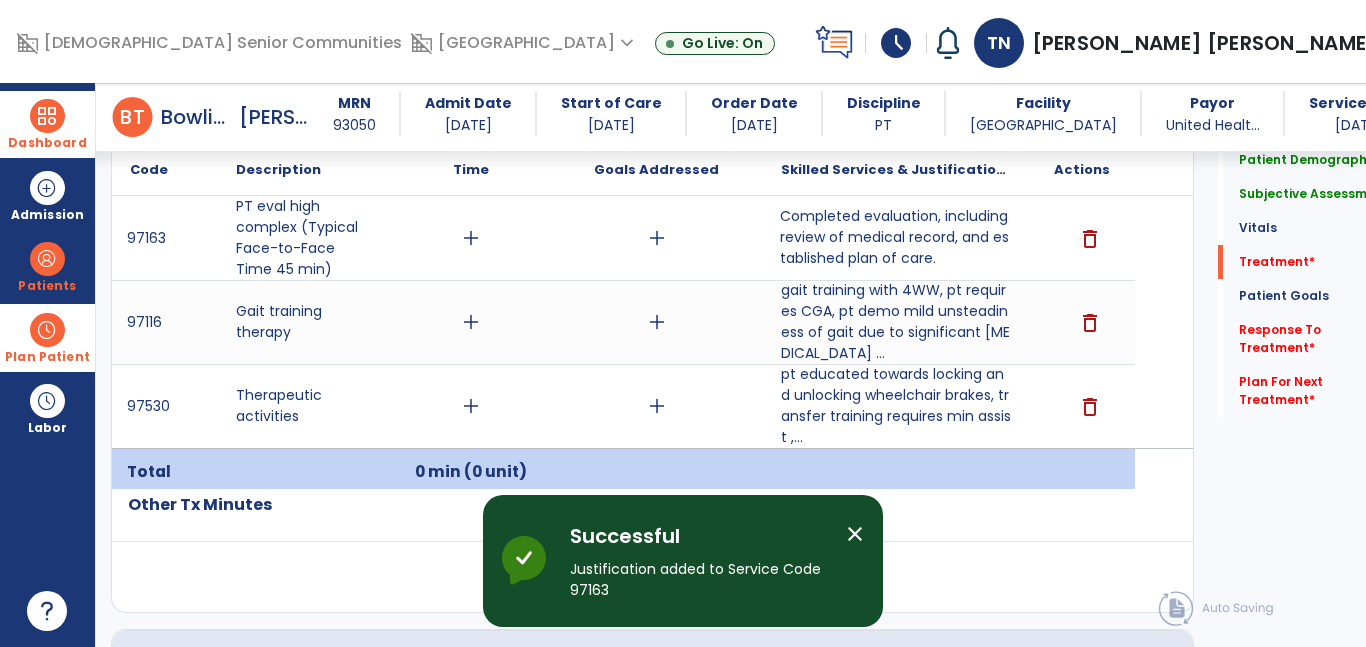 click on "add" at bounding box center [471, 238] 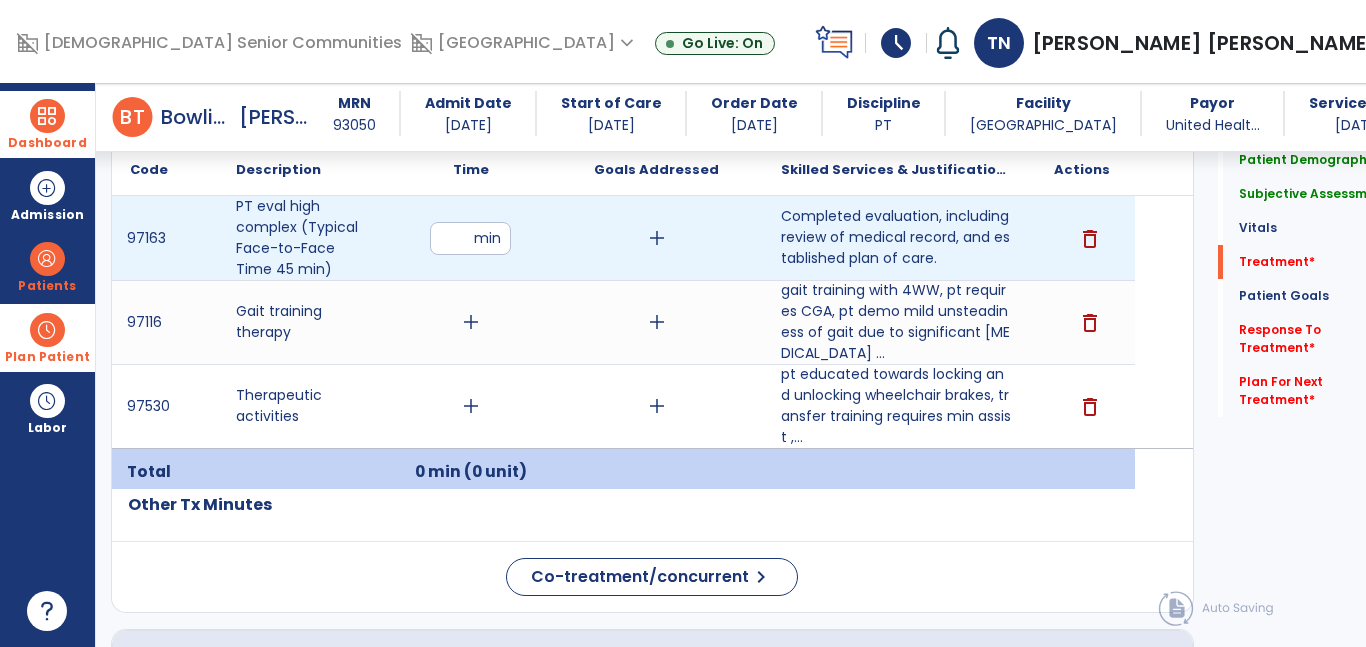 type on "**" 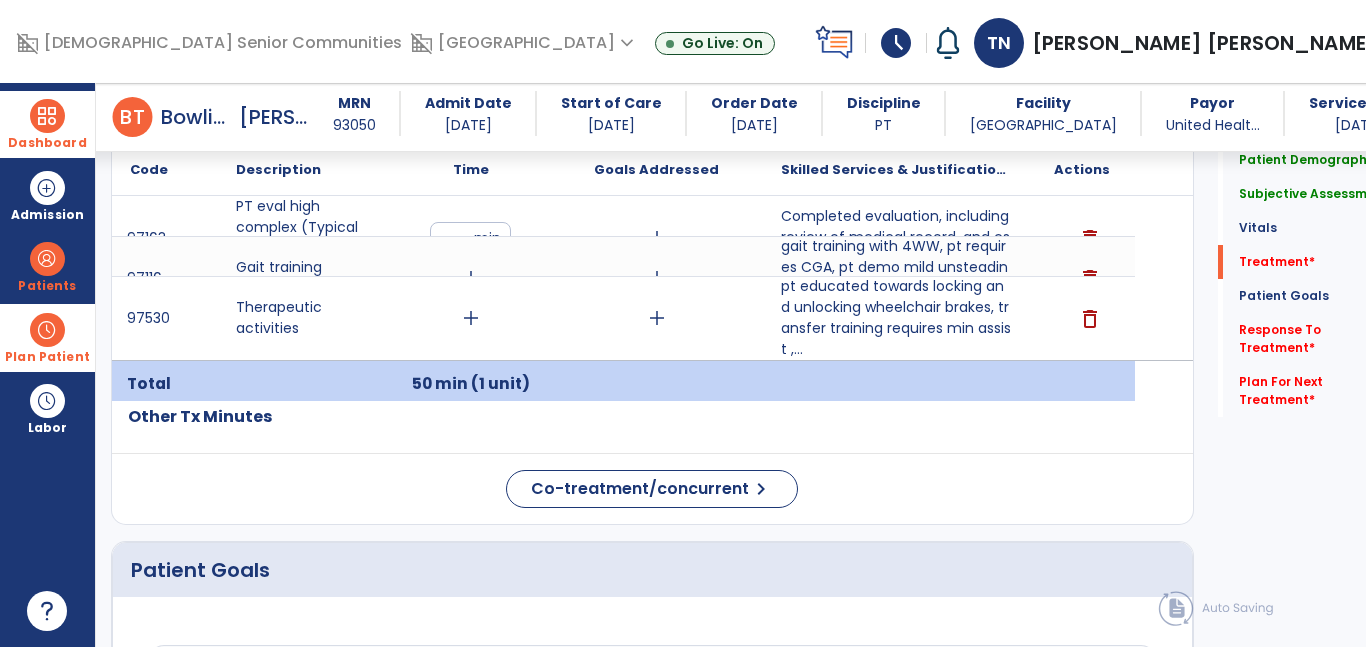 scroll, scrollTop: 1182, scrollLeft: 0, axis: vertical 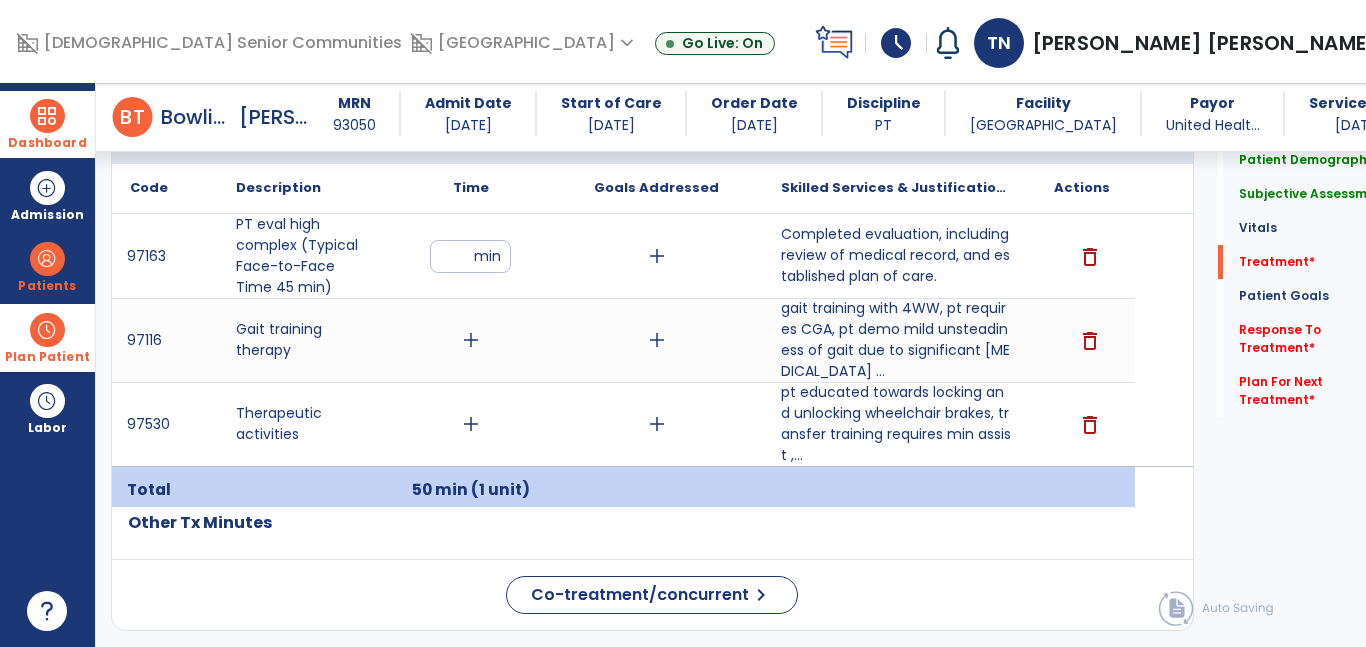 click on "add" at bounding box center (471, 340) 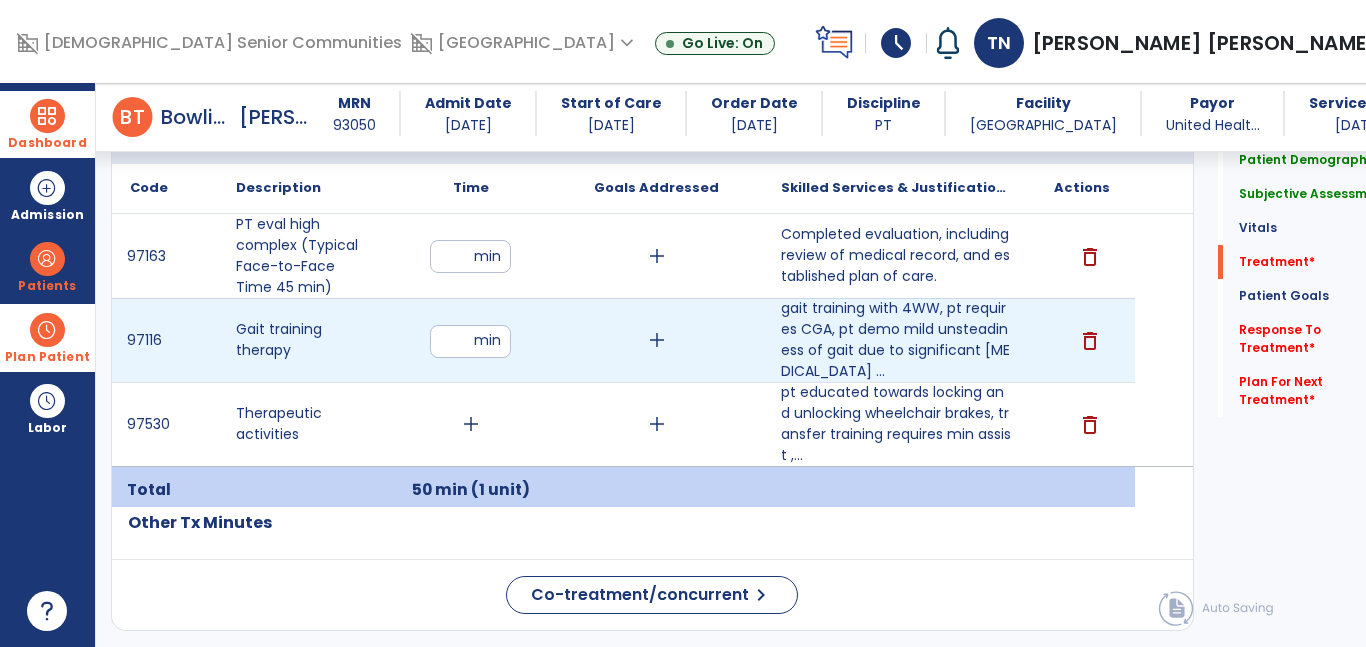 type on "**" 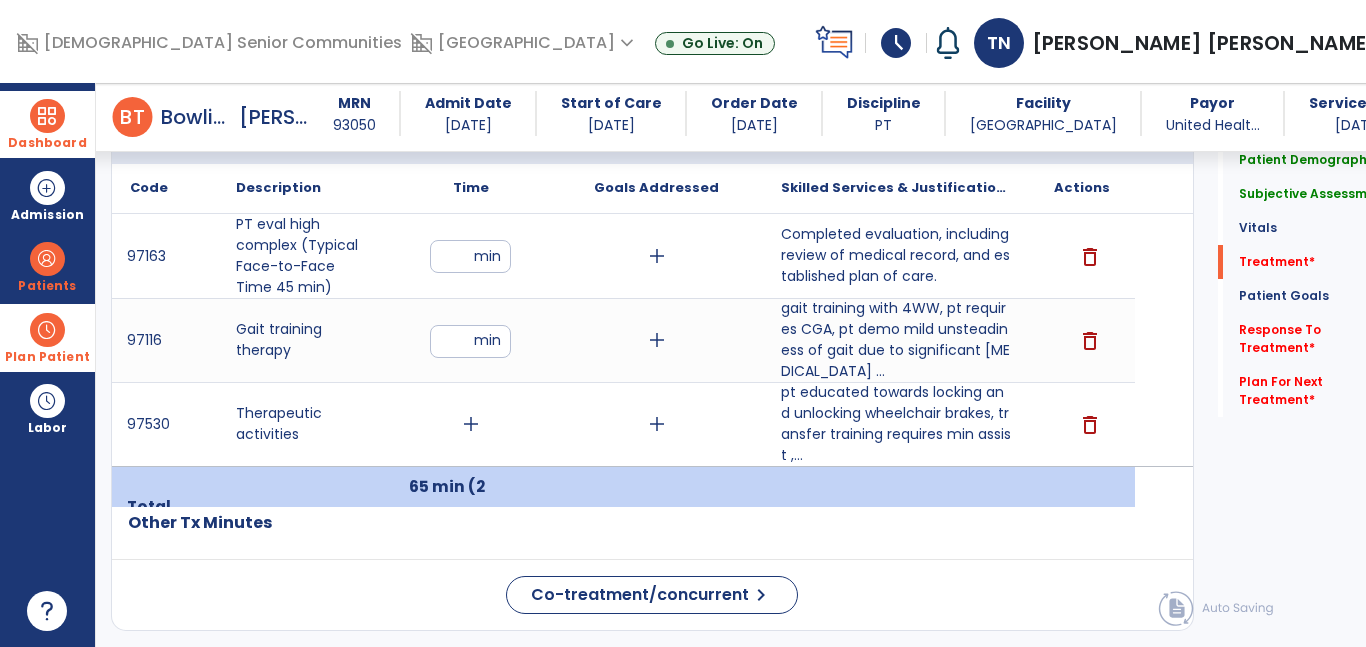 click on "add" at bounding box center (471, 424) 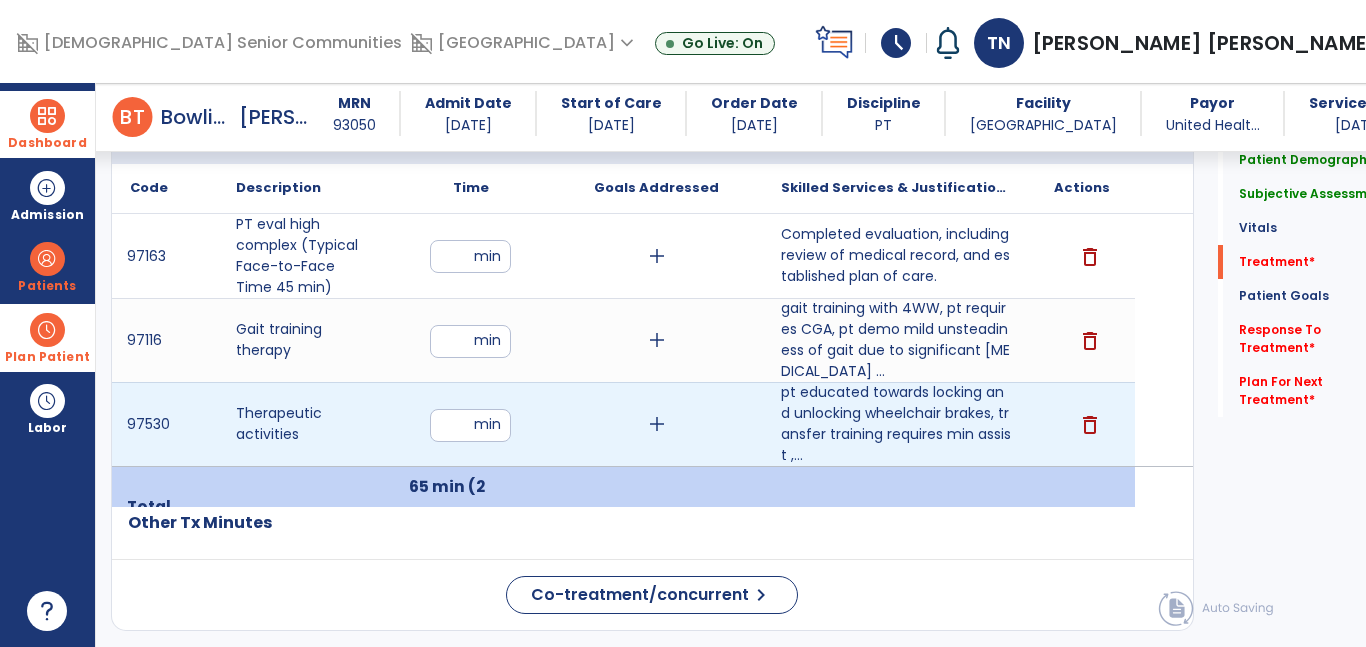 type on "**" 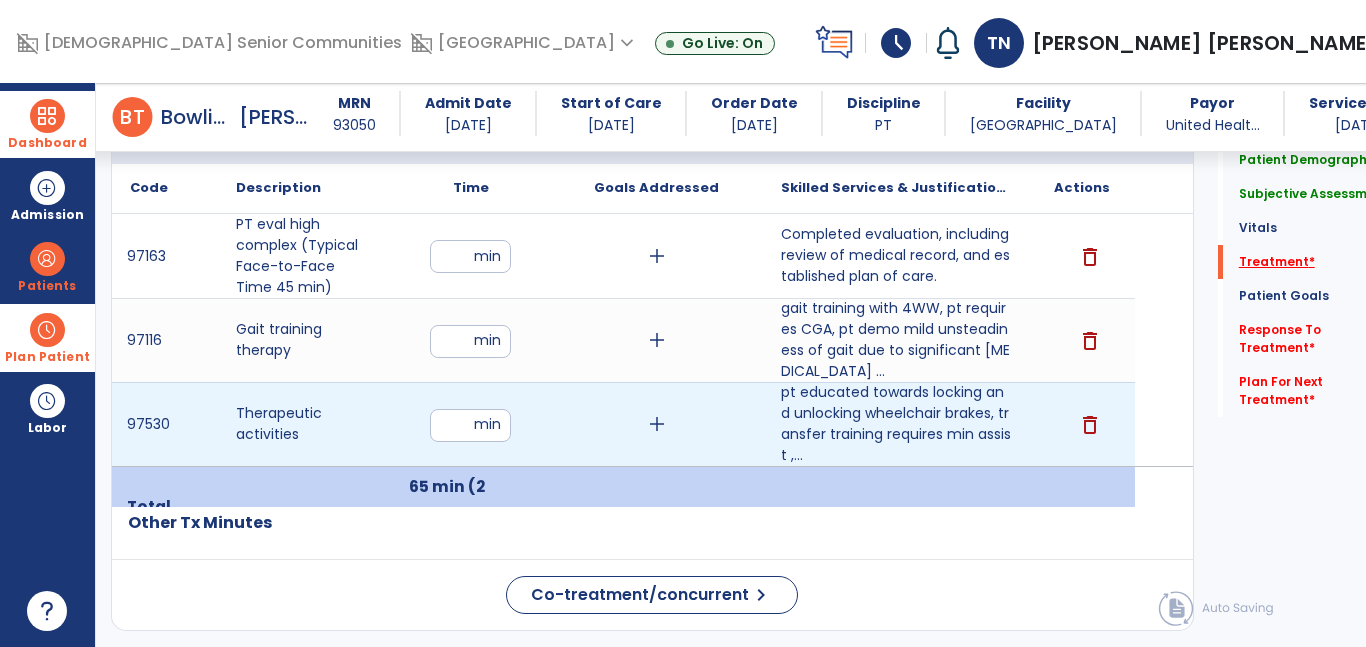 click on "Treatment   *" 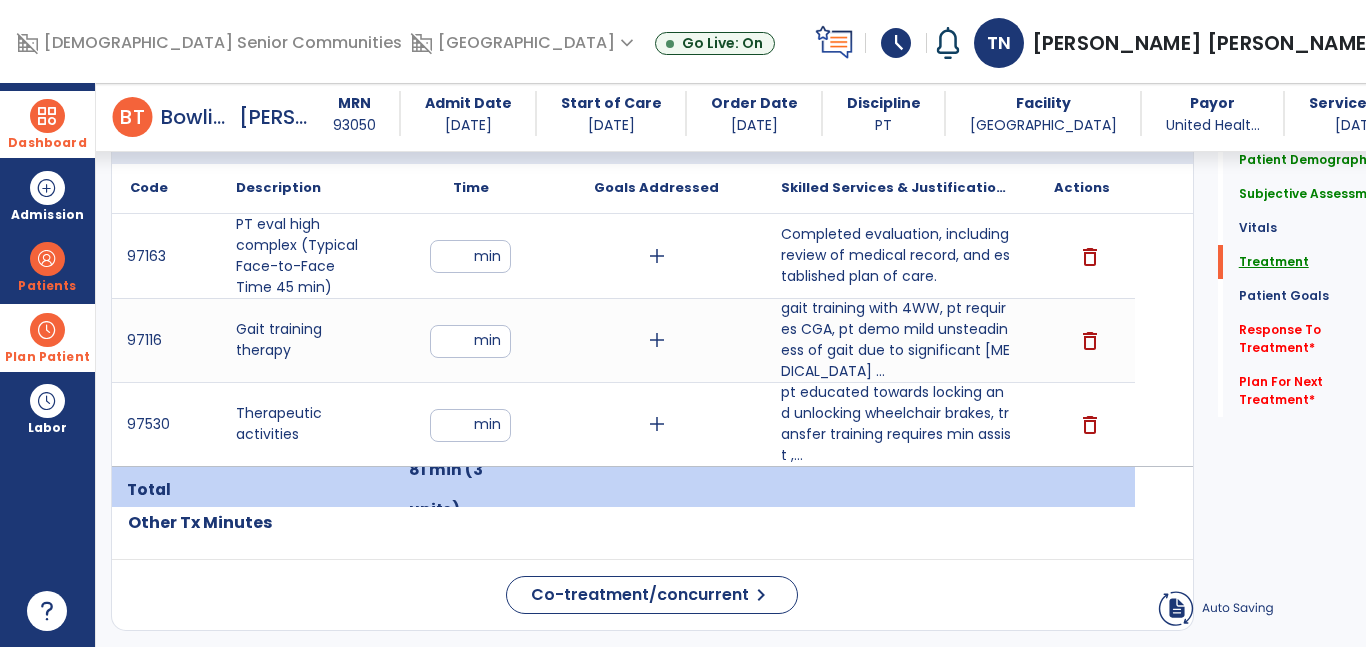 scroll, scrollTop: 1142, scrollLeft: 0, axis: vertical 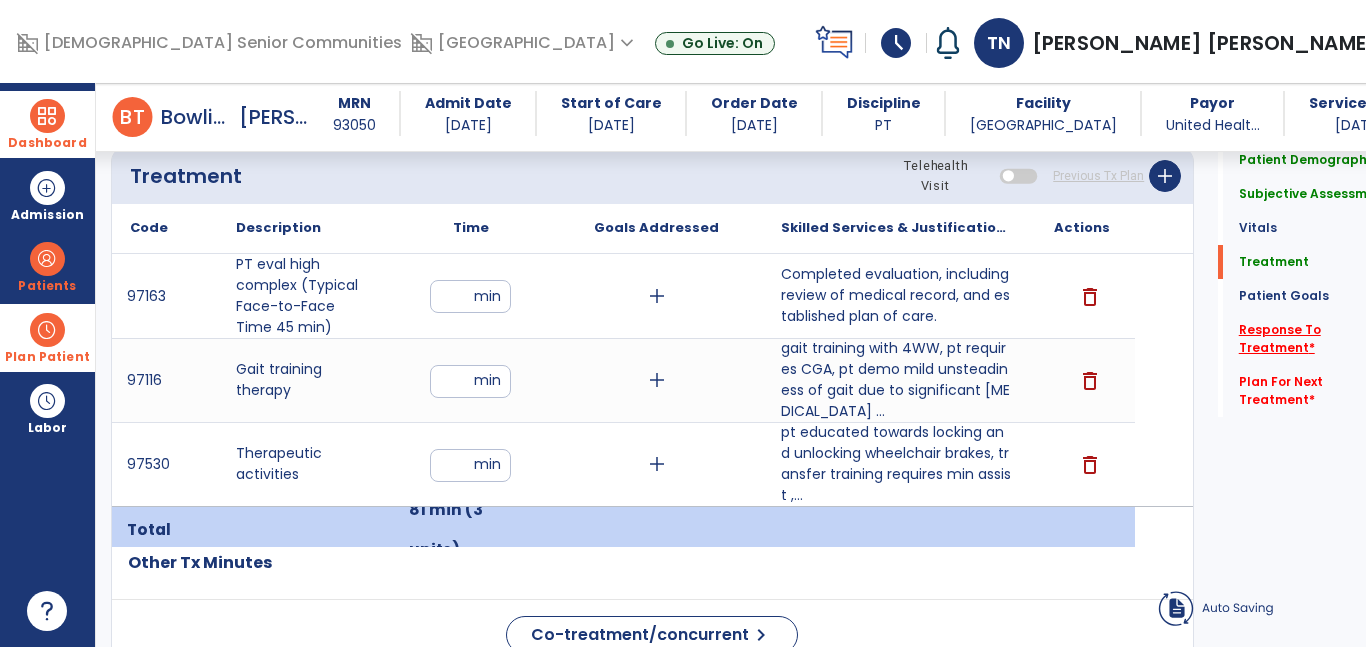 click on "Response To Treatment   *" 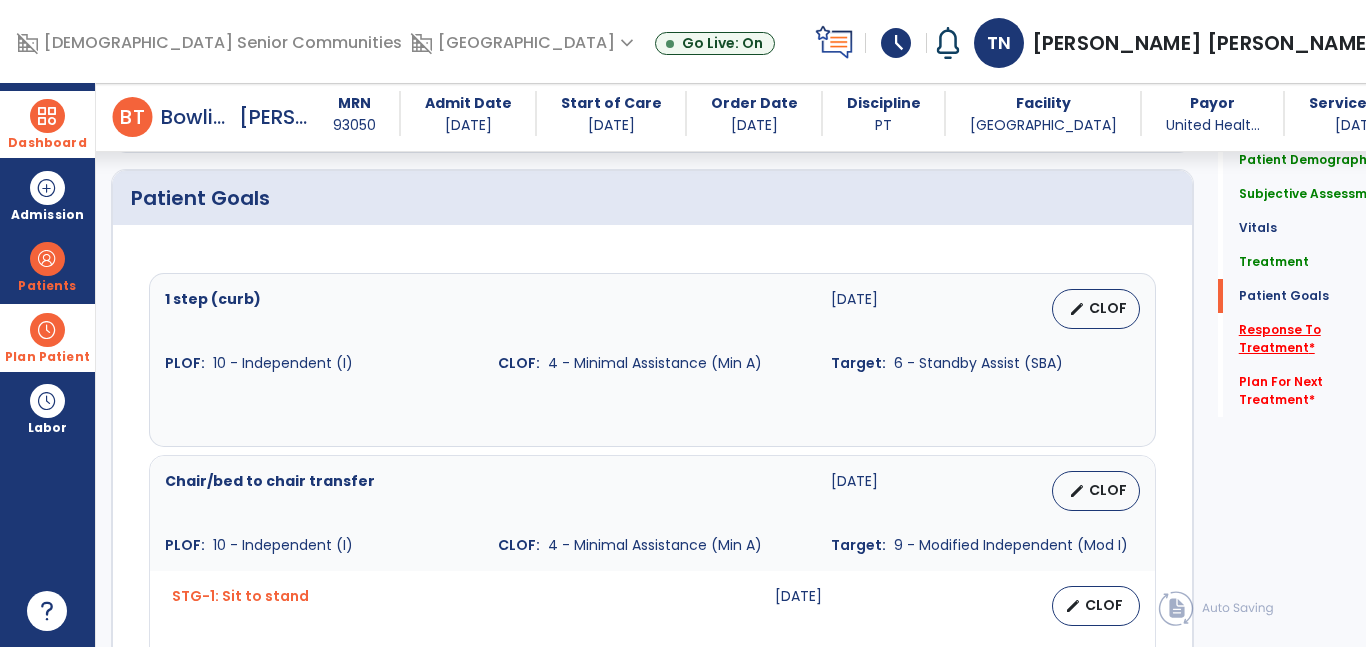 scroll, scrollTop: 3075, scrollLeft: 0, axis: vertical 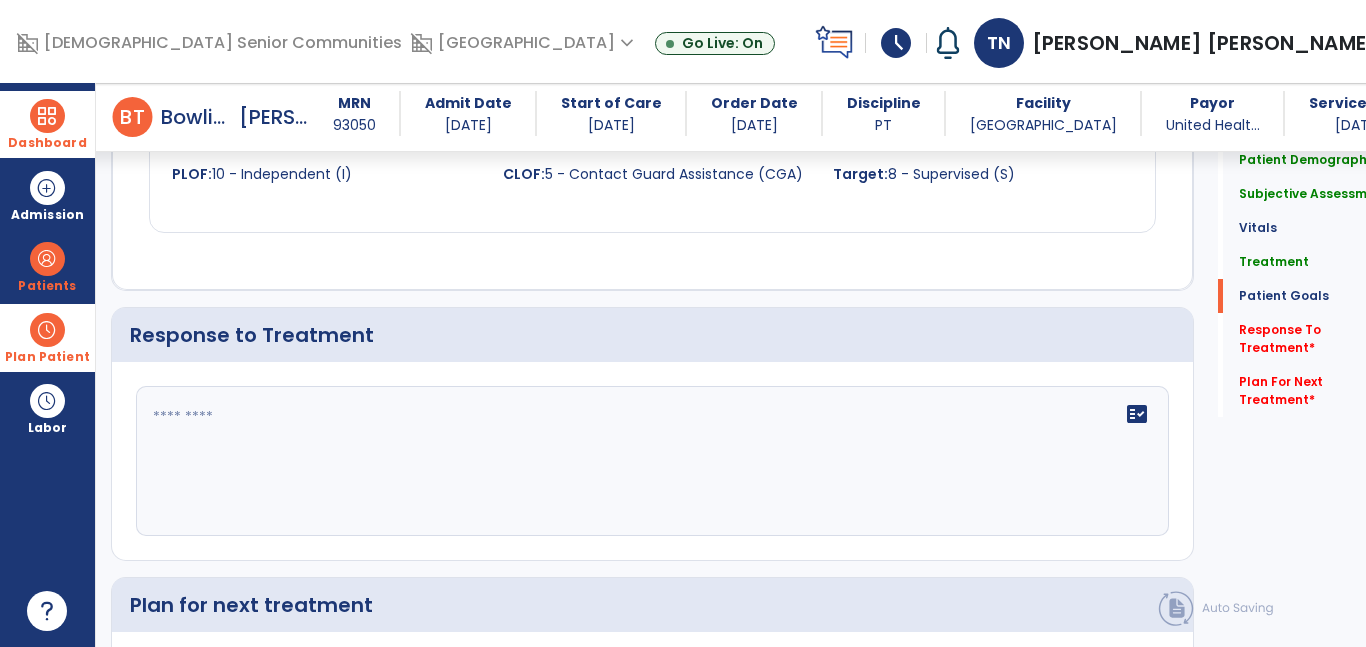 click 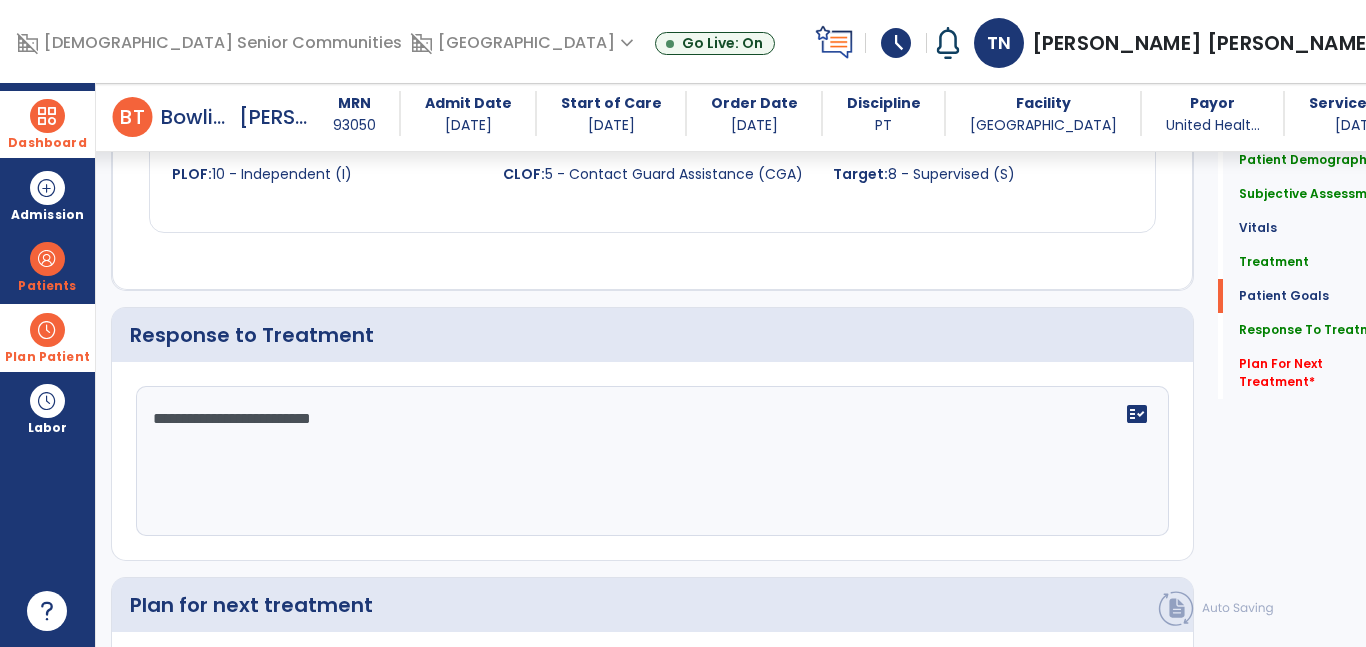 scroll, scrollTop: 3327, scrollLeft: 0, axis: vertical 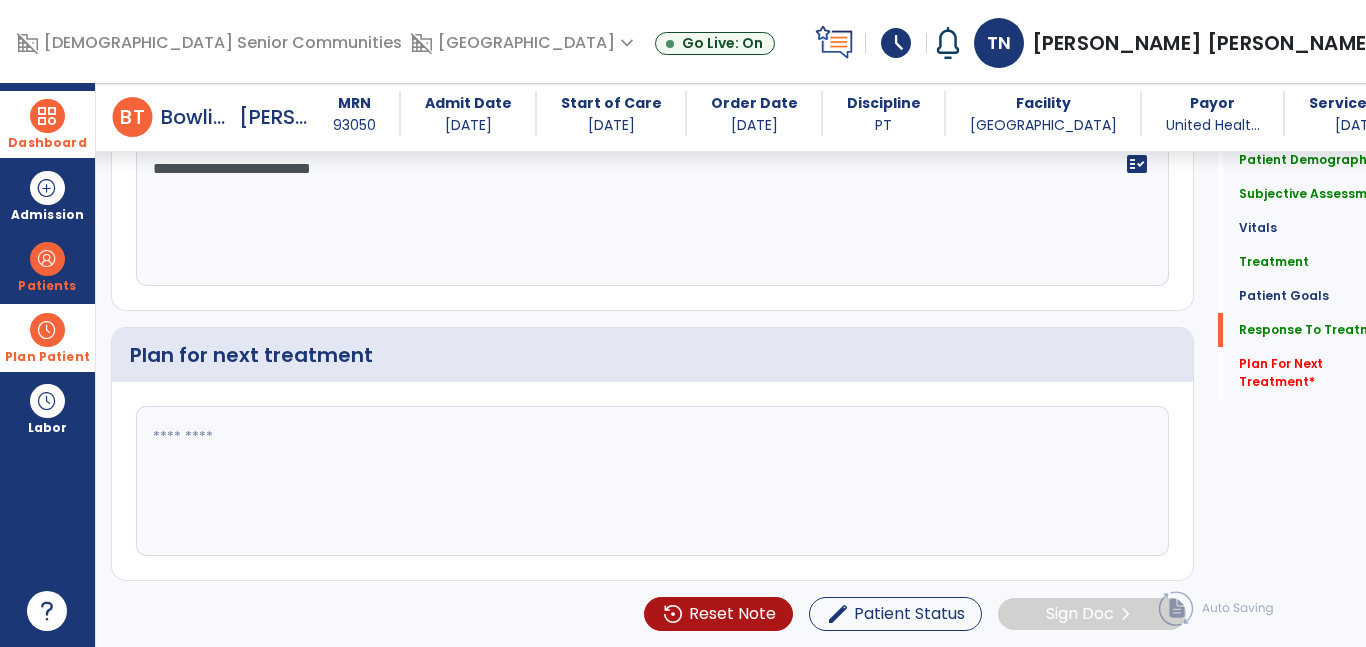type on "**********" 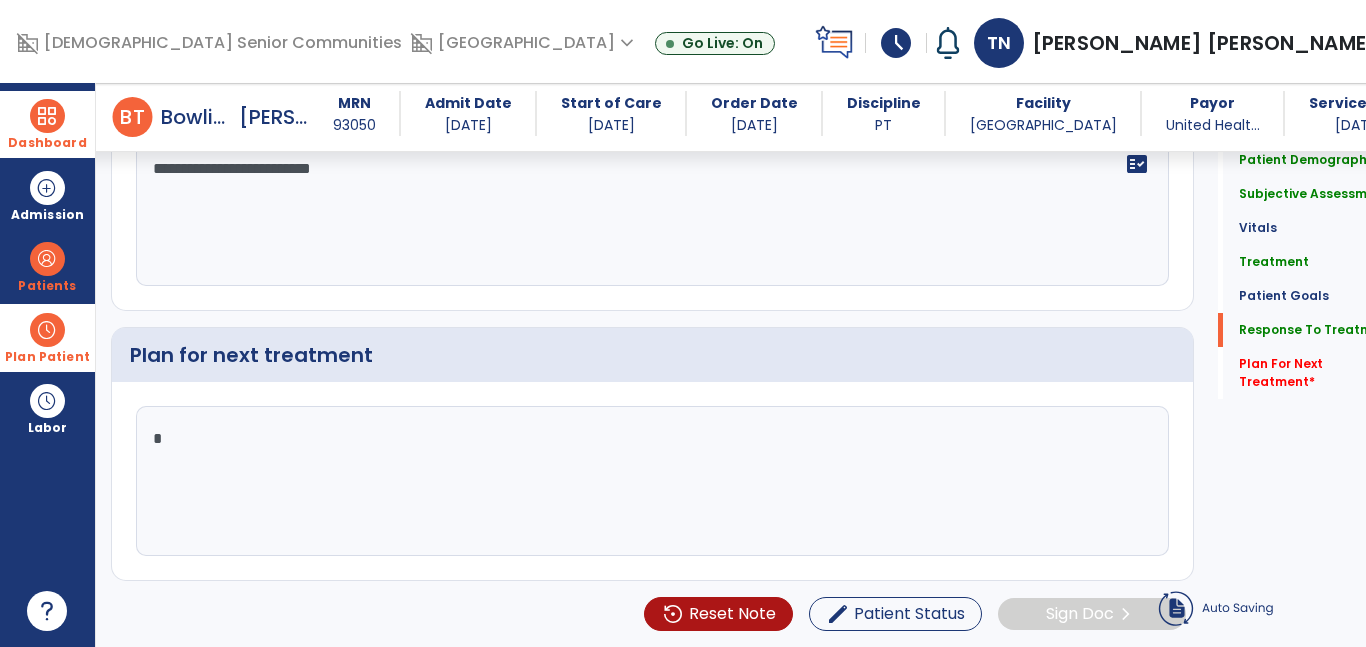 scroll, scrollTop: 3195, scrollLeft: 0, axis: vertical 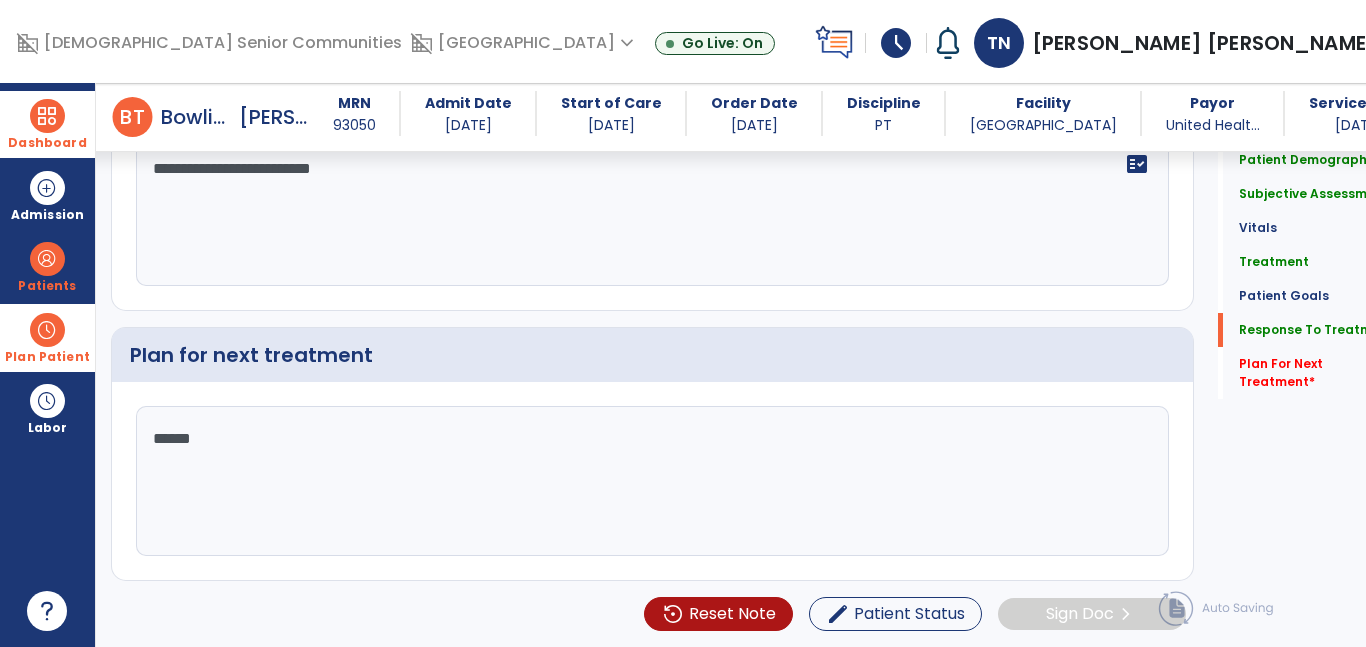 type on "*******" 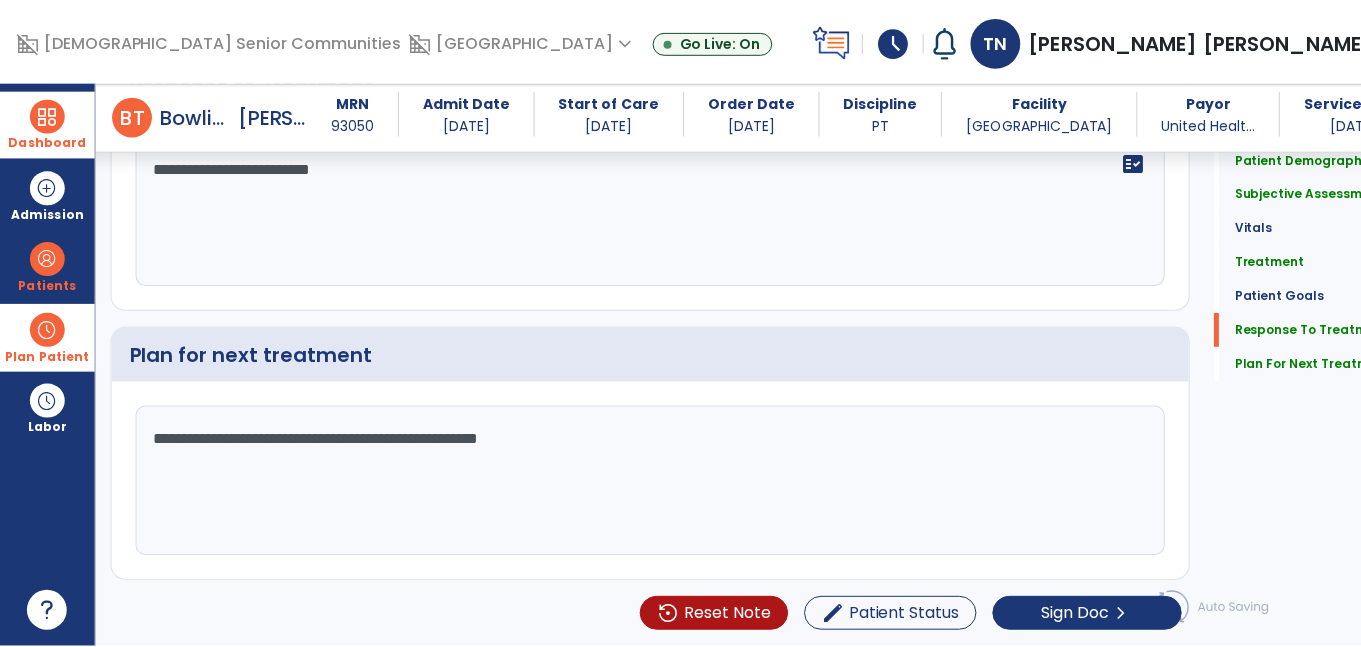 scroll, scrollTop: 3388, scrollLeft: 0, axis: vertical 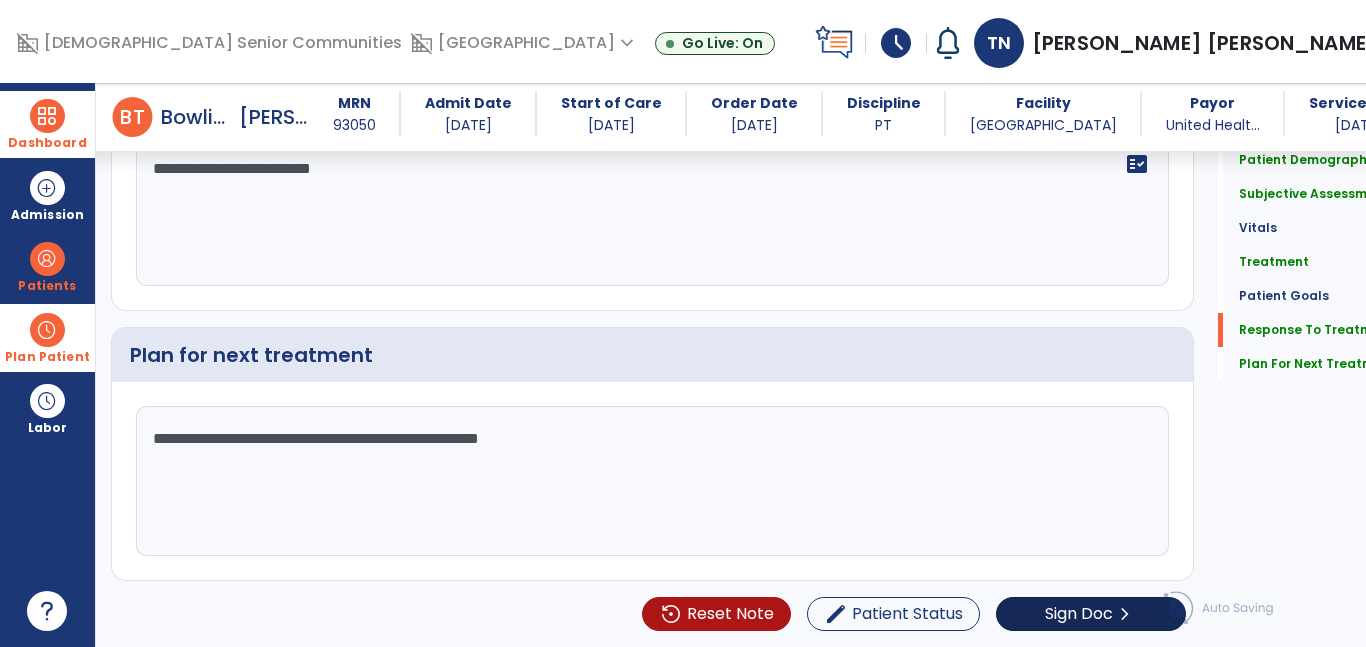 type on "**********" 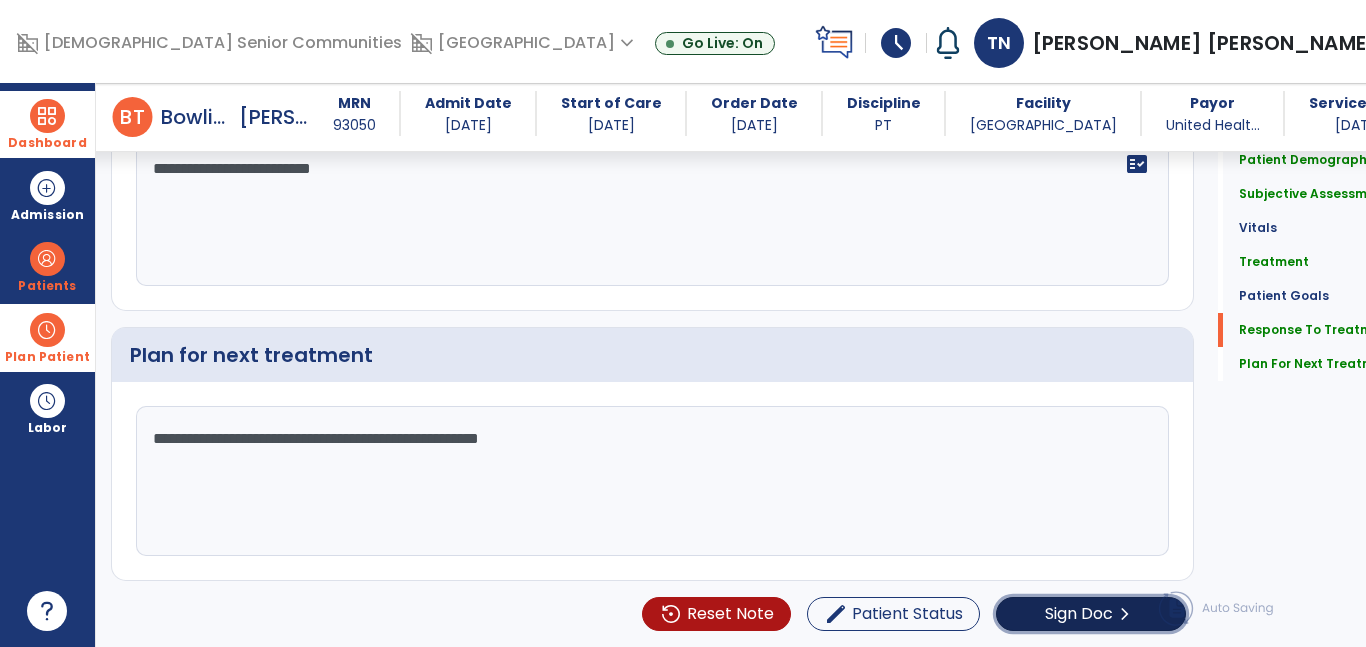 click on "Sign Doc" 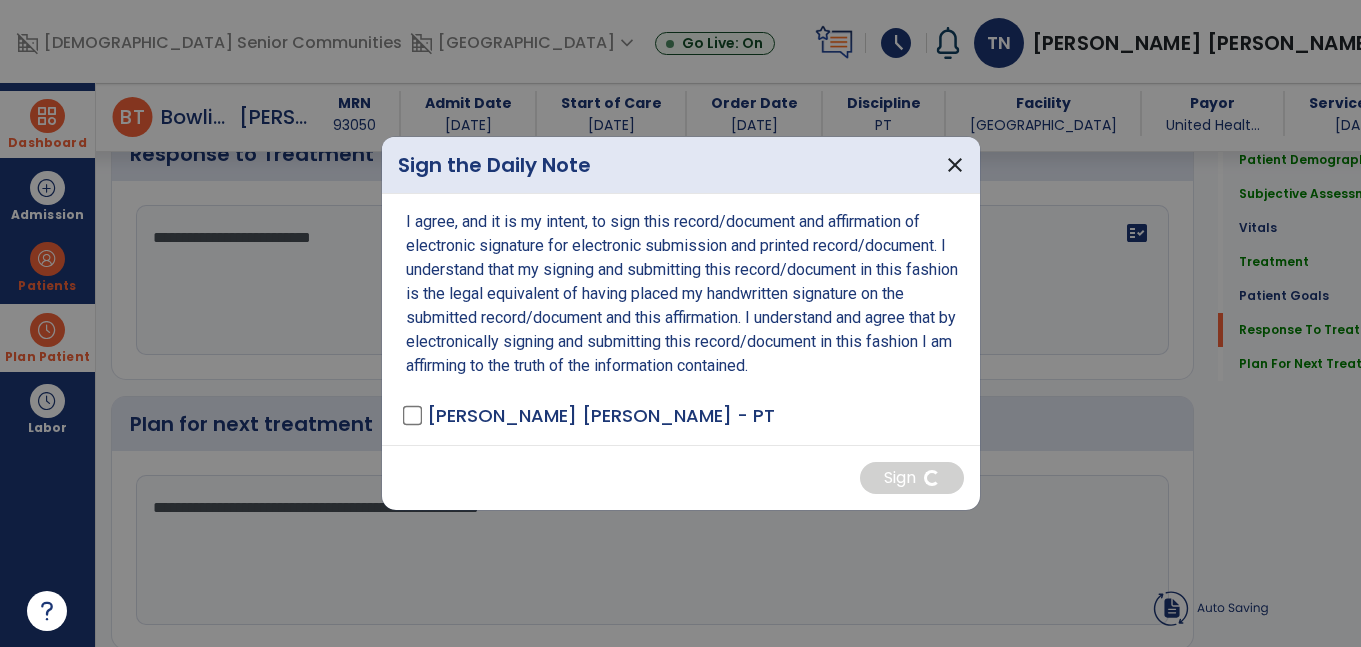 click on "I agree, and it is my intent, to sign this record/document and affirmation of electronic signature for electronic submission and printed record/document. I understand that my signing and submitting this record/document in this fashion is the legal equivalent of having placed my handwritten signature on the submitted record/document and this affirmation. I understand and agree that by electronically signing and submitting this record/document in this fashion I am affirming to the truth of the information contained.  [PERSON_NAME] [PERSON_NAME]  - PT" at bounding box center [681, 319] 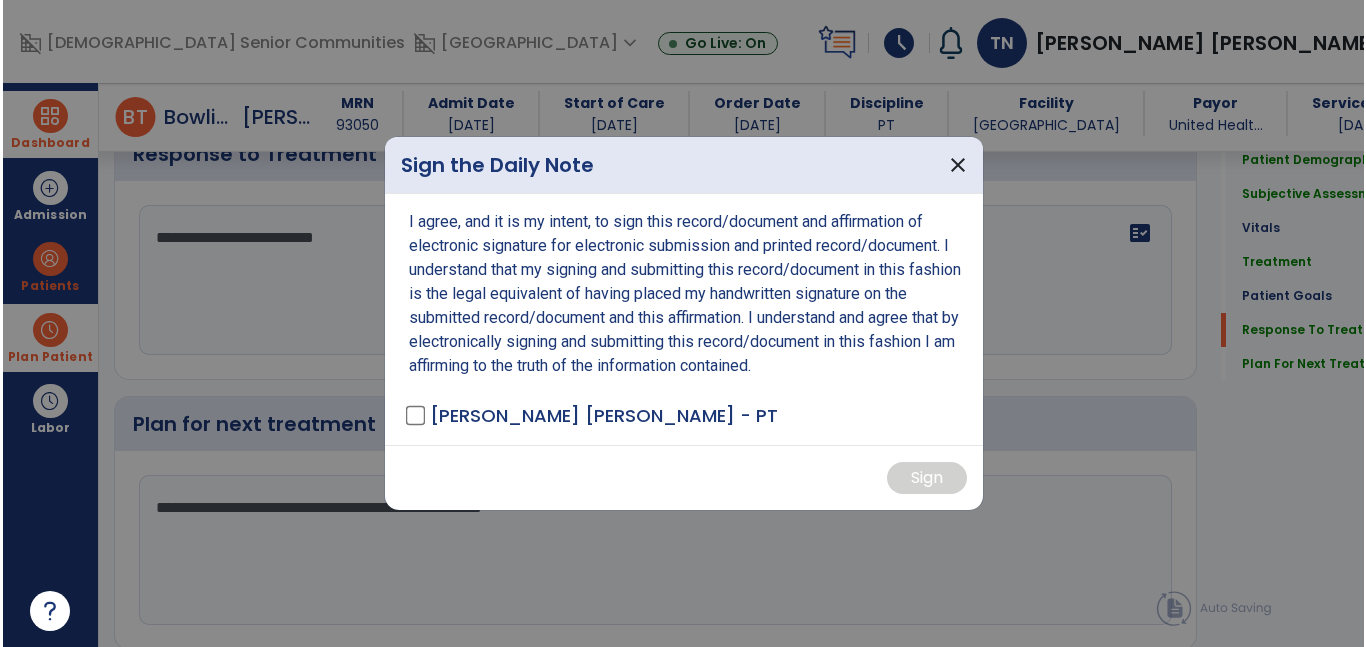 scroll, scrollTop: 3388, scrollLeft: 0, axis: vertical 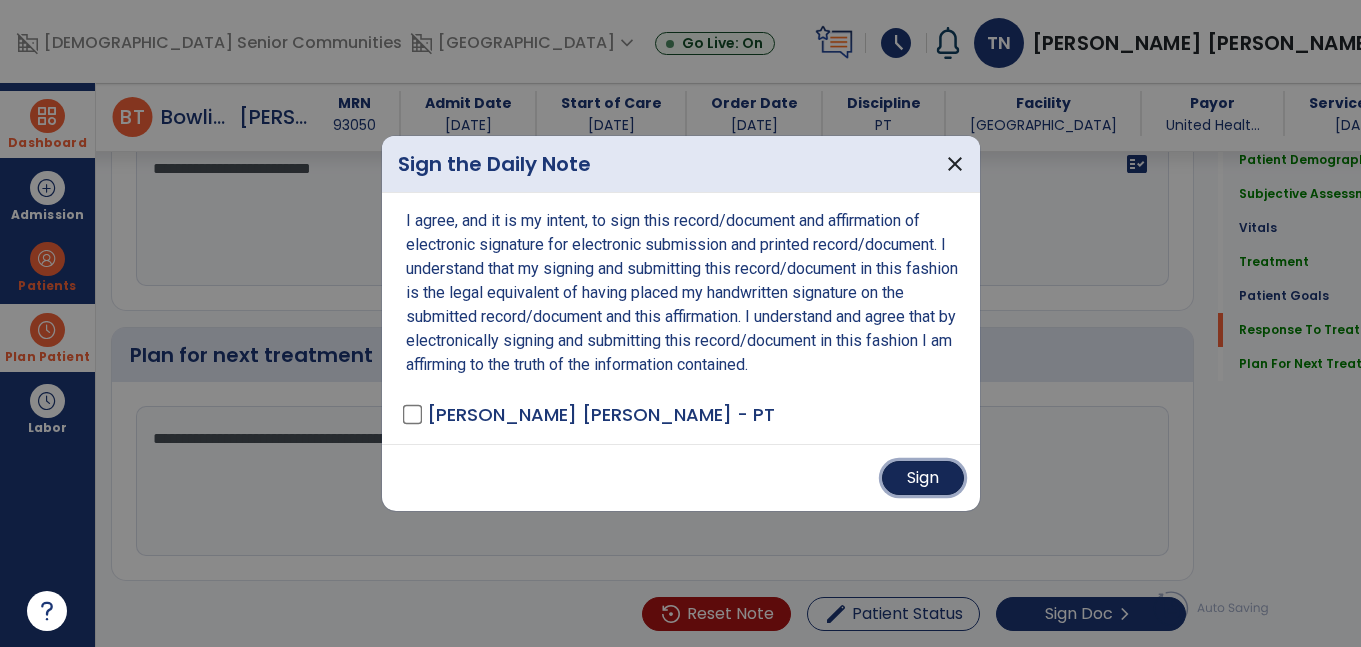 click on "Sign" at bounding box center (923, 478) 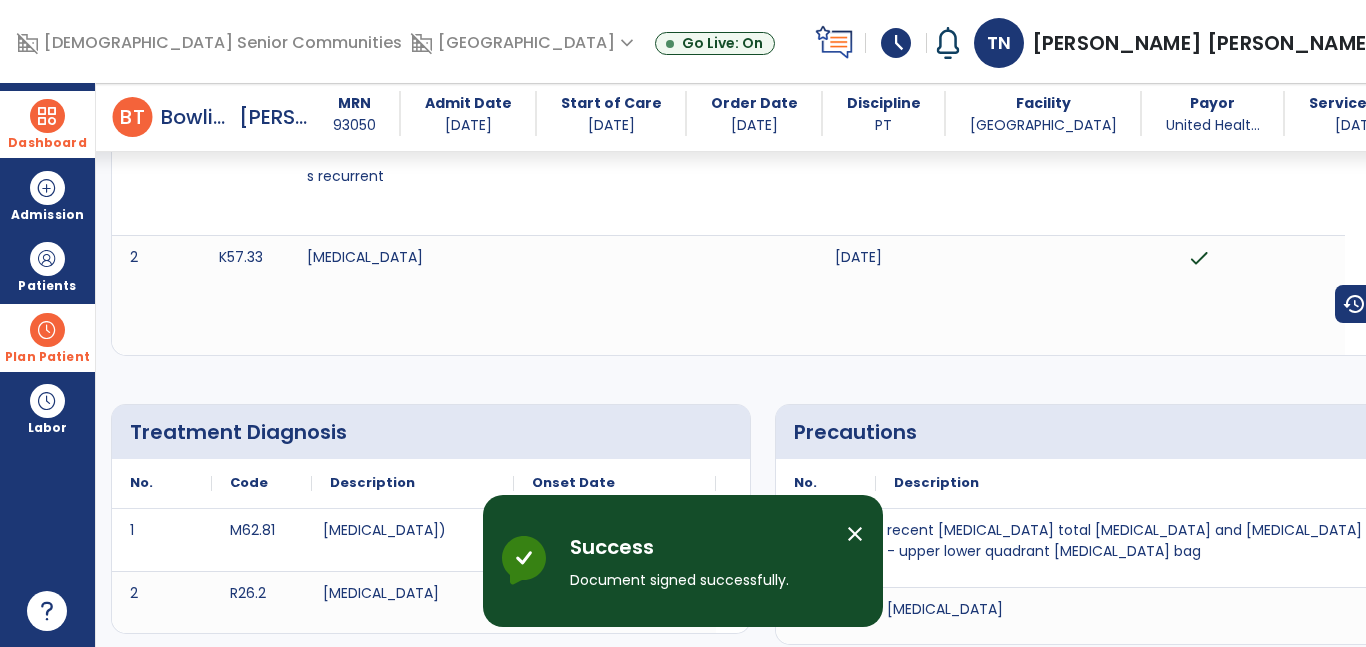 scroll, scrollTop: 0, scrollLeft: 0, axis: both 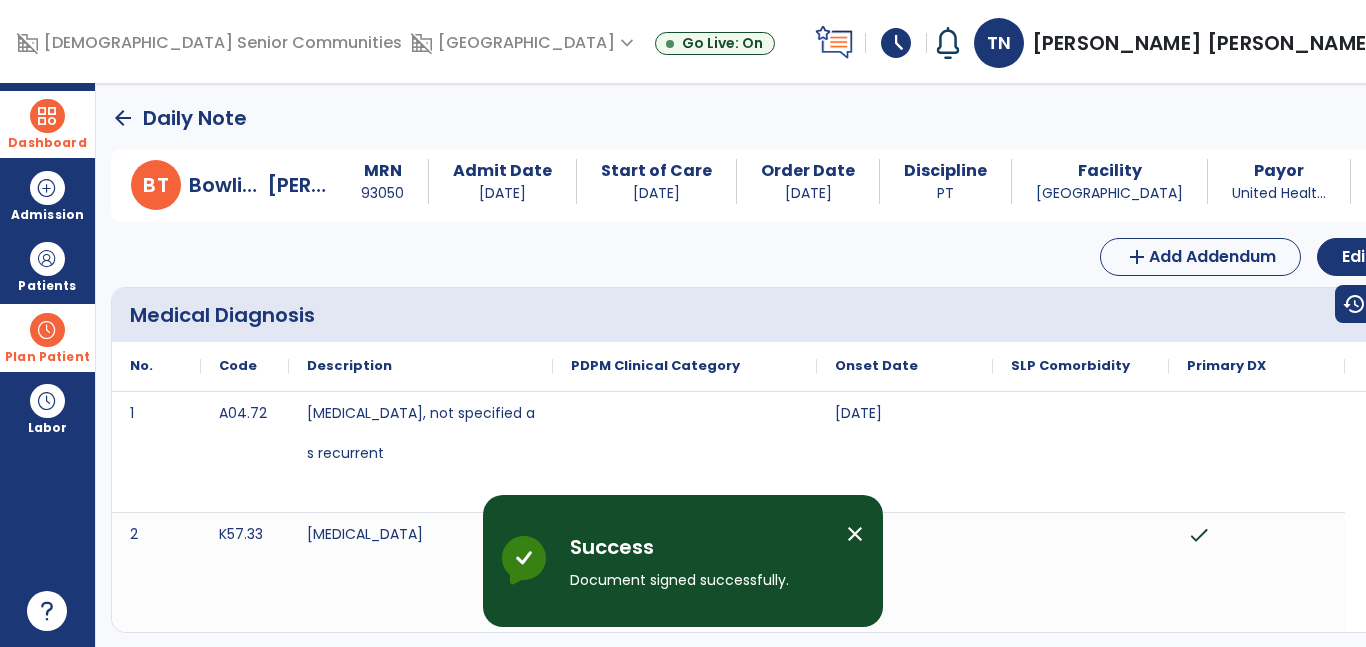 click on "arrow_back" 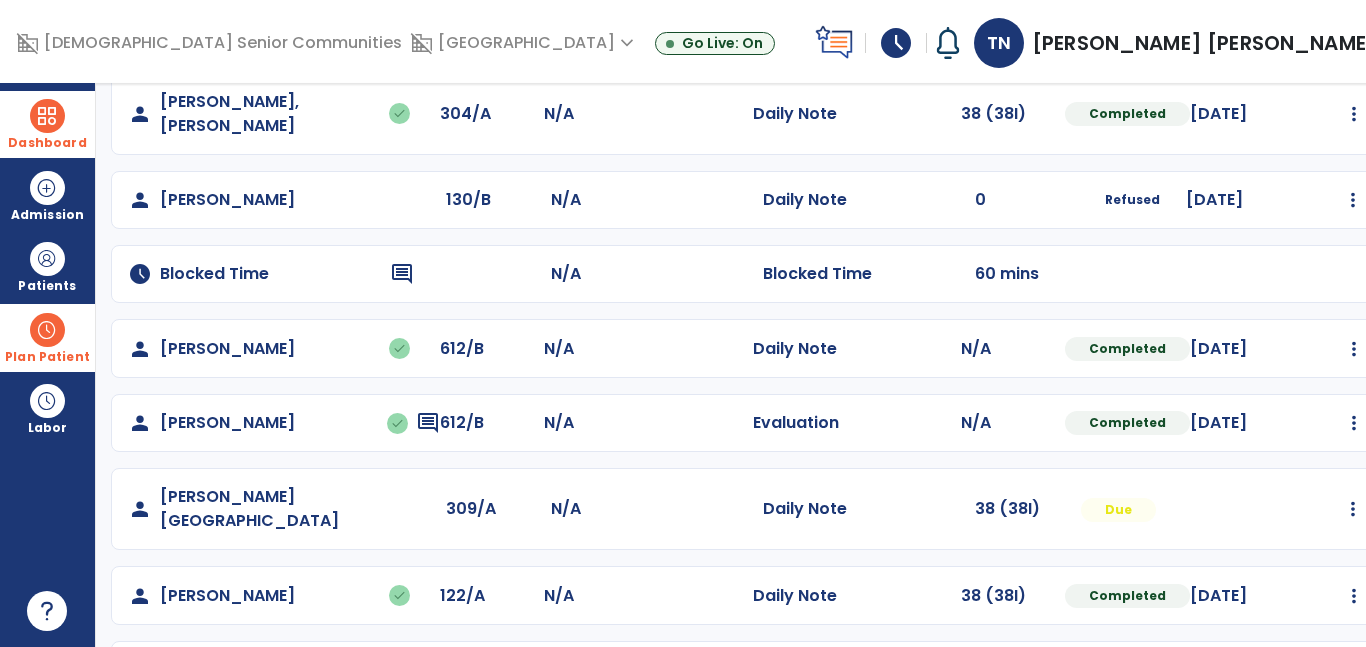 scroll, scrollTop: 224, scrollLeft: 0, axis: vertical 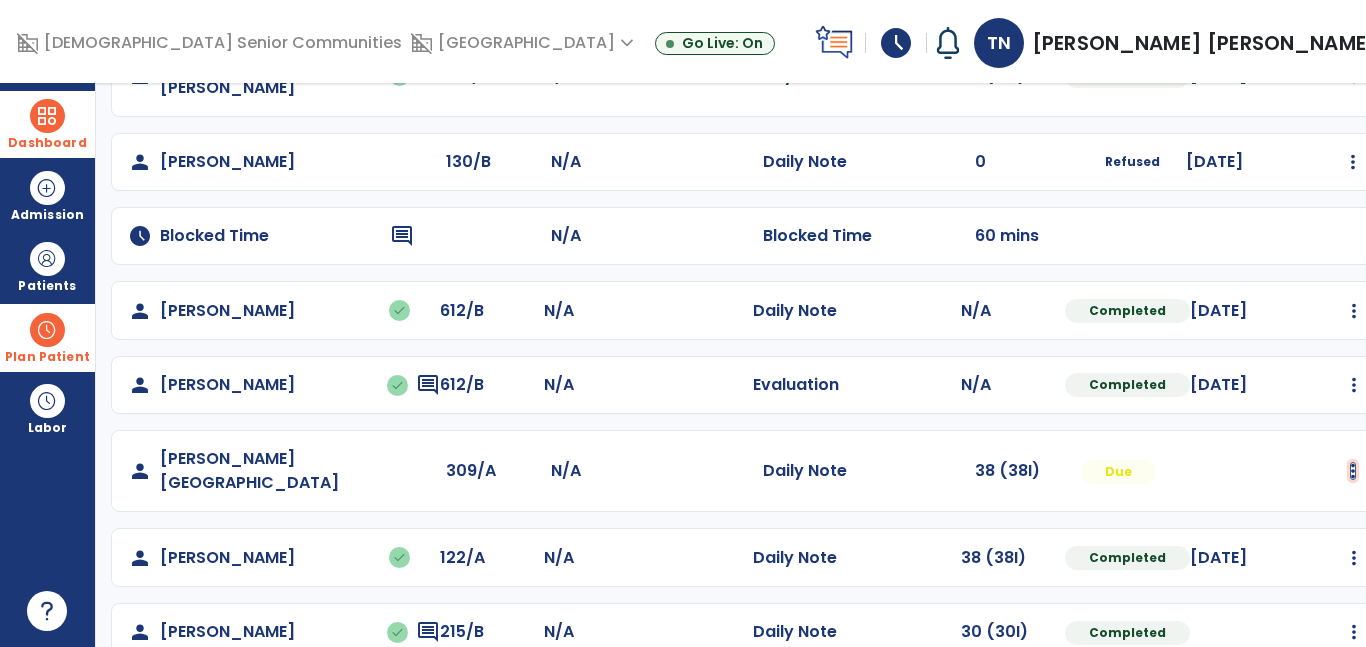 click at bounding box center [1354, 76] 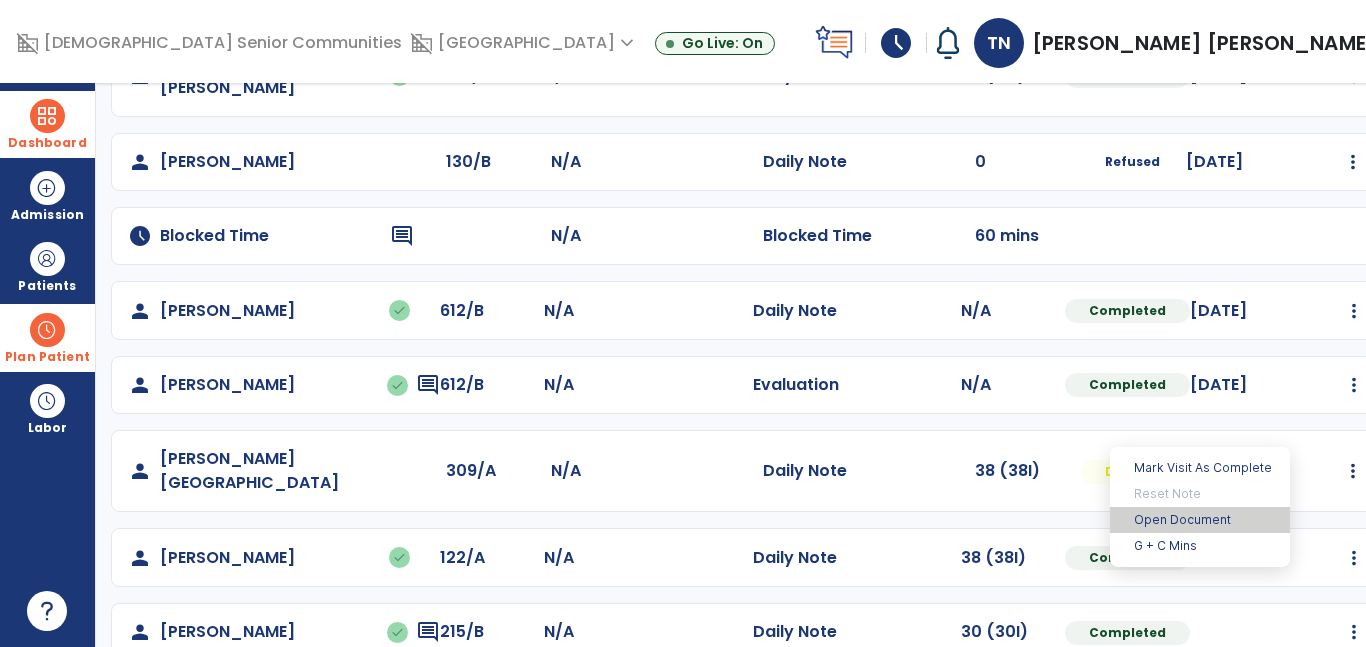 click on "Open Document" at bounding box center [1200, 520] 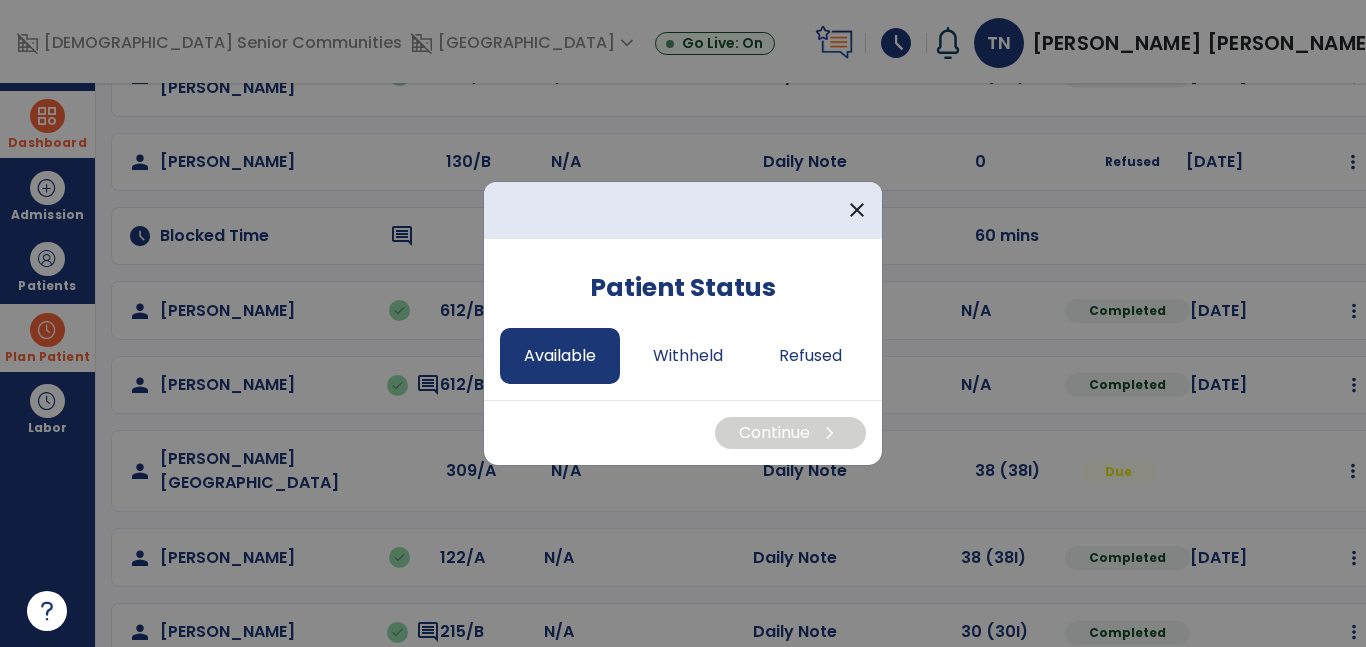 click on "Available" at bounding box center (560, 356) 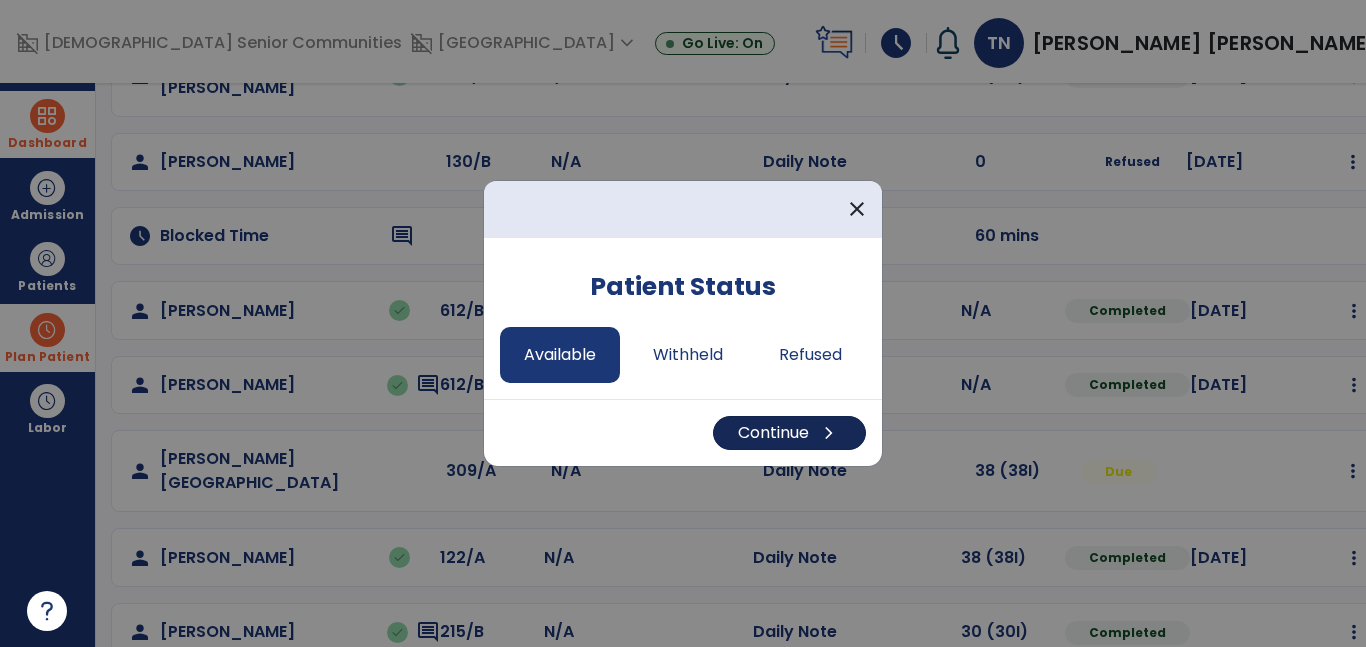 click on "Continue   chevron_right" at bounding box center [789, 433] 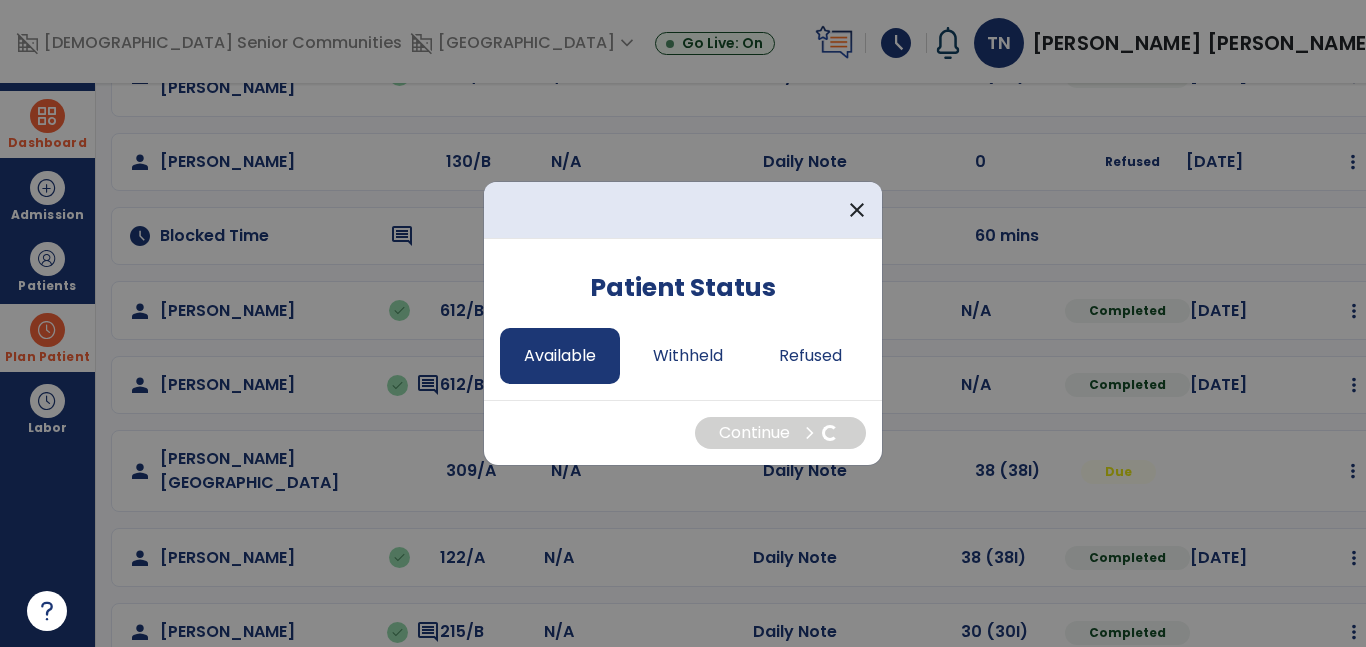 select on "*" 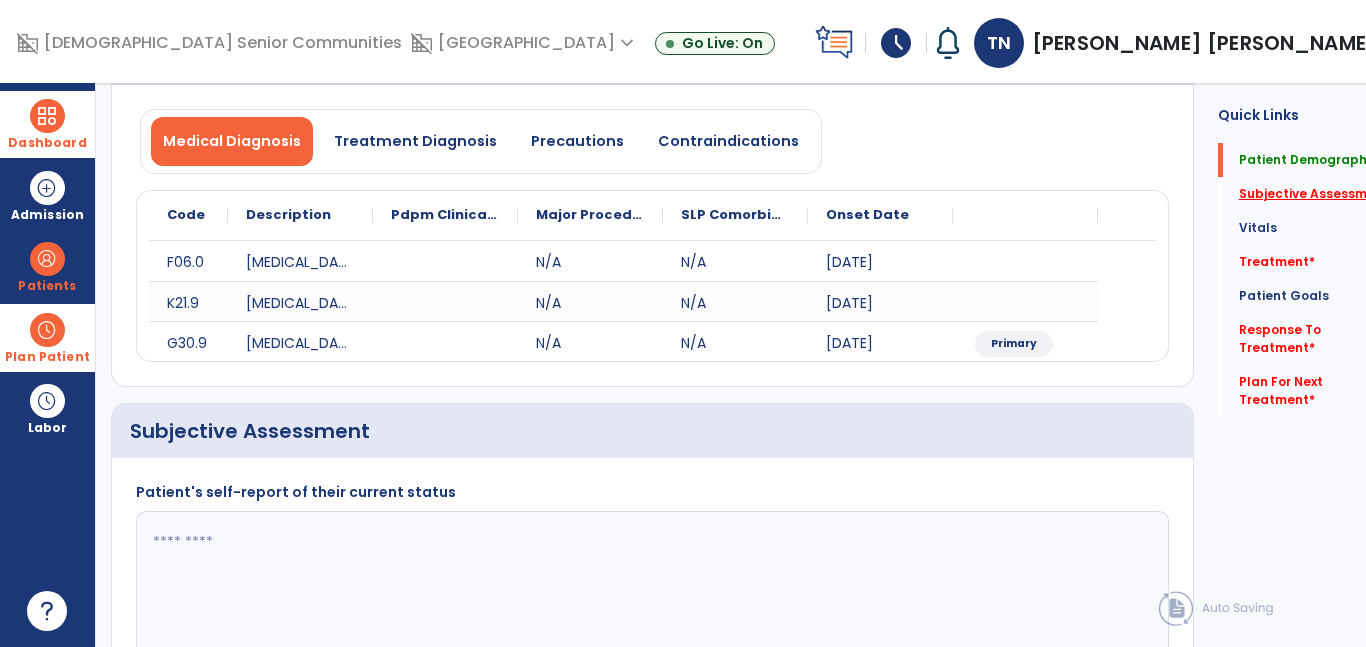 click on "Subjective Assessment   *" 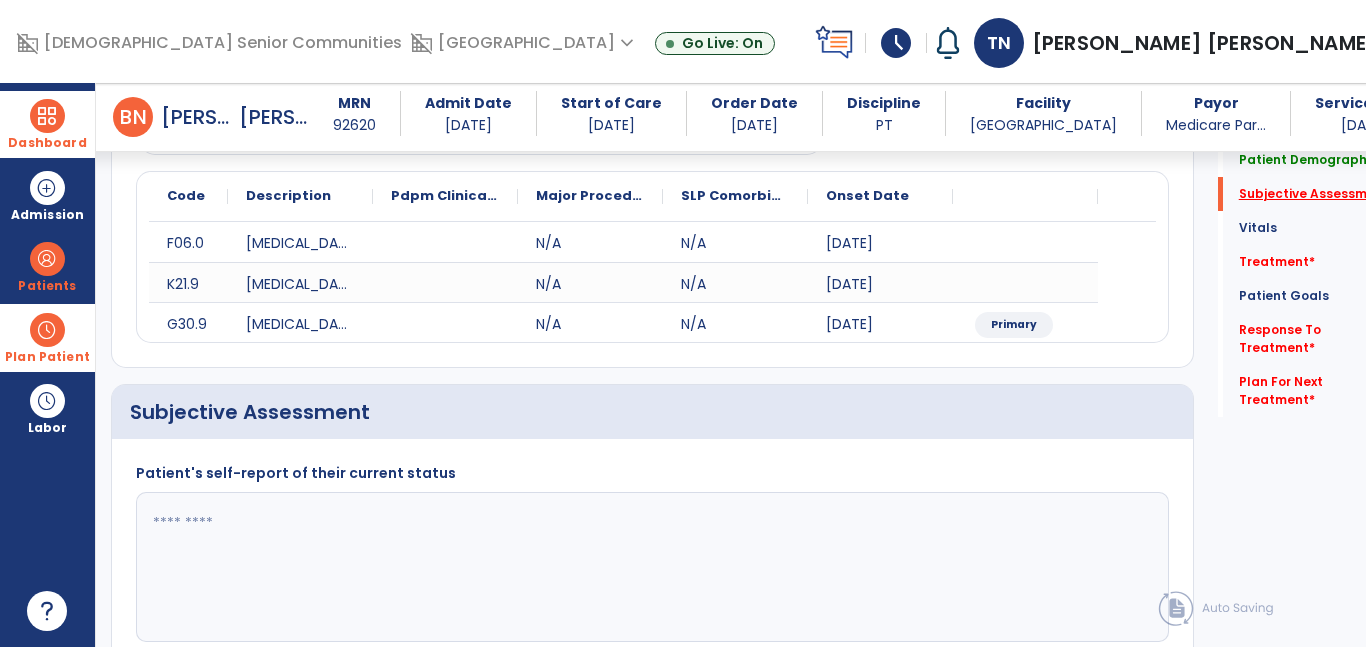 scroll, scrollTop: 403, scrollLeft: 0, axis: vertical 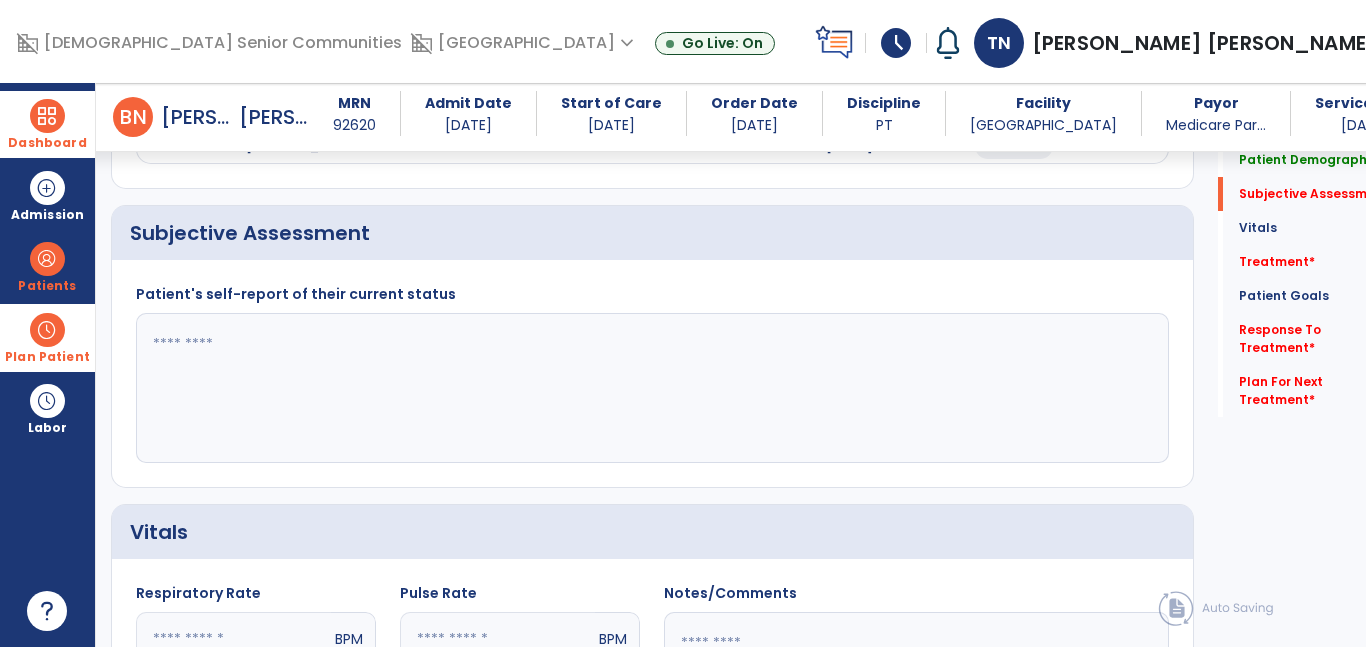 click 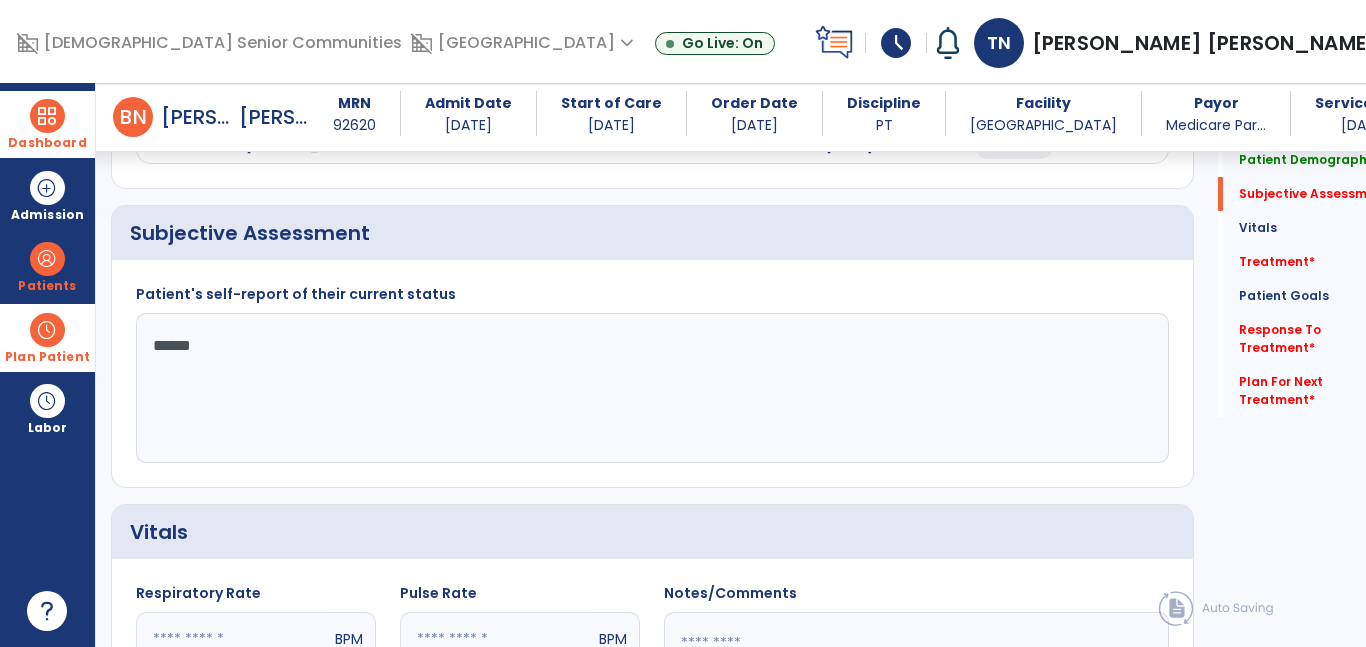type on "*******" 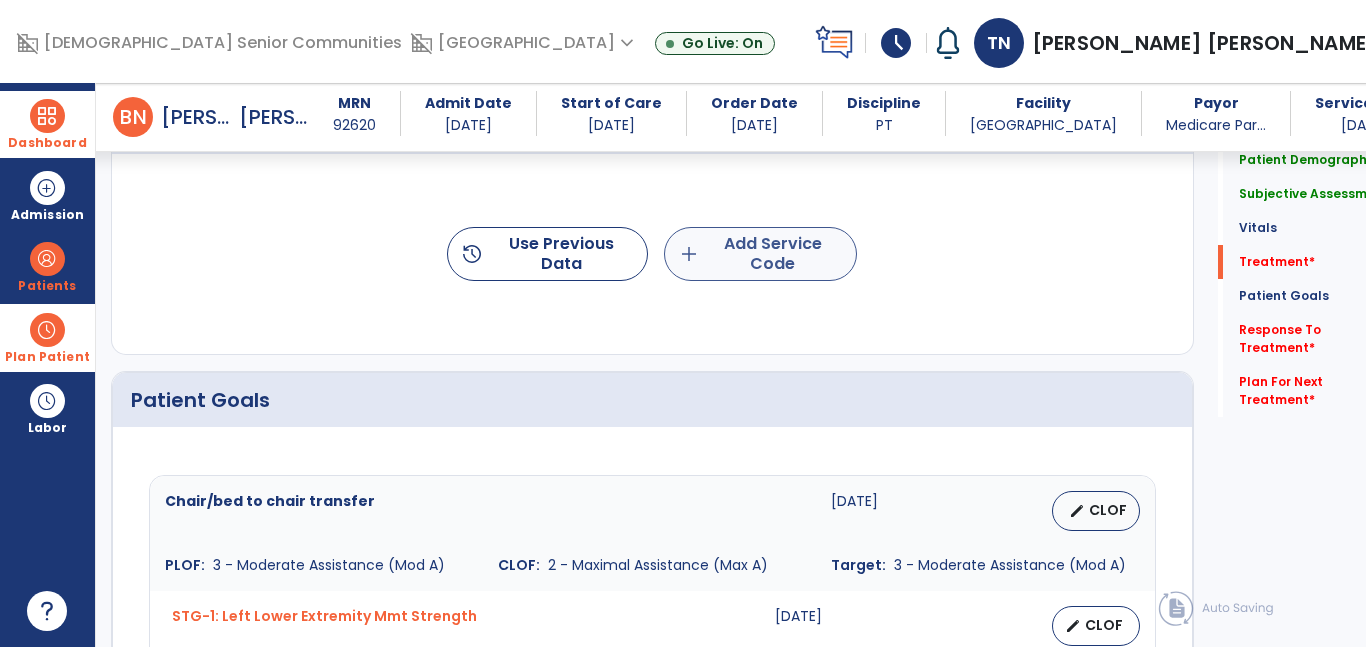 type on "**********" 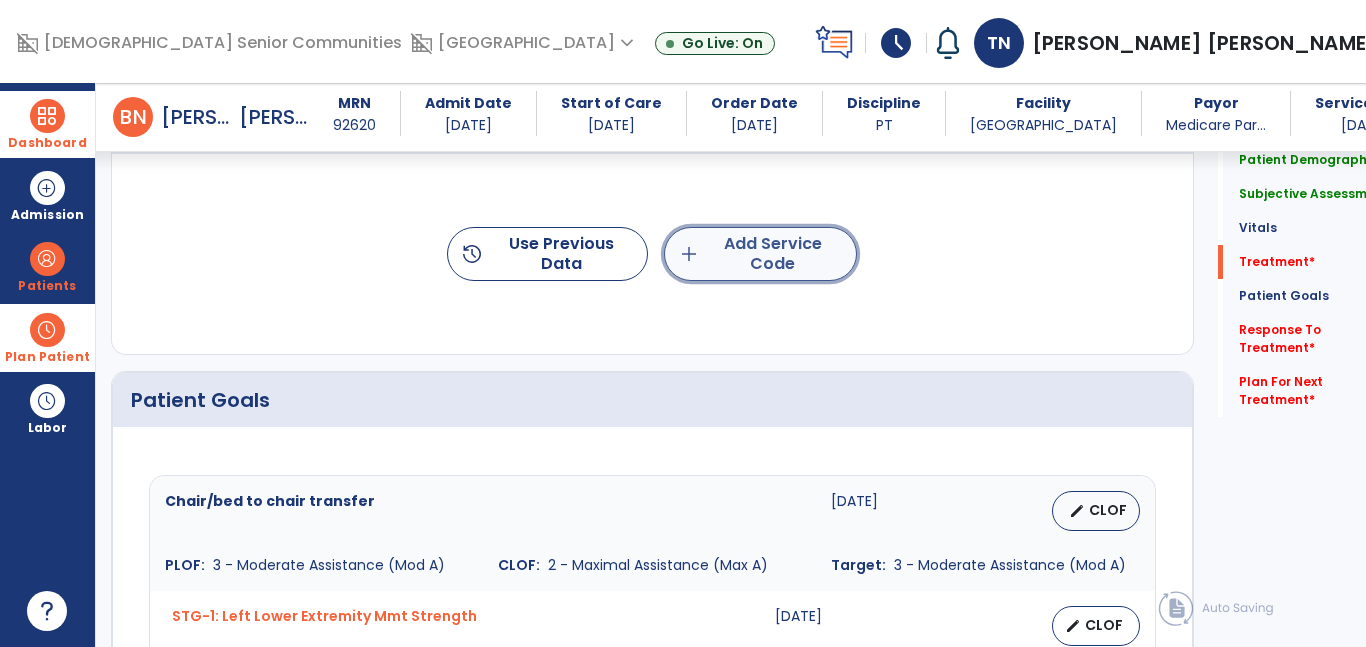 click on "add  Add Service Code" 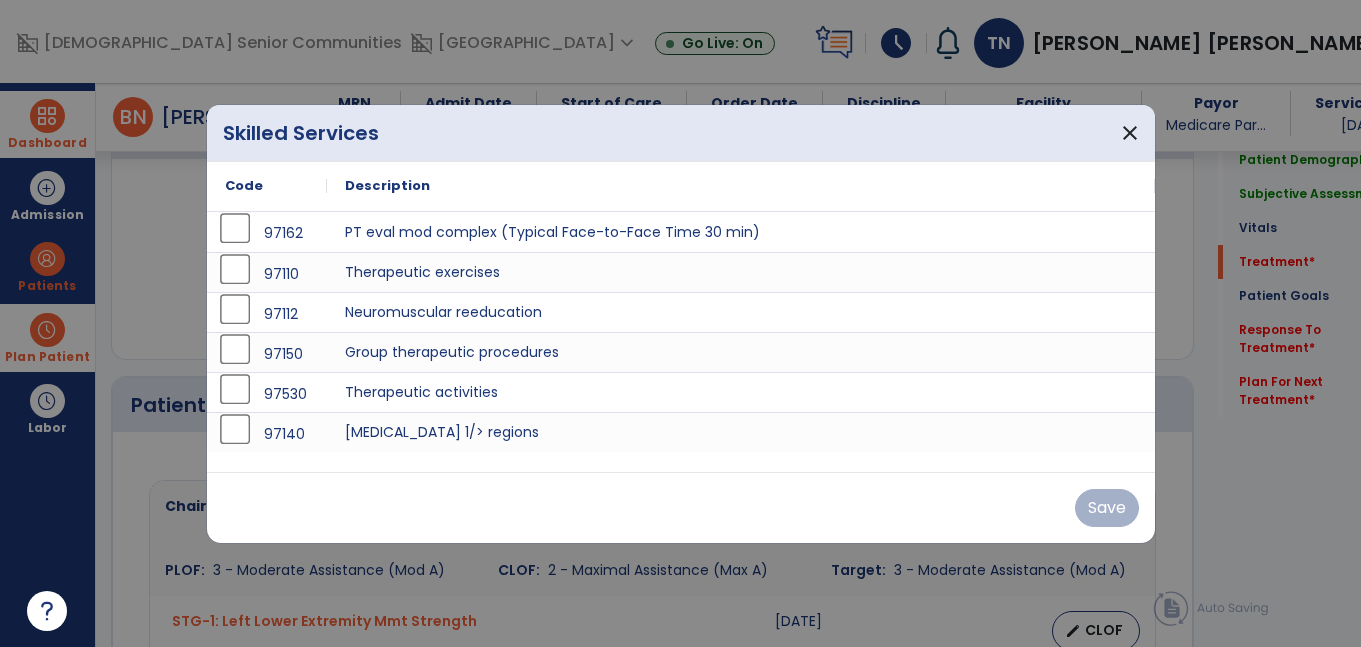 scroll, scrollTop: 1230, scrollLeft: 0, axis: vertical 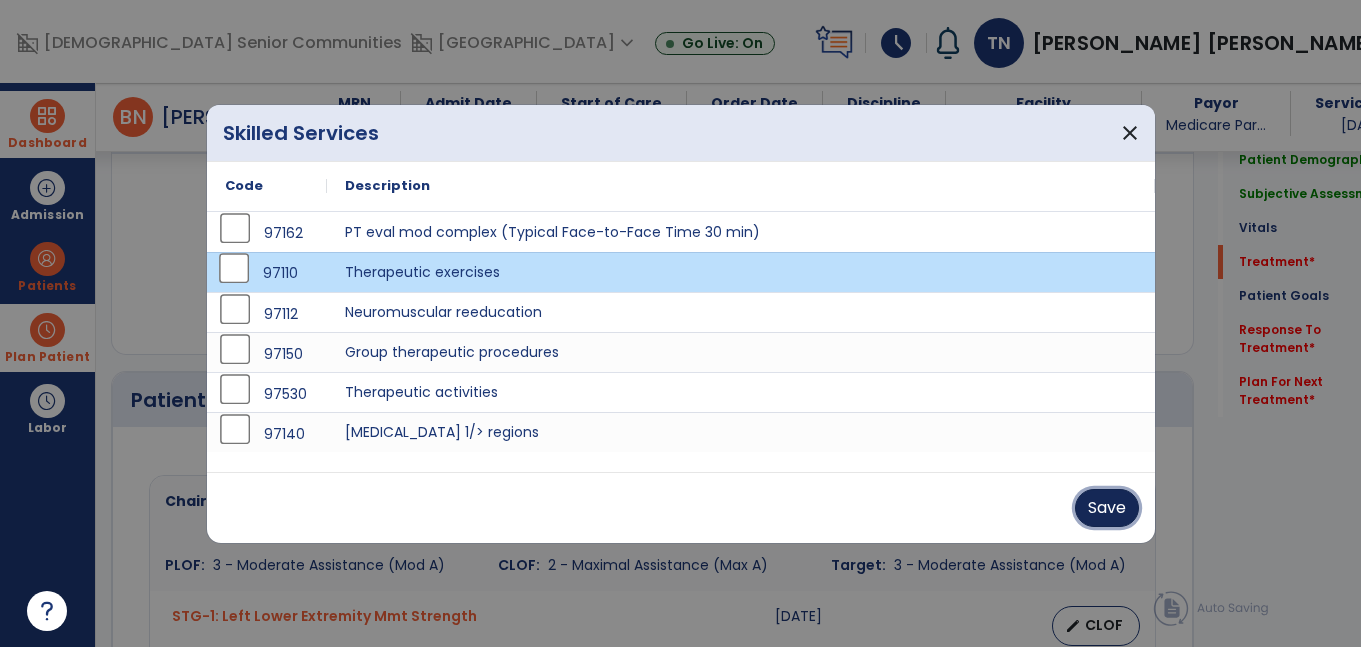 click on "Save" at bounding box center (1107, 508) 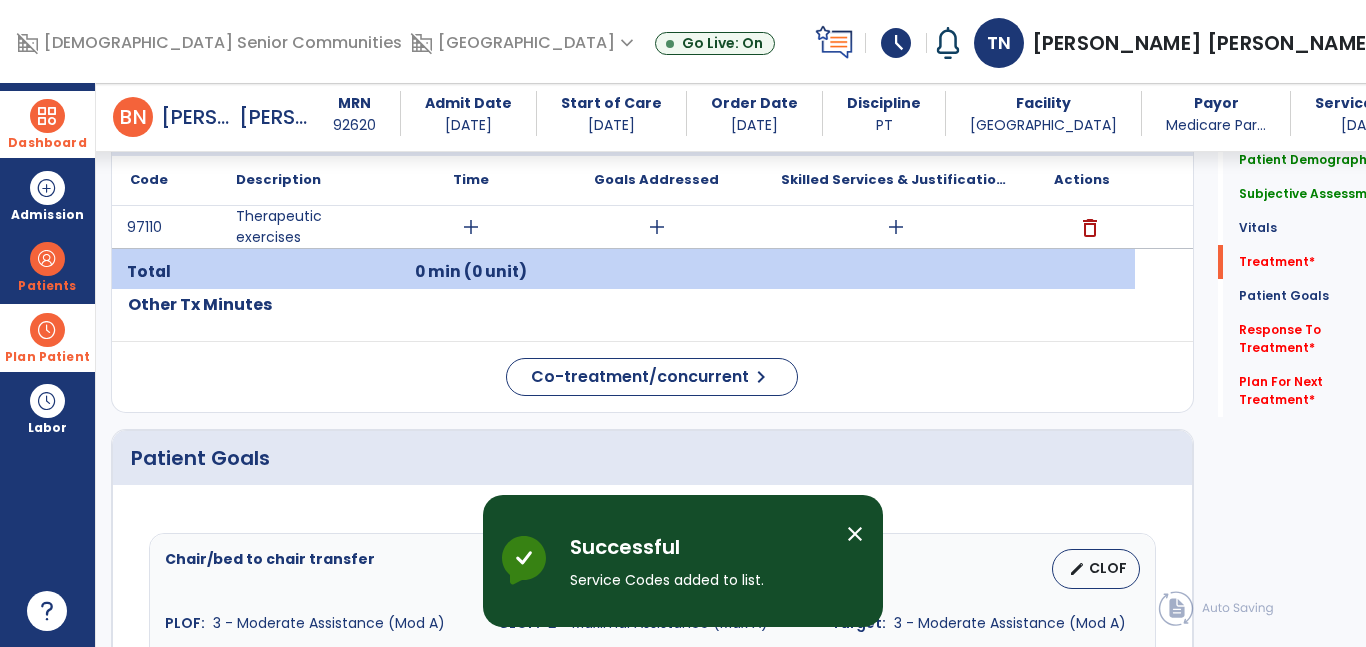 click on "add" at bounding box center (896, 227) 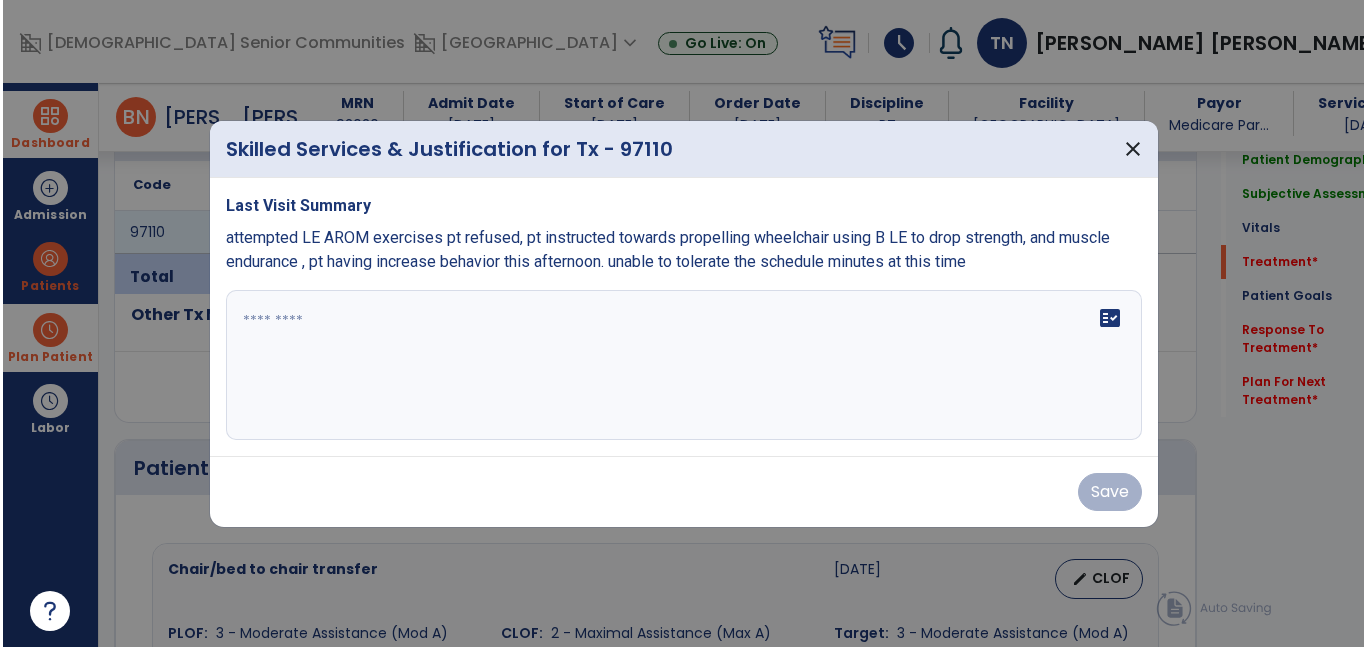 scroll, scrollTop: 1230, scrollLeft: 0, axis: vertical 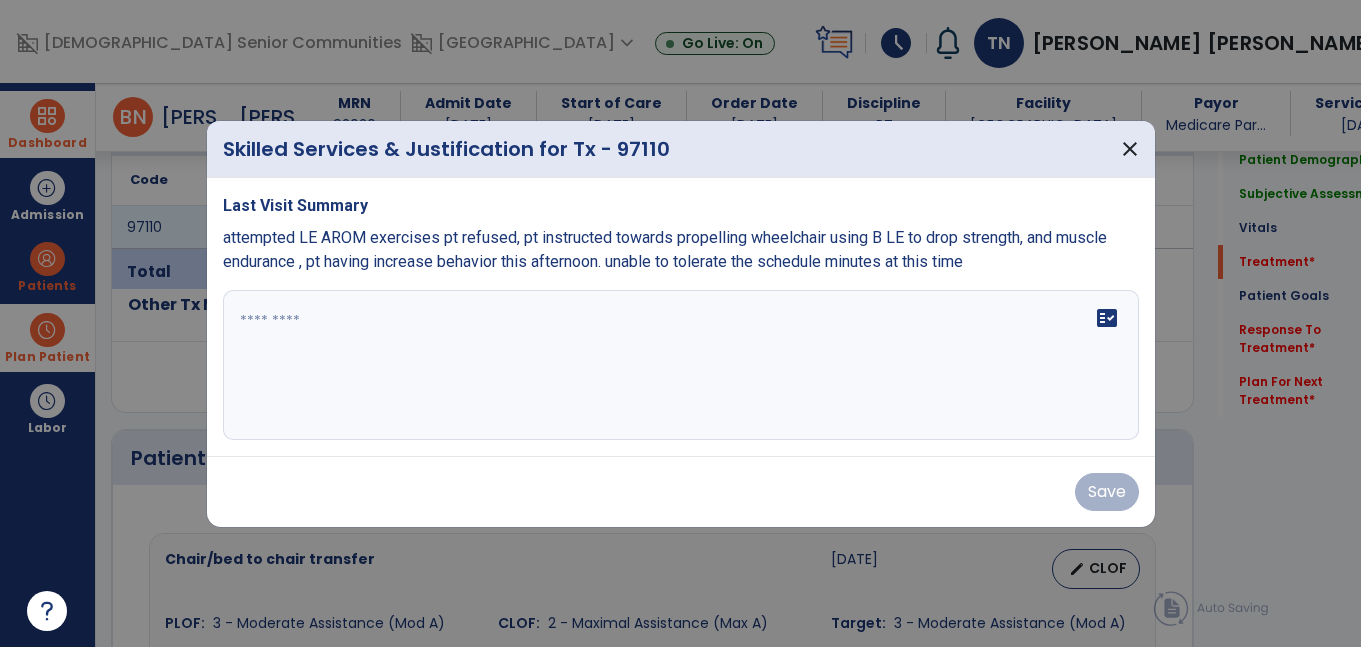 click at bounding box center [681, 365] 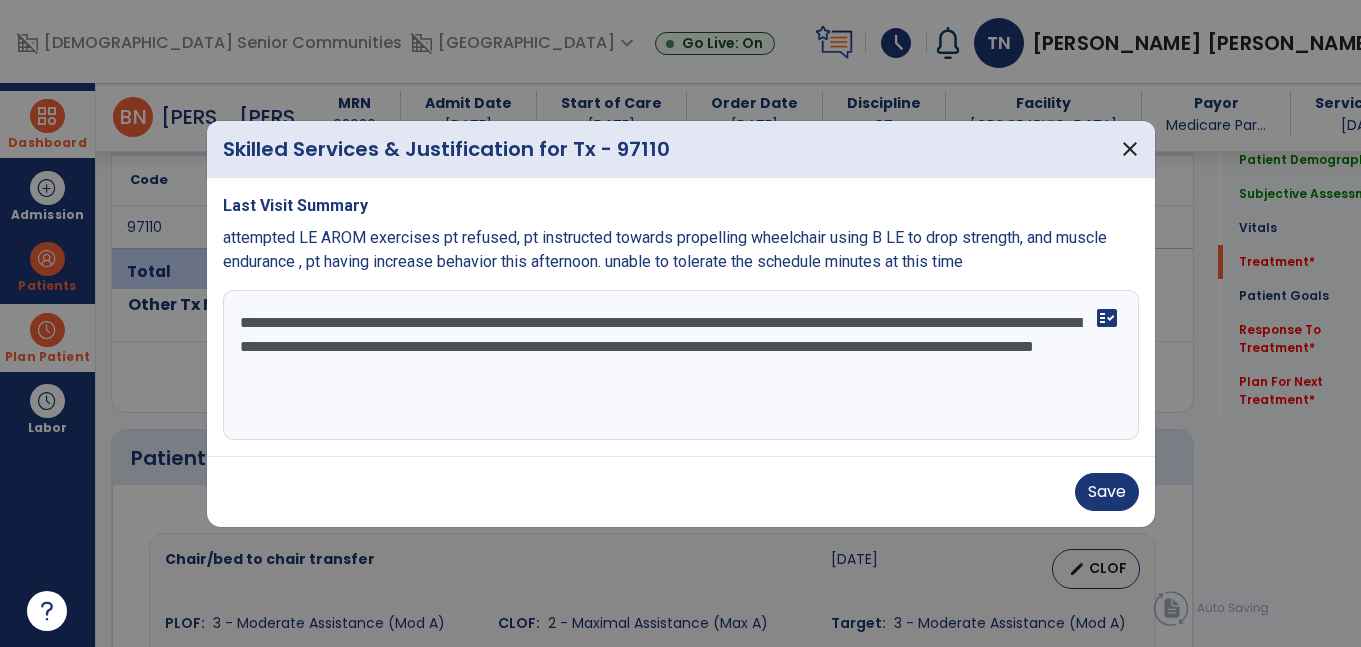 click on "**********" at bounding box center (681, 365) 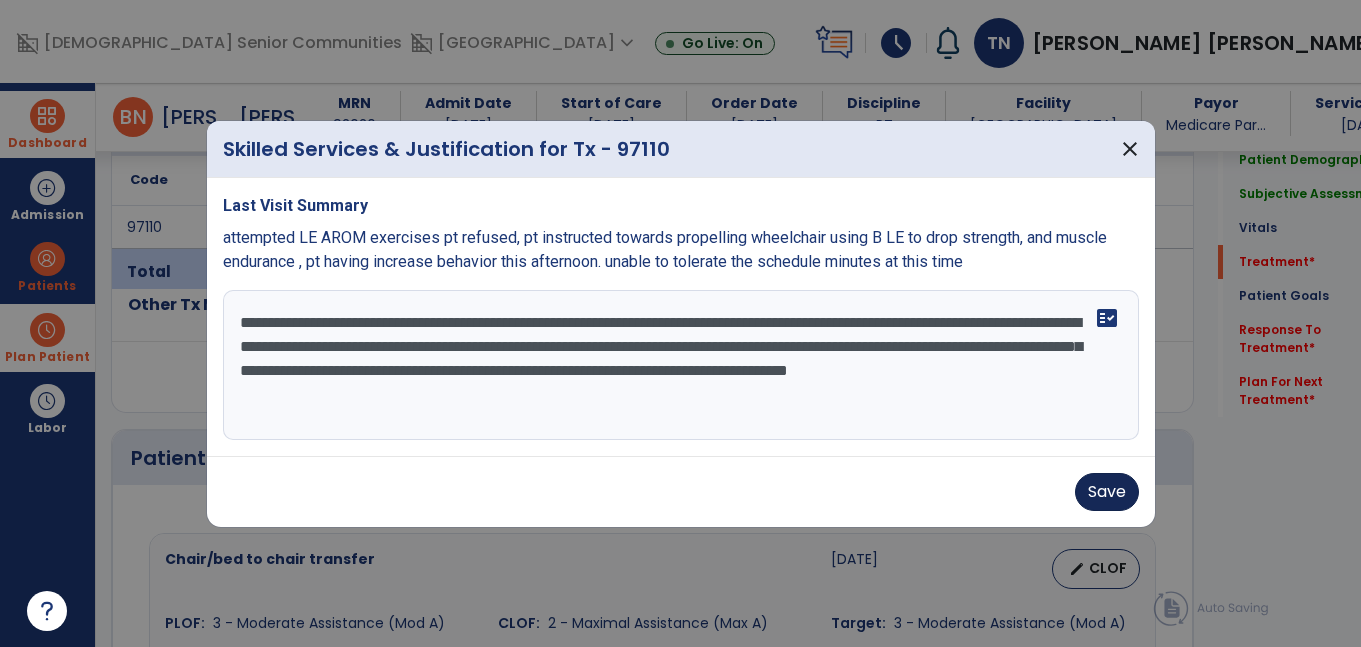type on "**********" 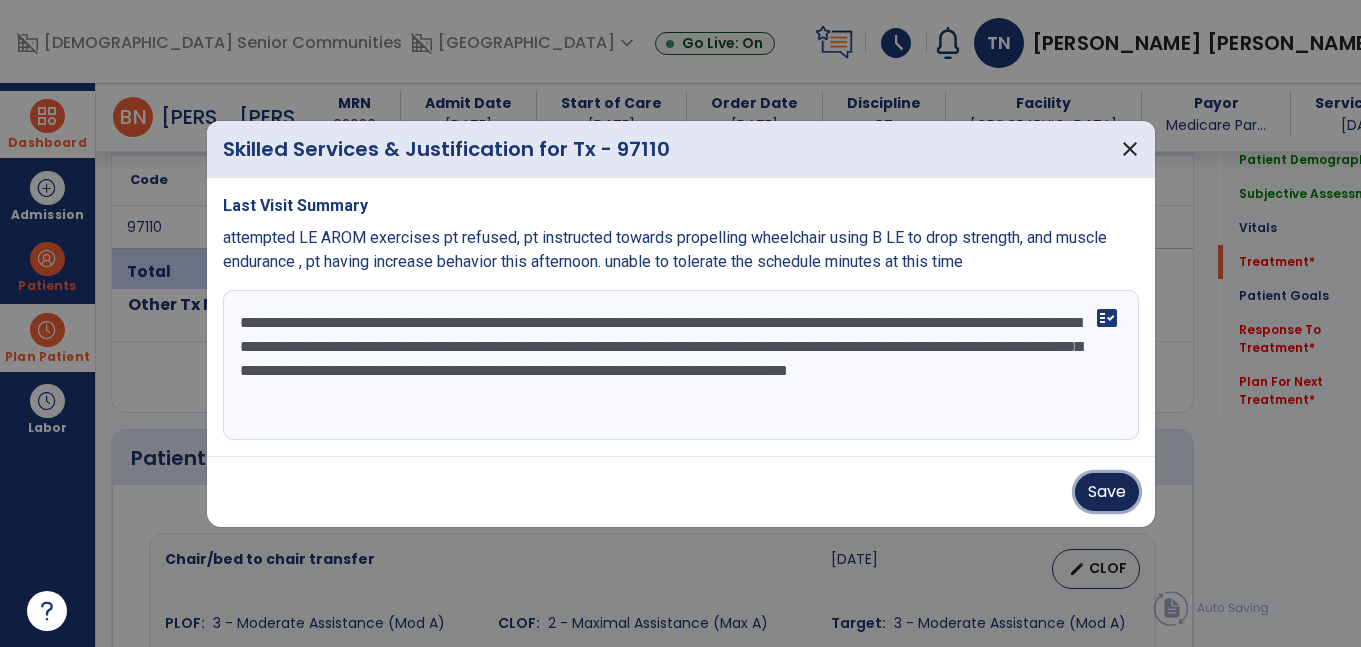 click on "Save" at bounding box center [1107, 492] 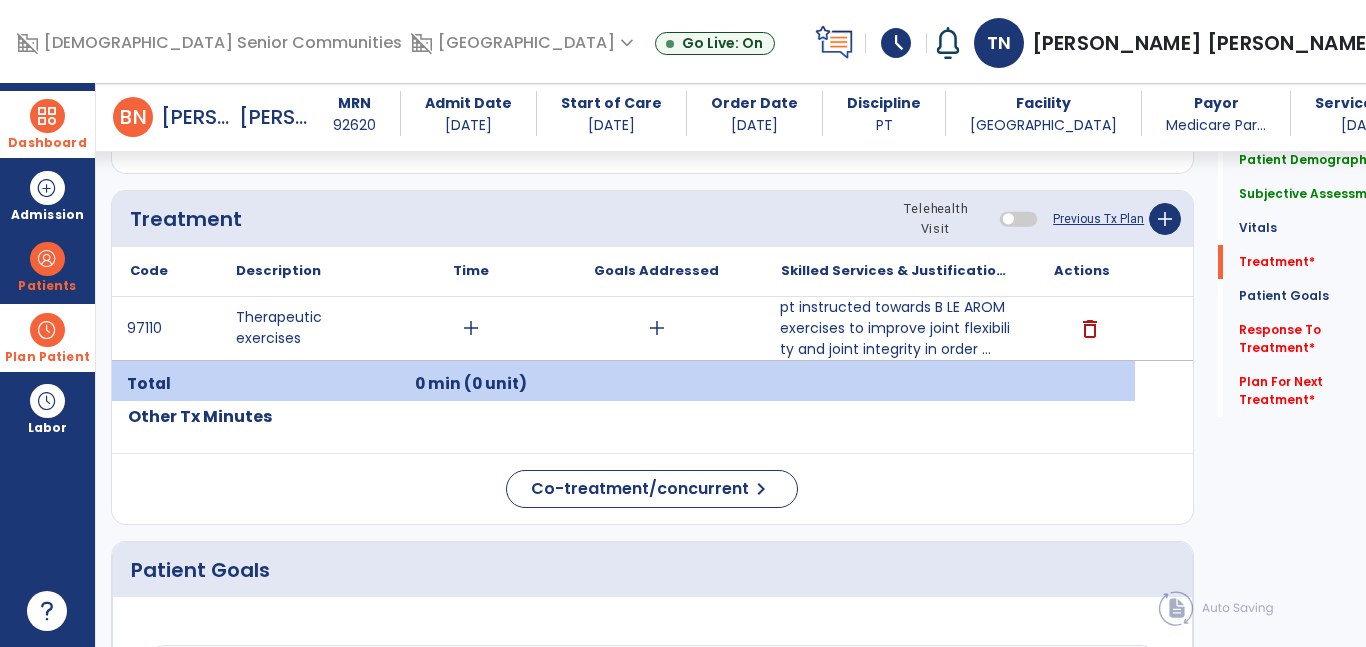 scroll, scrollTop: 1137, scrollLeft: 0, axis: vertical 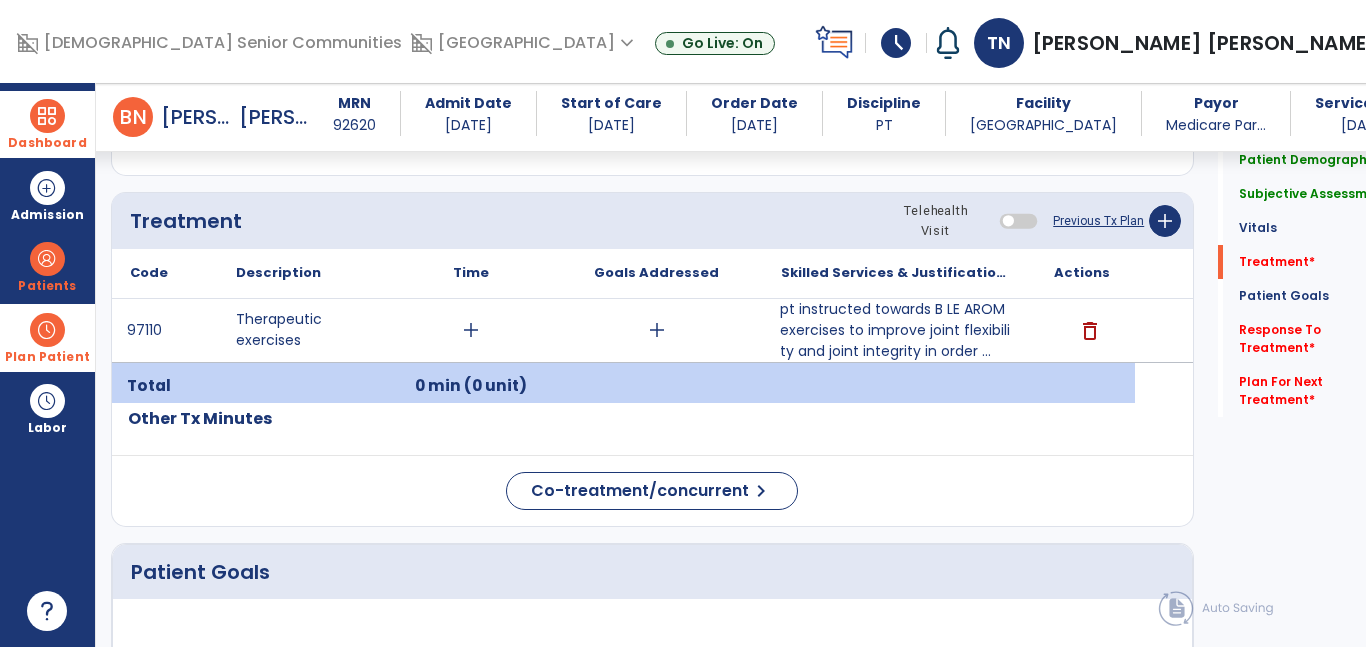 click on "add" at bounding box center (471, 330) 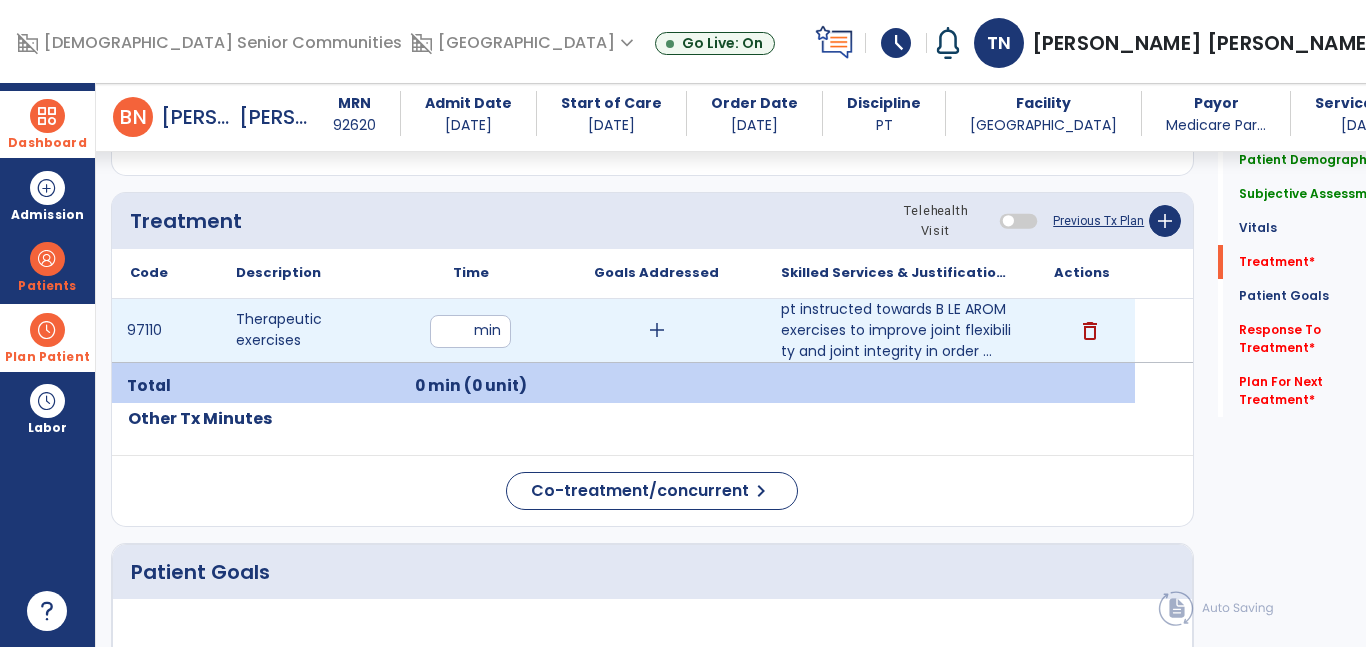 type on "**" 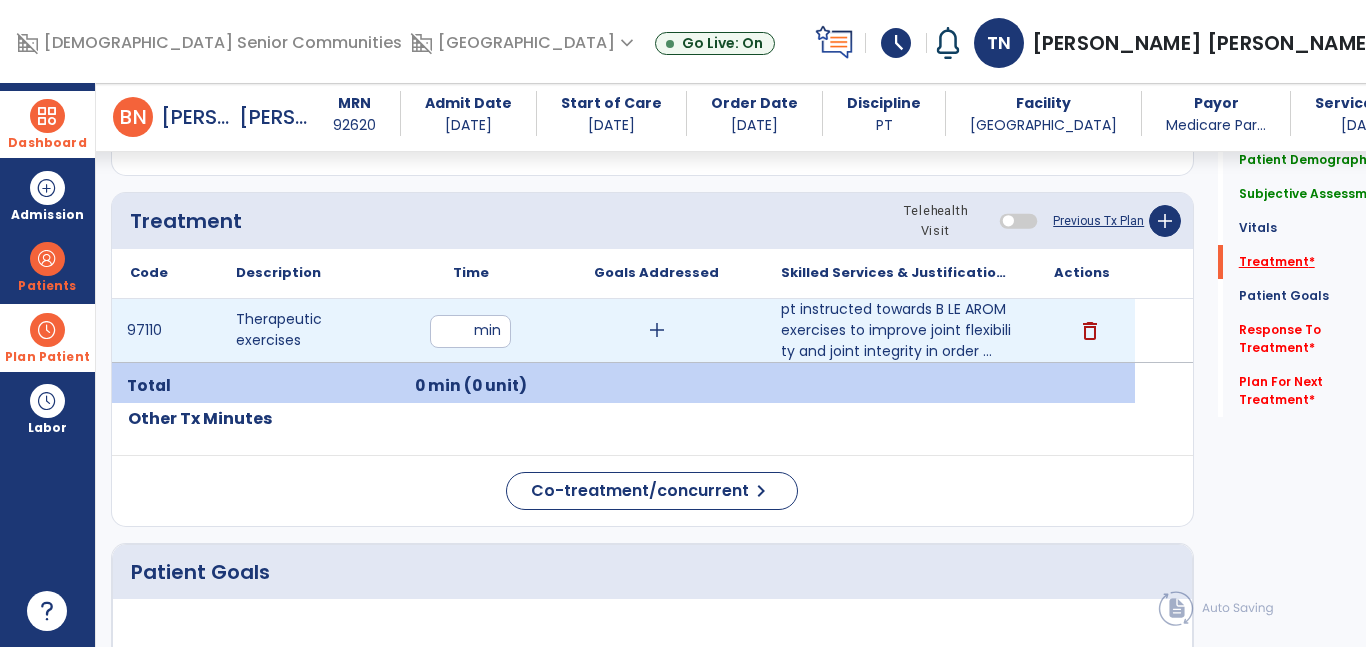 click on "Treatment   *" 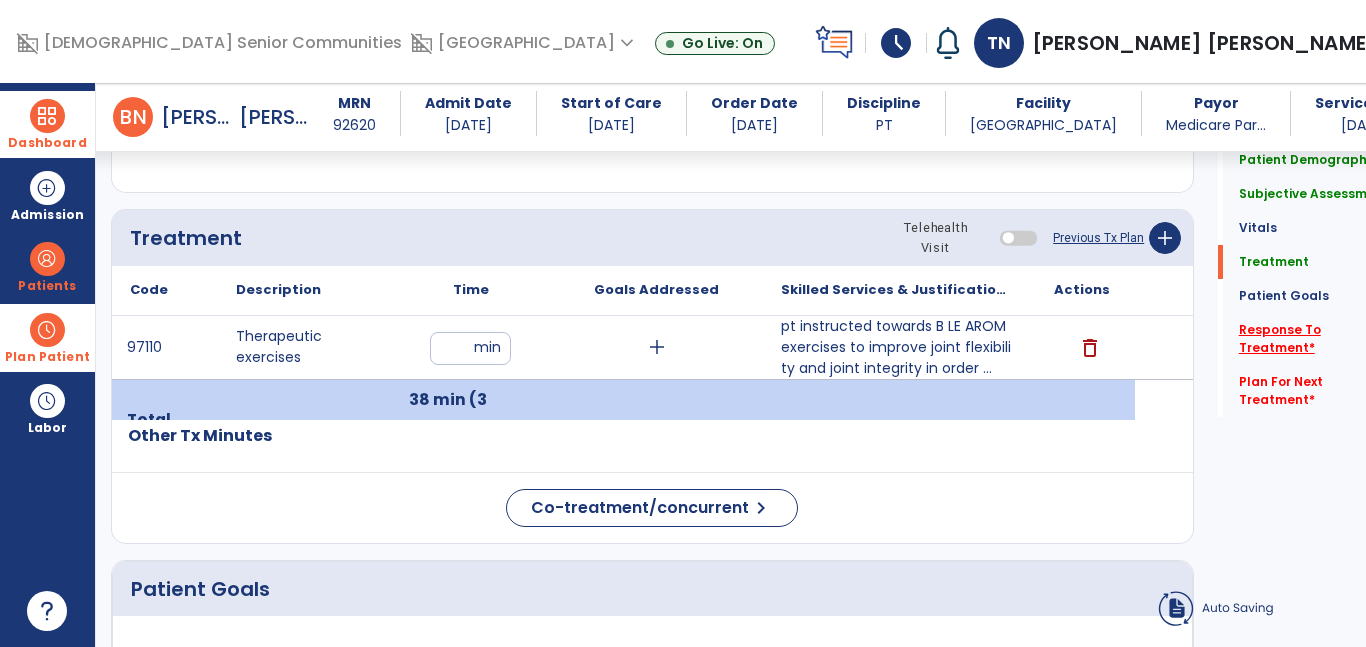click on "Response To Treatment   *" 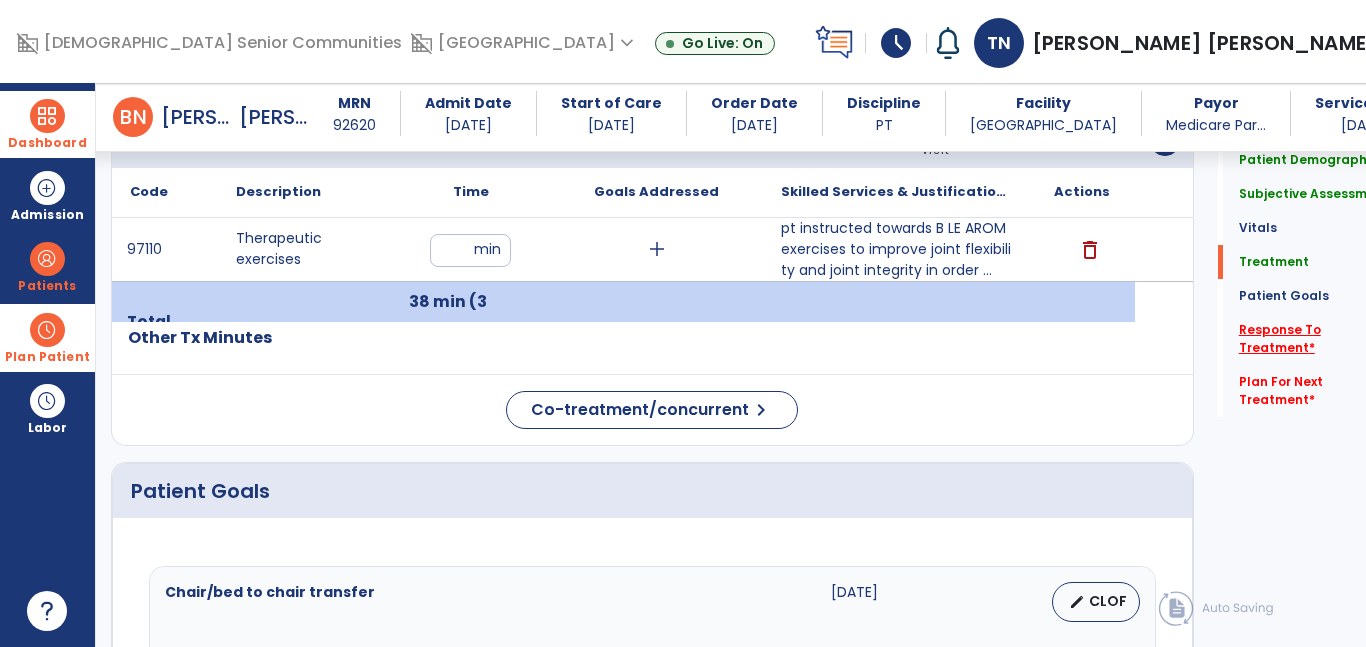 scroll, scrollTop: 1220, scrollLeft: 0, axis: vertical 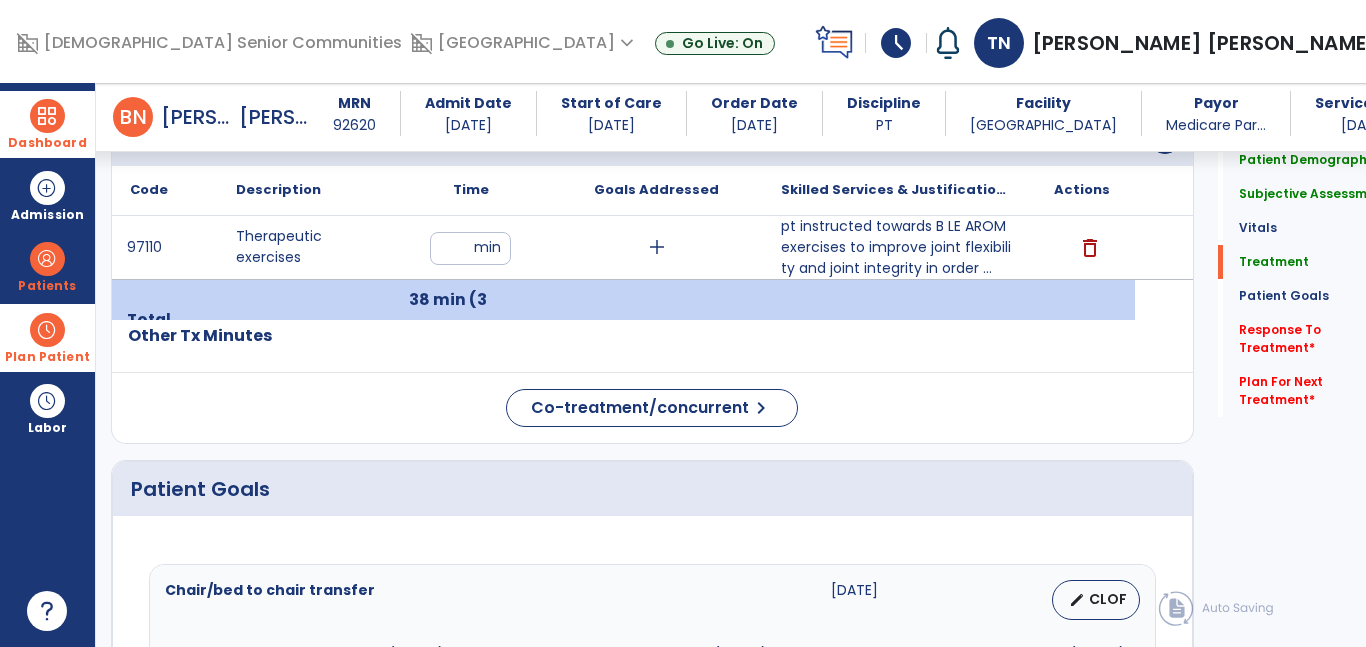 click on "**" at bounding box center [470, 248] 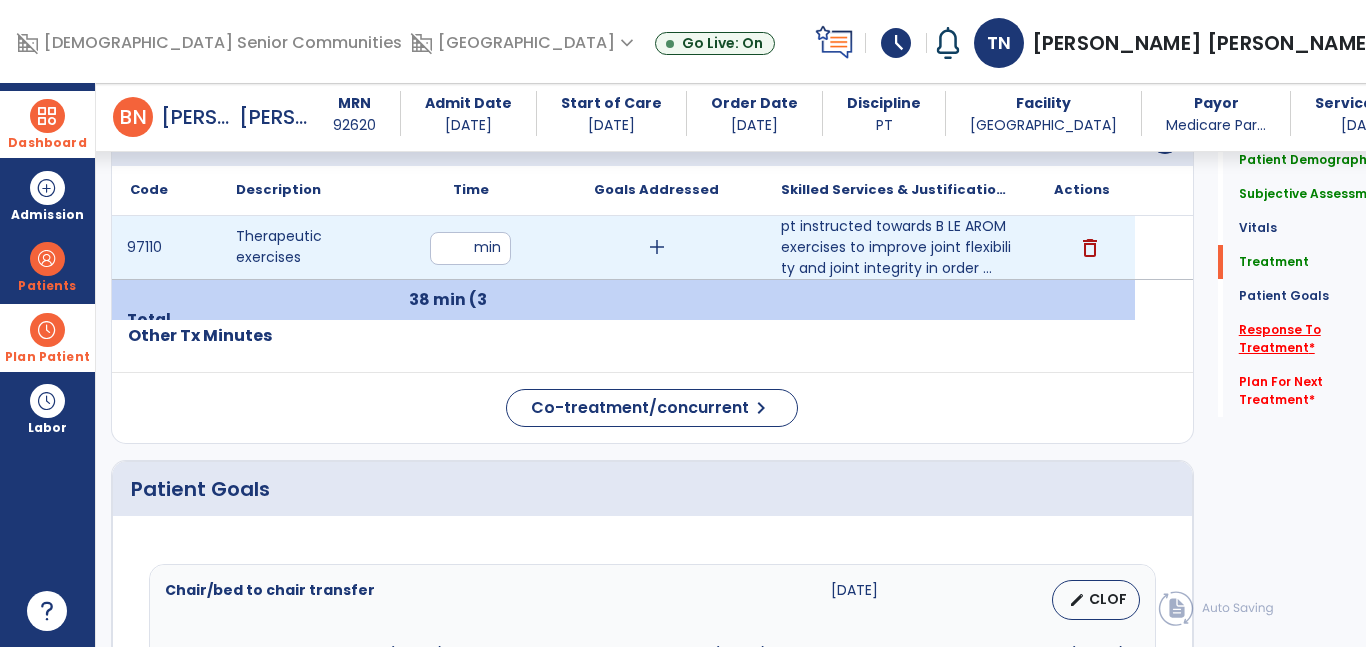 click on "Patient Goals" 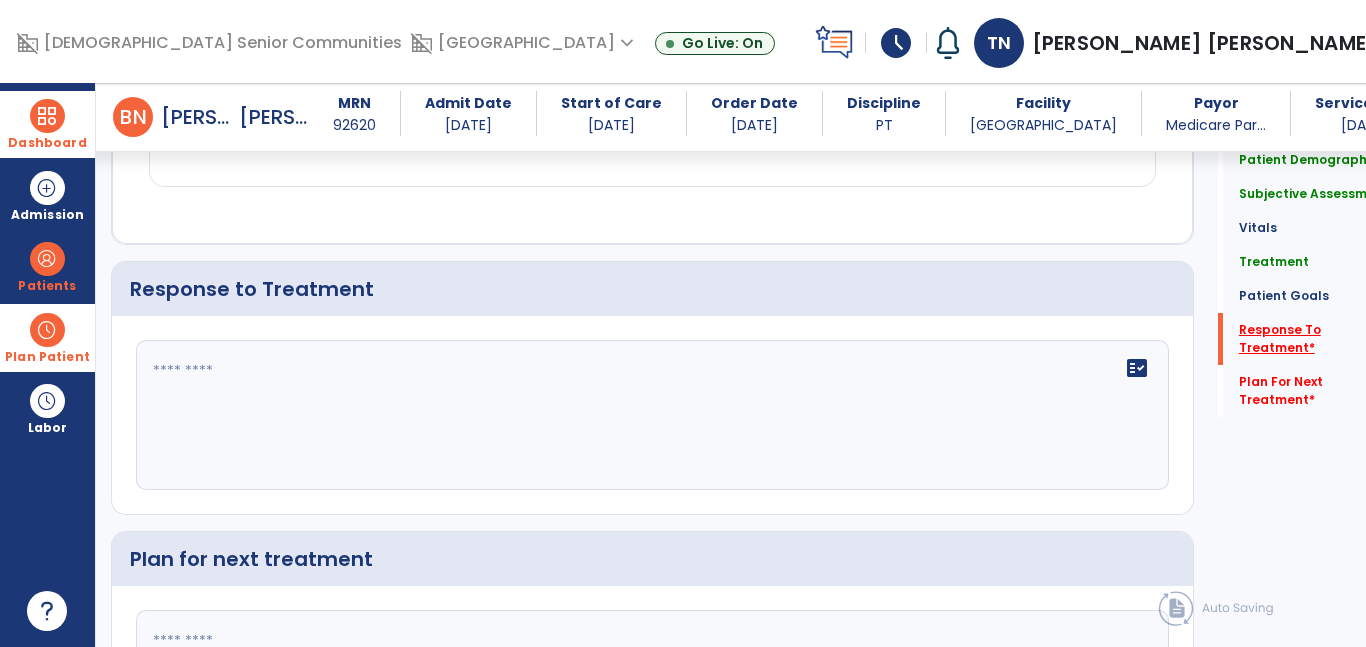 scroll, scrollTop: 2301, scrollLeft: 0, axis: vertical 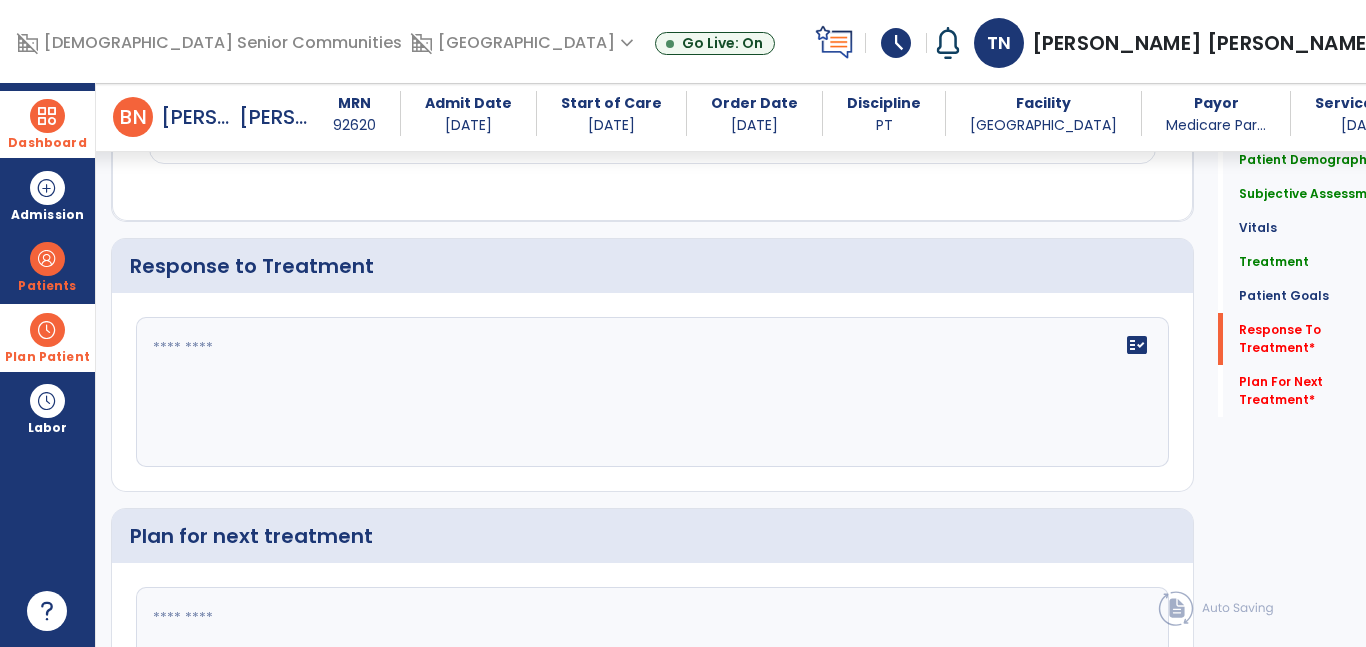 click on "fact_check" 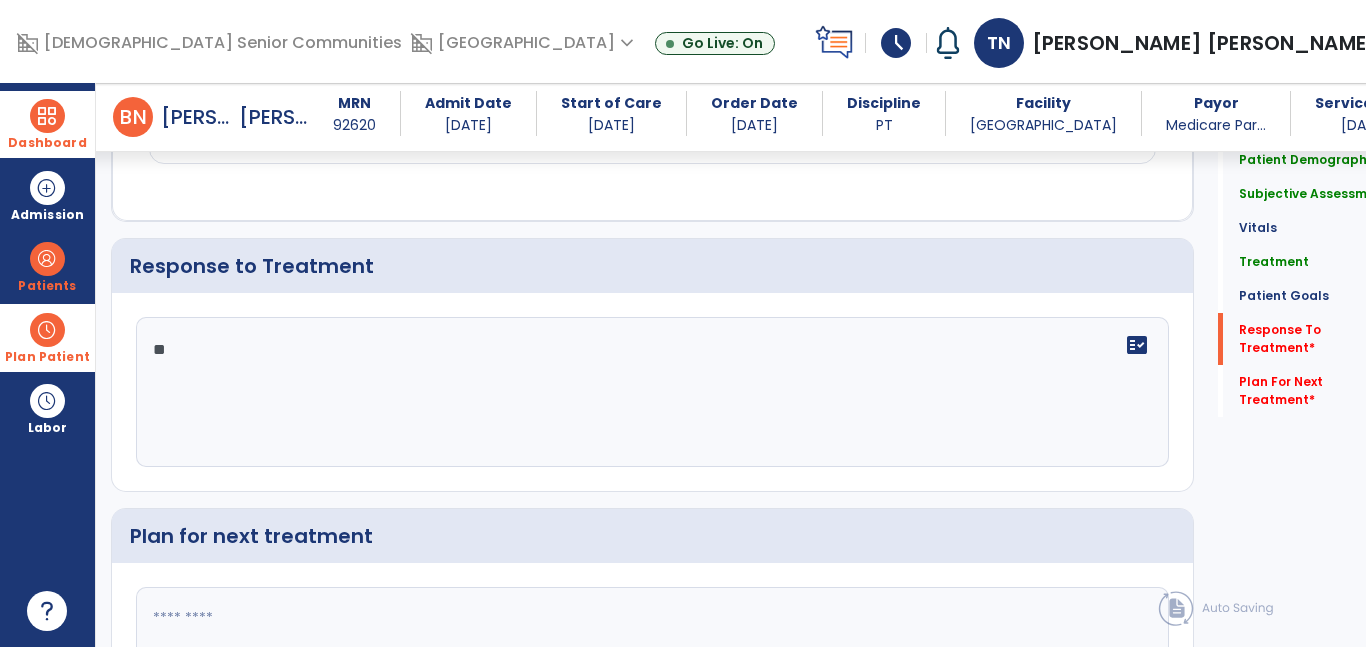 type on "*" 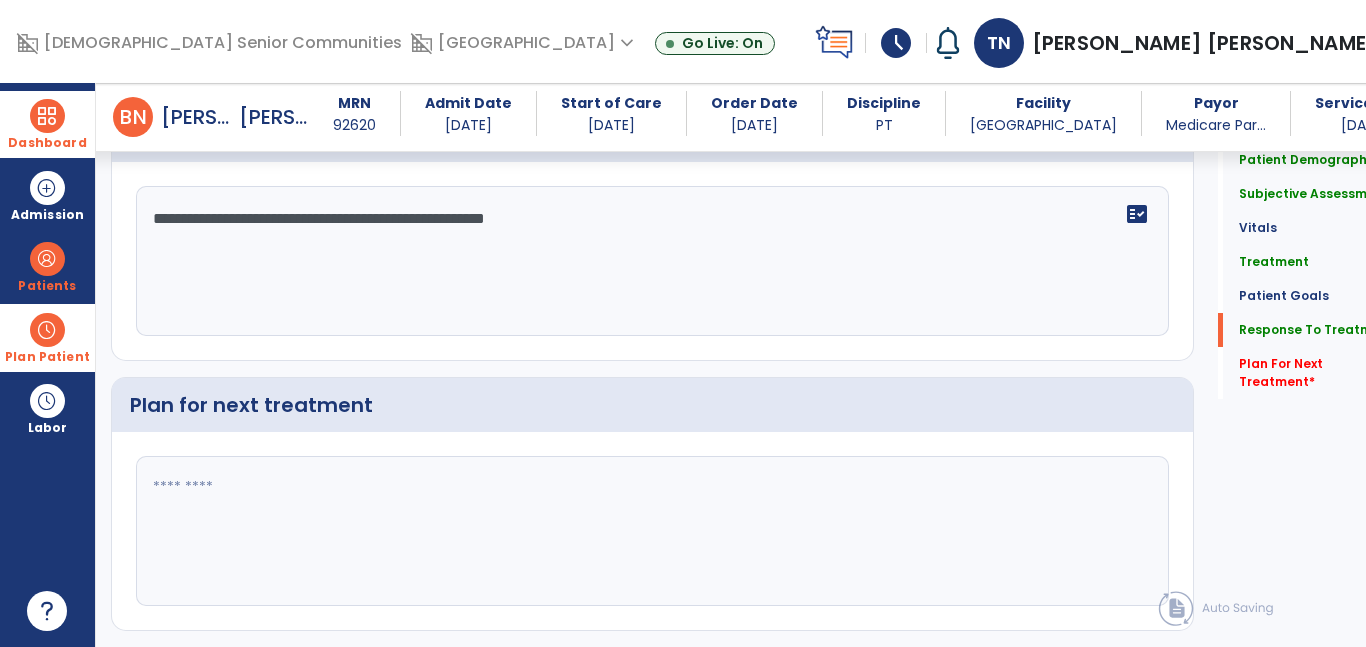 scroll, scrollTop: 2442, scrollLeft: 0, axis: vertical 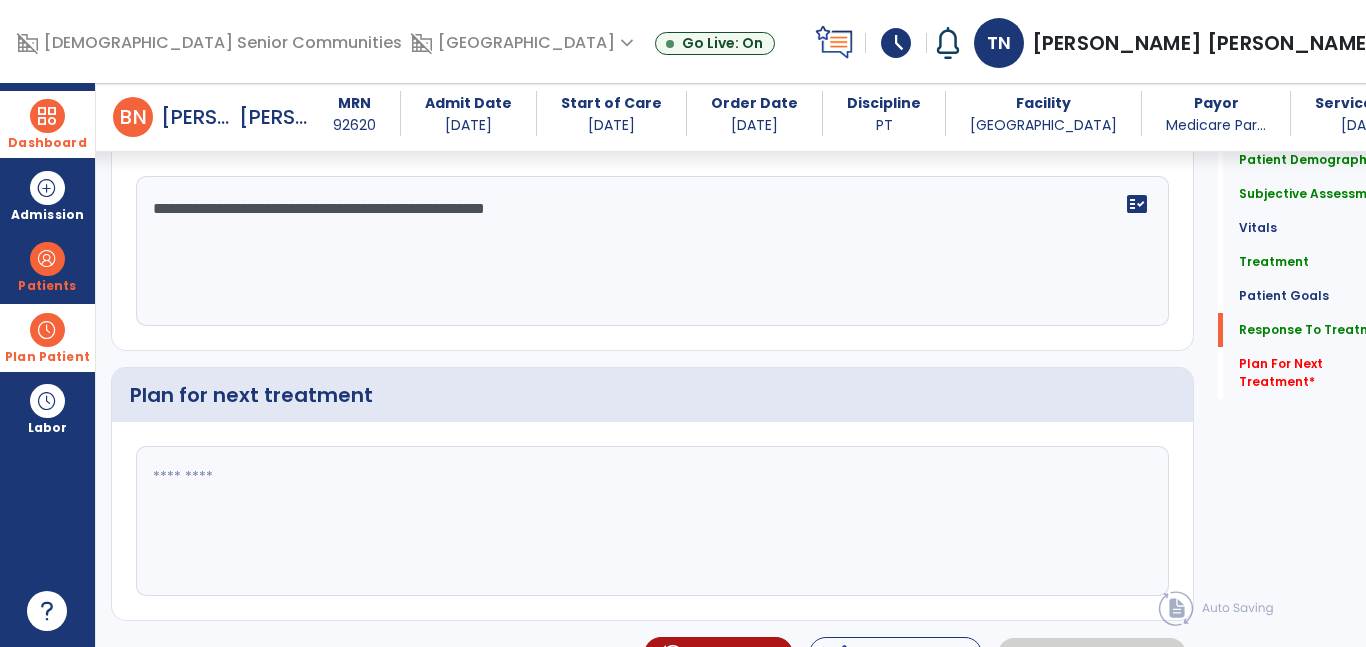 type on "**********" 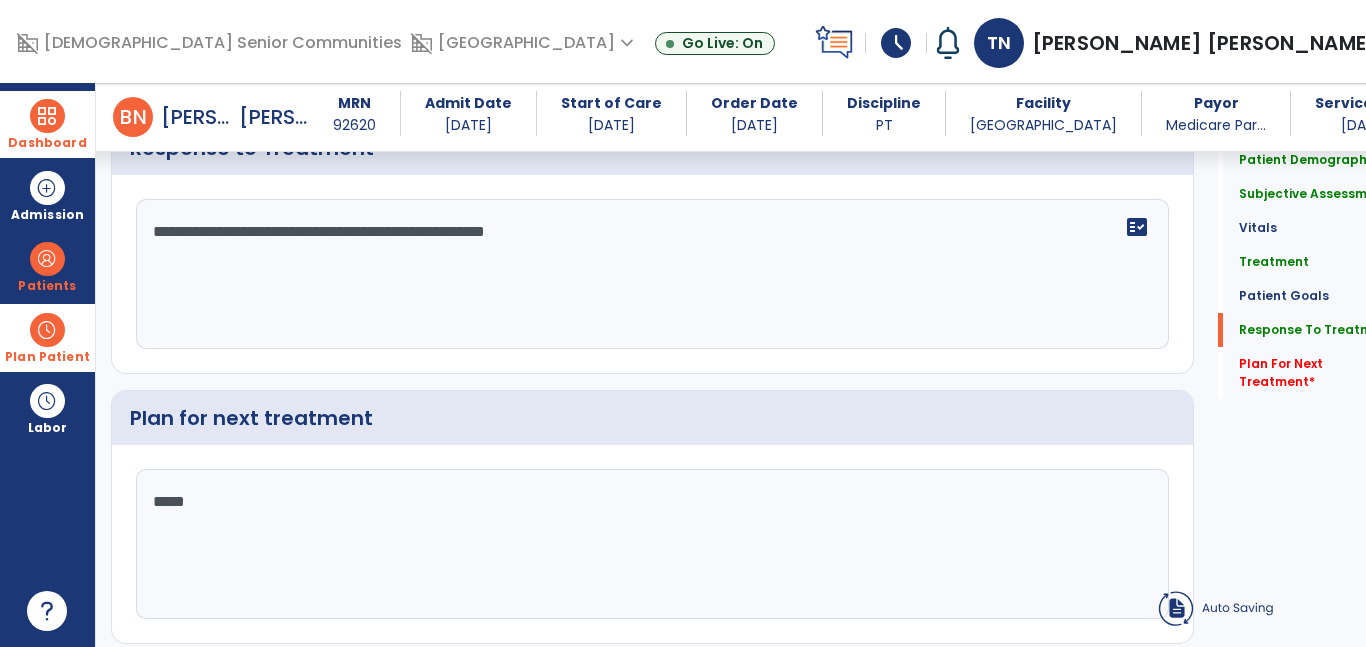 scroll, scrollTop: 2442, scrollLeft: 0, axis: vertical 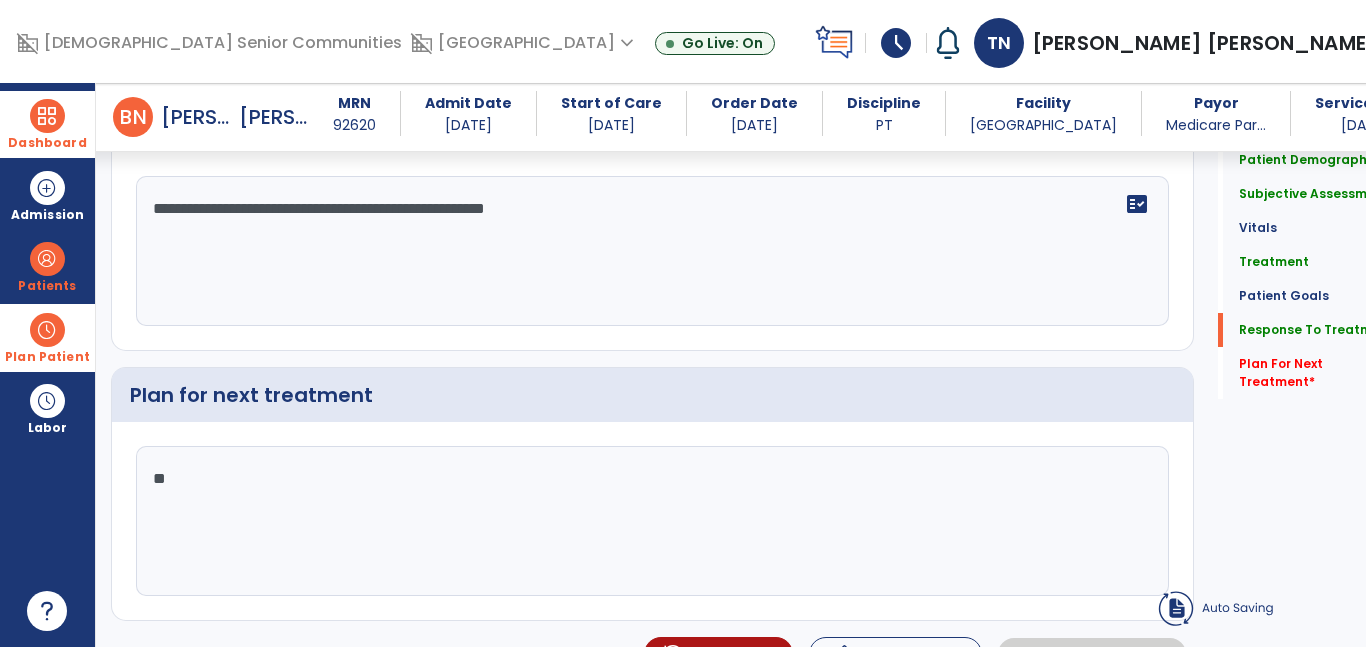 type on "*" 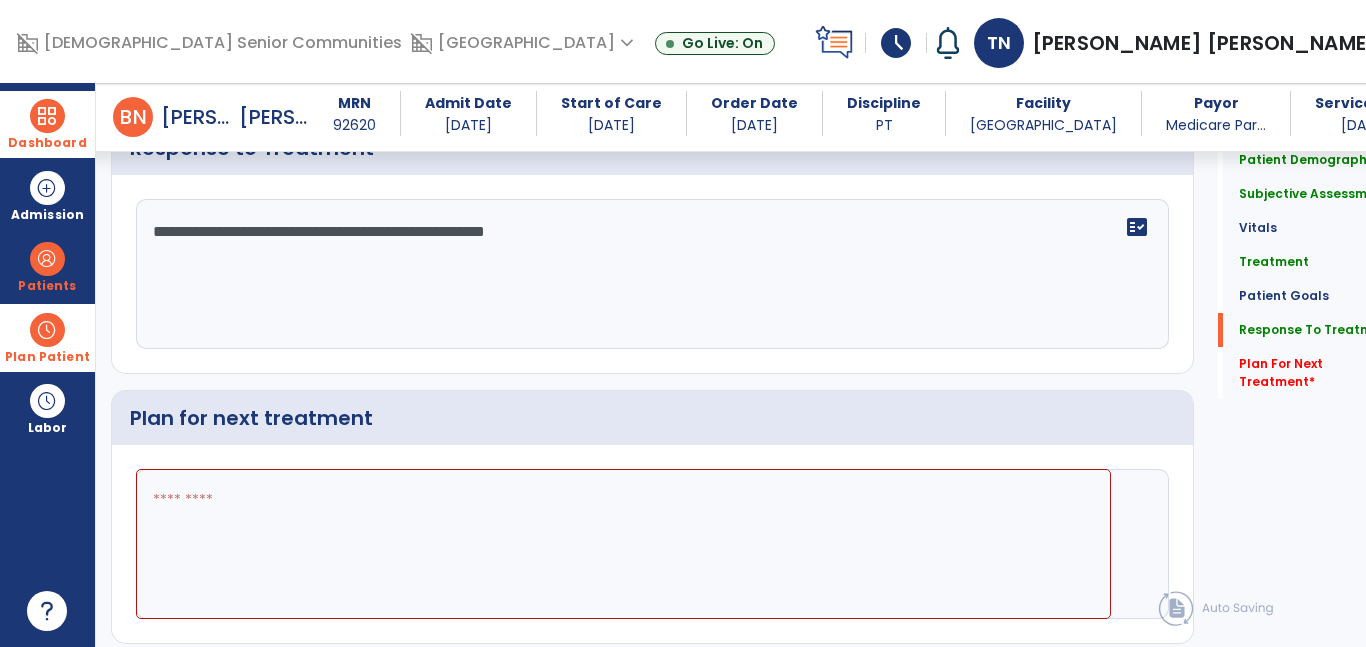 scroll, scrollTop: 2442, scrollLeft: 0, axis: vertical 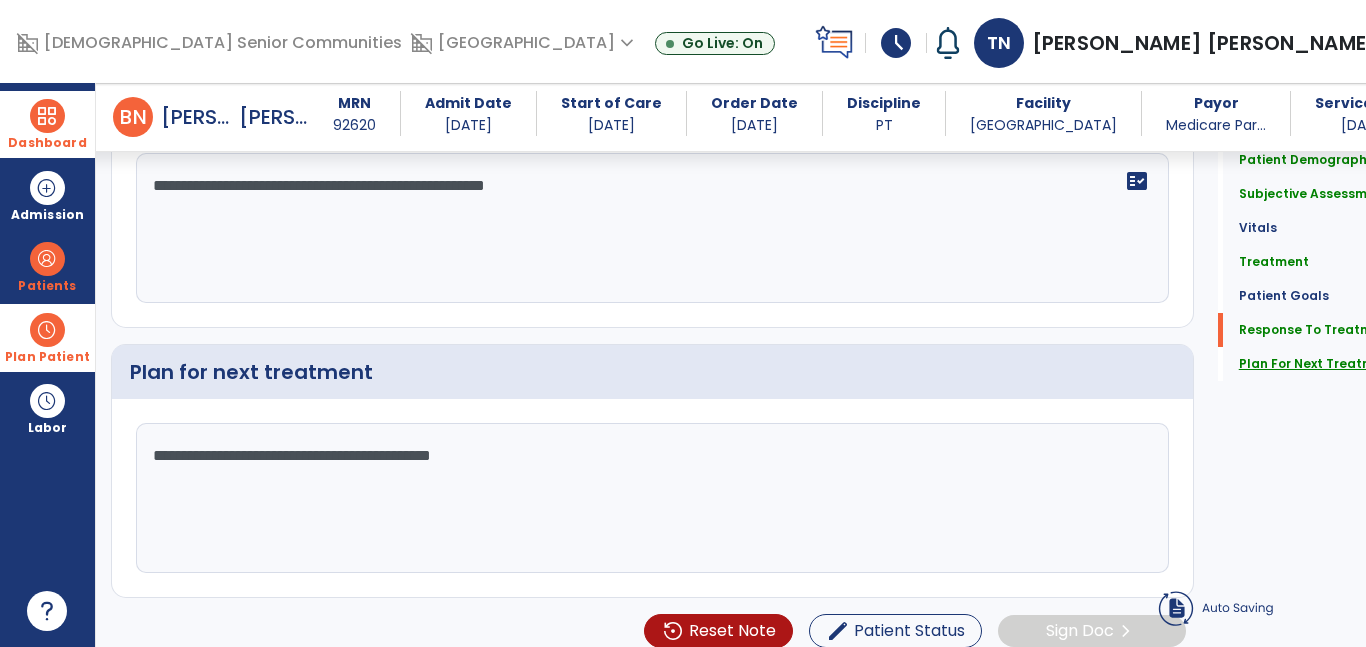 type on "**********" 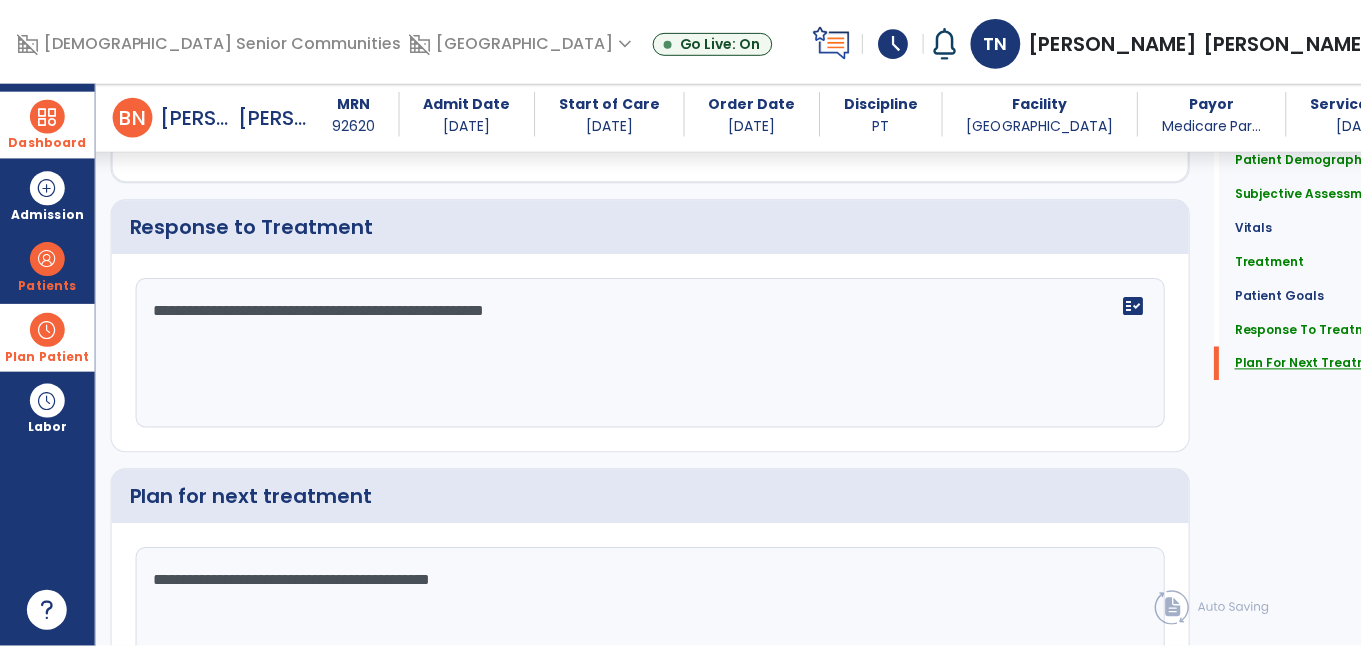 scroll, scrollTop: 2482, scrollLeft: 0, axis: vertical 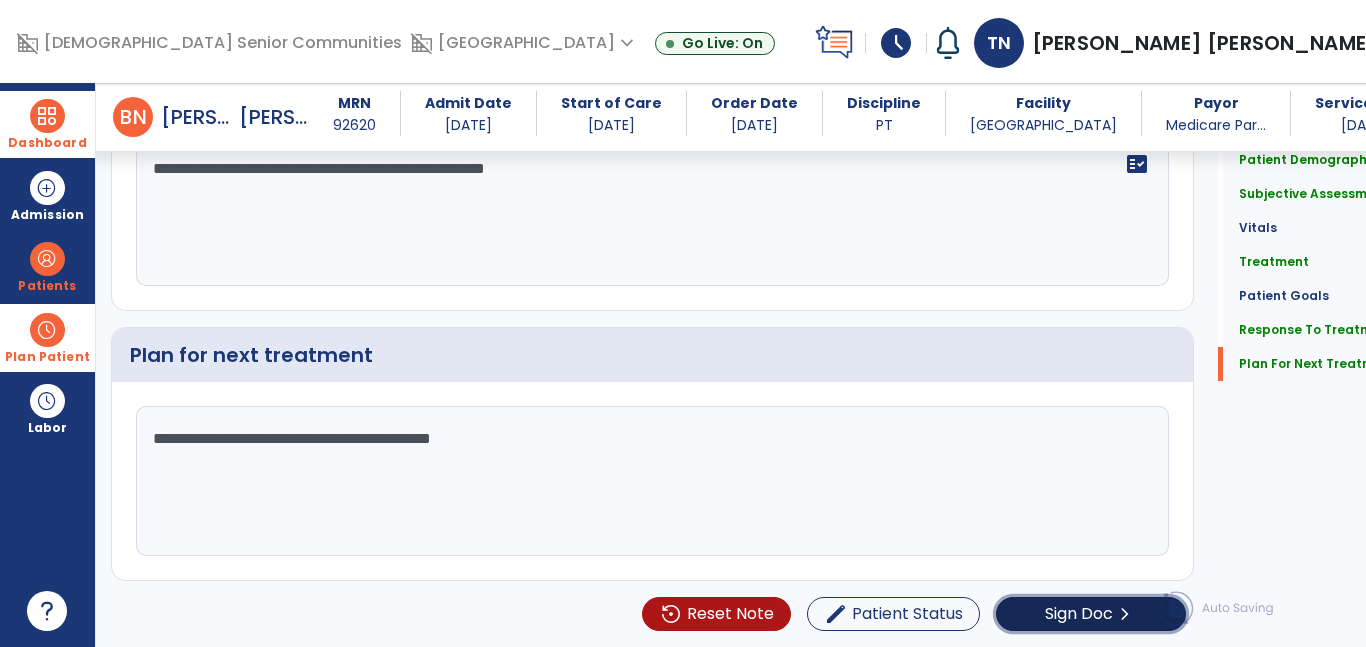 click on "Sign Doc" 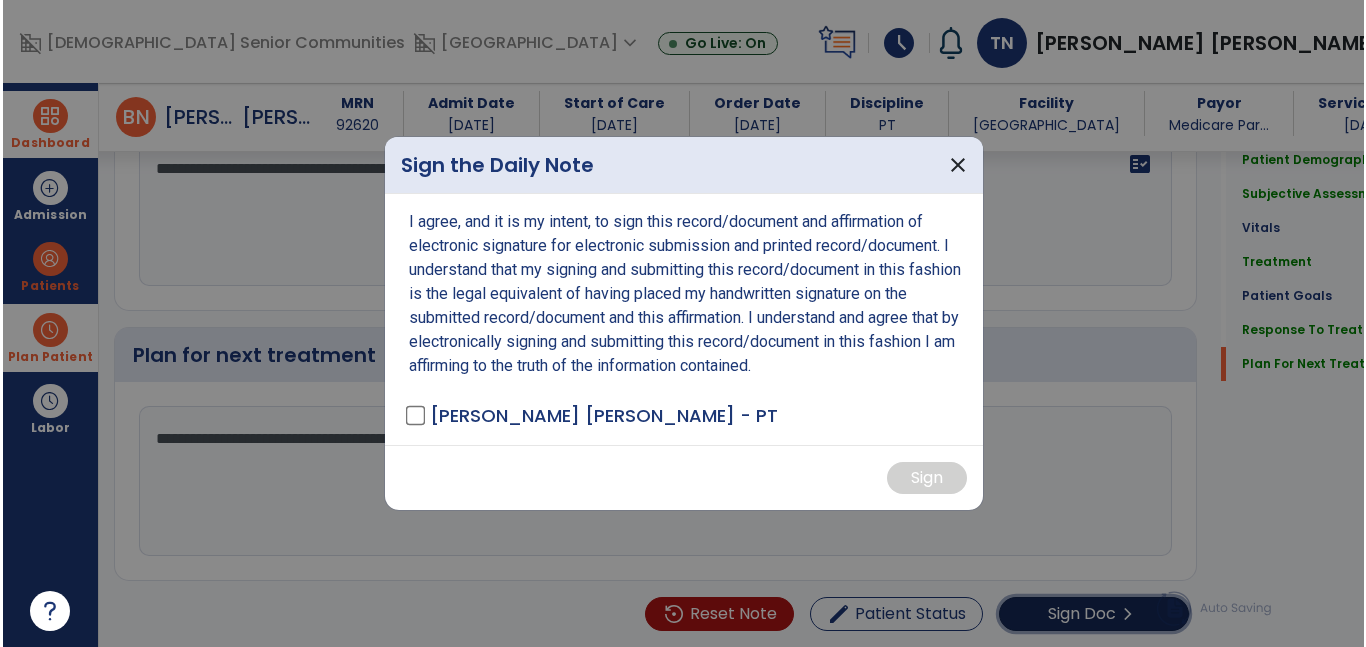 scroll, scrollTop: 2524, scrollLeft: 0, axis: vertical 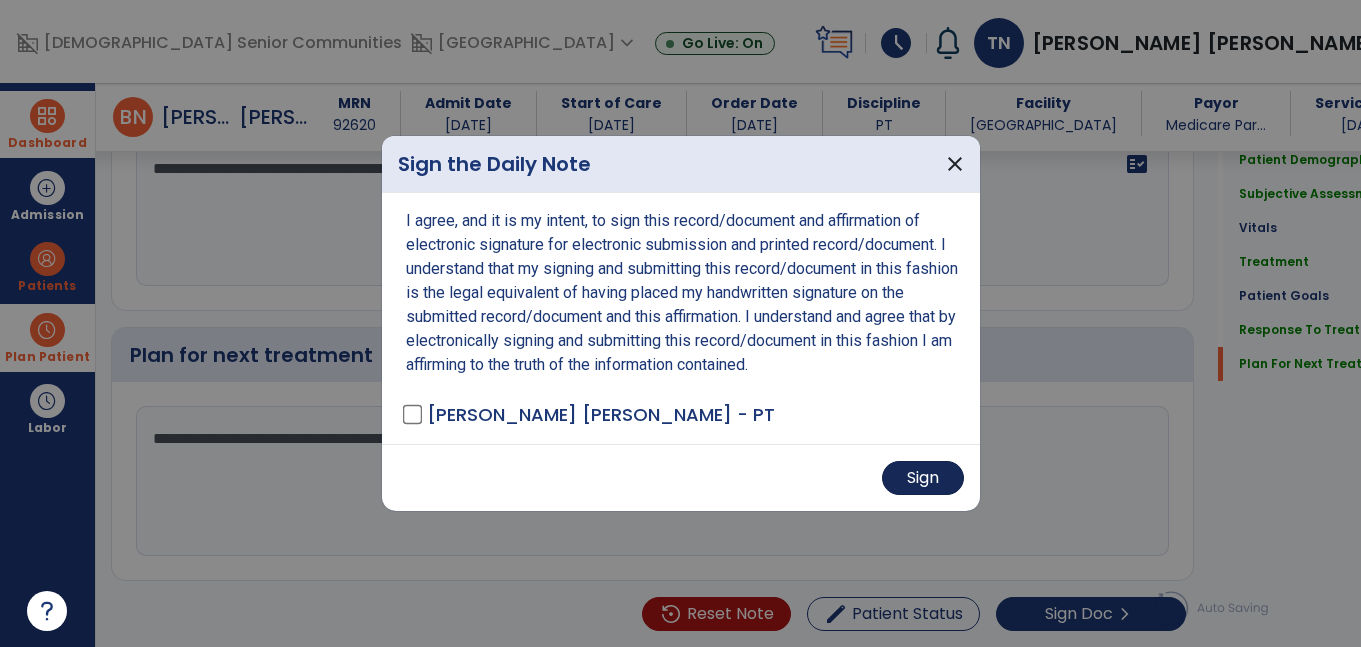 click on "Sign" at bounding box center (923, 478) 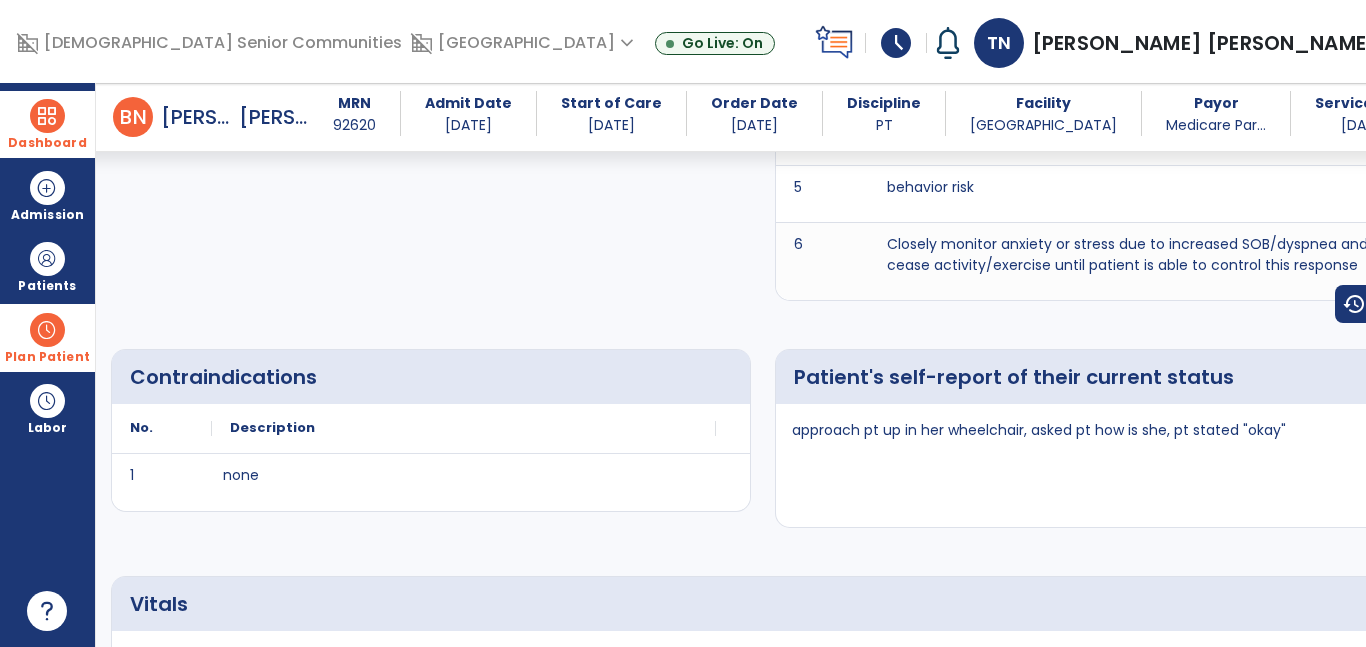 scroll, scrollTop: 0, scrollLeft: 0, axis: both 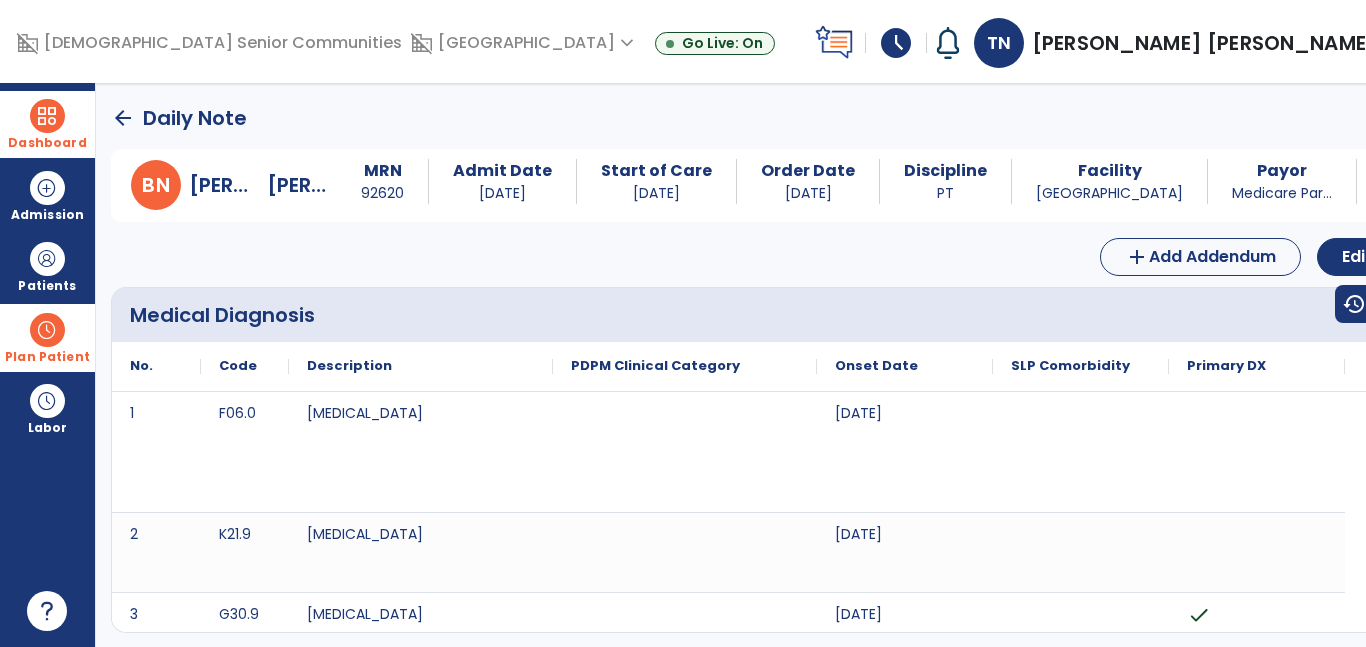 click at bounding box center [47, 116] 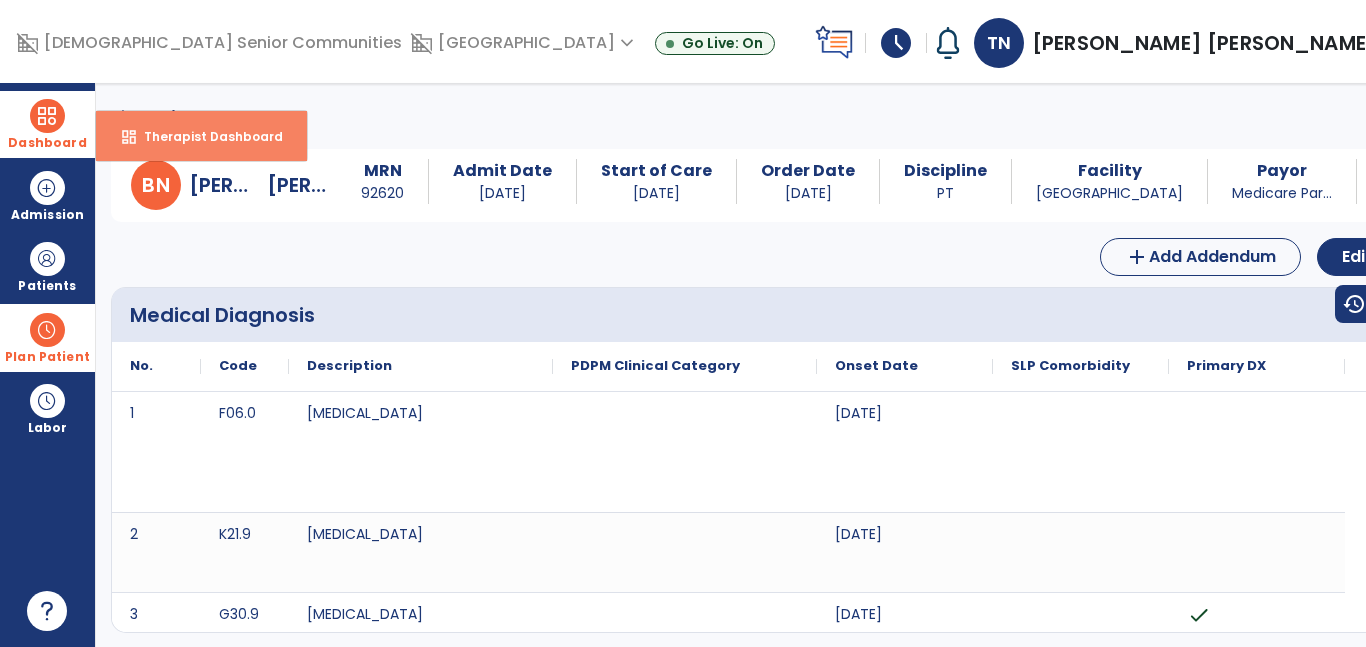 click on "Therapist Dashboard" at bounding box center [205, 136] 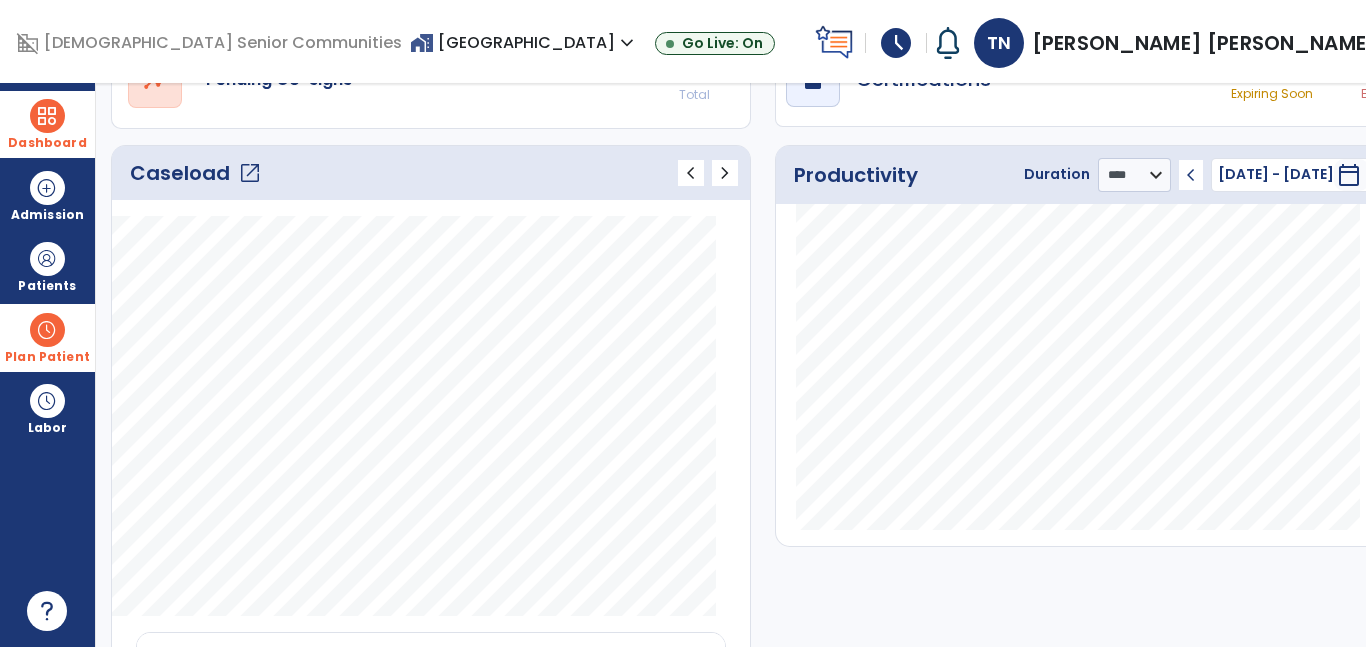 scroll, scrollTop: 211, scrollLeft: 0, axis: vertical 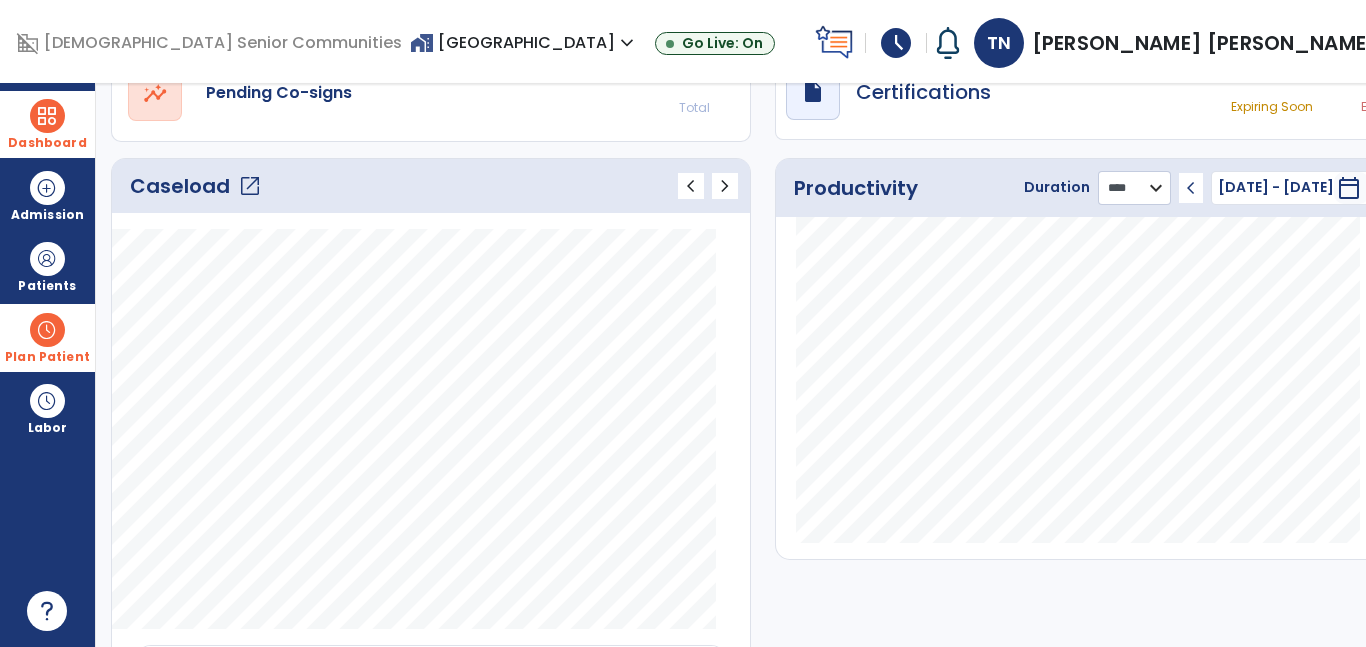 click on "******** **** ***" 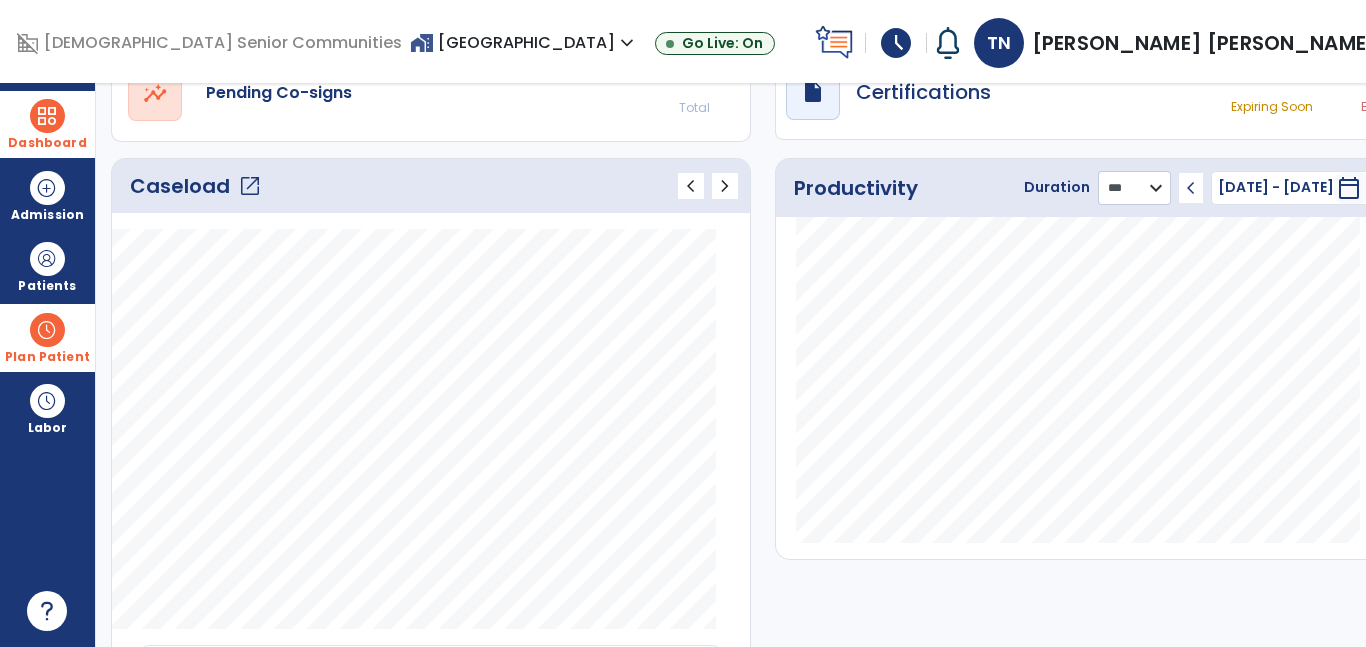 click on "******** **** ***" 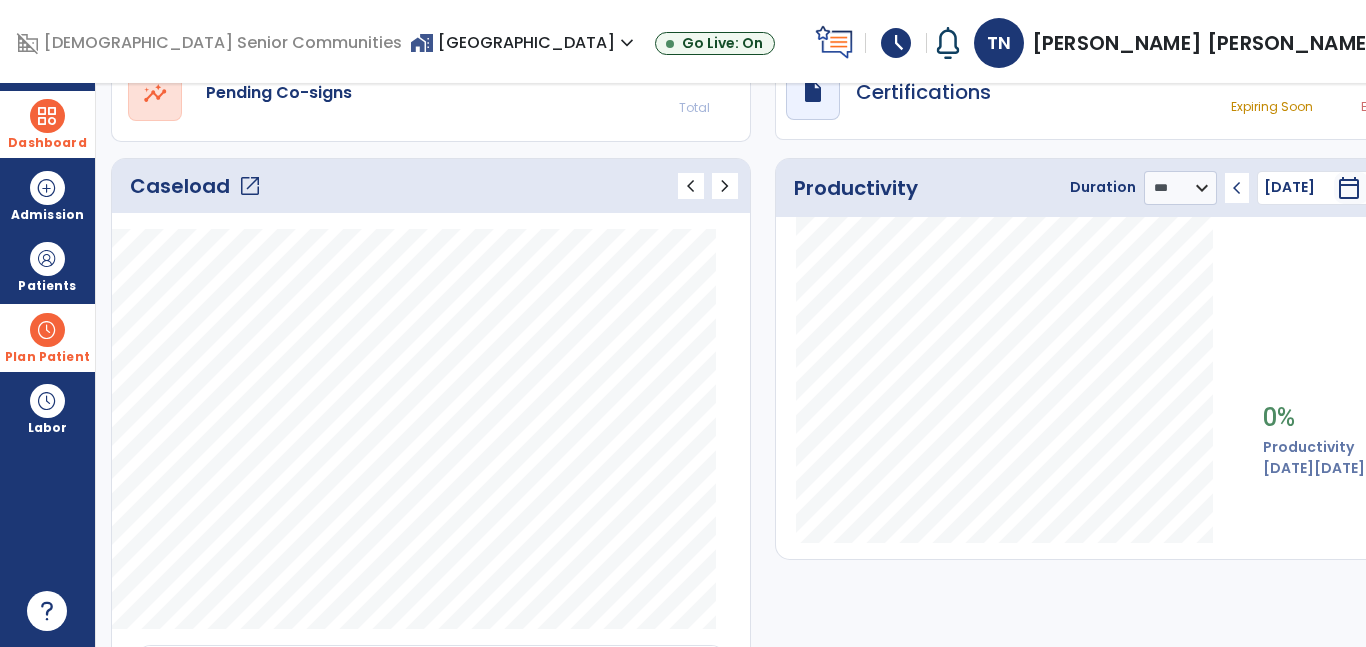 click at bounding box center [47, 330] 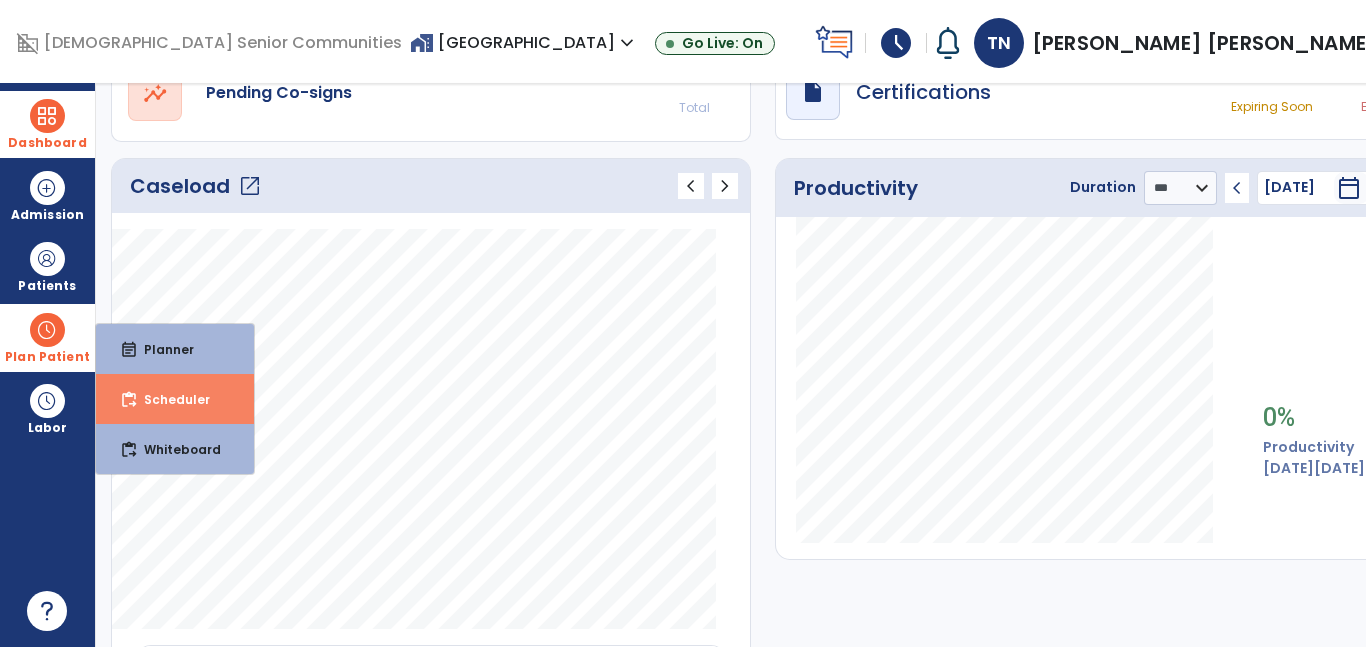 click on "Scheduler" at bounding box center (169, 399) 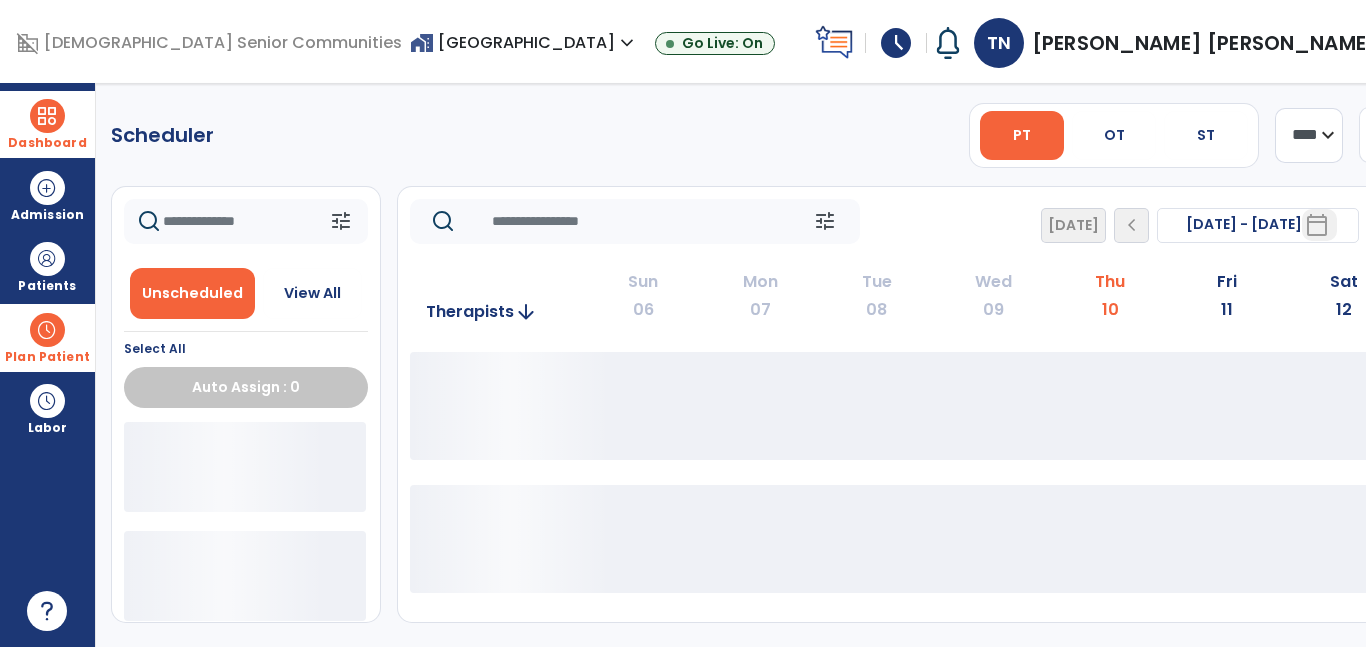 scroll, scrollTop: 0, scrollLeft: 0, axis: both 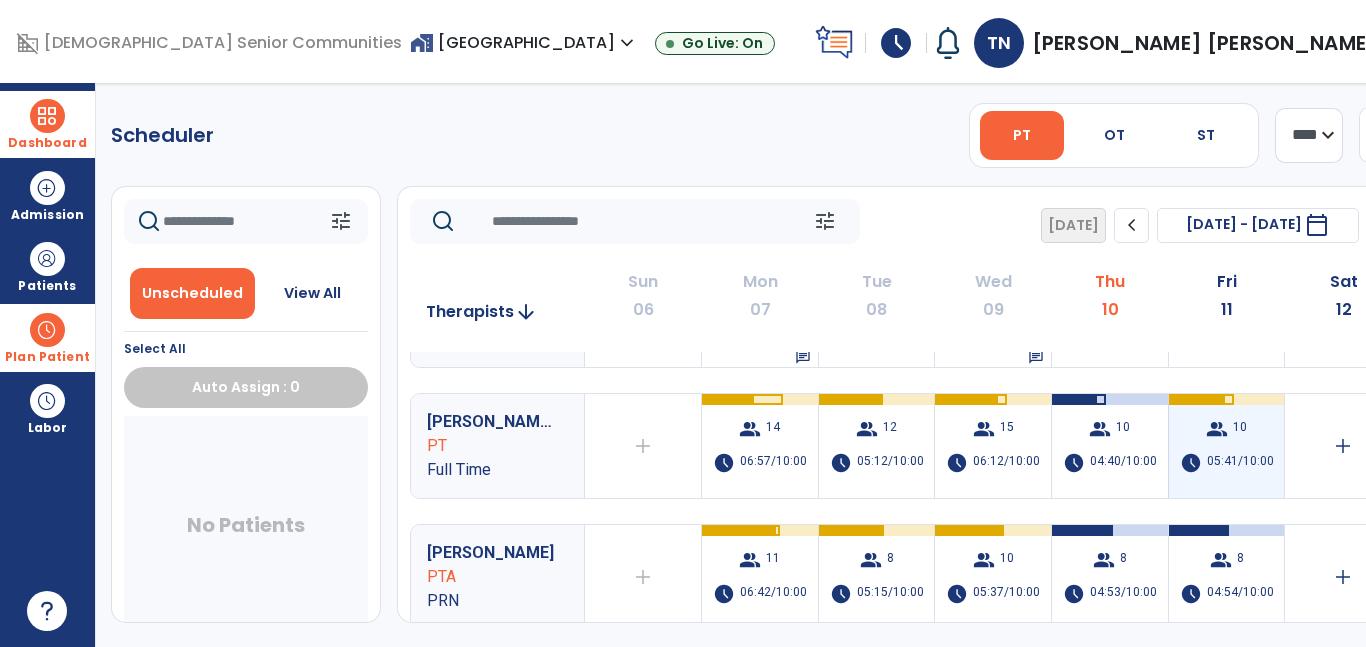 click on "05:41/10:00" at bounding box center (1240, 463) 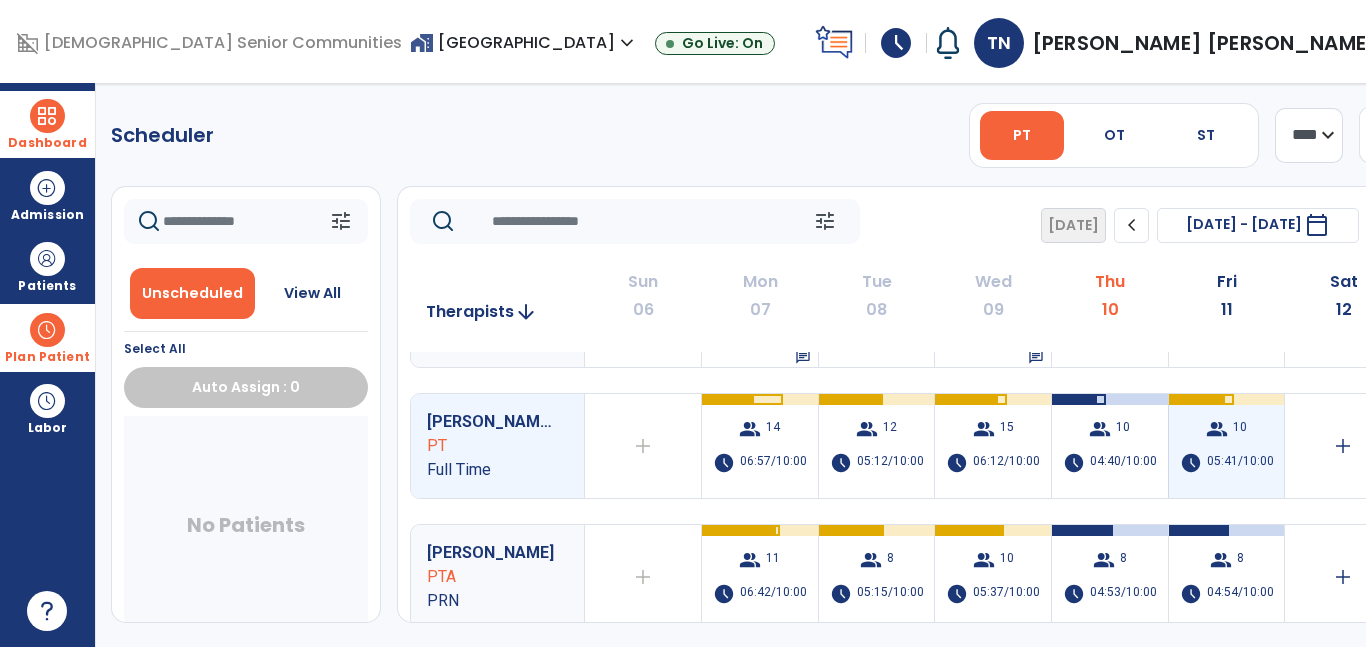 click on "group  10  schedule  05:41/10:00" at bounding box center (1227, 446) 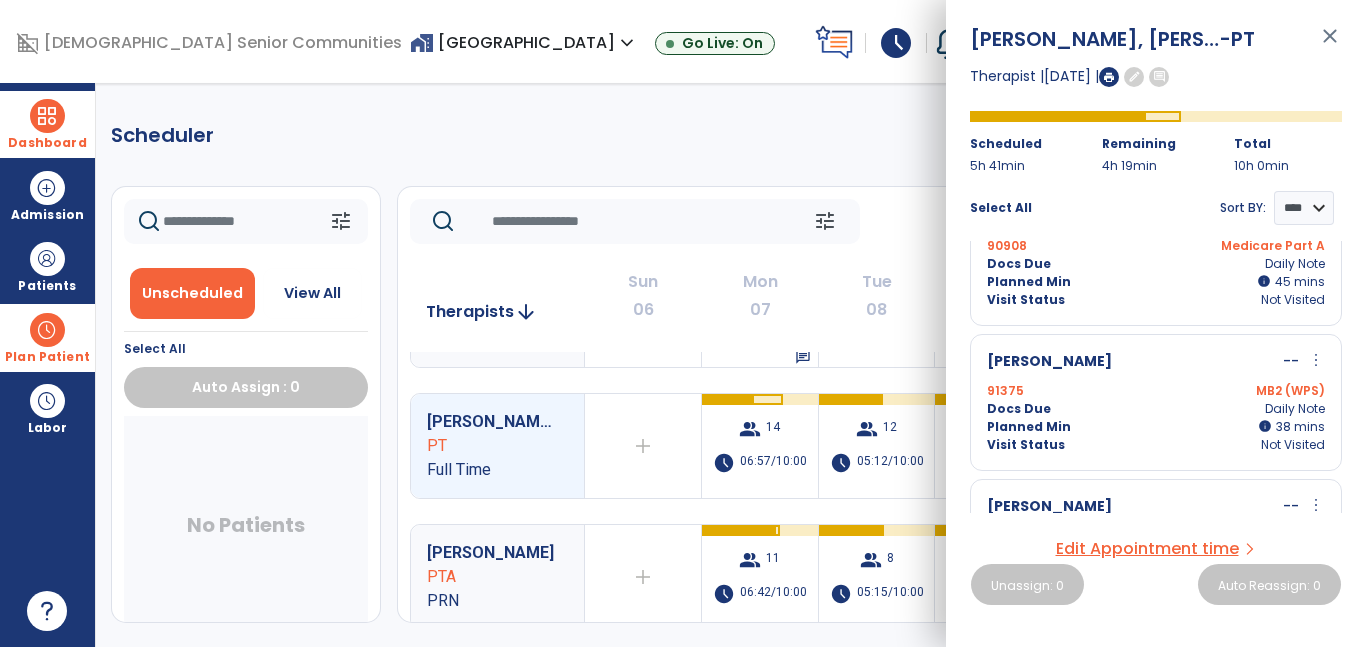 scroll, scrollTop: 0, scrollLeft: 0, axis: both 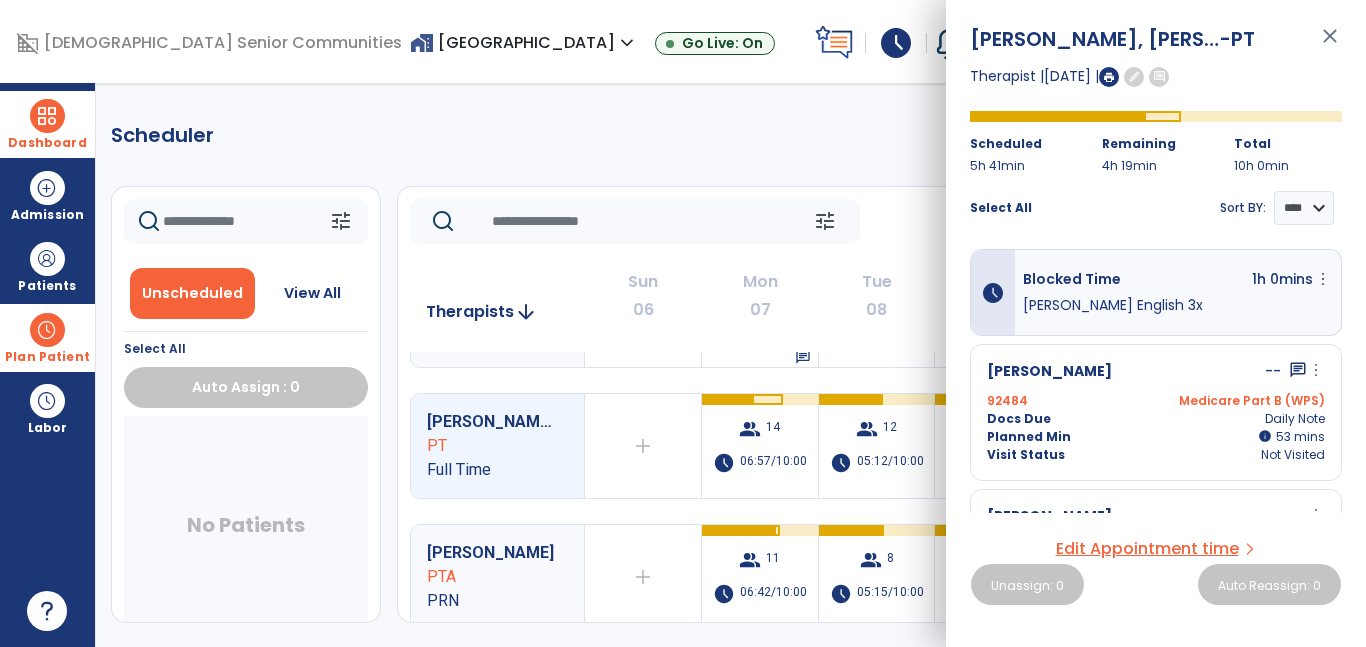 click on "Blocked Time" at bounding box center (1072, 282) 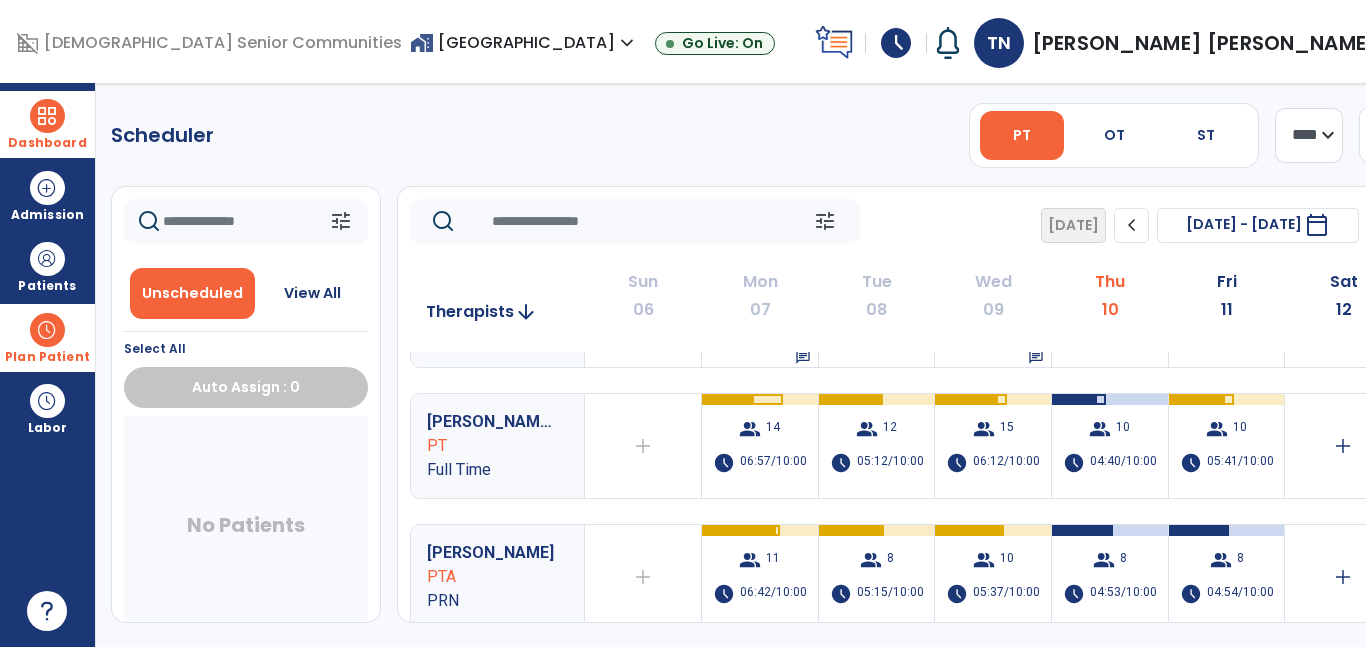 click on "Dashboard" at bounding box center (47, 124) 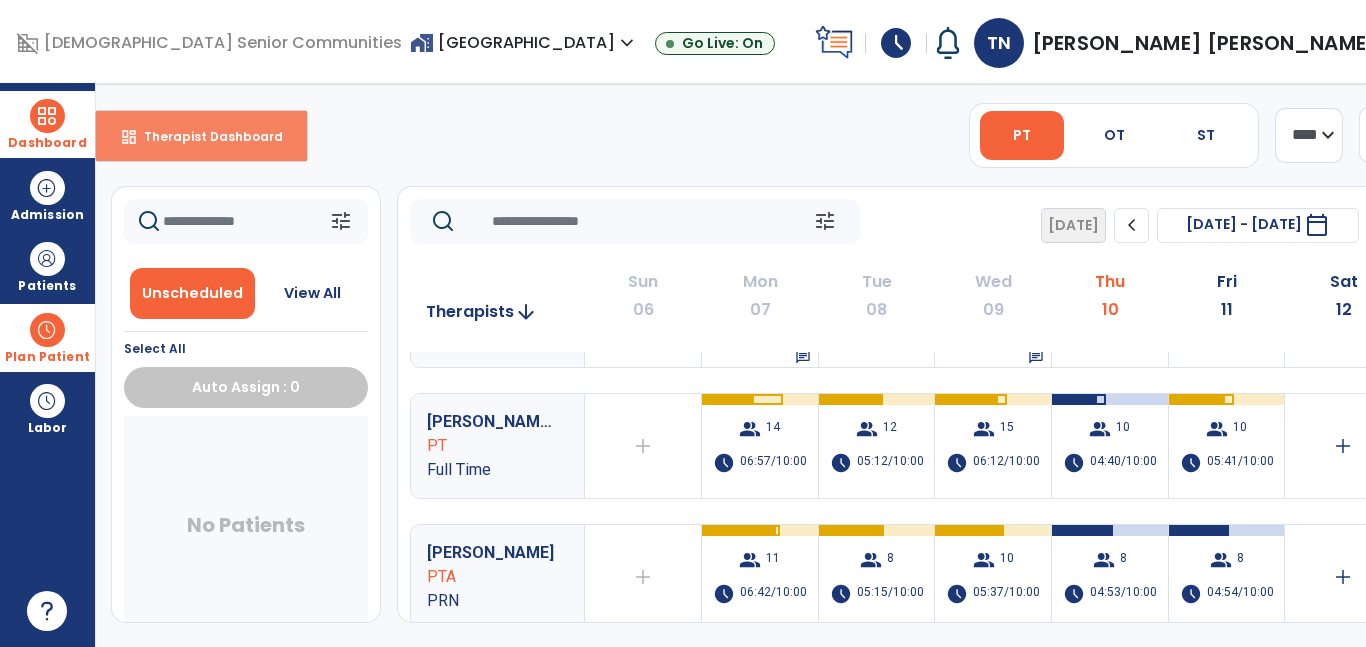 click on "dashboard  Therapist Dashboard" at bounding box center [201, 136] 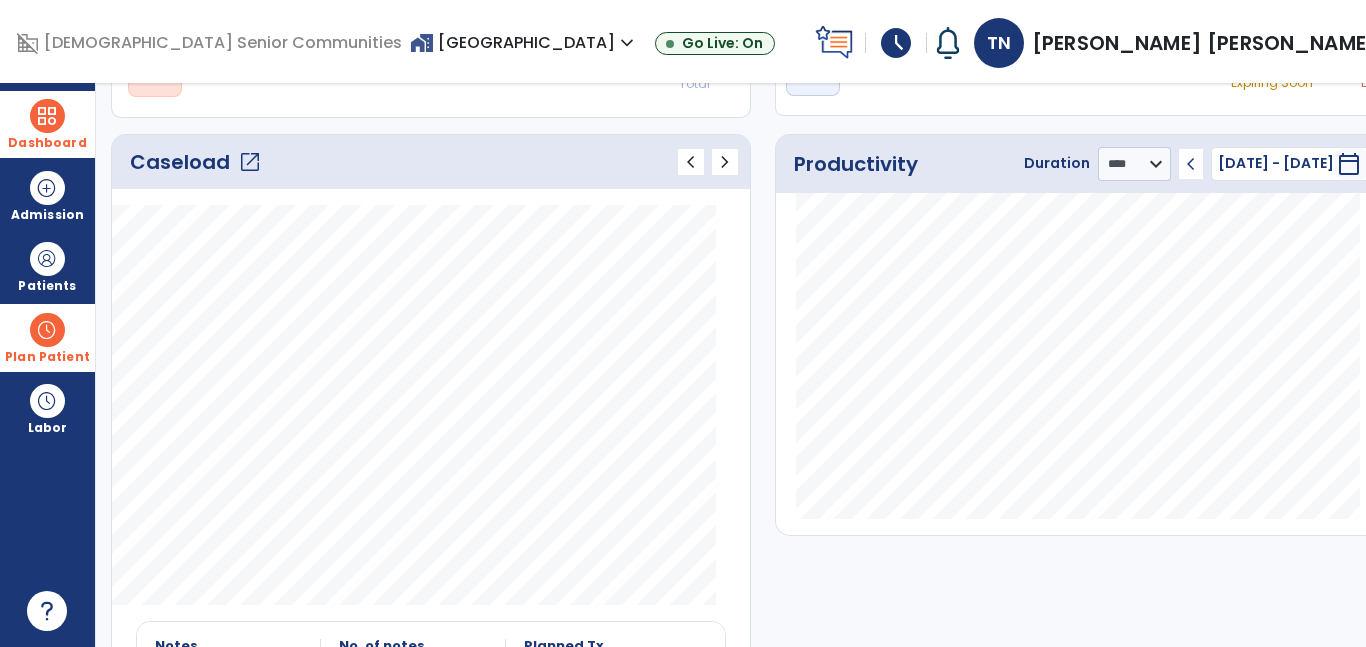 scroll, scrollTop: 218, scrollLeft: 0, axis: vertical 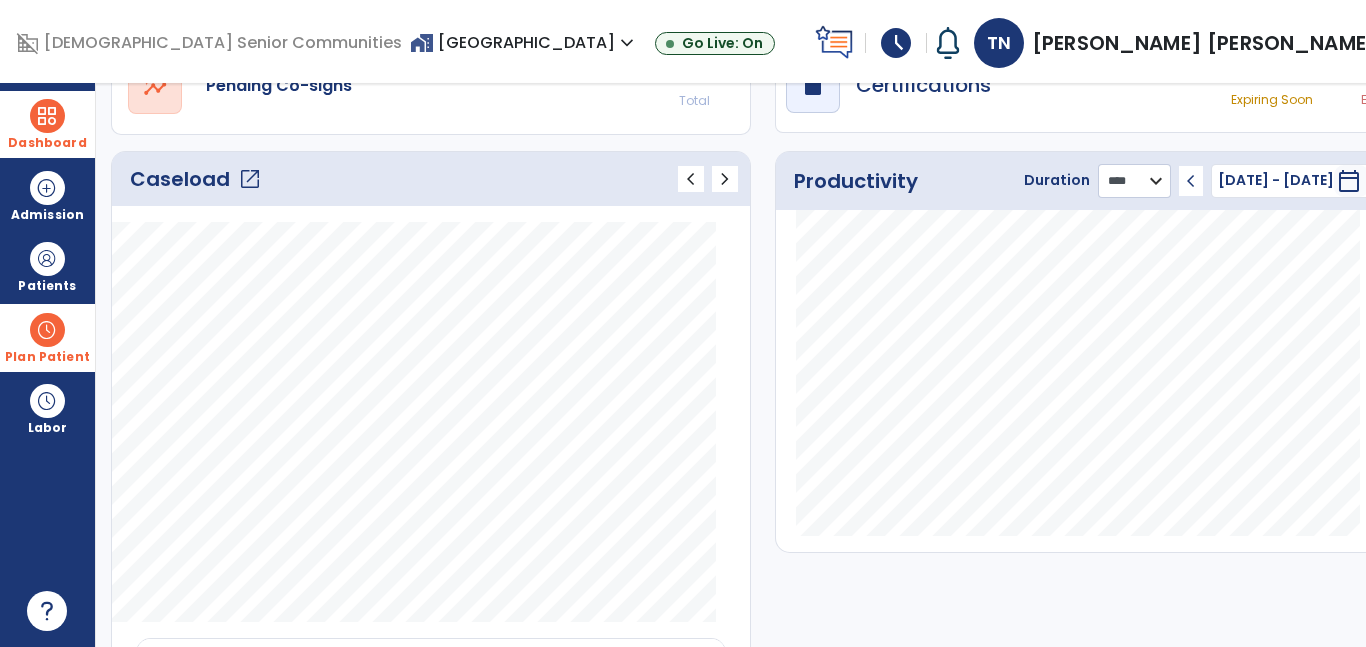 click on "******** **** ***" 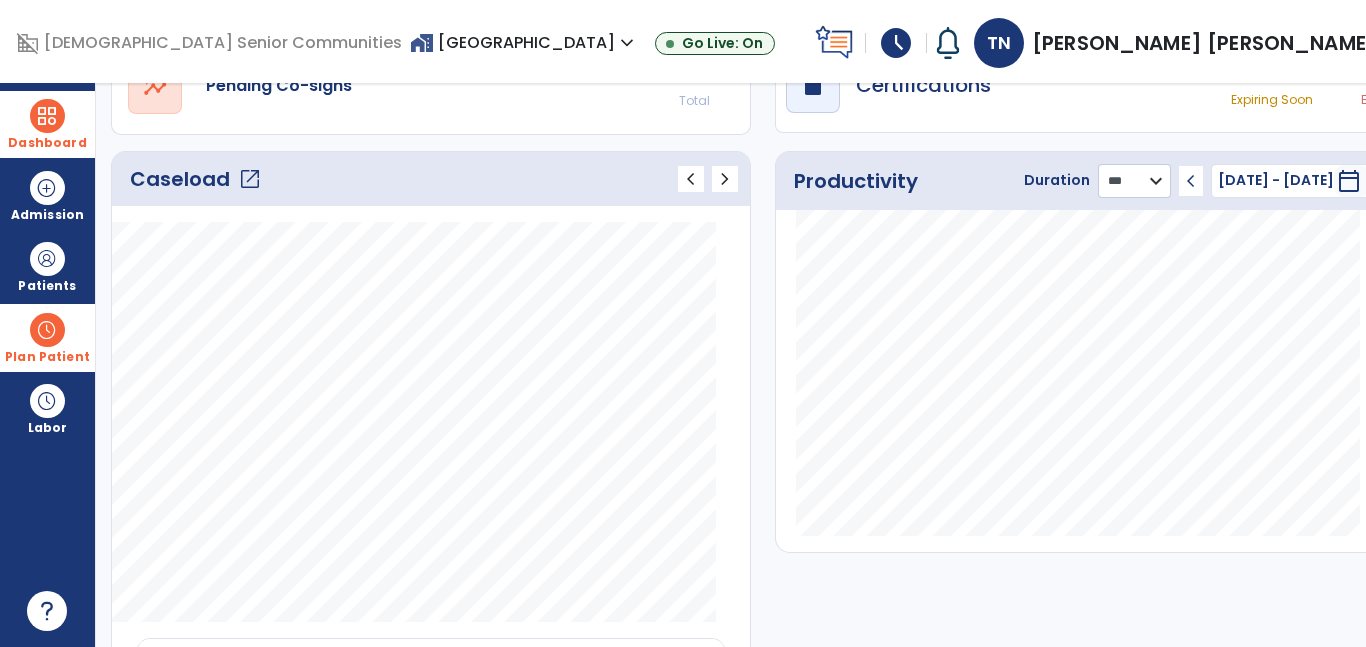 click on "******** **** ***" 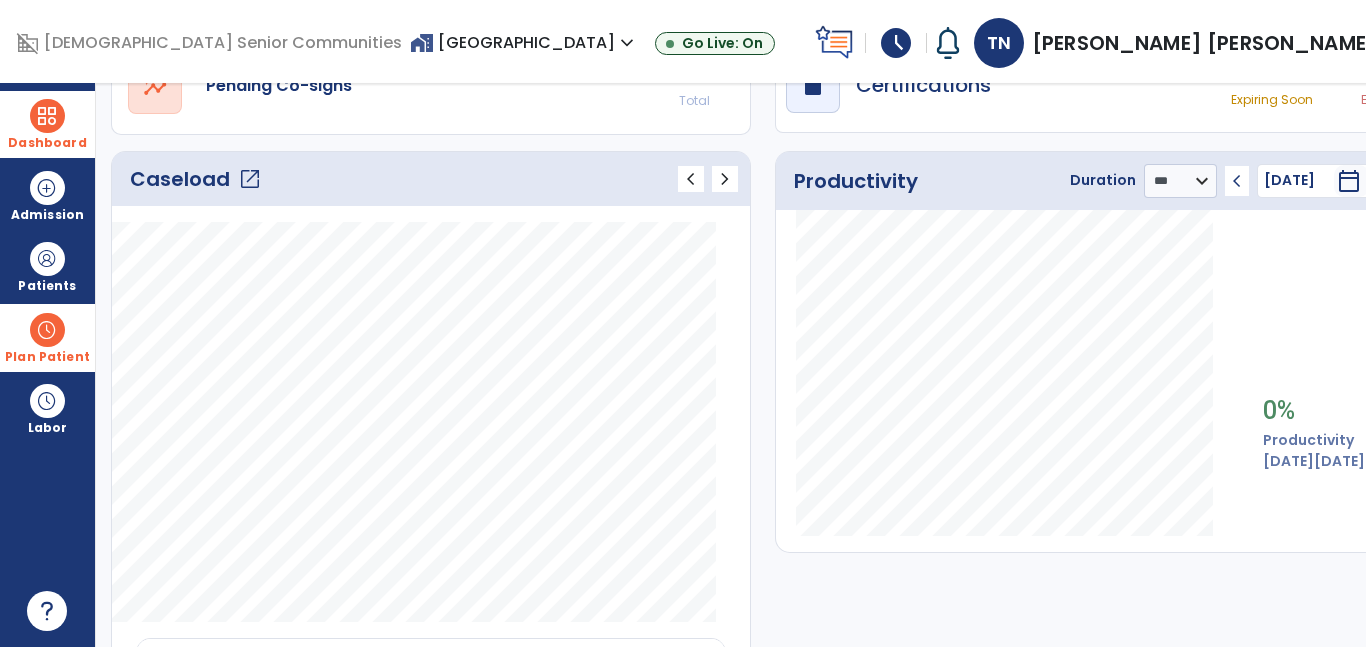 click on "open_in_new" 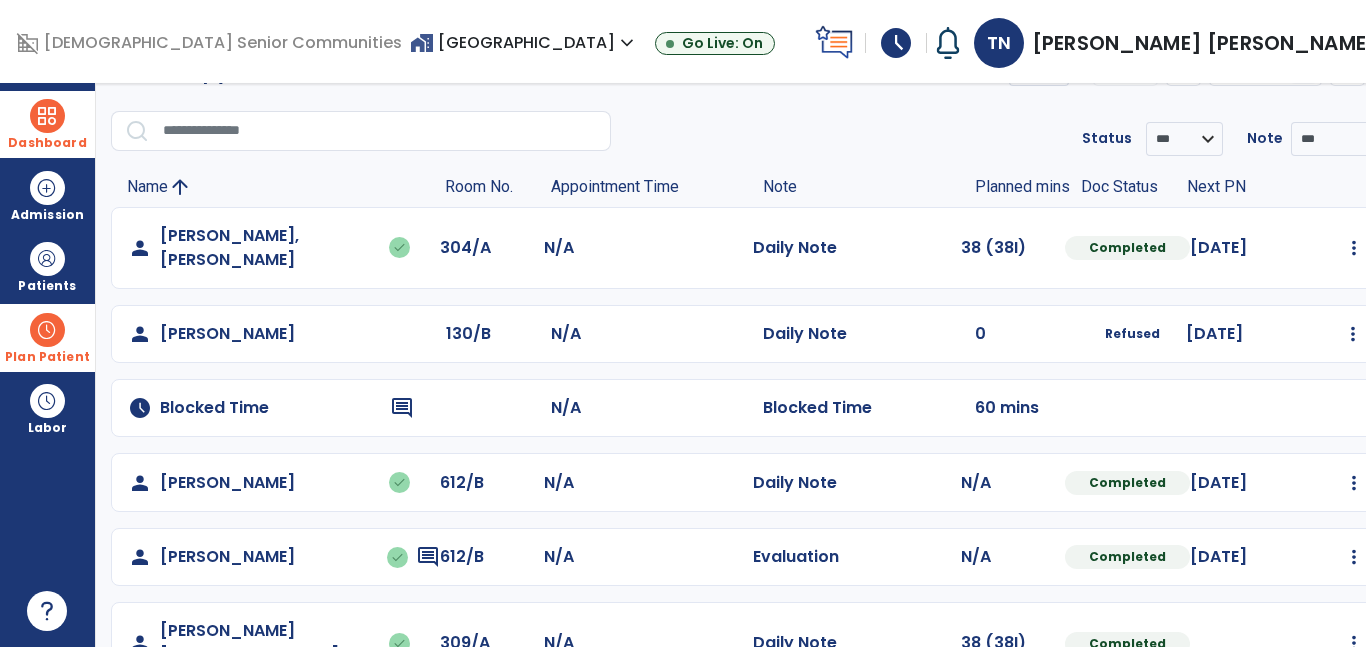scroll, scrollTop: 0, scrollLeft: 0, axis: both 